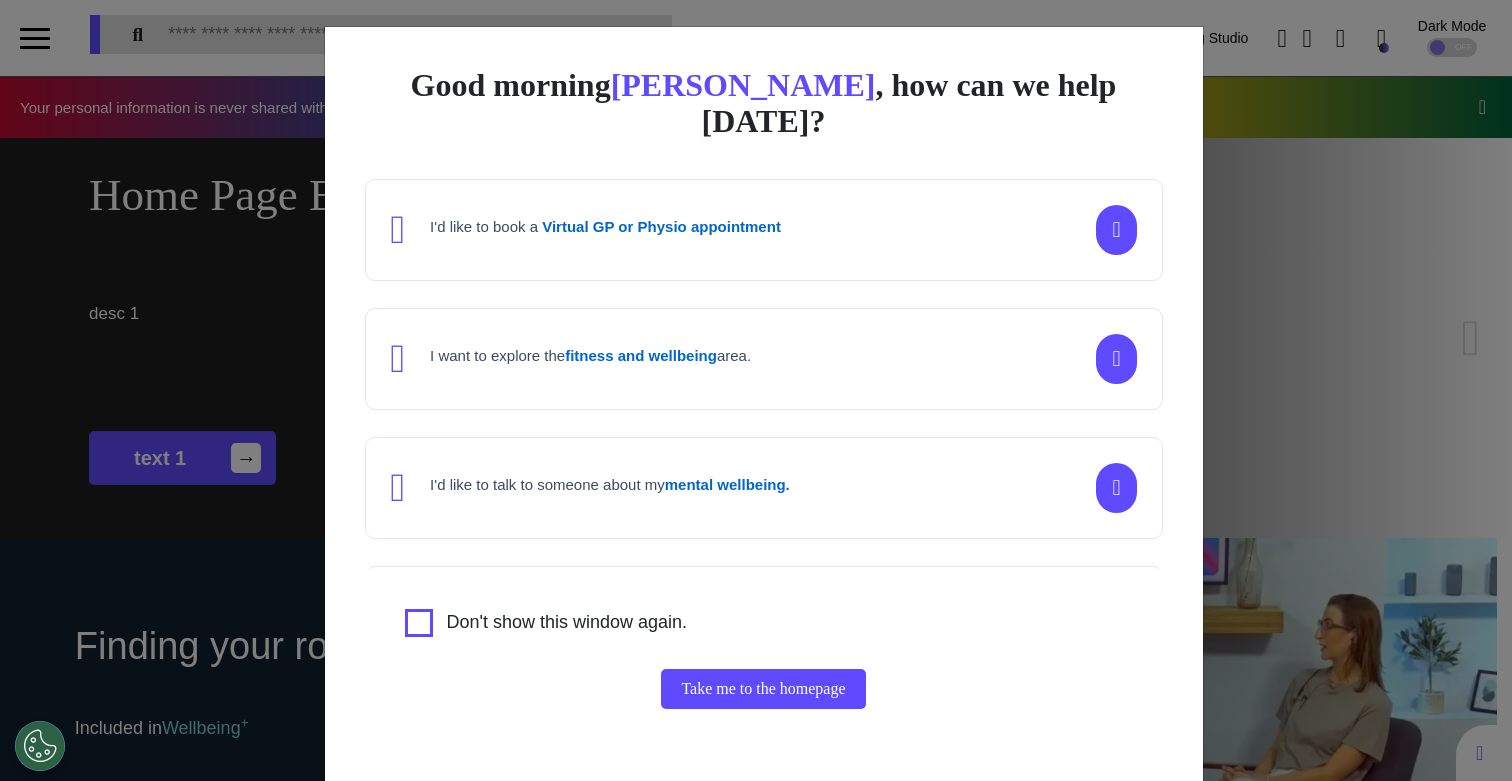 click on "Good morning  [PERSON_NAME] , how can we help [DATE]? I'd like to book a   Virtual GP or Physio appointment I want to explore the  fitness and wellbeing  area. I'd like to talk to someone about my  mental wellbeing. I'd like to understand my  [MEDICAL_DATA] risk or speak to a [MEDICAL_DATA] nurse  about my symptoms or diagnosis. I am just  browsing.  Don't show this window again.   Take me to the homepage" at bounding box center (756, 390) 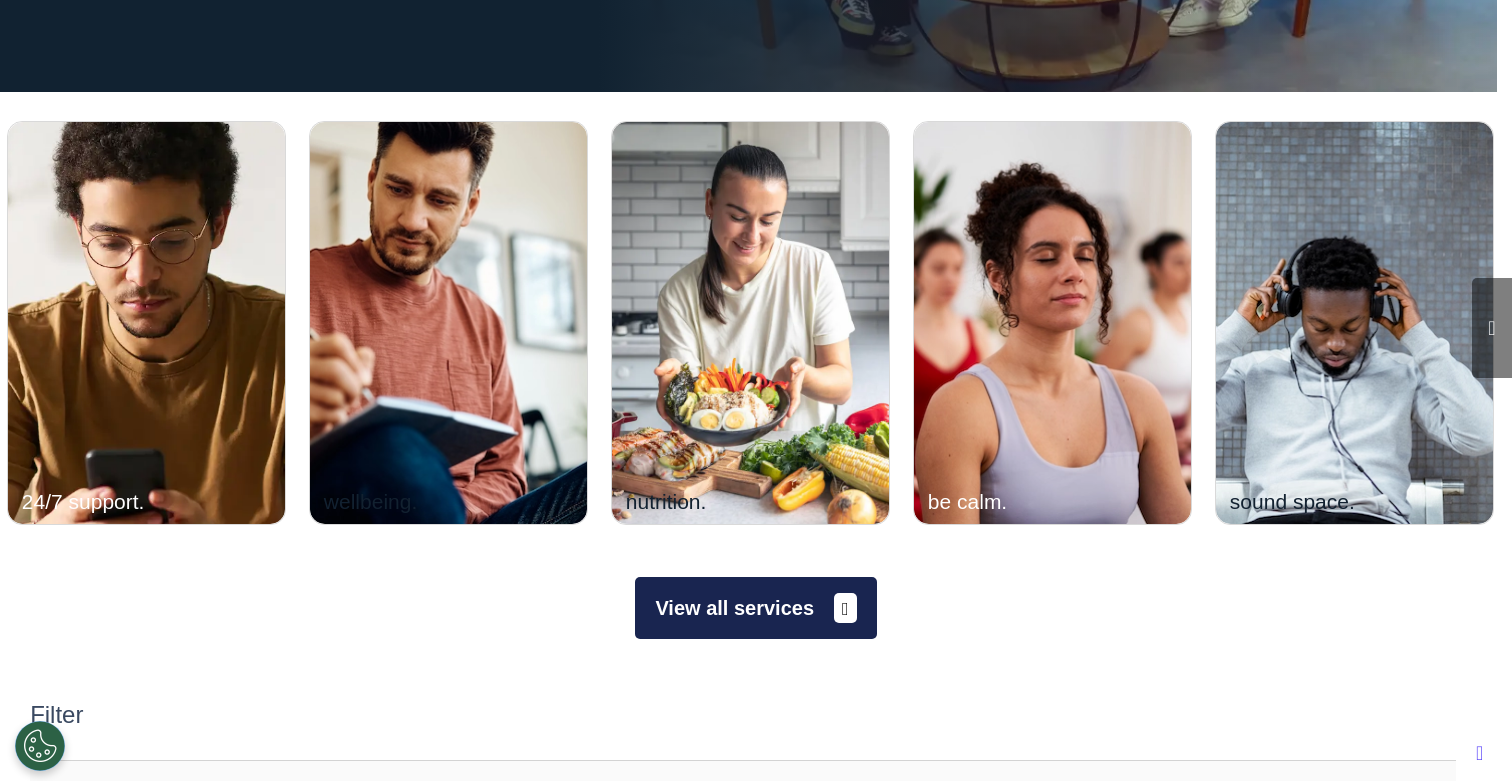 click on "View all services" at bounding box center [755, 608] 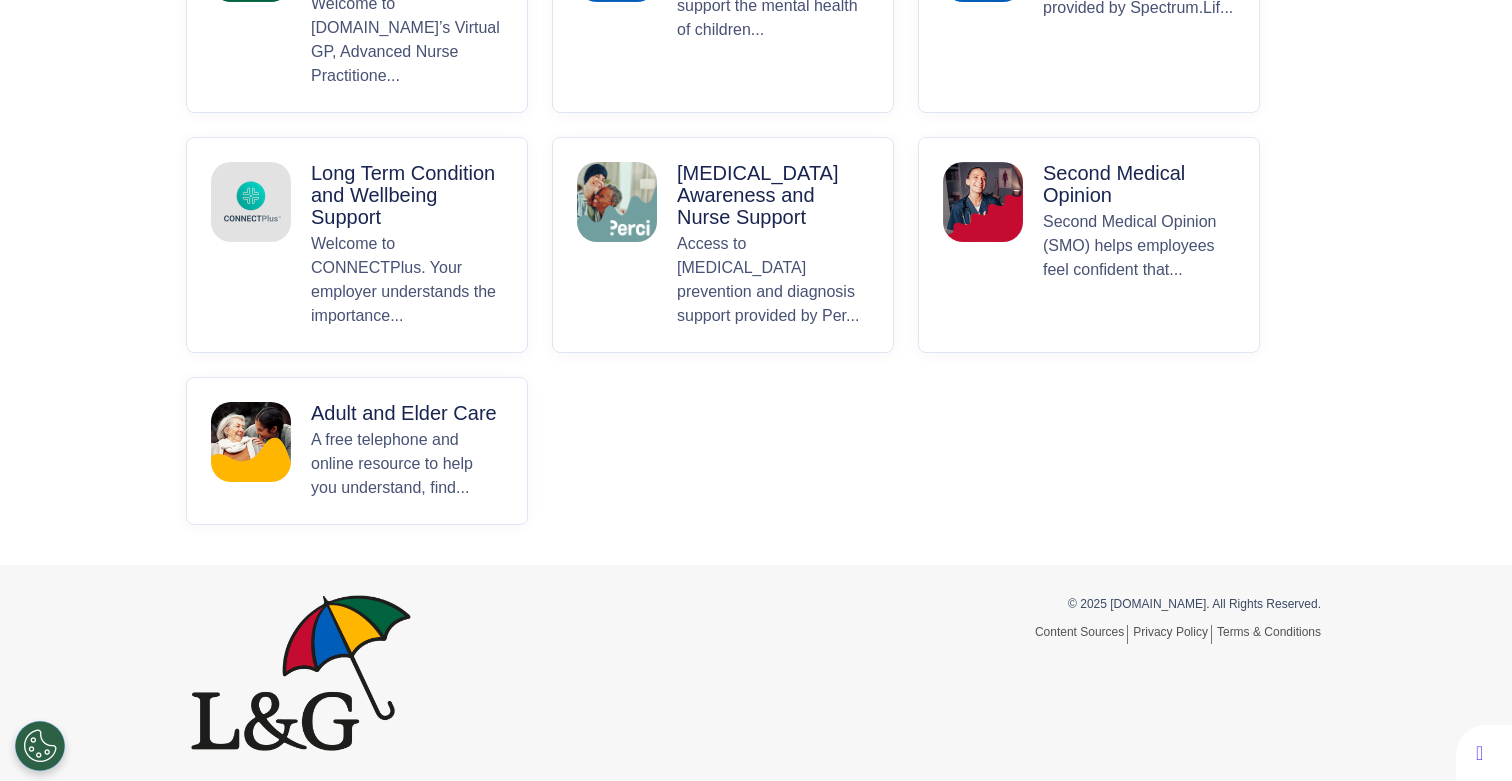 scroll, scrollTop: 0, scrollLeft: 0, axis: both 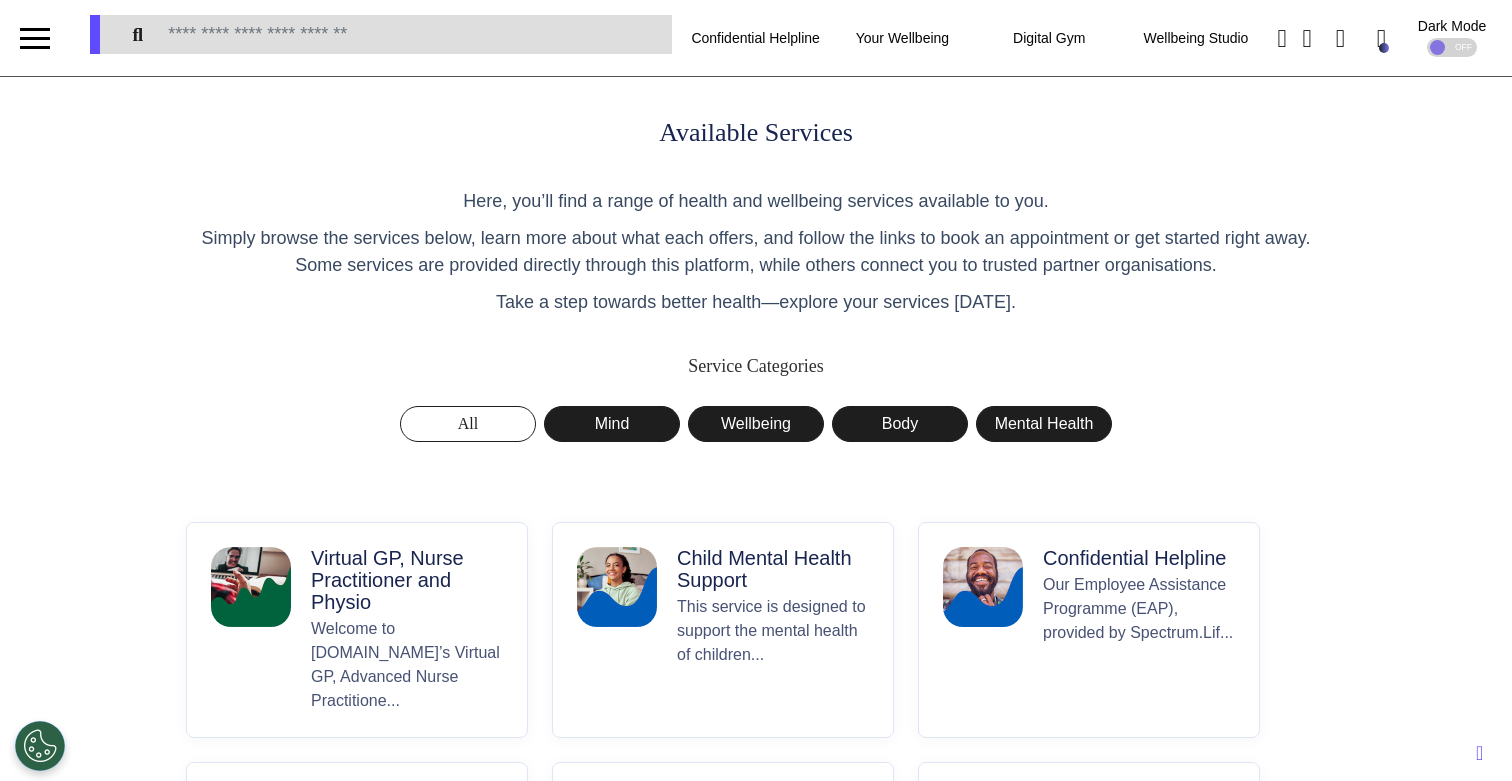 click on "Virtual GP, Nurse Practitioner and Physio" at bounding box center [407, 580] 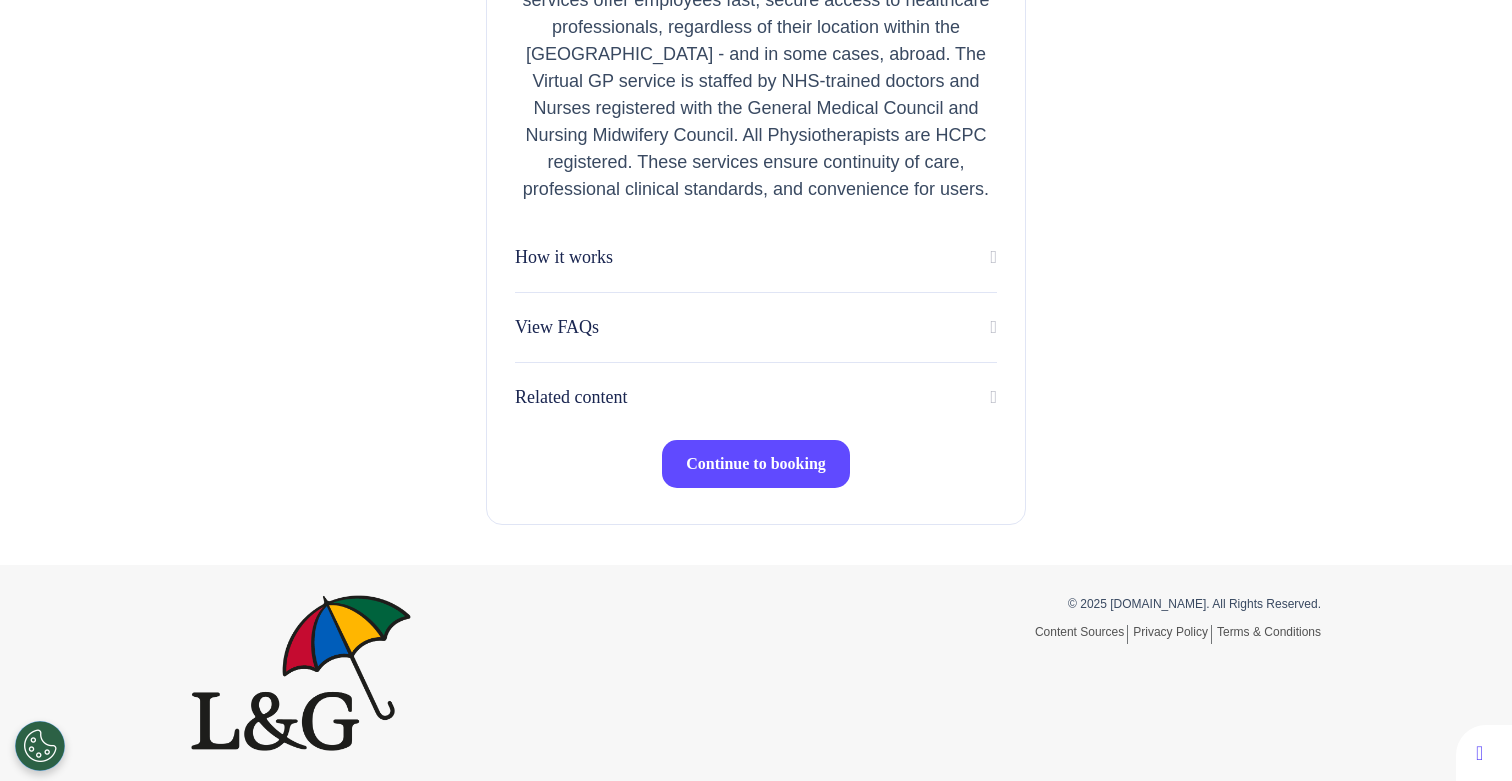 click on "Continue to booking" at bounding box center [756, 464] 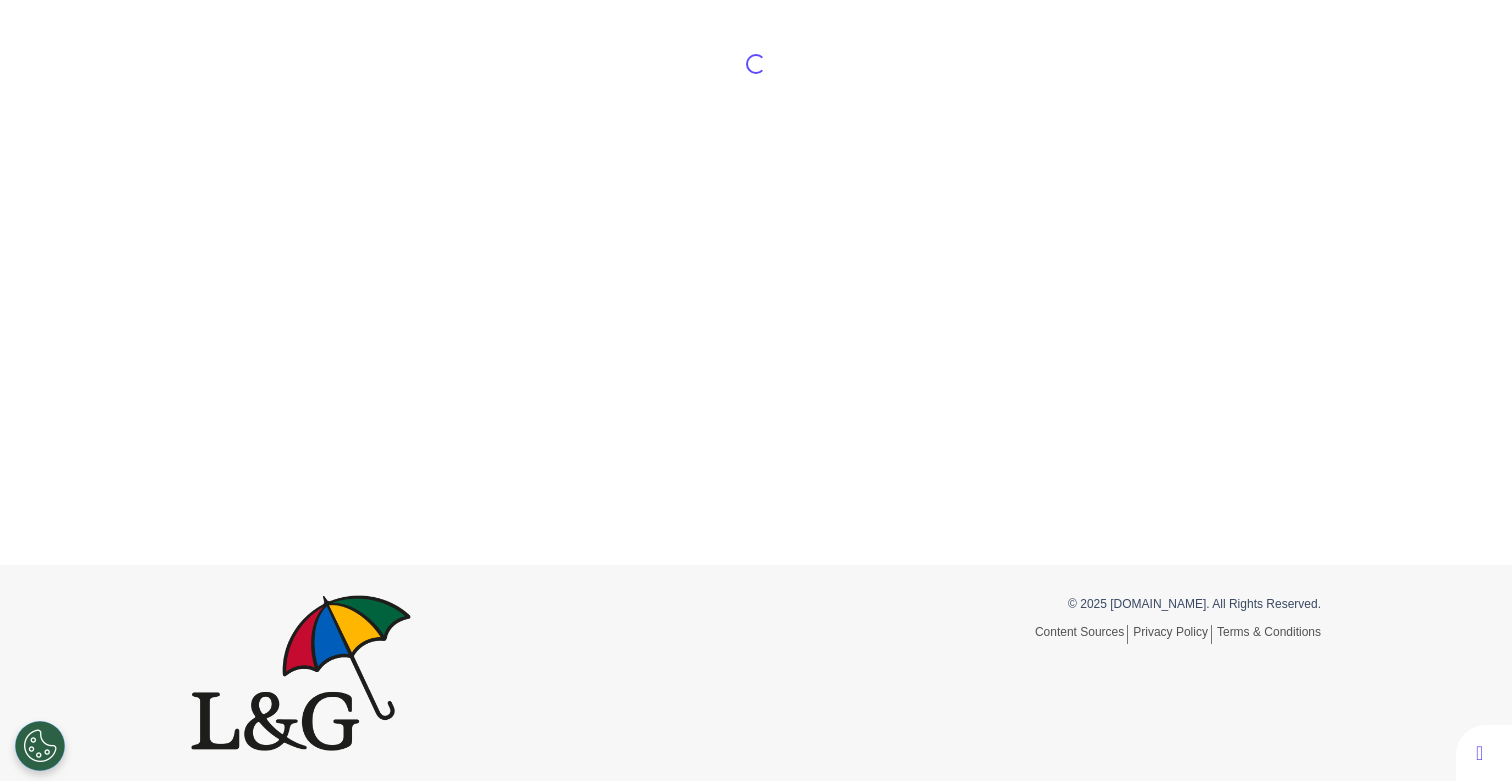 scroll, scrollTop: 0, scrollLeft: 0, axis: both 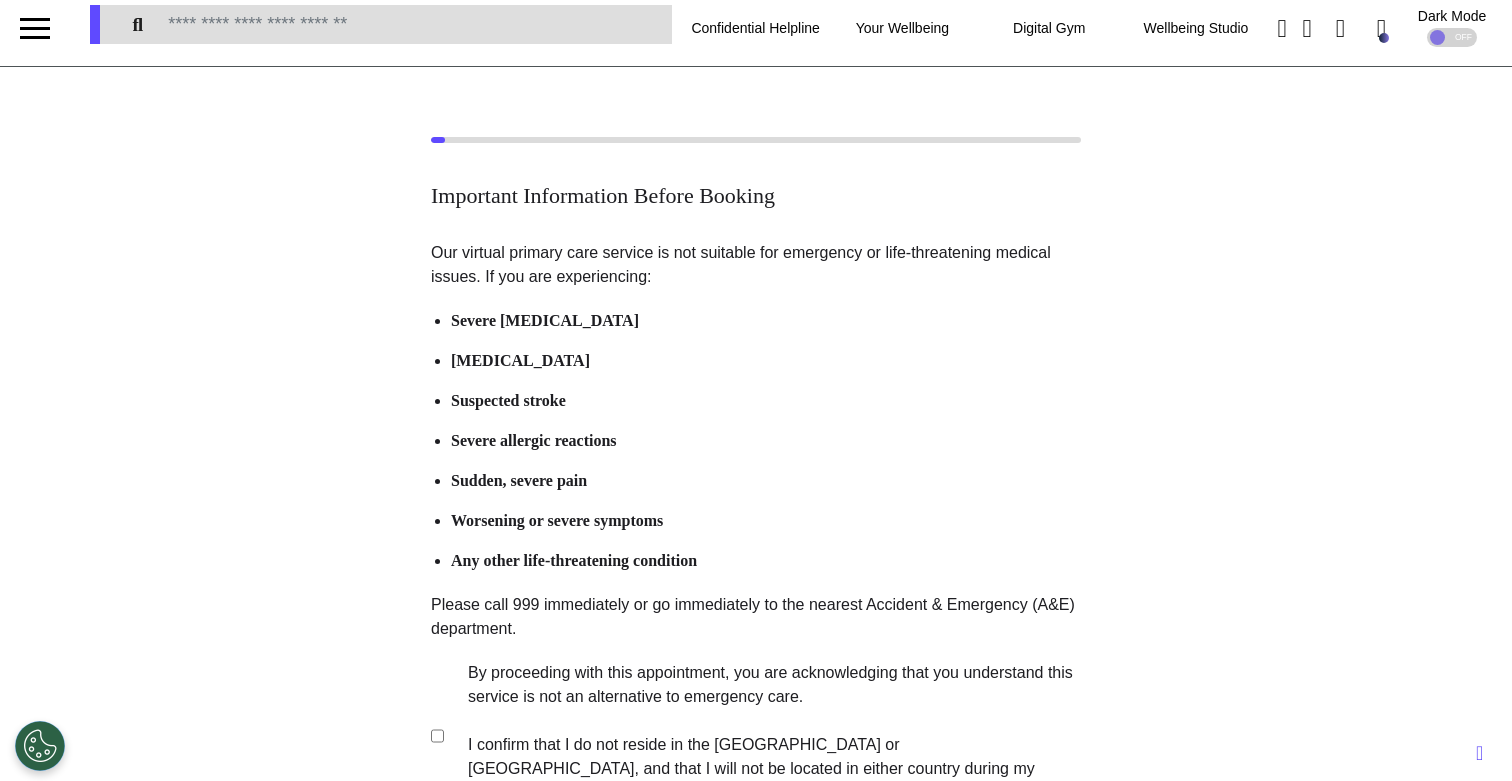 click on "Our virtual primary care service is not suitable for emergency or life-threatening medical issues. If you are experiencing: Severe chest pain Shortness of breath Suspected stroke Severe allergic reactions Sudden, severe pain Worsening or severe symptoms Any other life-threatening condition Please call 999 immediately or go immediately to the nearest Accident & Emergency (A&E) department. By proceeding with this appointment, you are acknowledging that you understand this service is not an alternative to emergency care. I confirm that I do not reside in the United States or Canada, and that I will not be located in either country during my consultation" at bounding box center [756, 525] 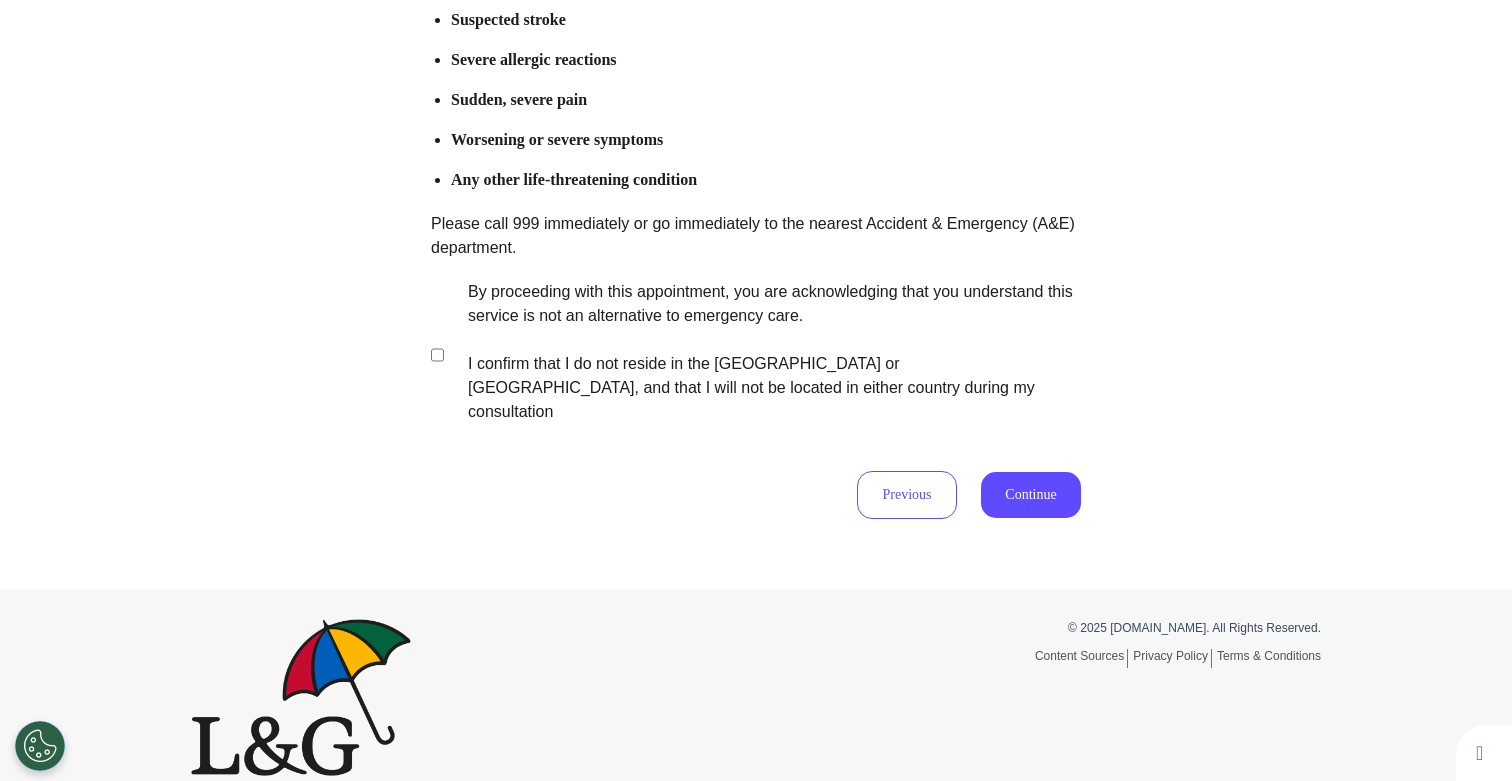 scroll, scrollTop: 392, scrollLeft: 0, axis: vertical 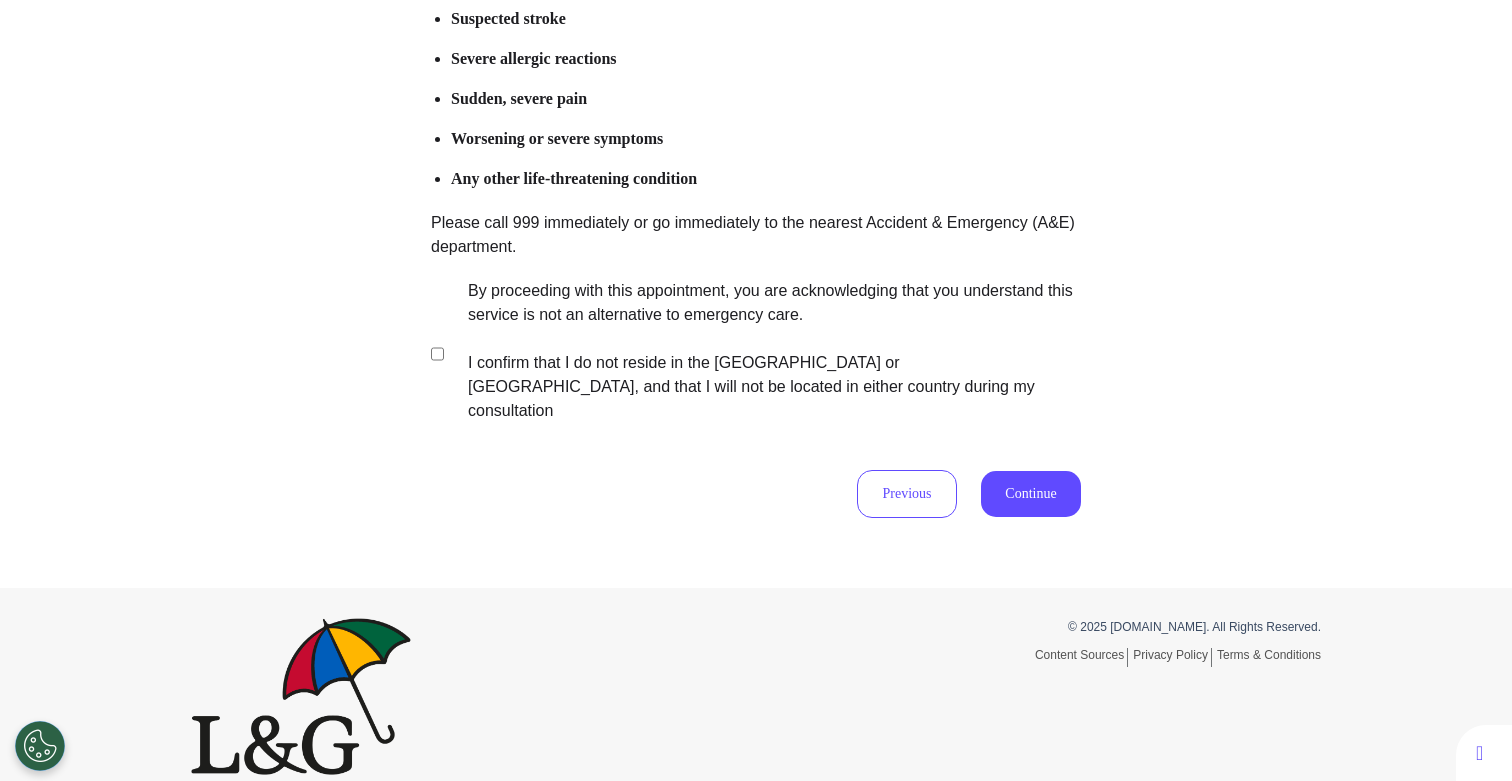 click on "By proceeding with this appointment, you are acknowledging that you understand this service is not an alternative to emergency care. I confirm that I do not reside in the United States or Canada, and that I will not be located in either country during my consultation" at bounding box center [761, 351] 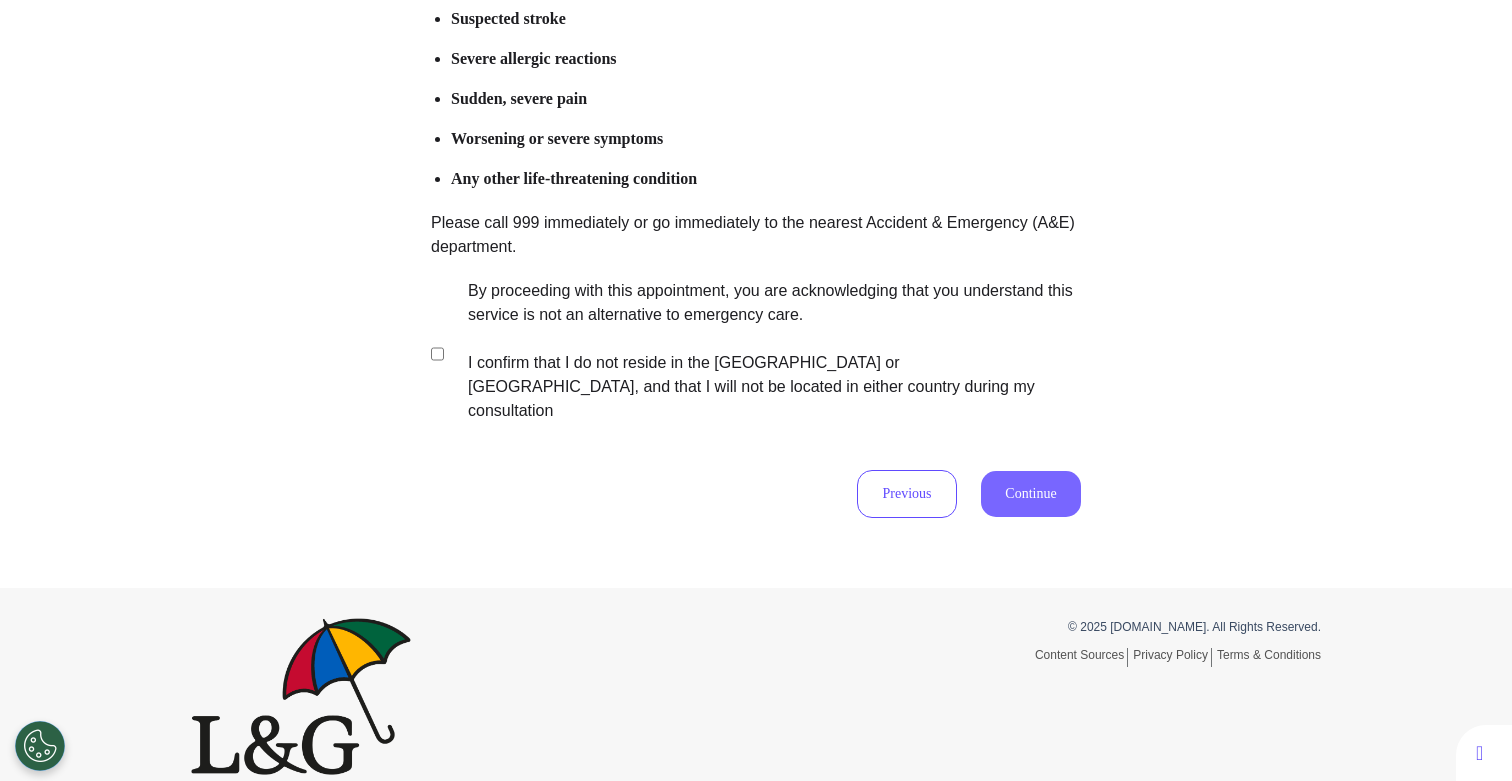 click on "Continue" at bounding box center (1031, 494) 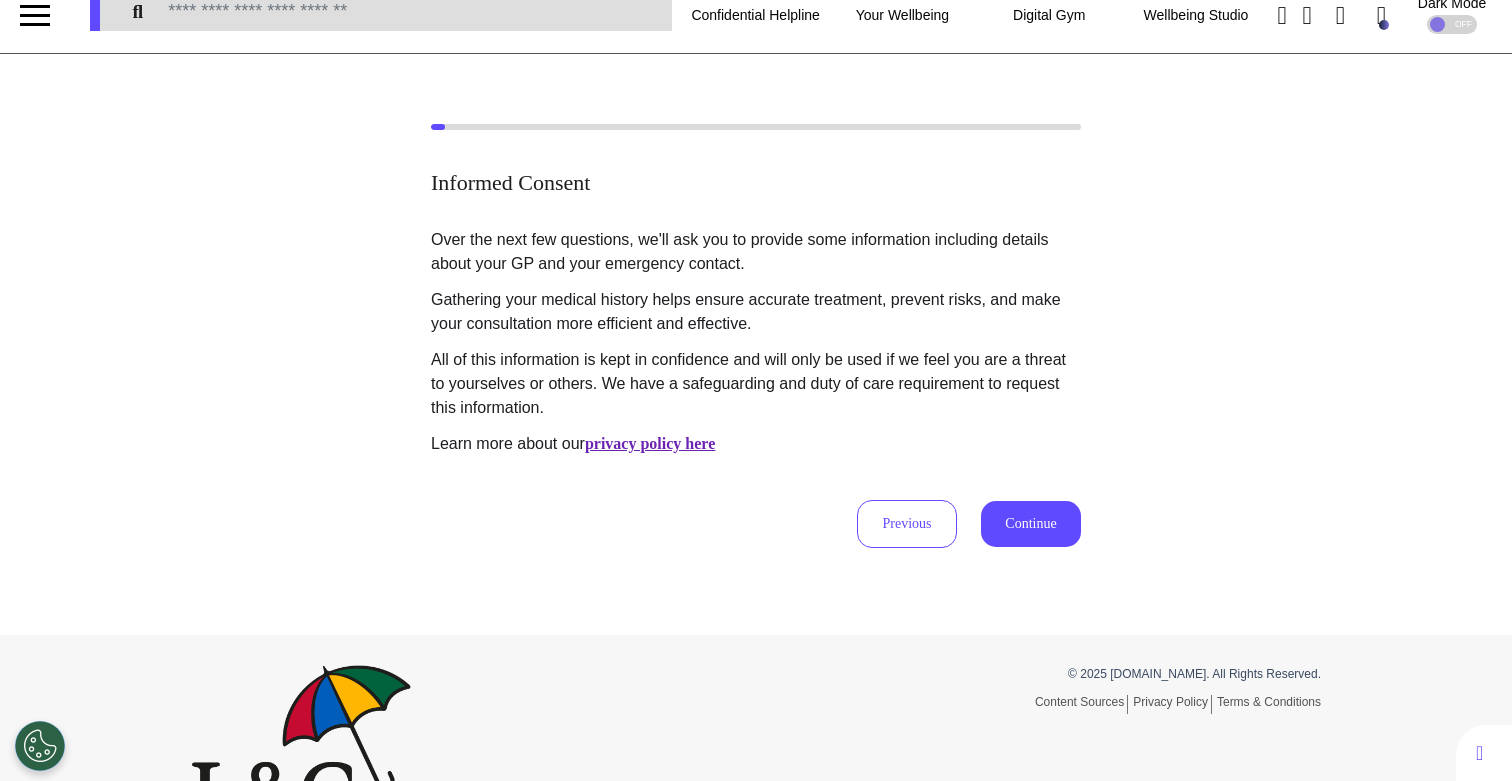 scroll, scrollTop: 0, scrollLeft: 0, axis: both 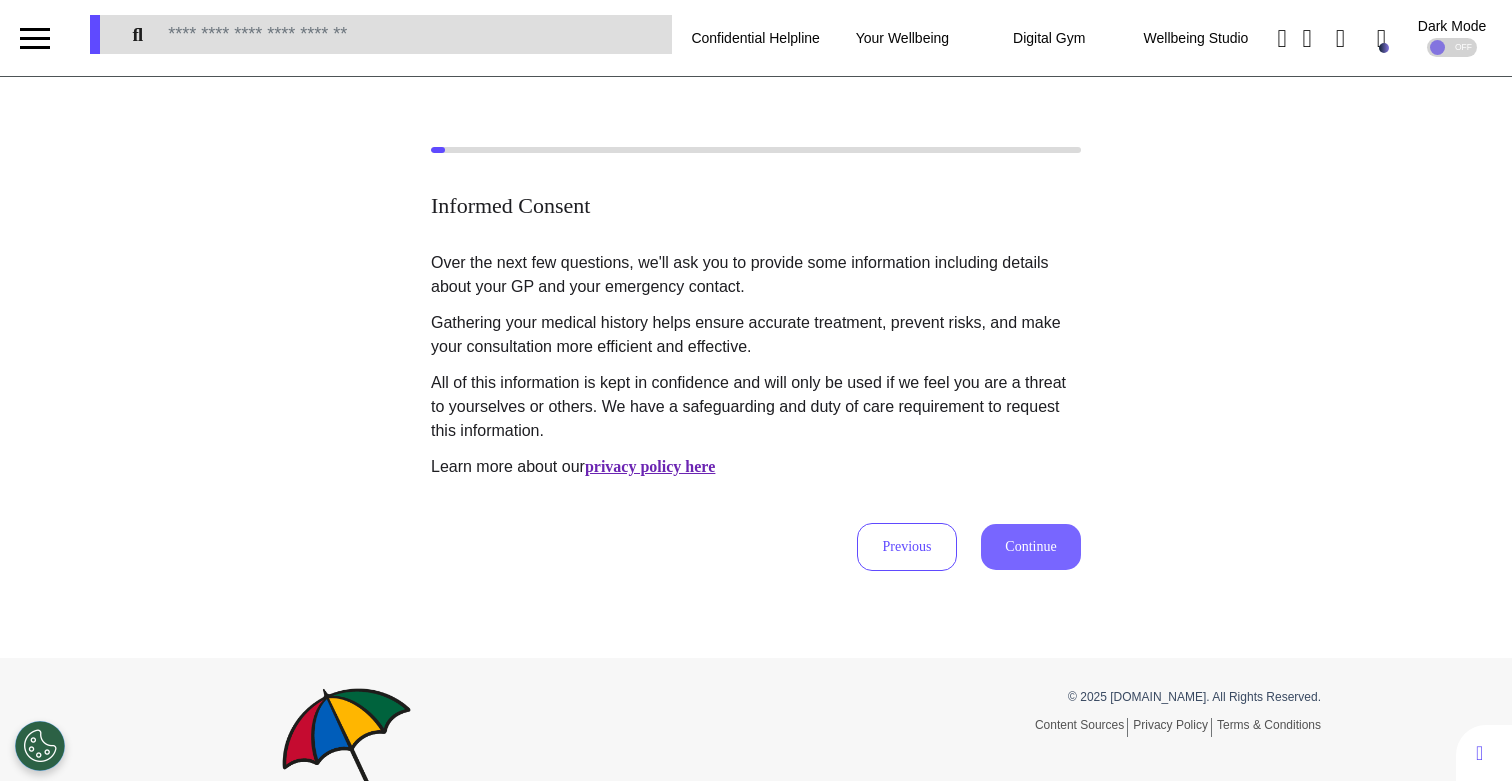 click on "Continue" at bounding box center [1031, 547] 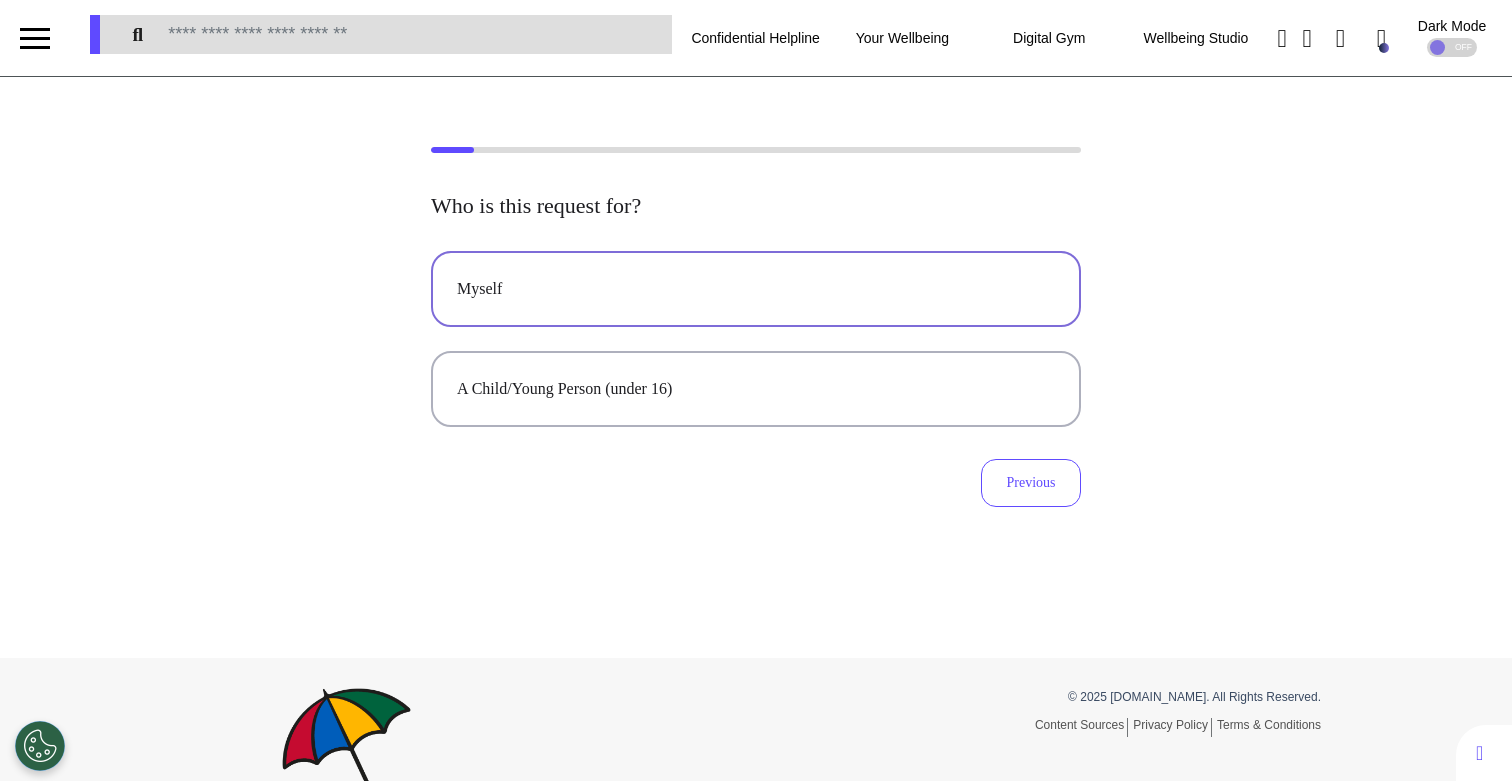 click on "Myself" at bounding box center [756, 289] 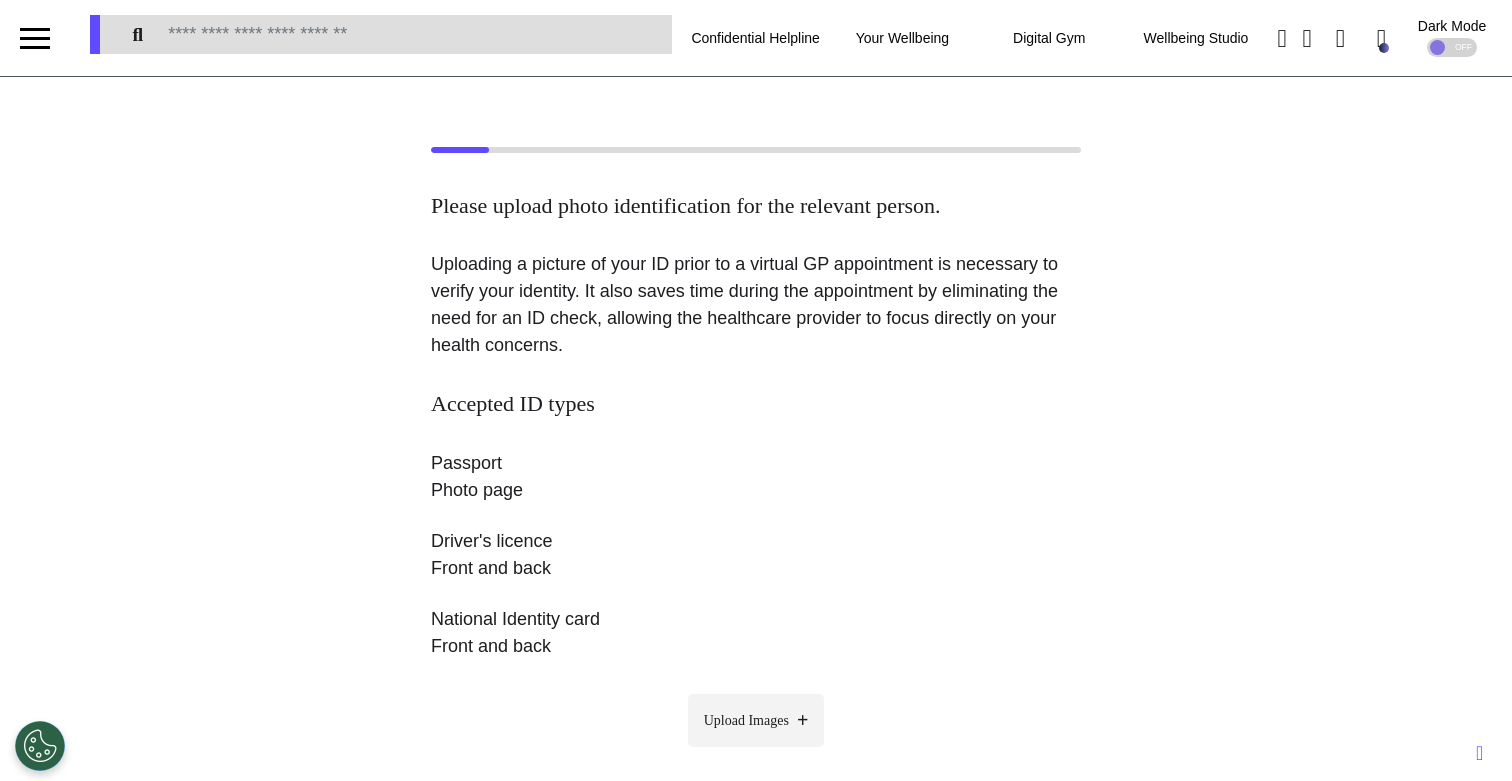 click on "Upload Images" at bounding box center (746, 720) 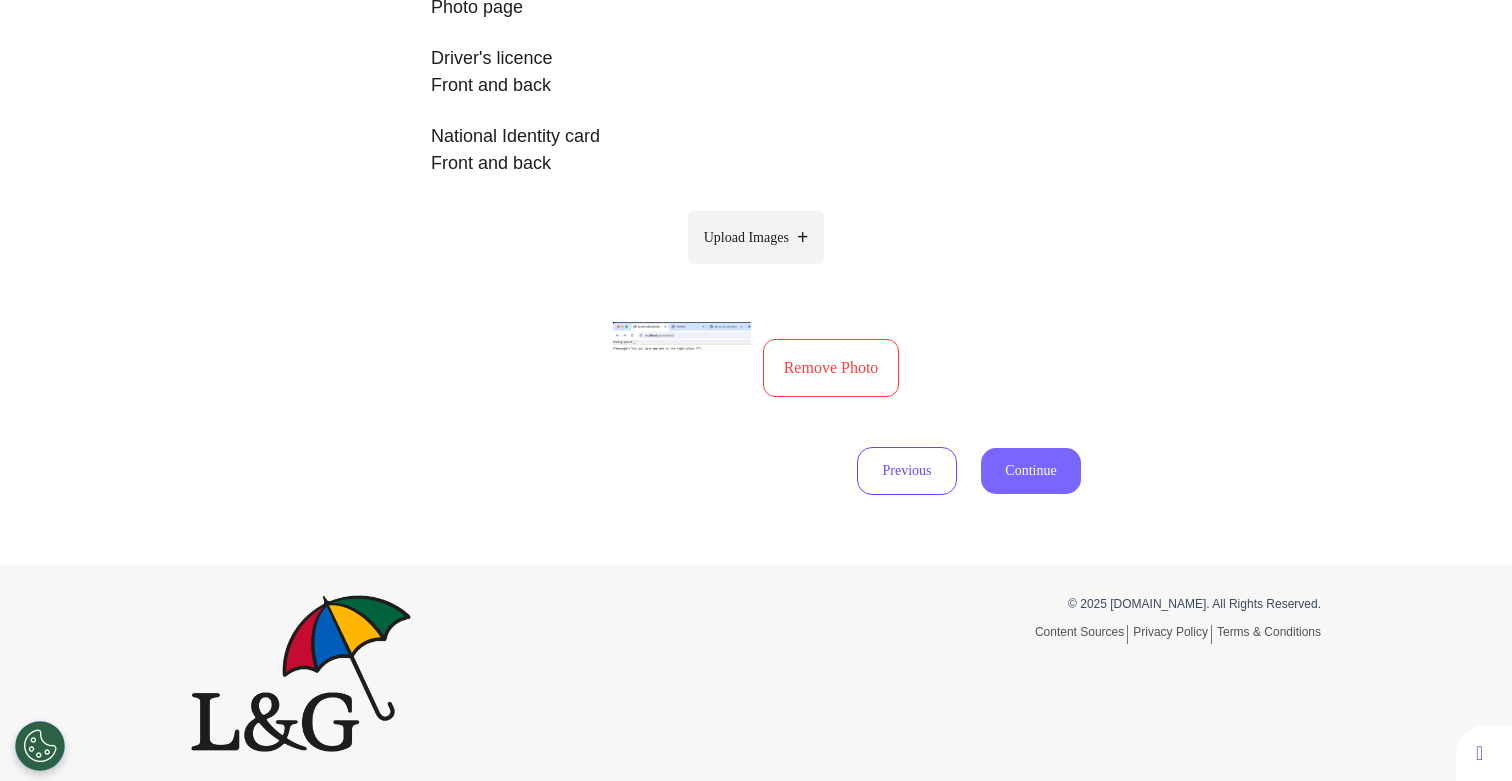 click on "Continue" at bounding box center (1031, 471) 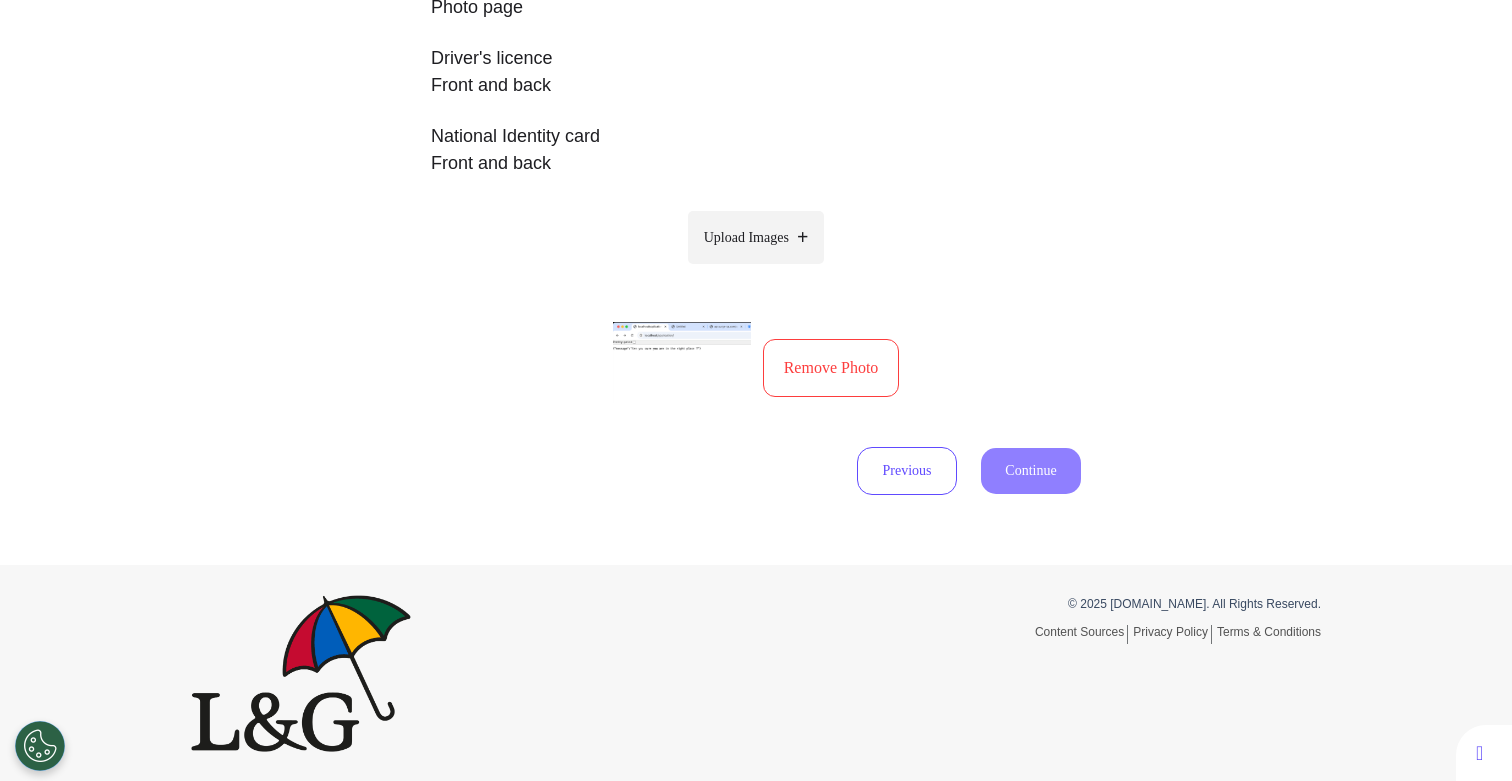 select on "******" 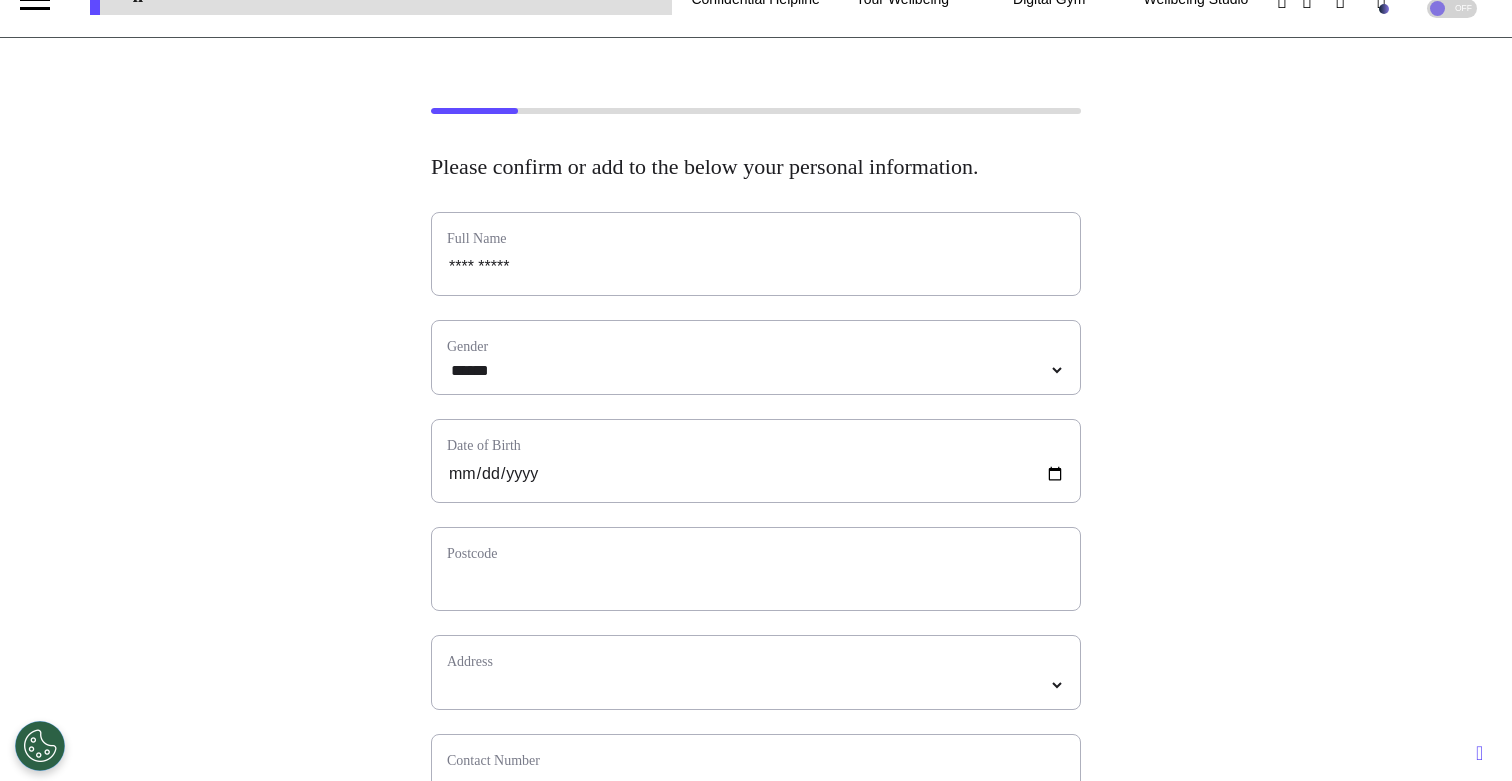 scroll, scrollTop: 35, scrollLeft: 0, axis: vertical 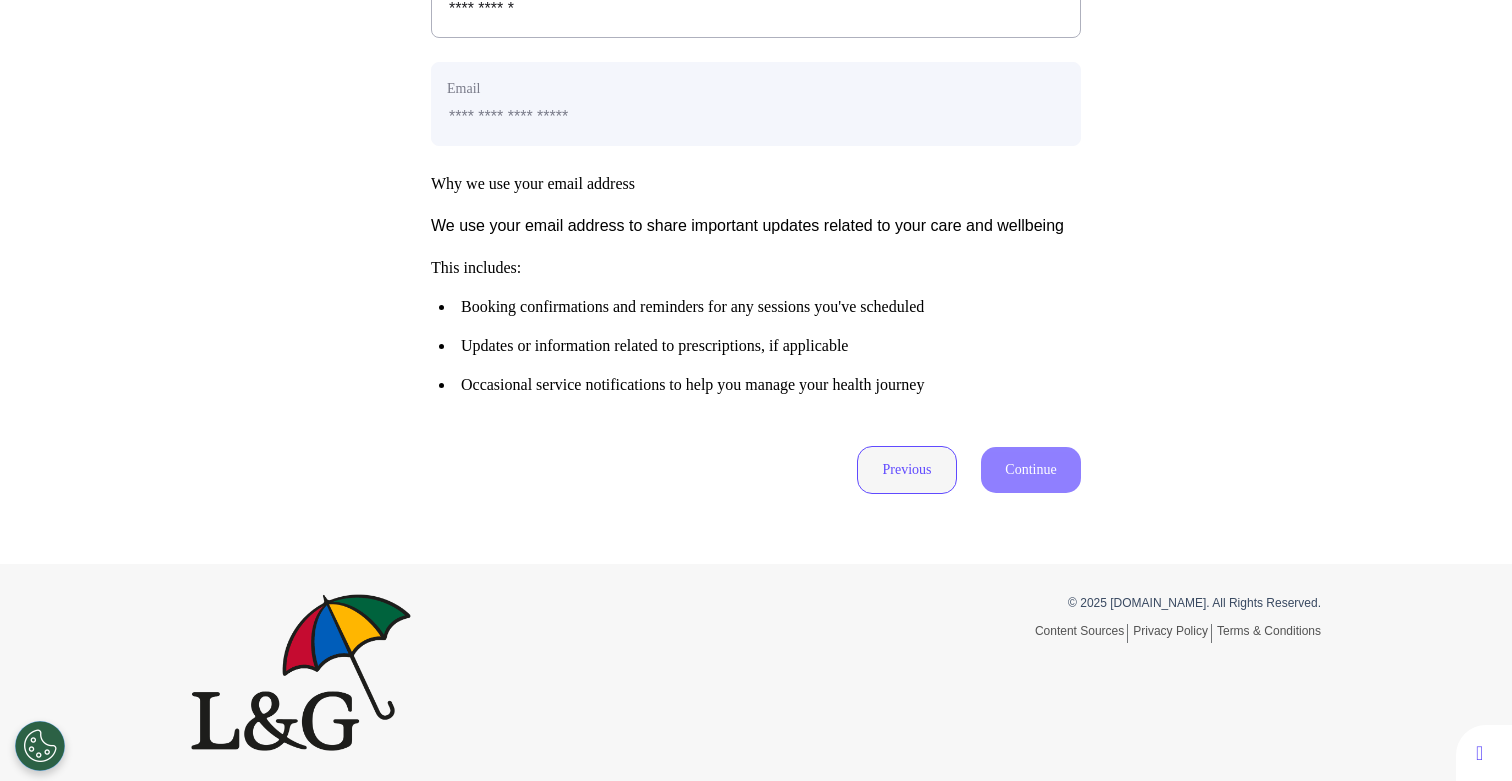click on "Previous" at bounding box center (907, 470) 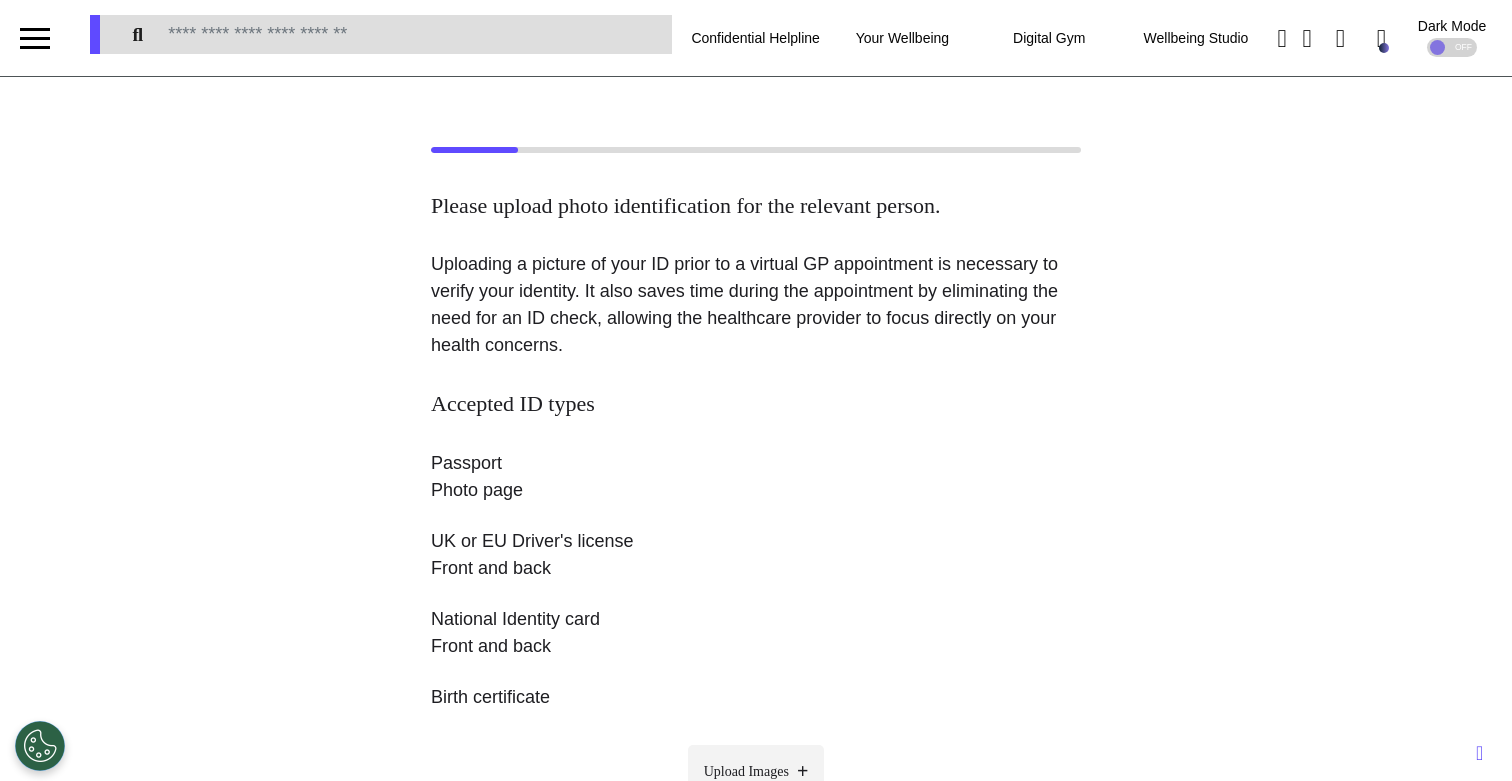 scroll, scrollTop: 297, scrollLeft: 0, axis: vertical 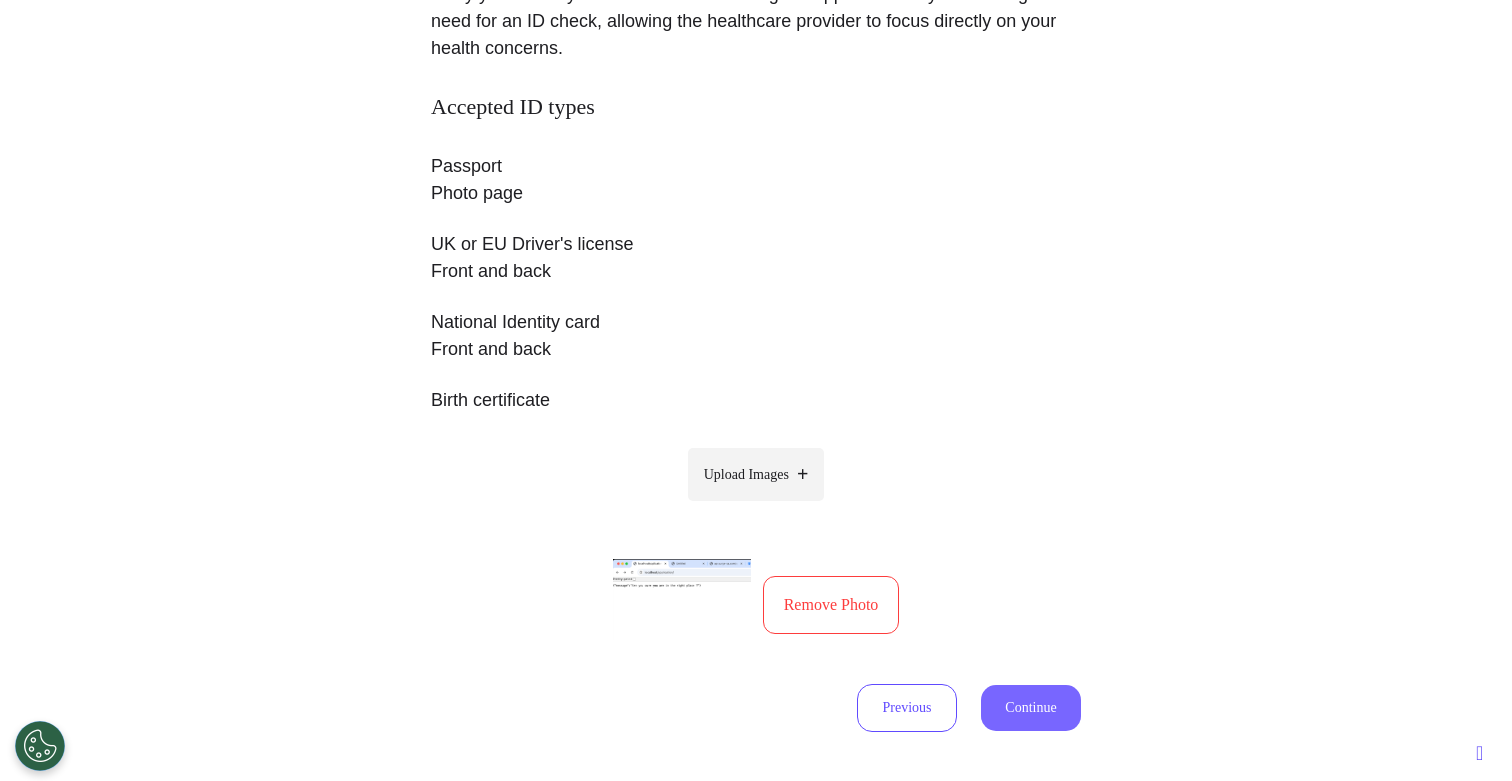 click on "Continue" at bounding box center [1031, 708] 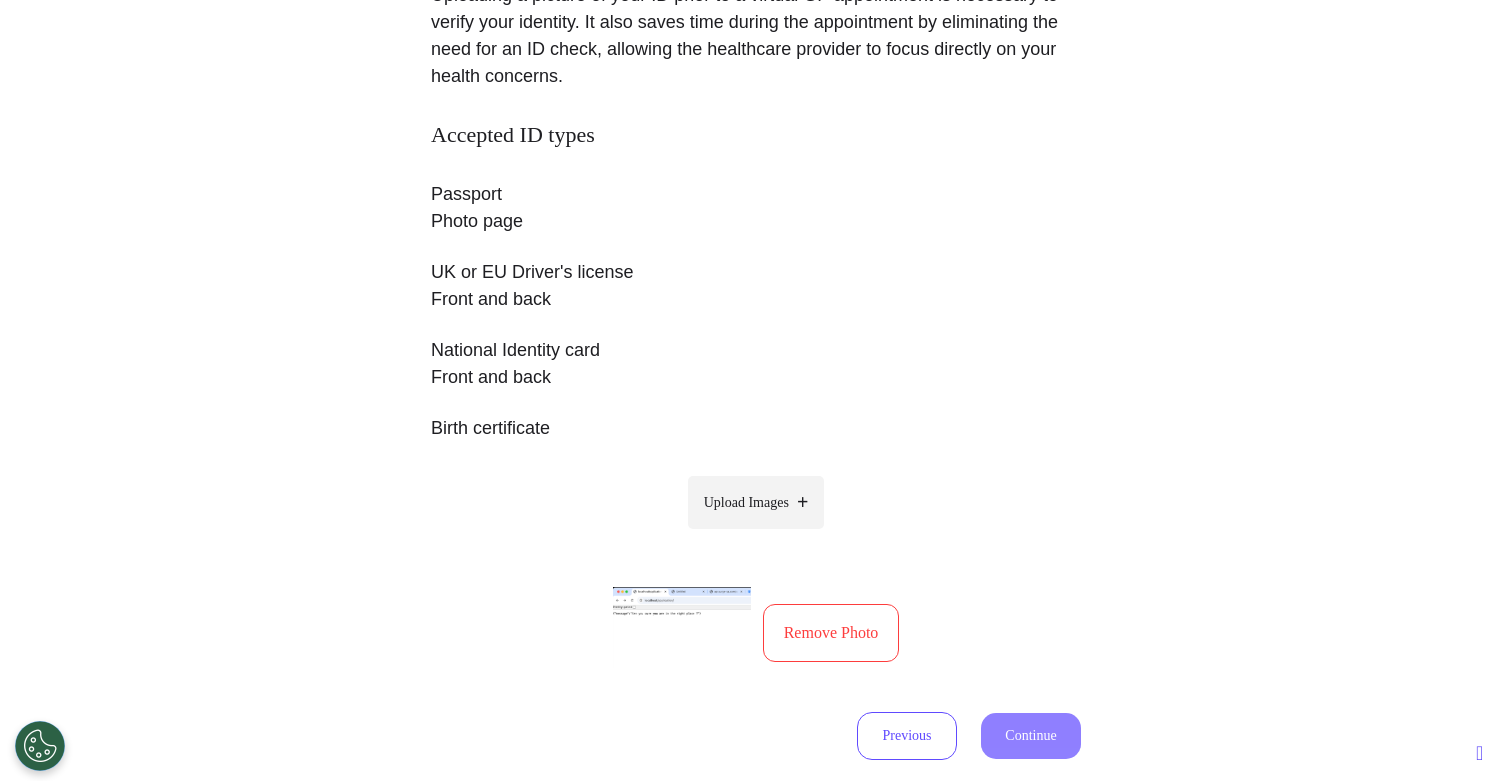 select on "******" 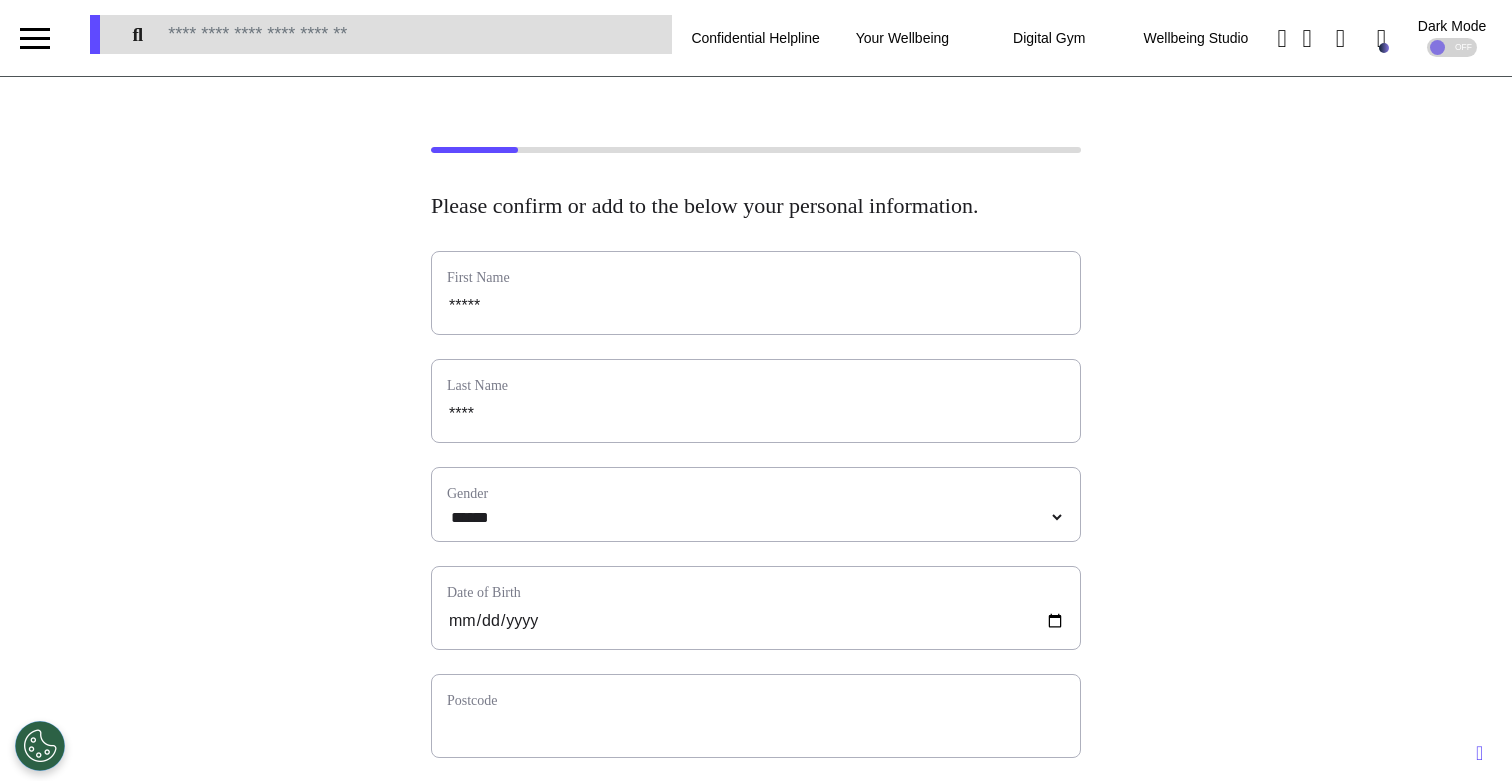 scroll, scrollTop: 4, scrollLeft: 0, axis: vertical 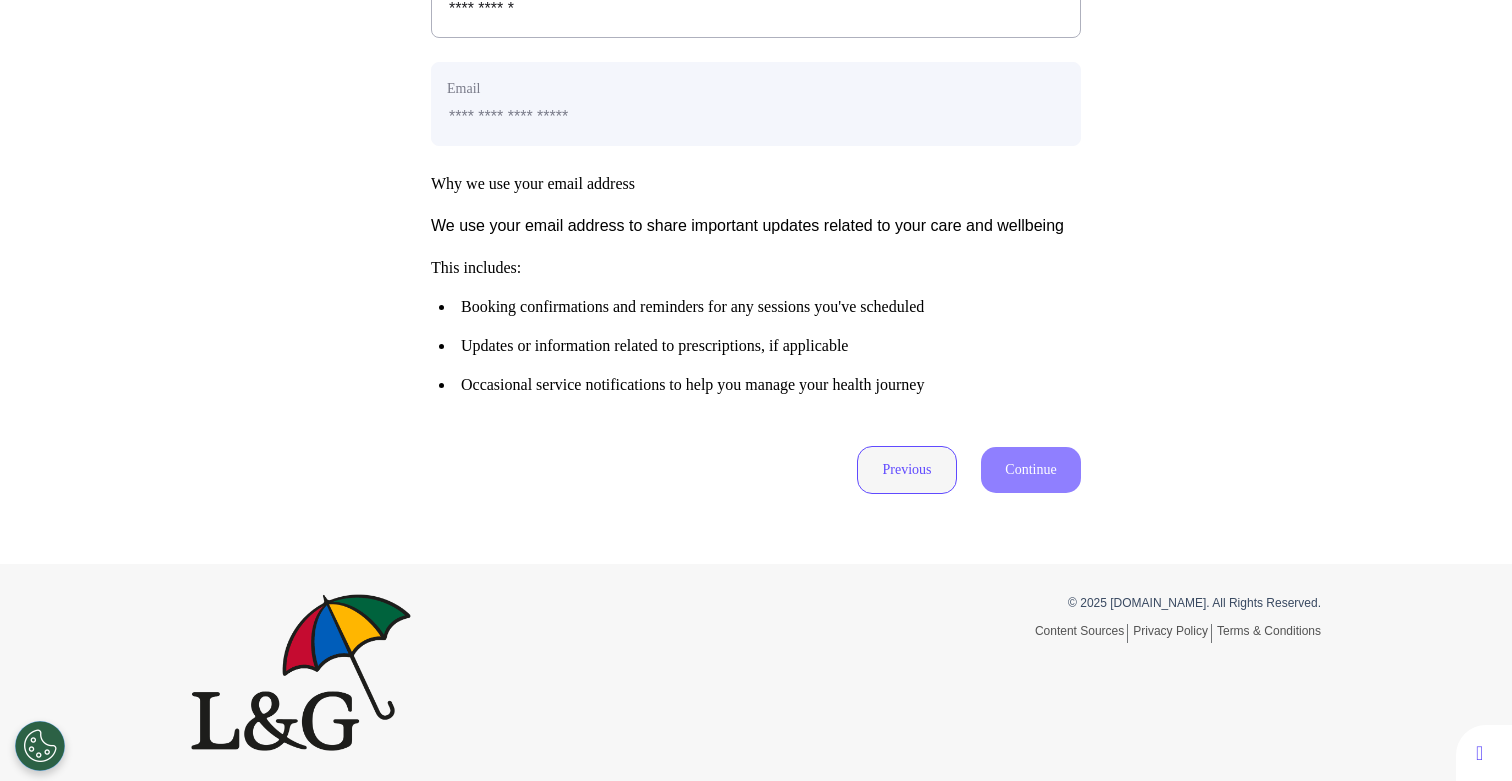 click on "Previous" at bounding box center (907, 470) 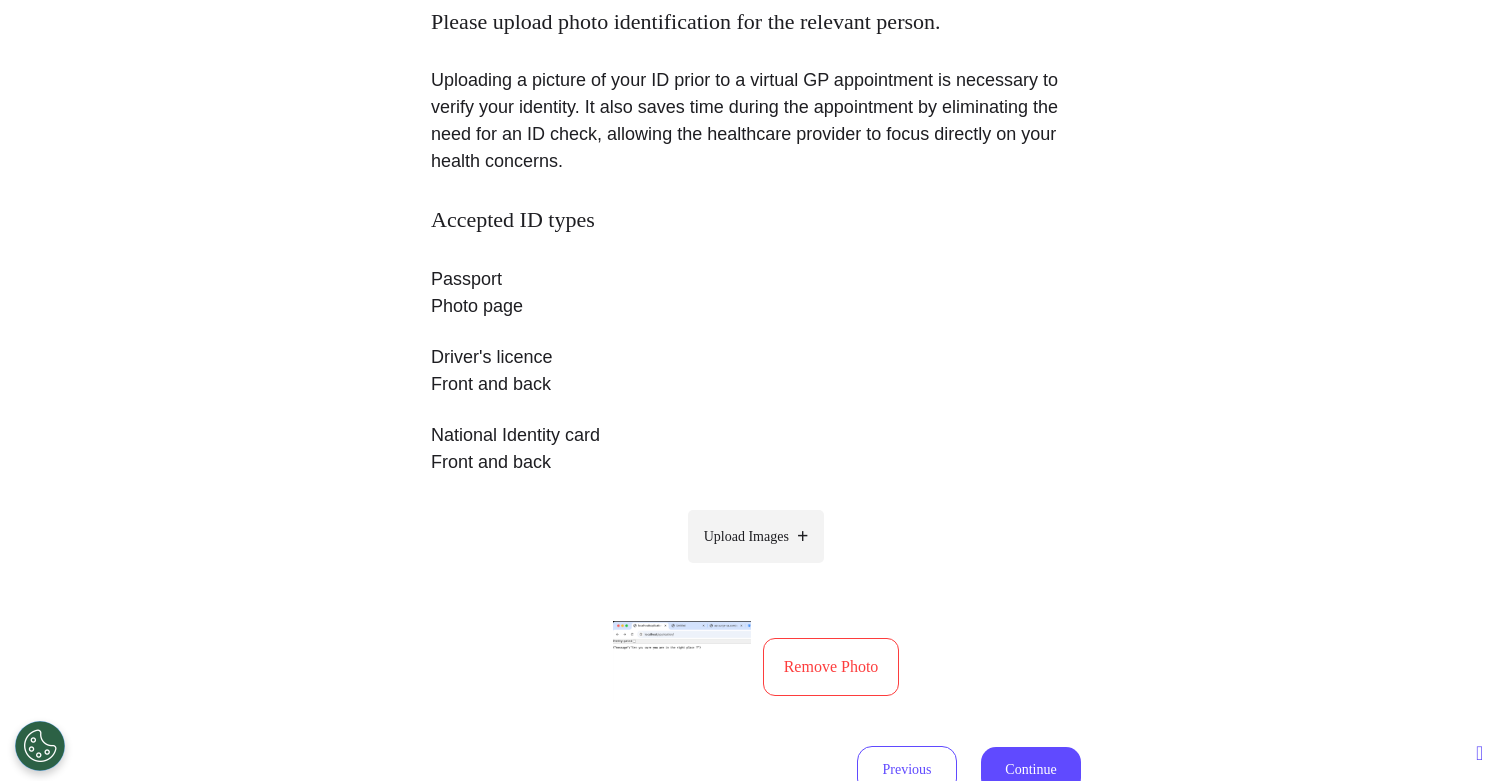 scroll, scrollTop: 466, scrollLeft: 0, axis: vertical 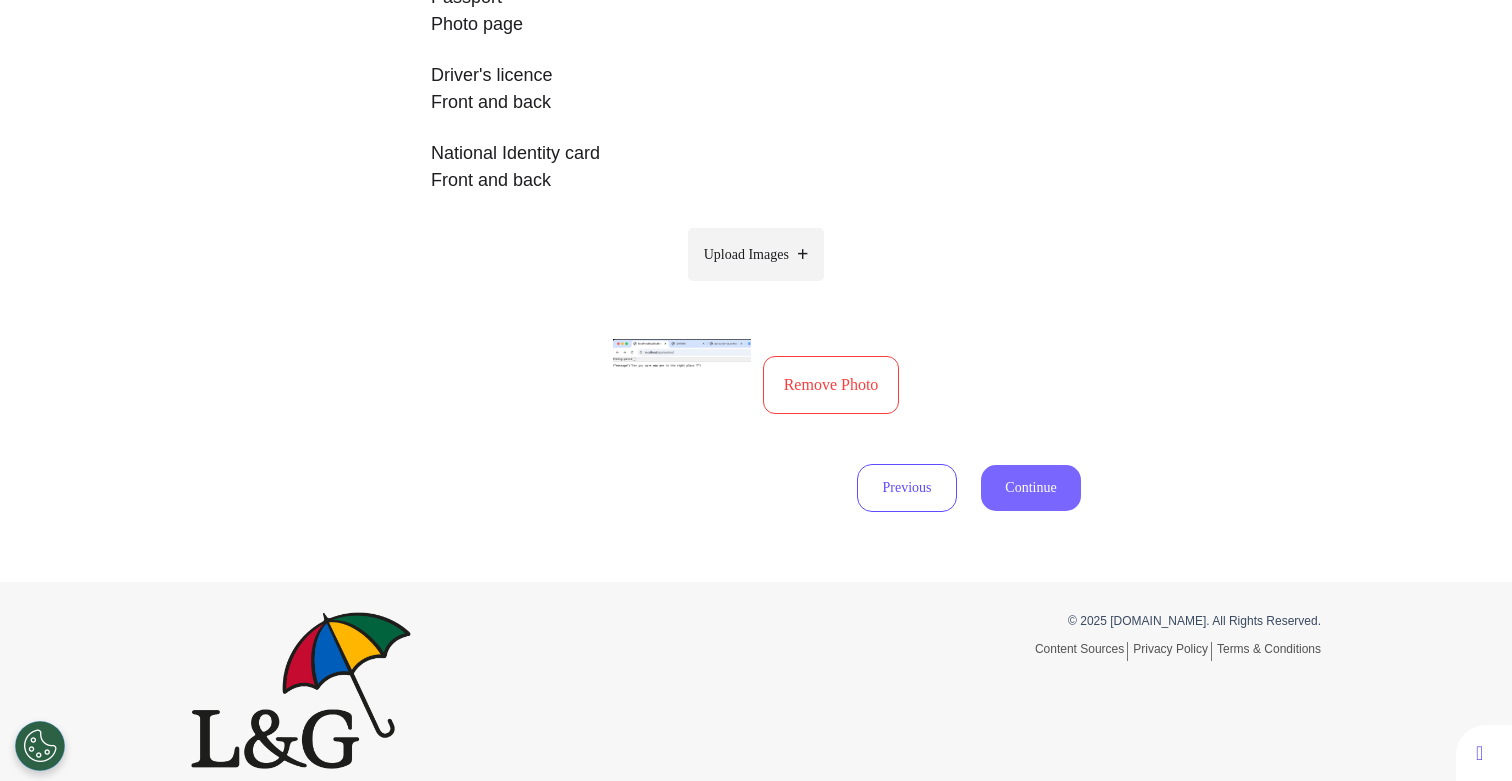 click on "Continue" at bounding box center [1031, 488] 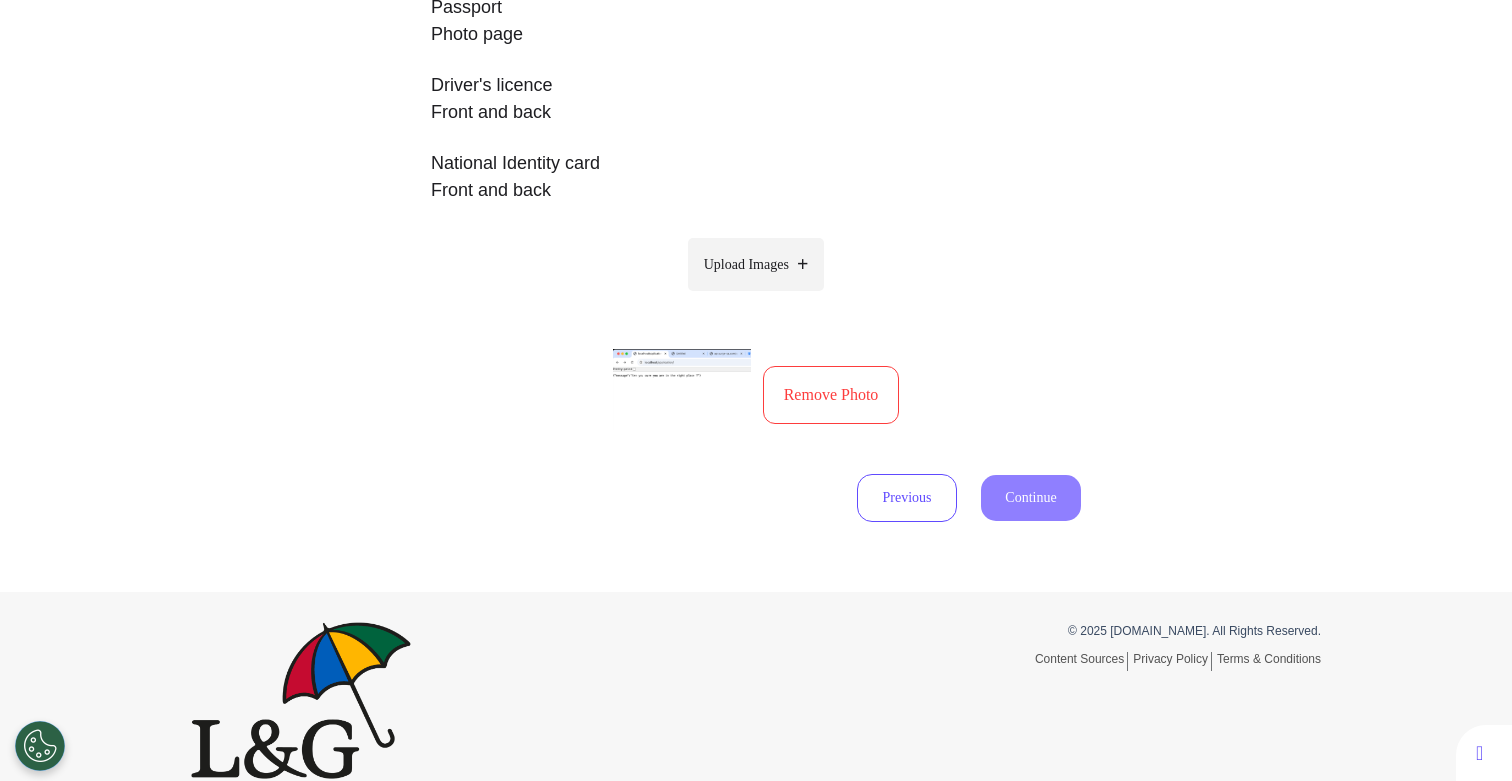scroll, scrollTop: 0, scrollLeft: 0, axis: both 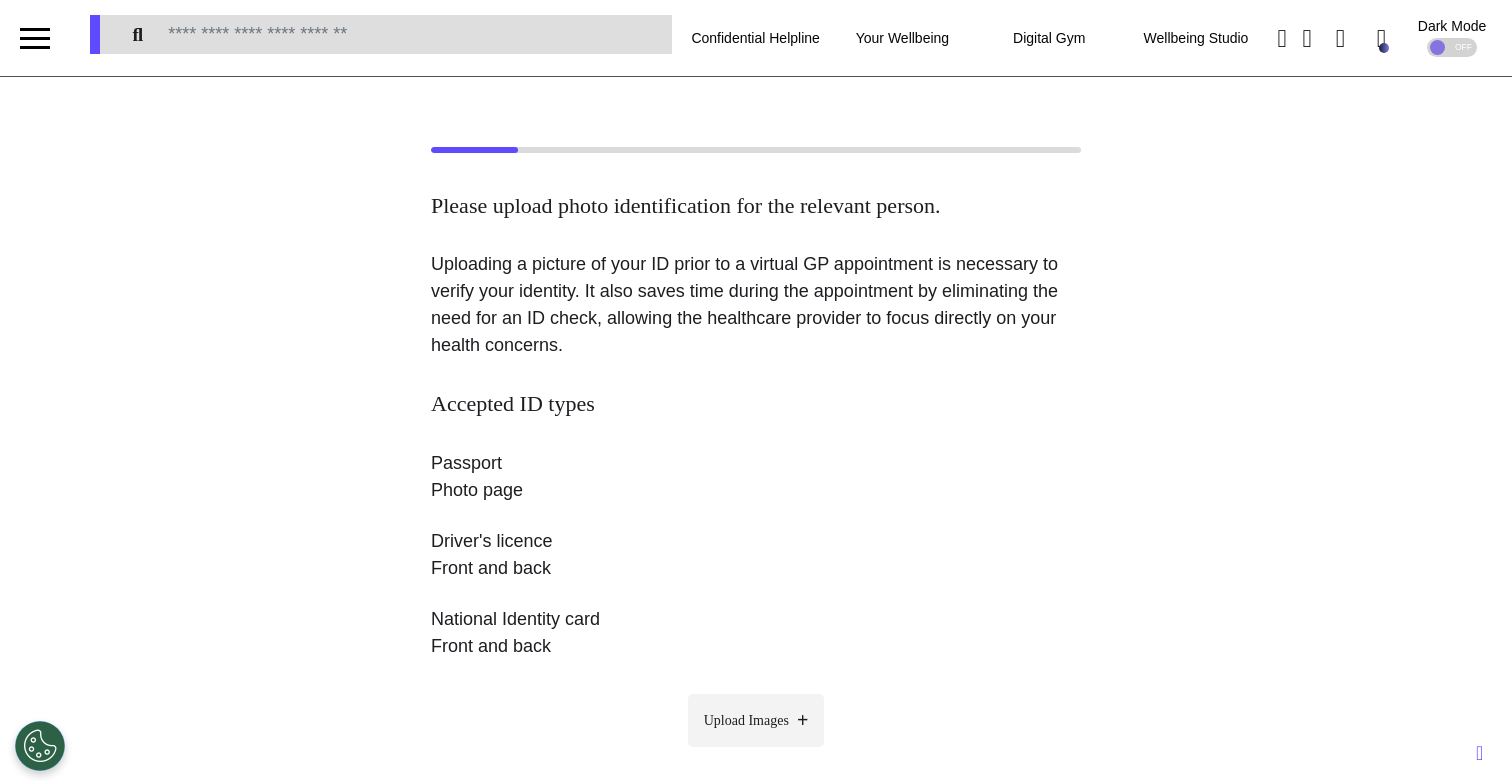 select on "******" 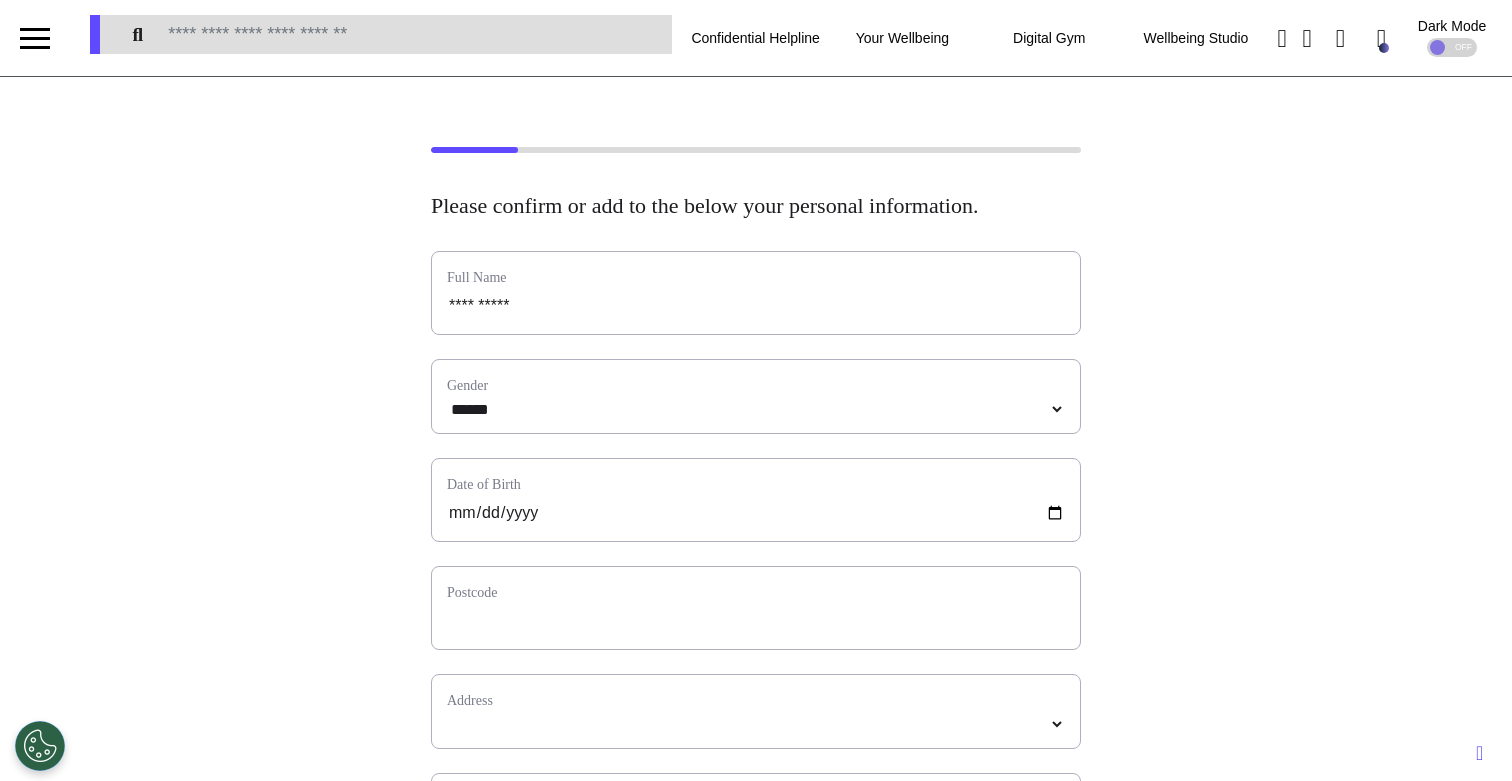scroll, scrollTop: 881, scrollLeft: 0, axis: vertical 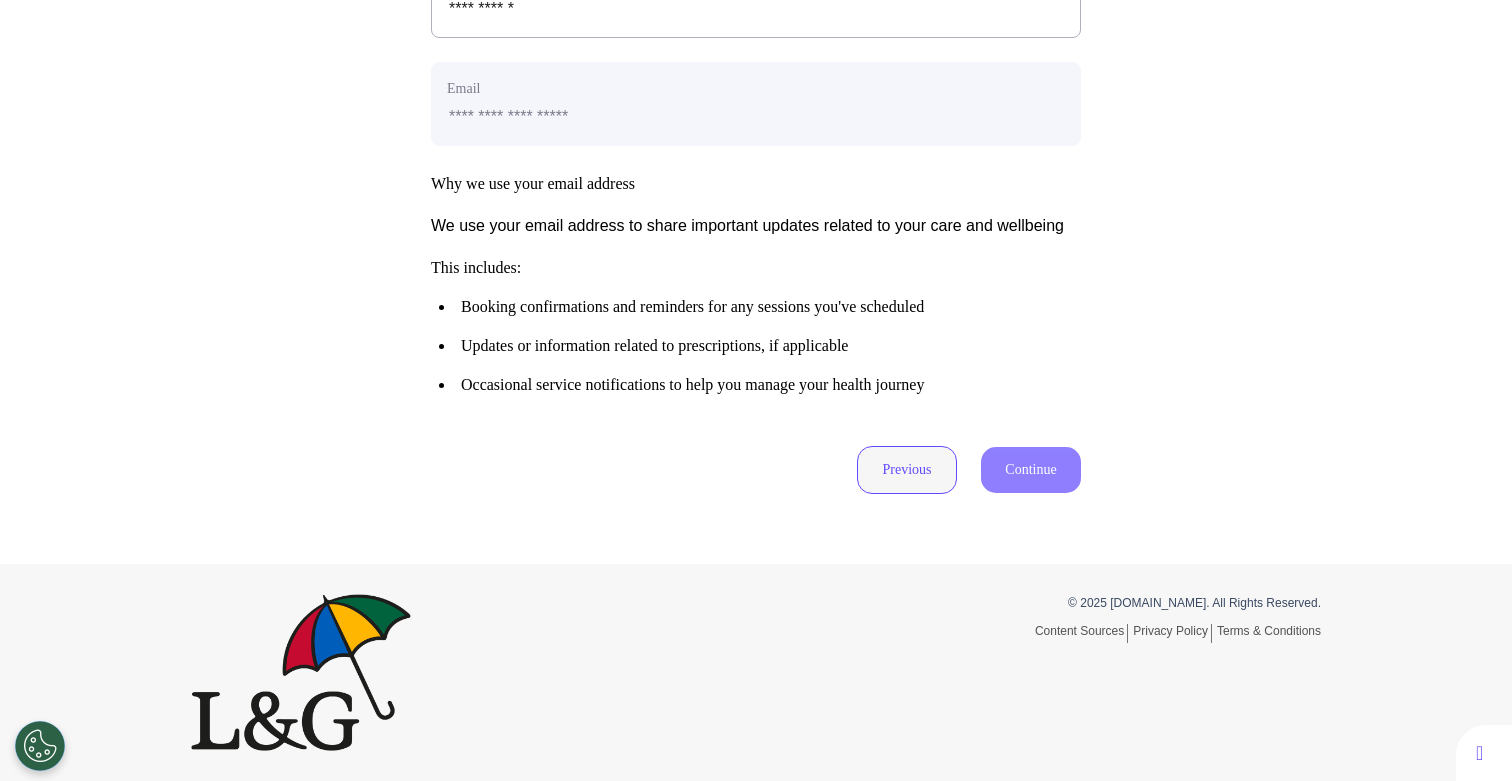 click on "Previous" at bounding box center [907, 470] 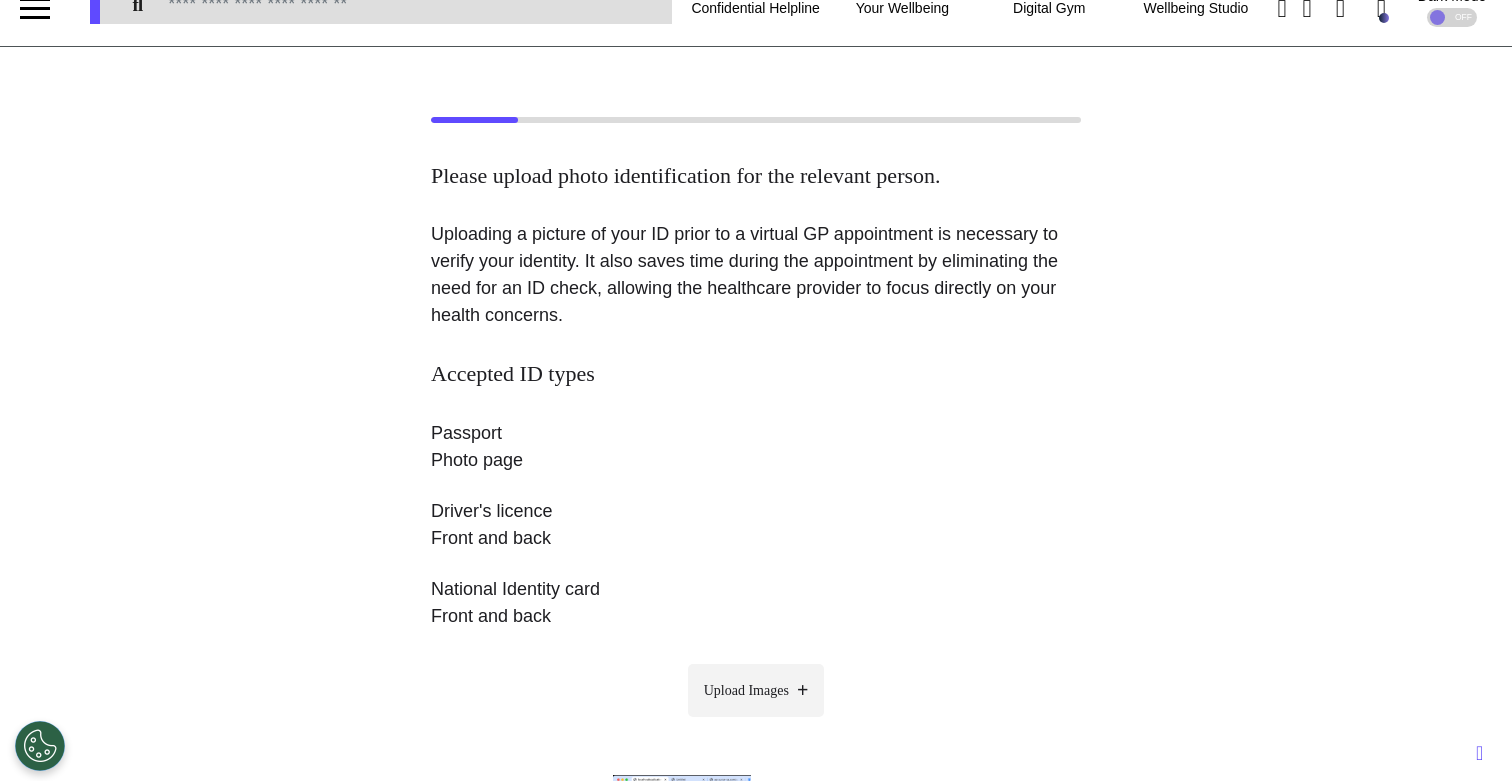 scroll, scrollTop: 483, scrollLeft: 0, axis: vertical 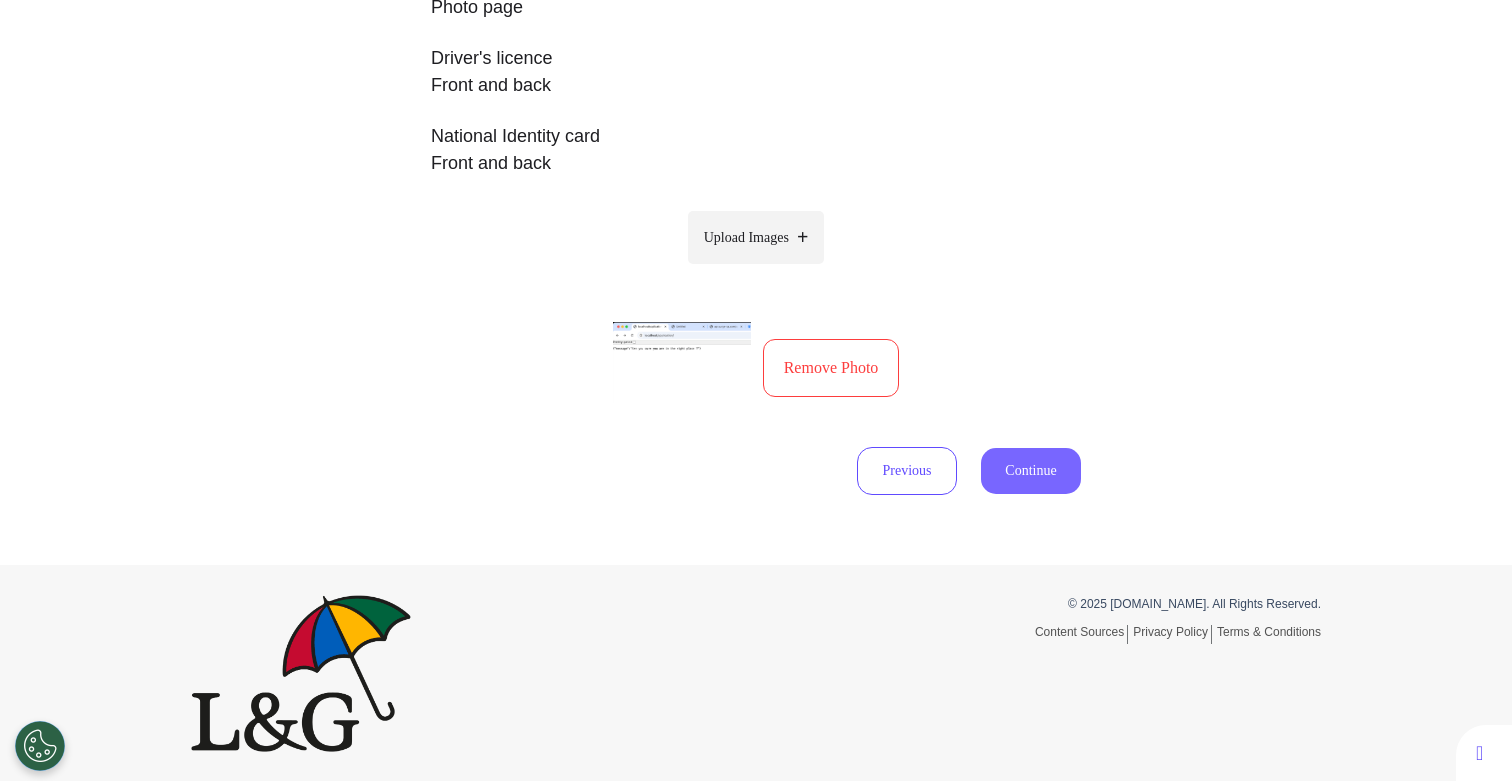 click on "Continue" at bounding box center [1031, 471] 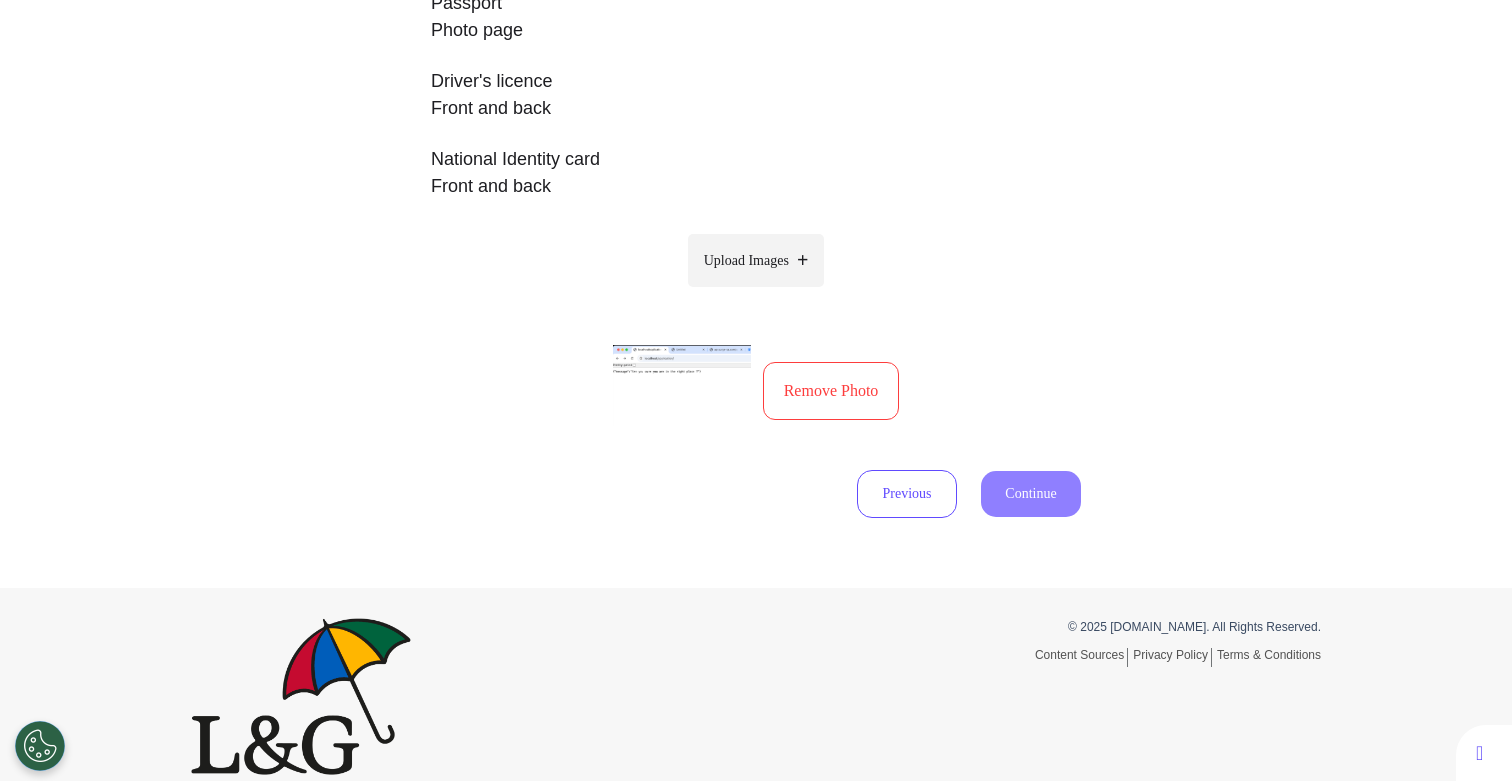 select on "******" 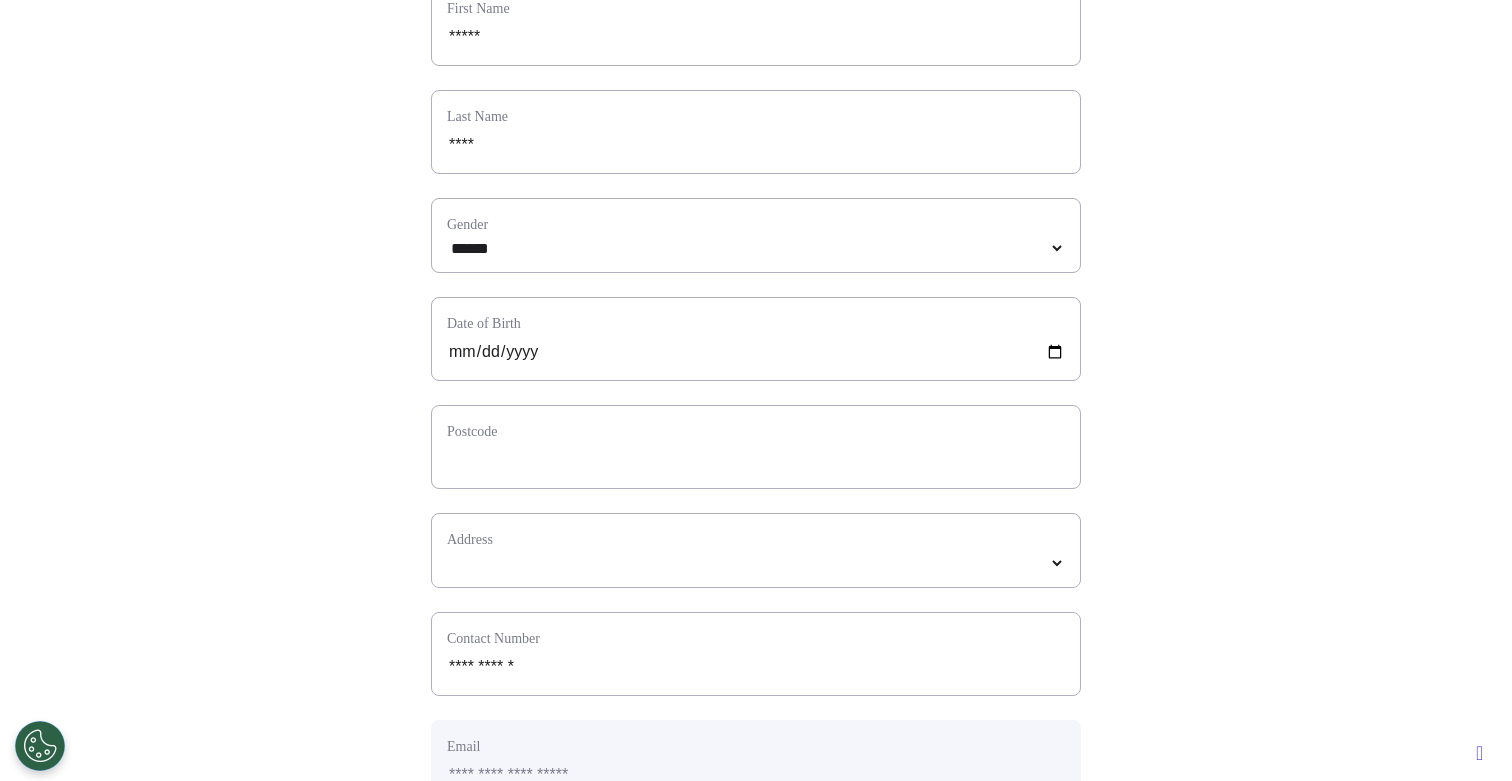 scroll, scrollTop: 423, scrollLeft: 0, axis: vertical 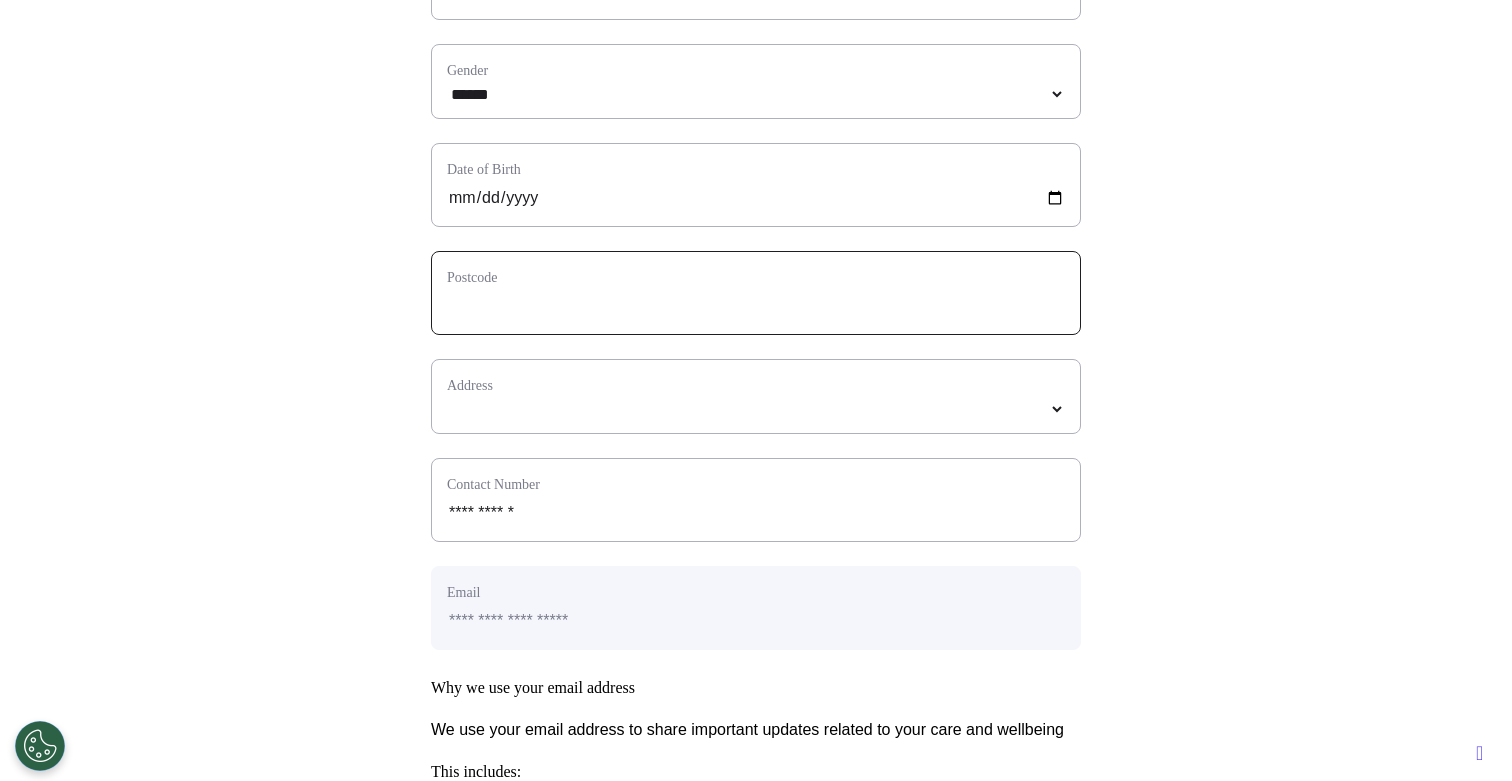 click at bounding box center [756, 306] 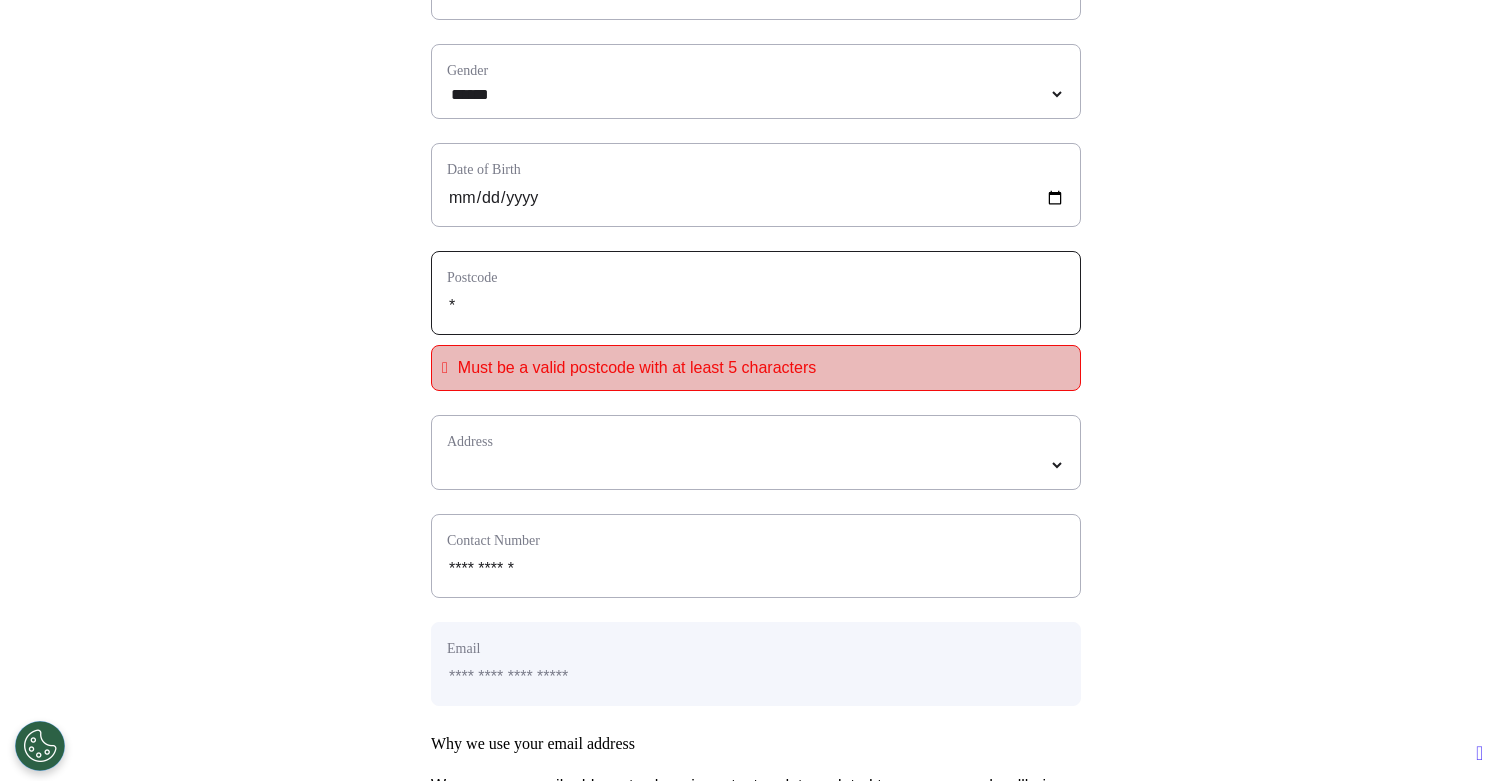 type on "**" 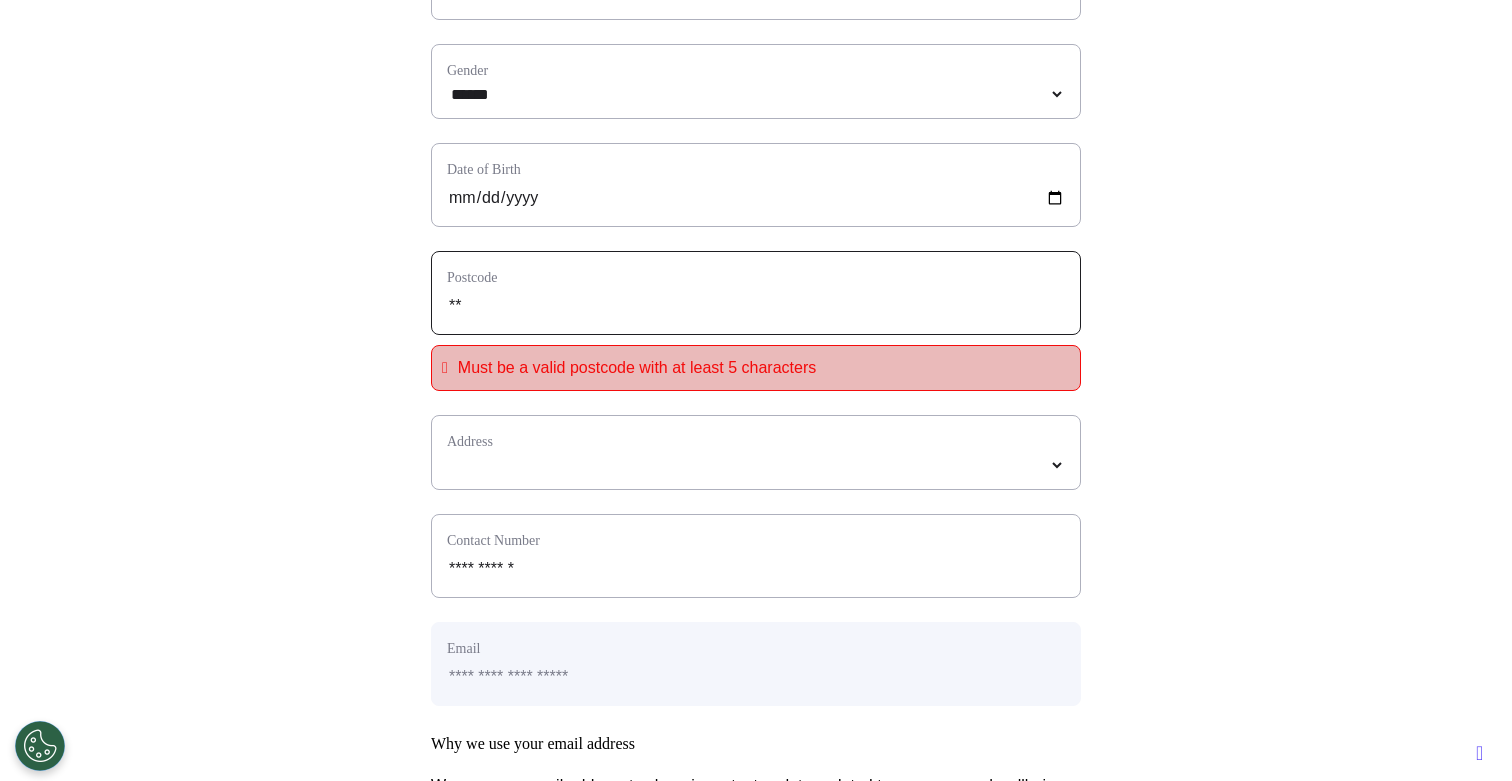 type on "***" 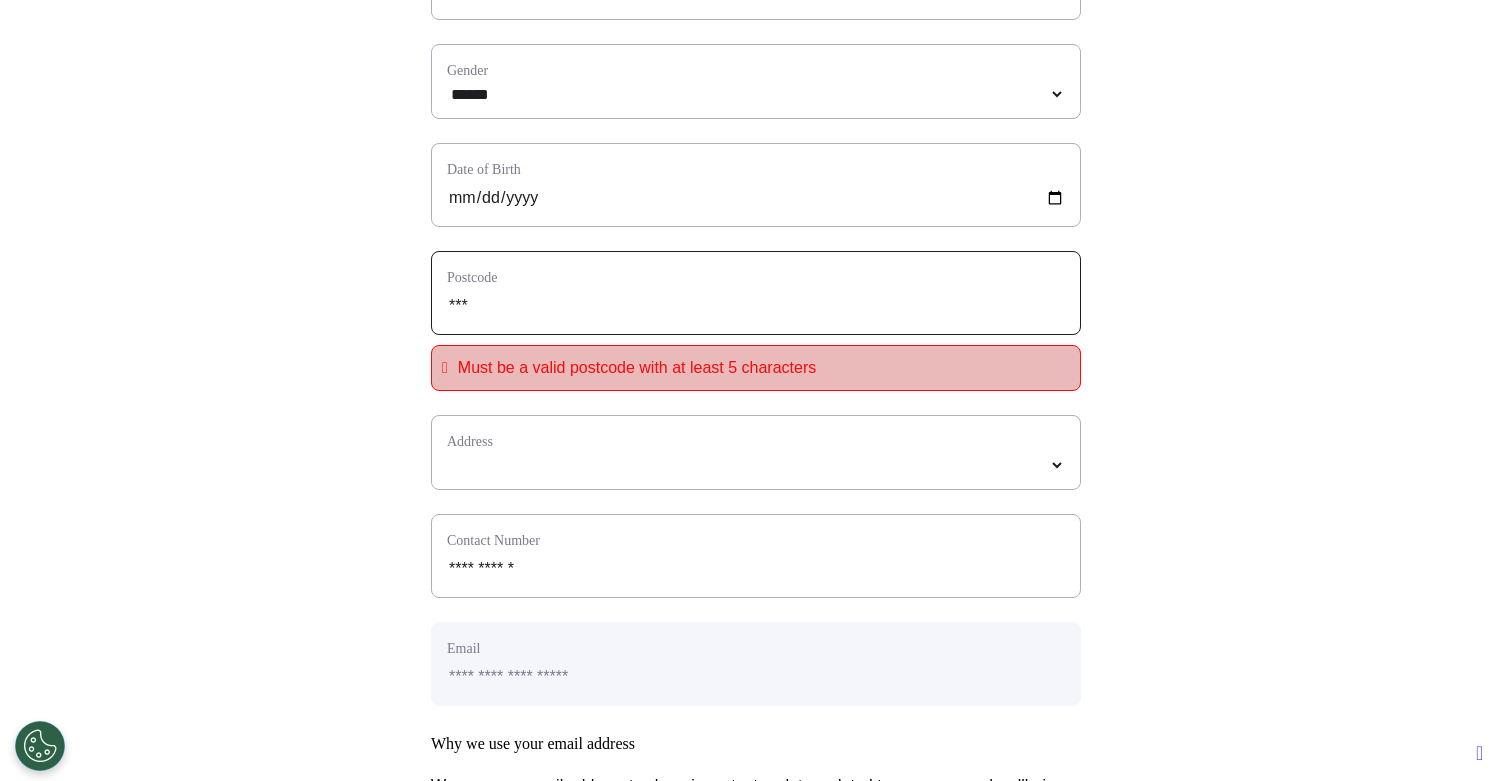 type on "****" 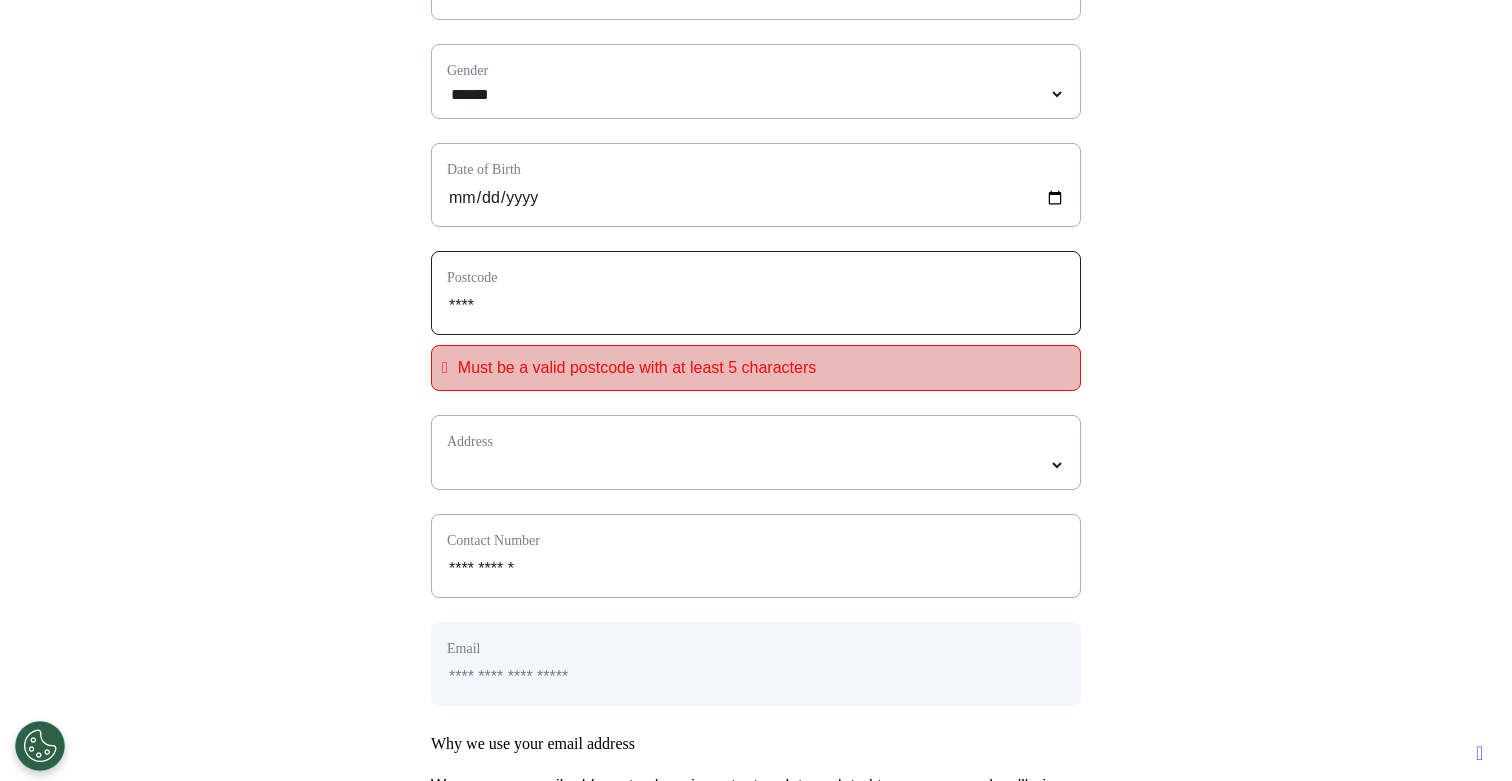 type on "*****" 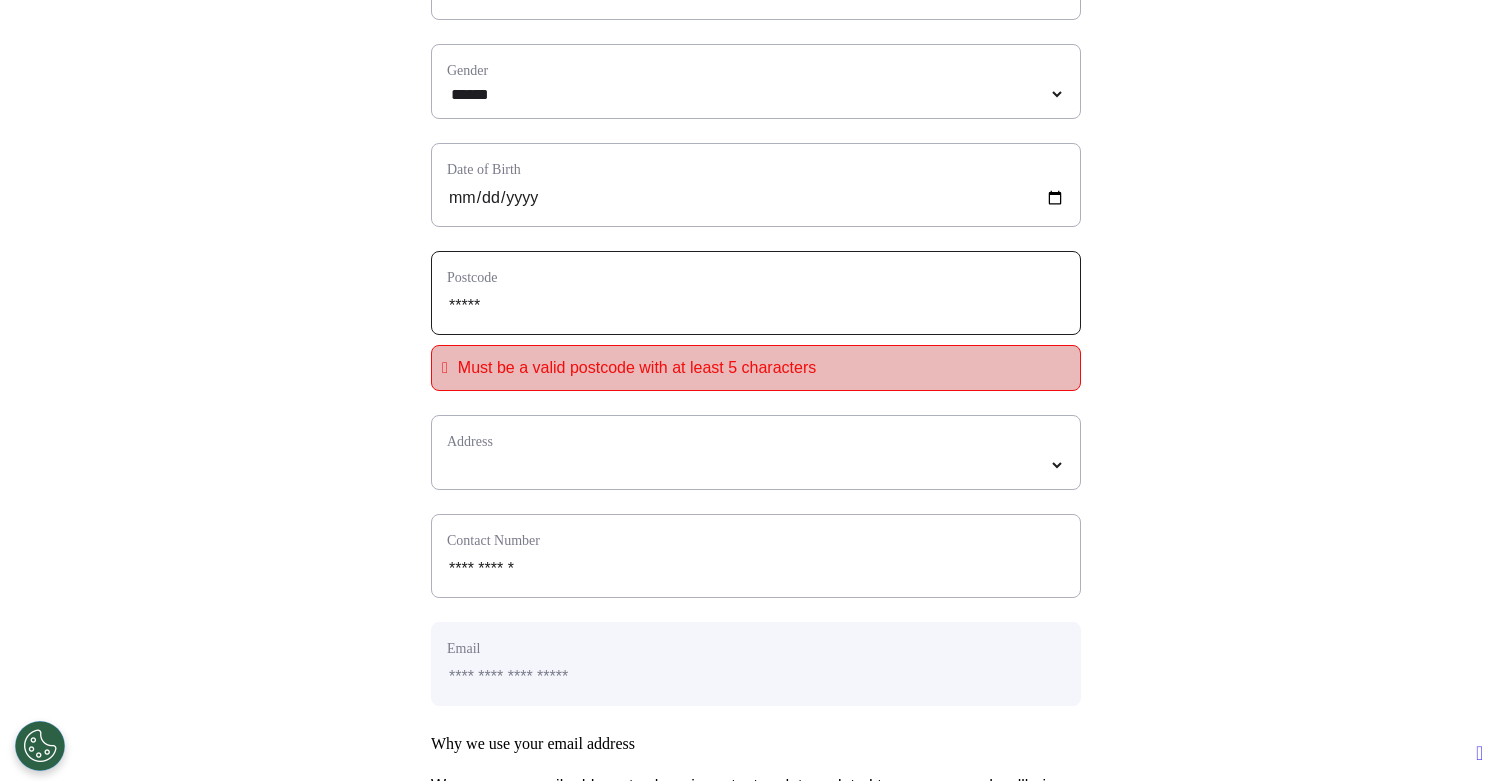 select 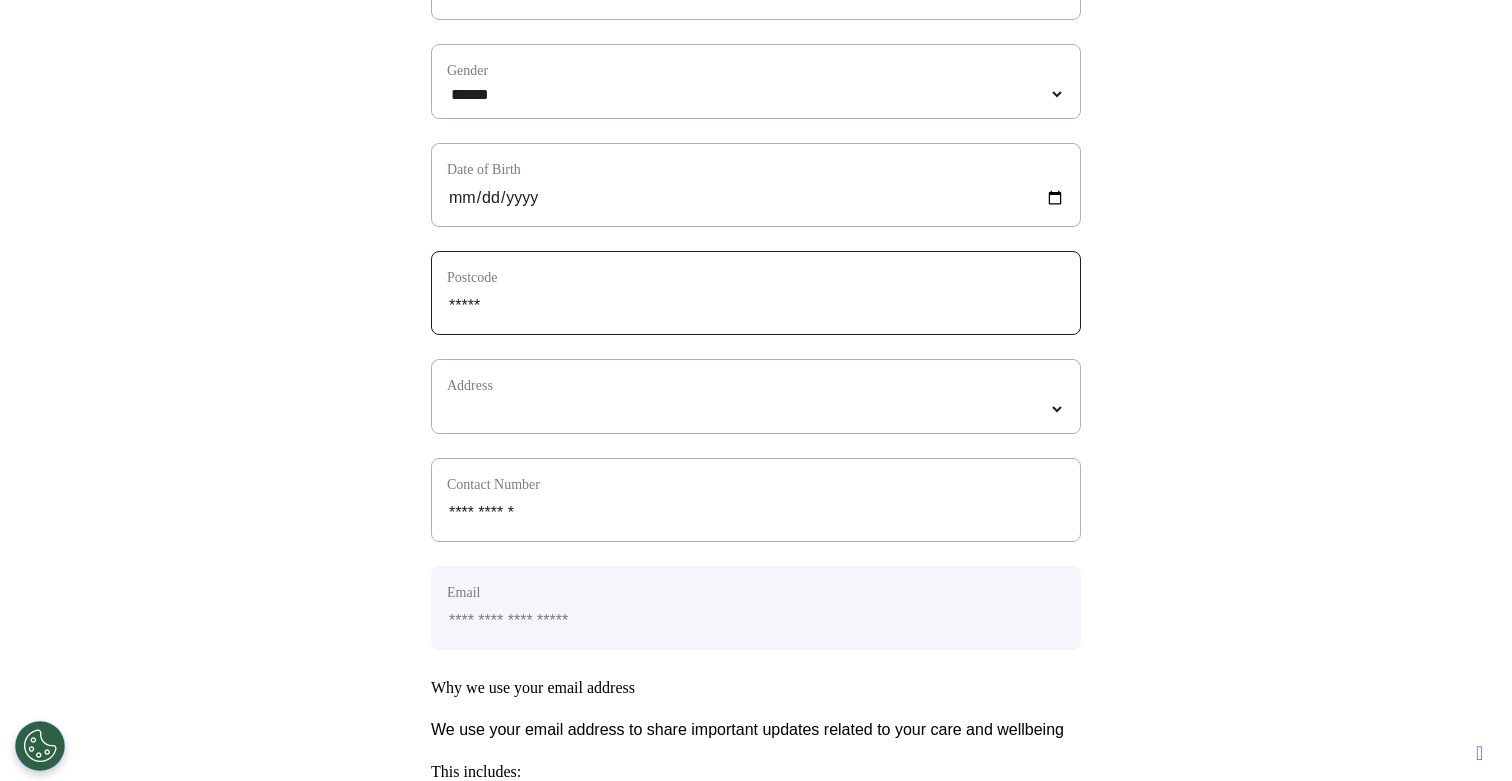 type on "*****" 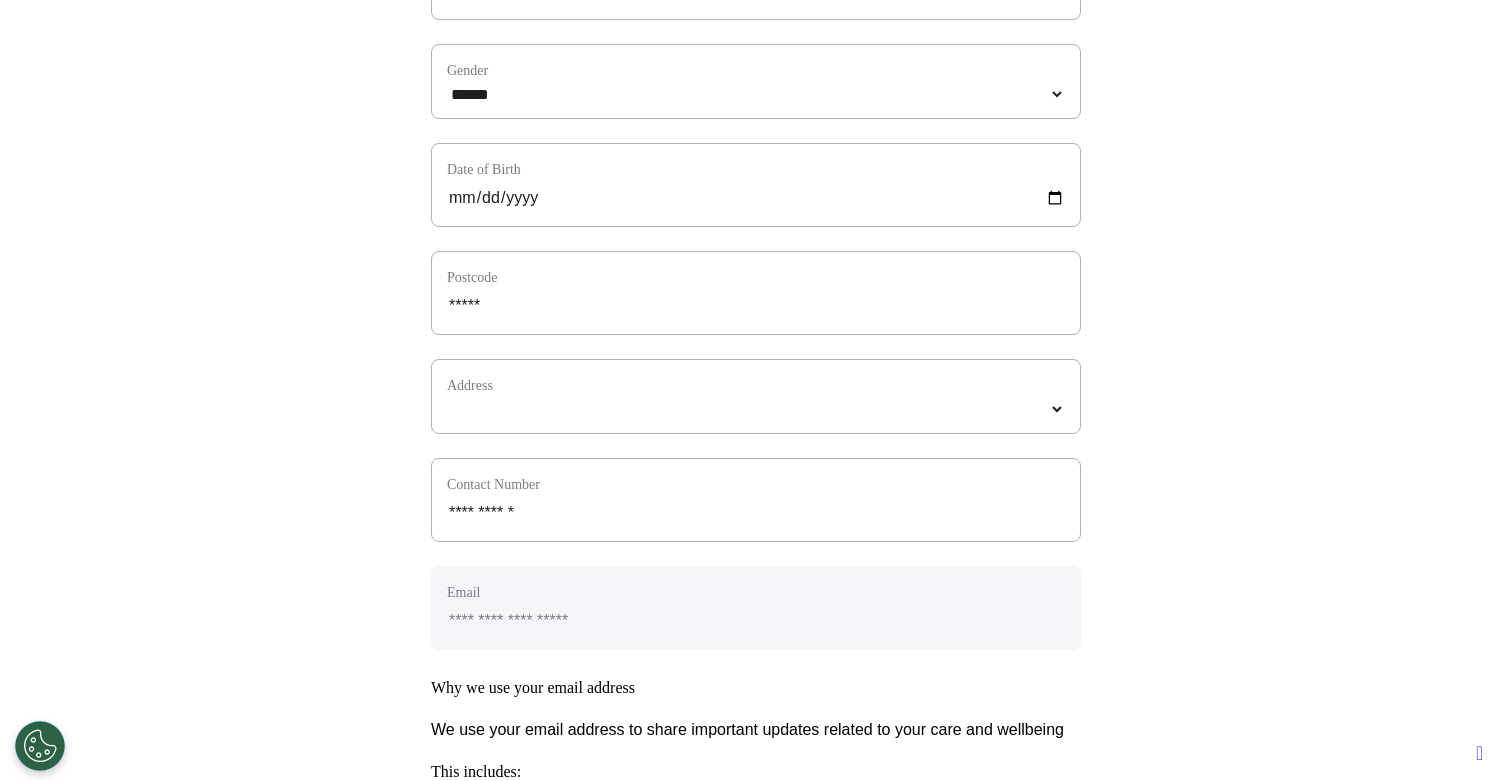 click on "Address" at bounding box center [756, 385] 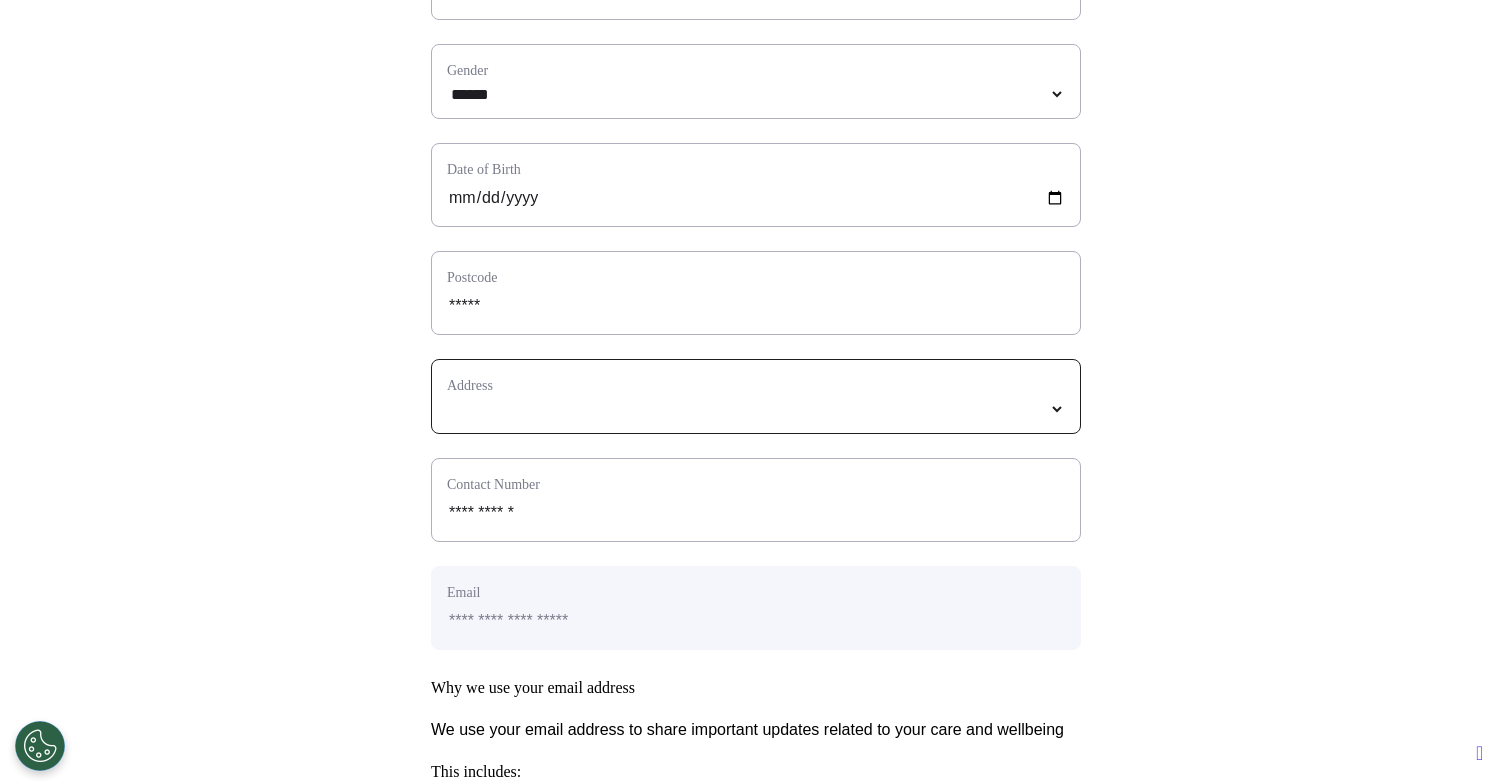 click at bounding box center [756, 409] 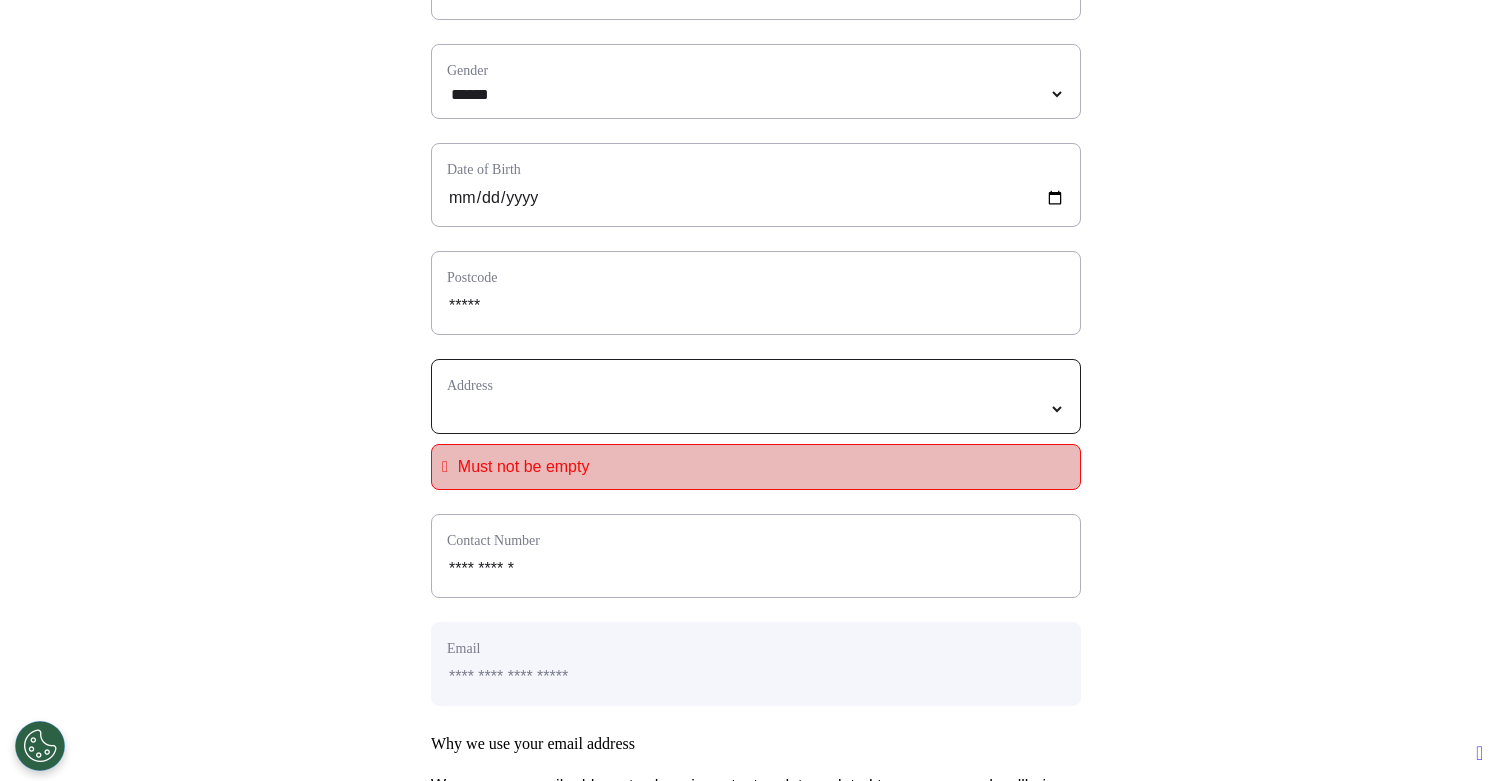 click on "**********" at bounding box center [756, 409] 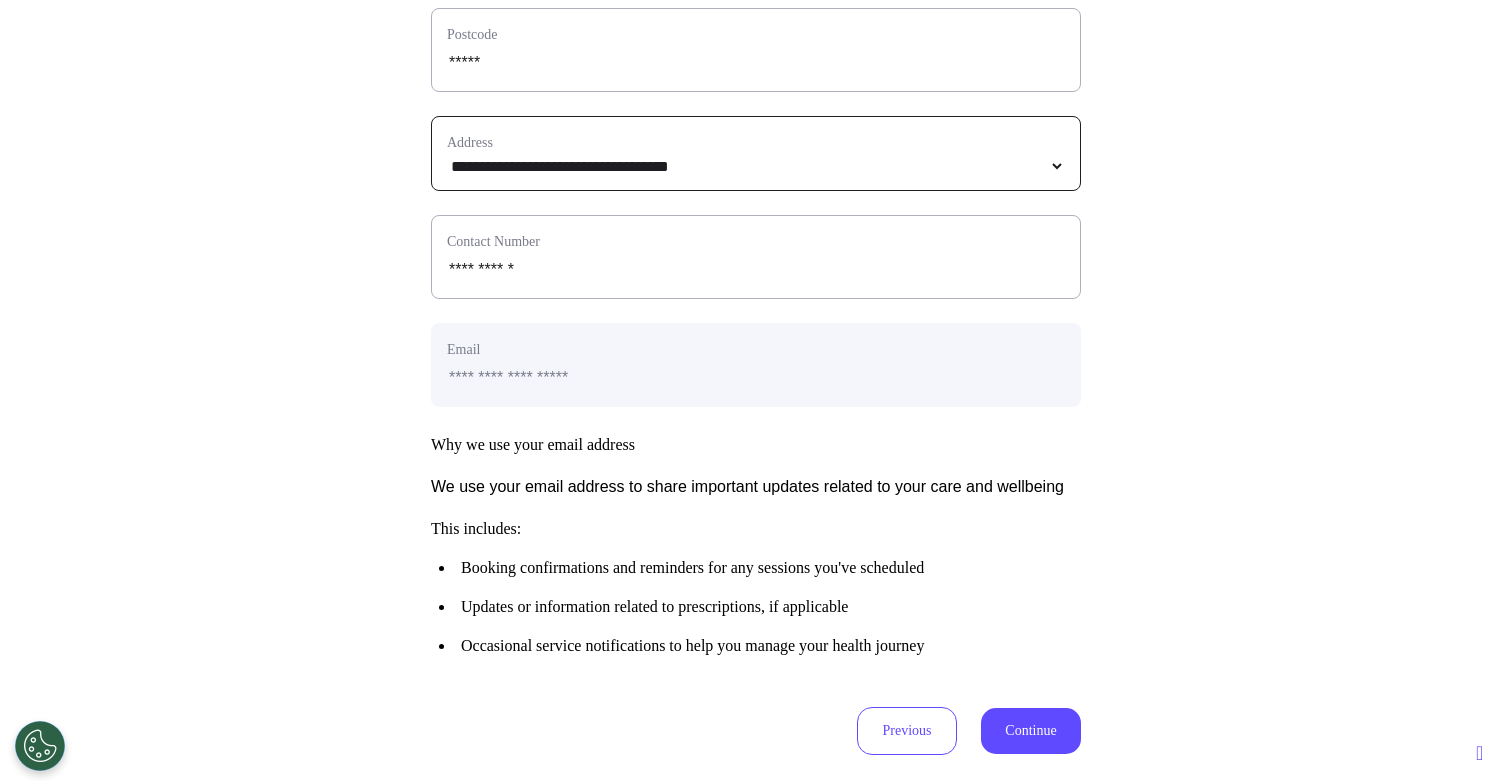 scroll, scrollTop: 989, scrollLeft: 0, axis: vertical 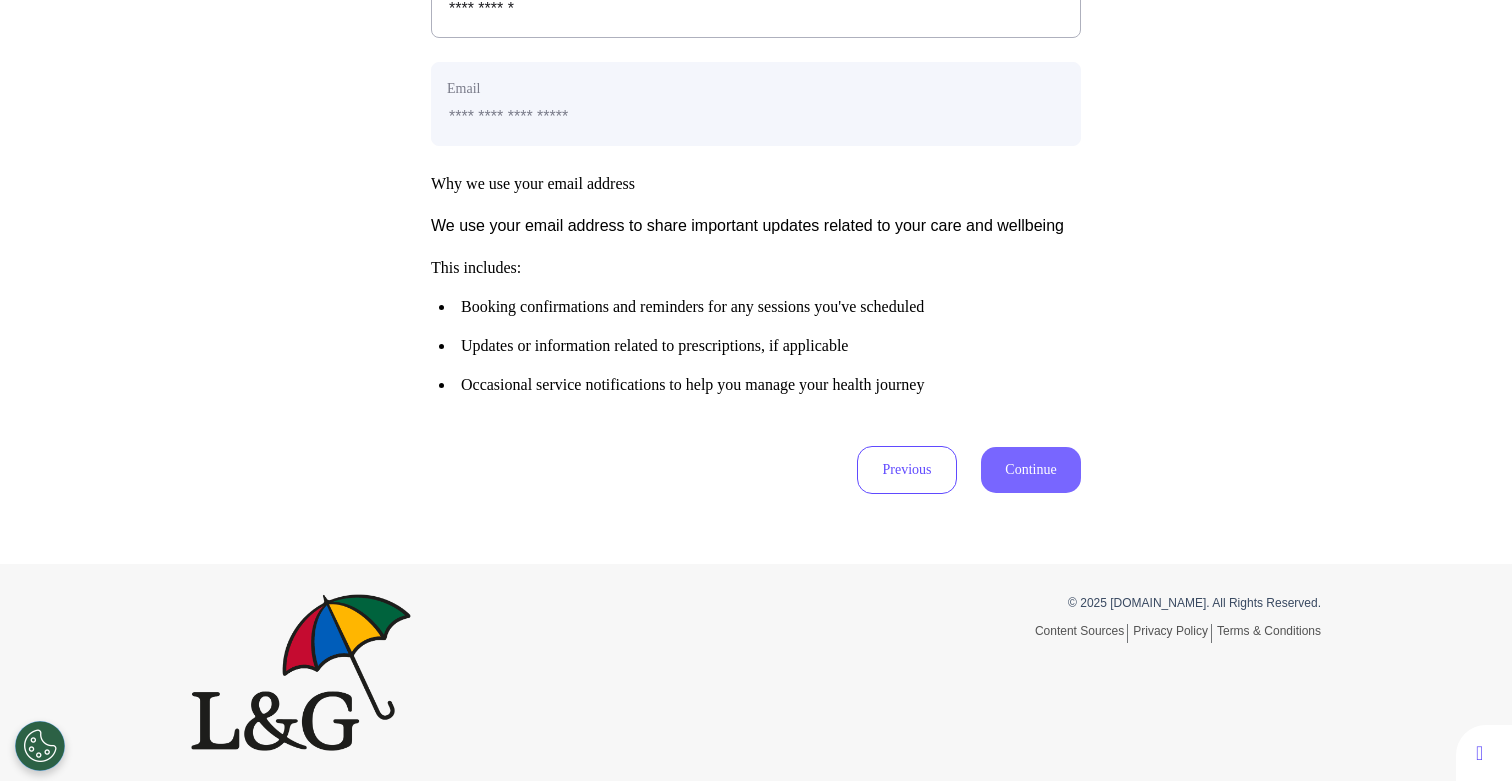 click on "Continue" at bounding box center (1031, 470) 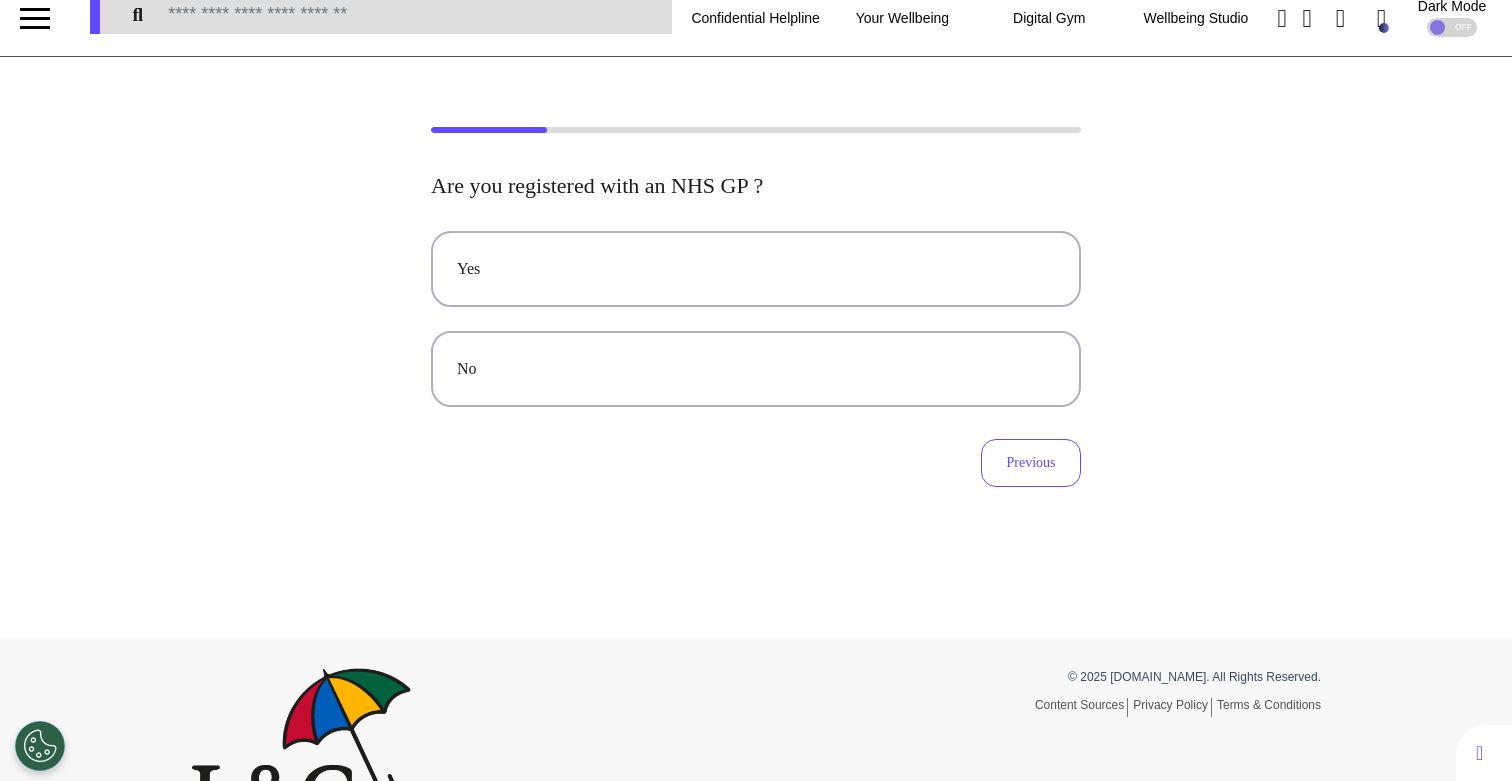 scroll, scrollTop: 0, scrollLeft: 0, axis: both 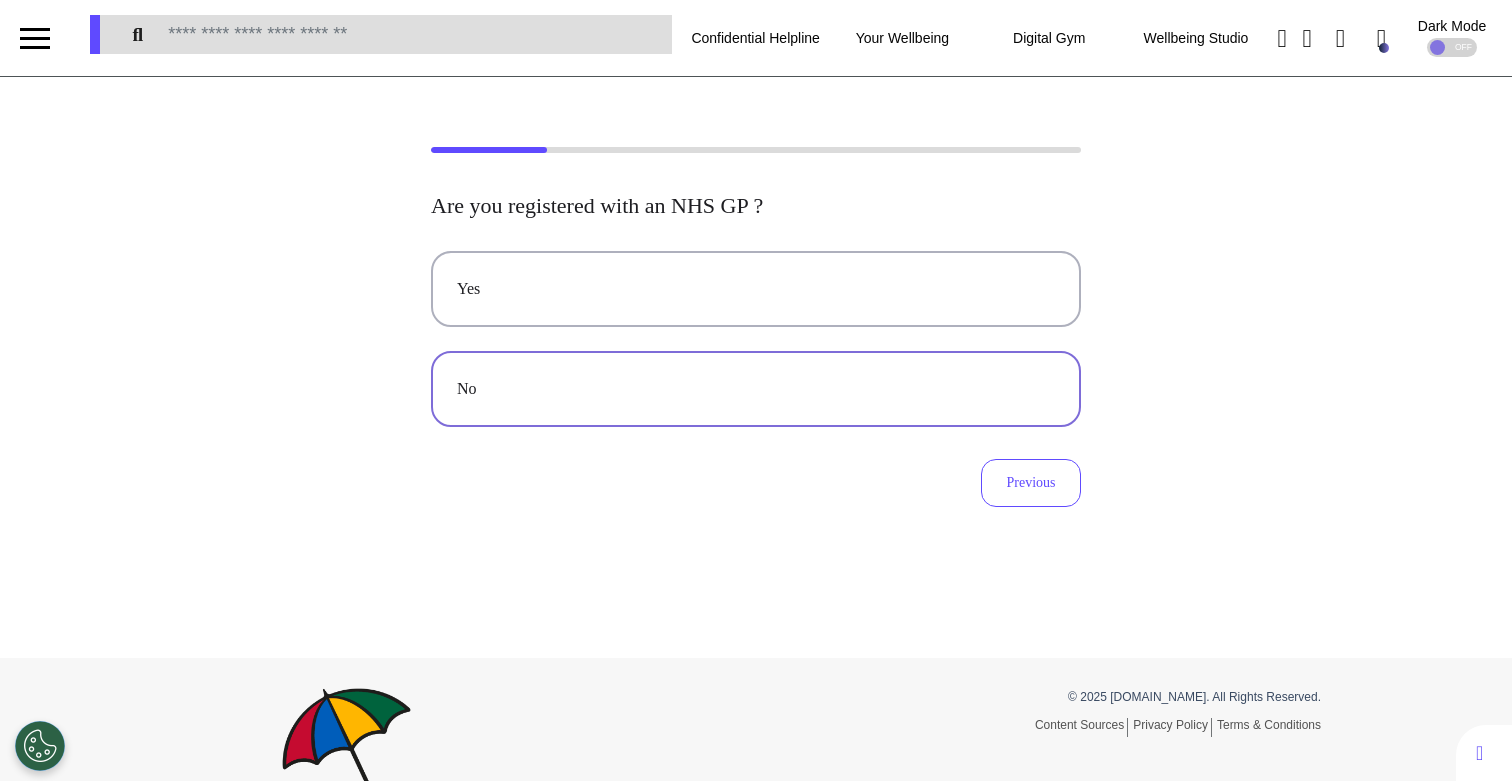 click on "No" at bounding box center [756, 389] 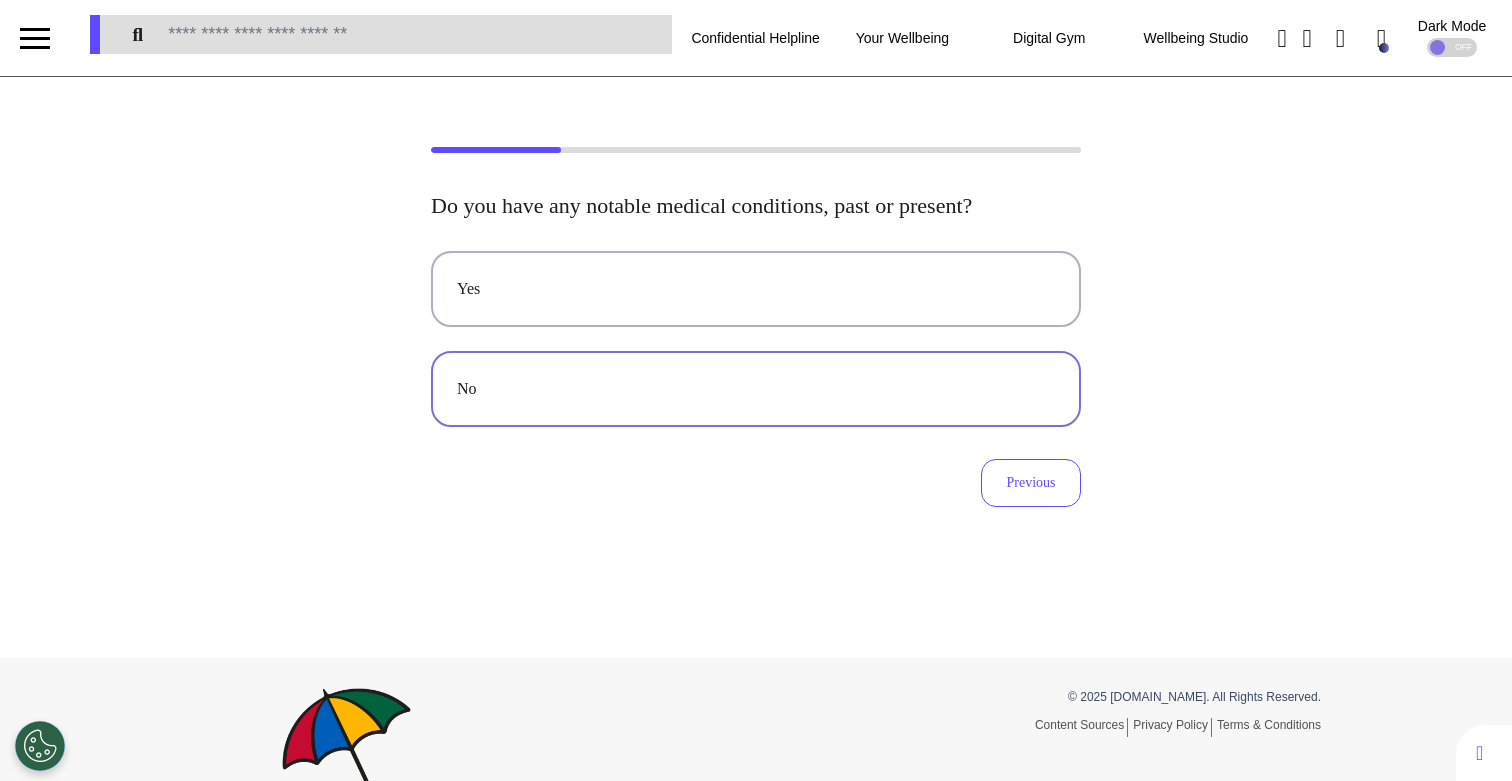 click on "No" at bounding box center (756, 389) 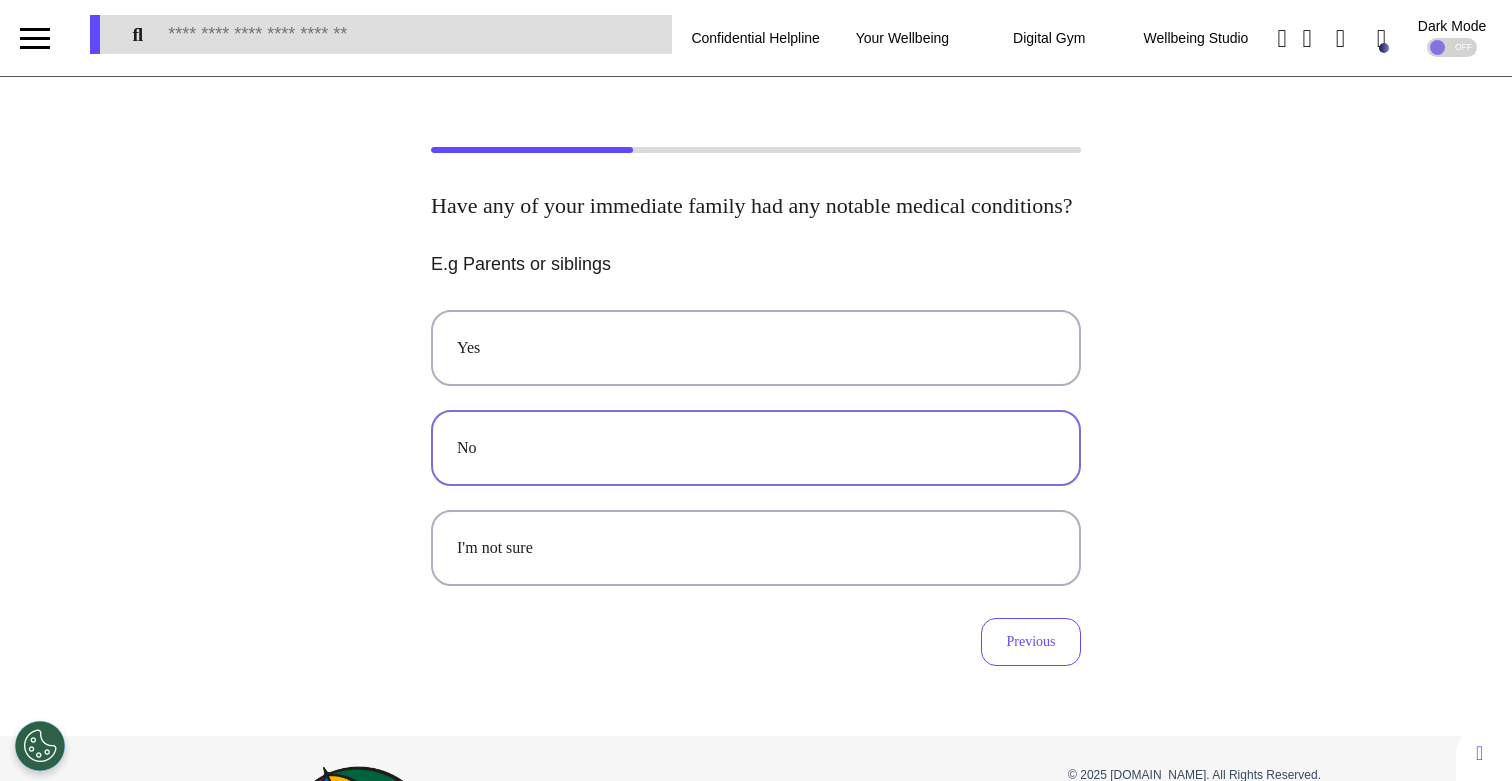 click on "No" at bounding box center [756, 448] 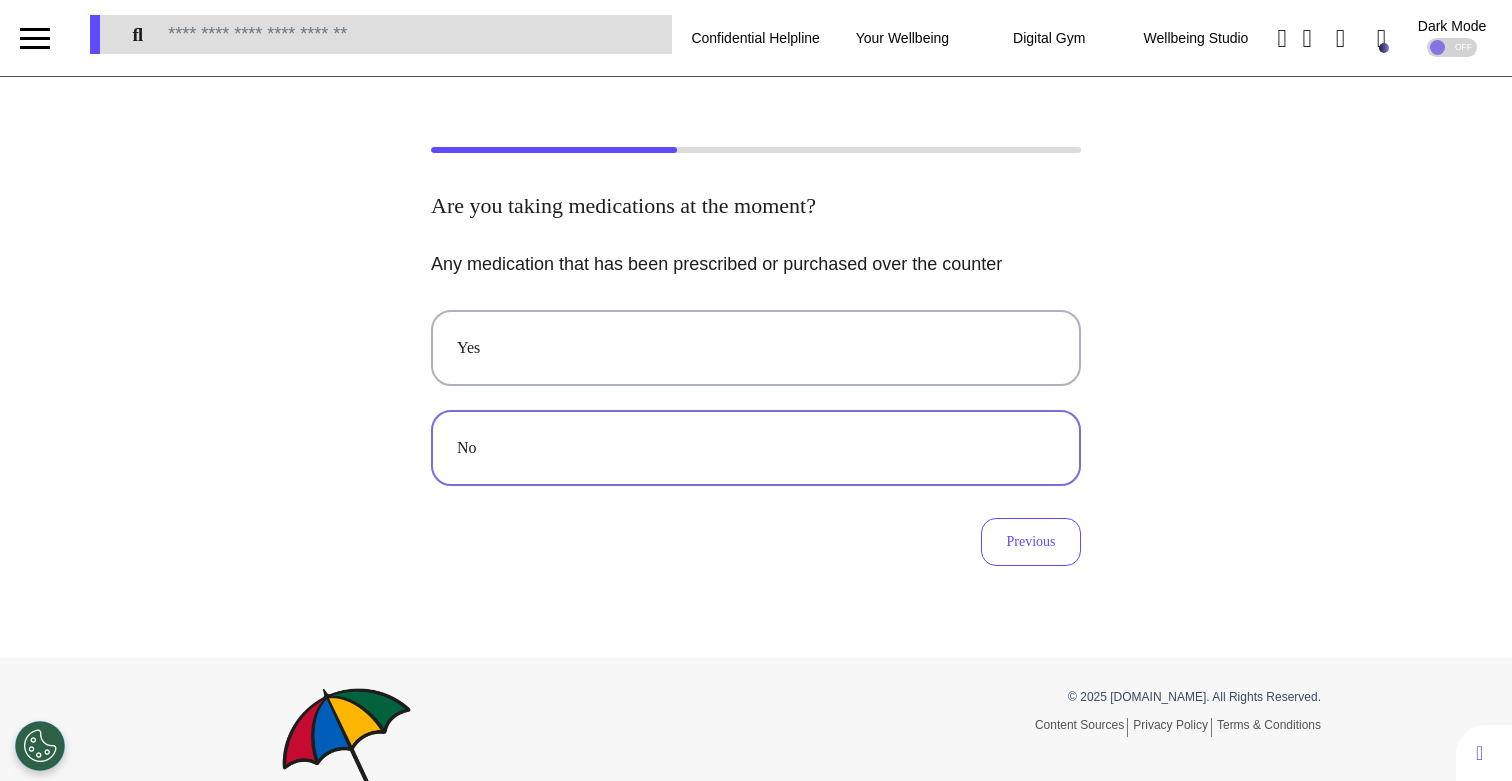 click on "No" at bounding box center (756, 448) 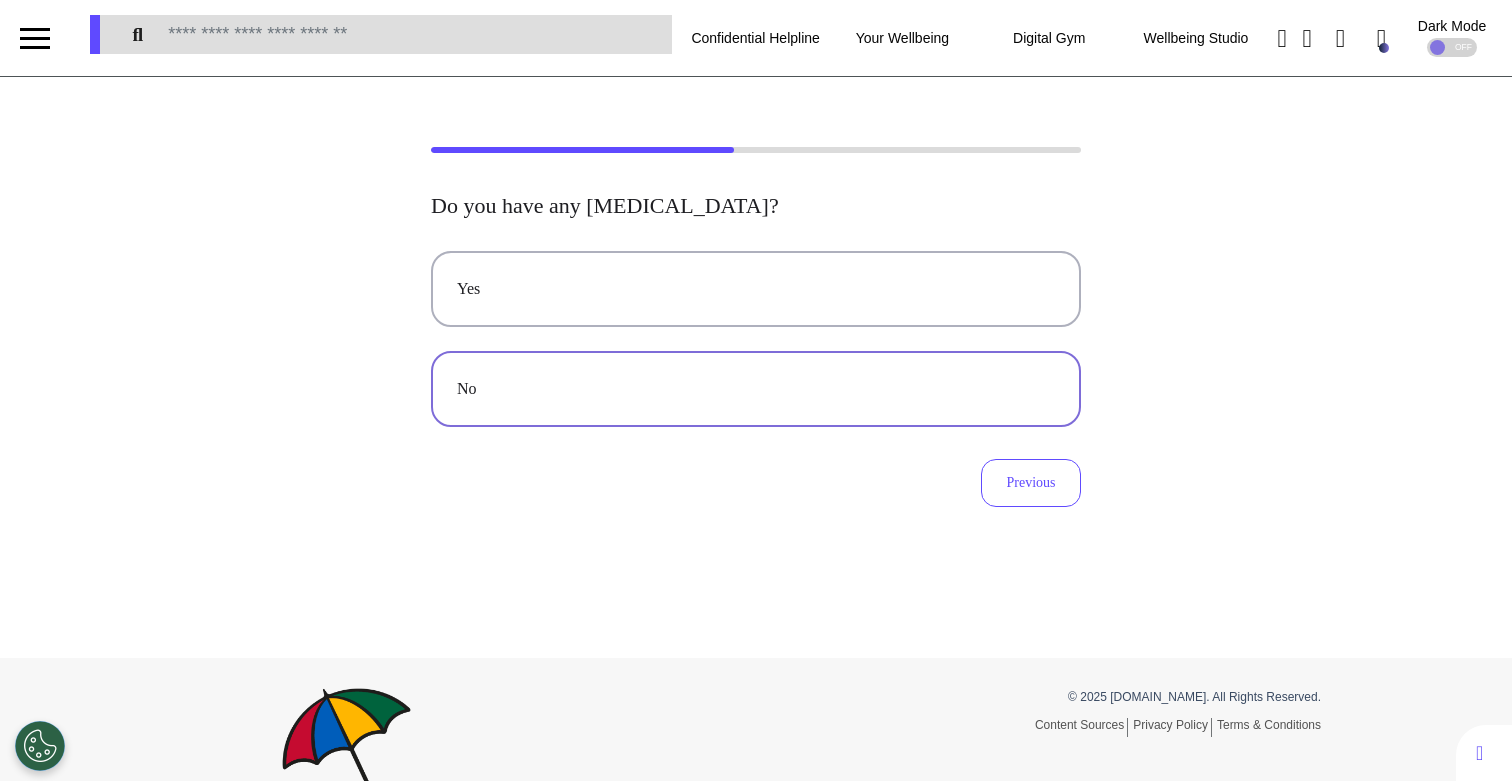 click on "No" at bounding box center (756, 389) 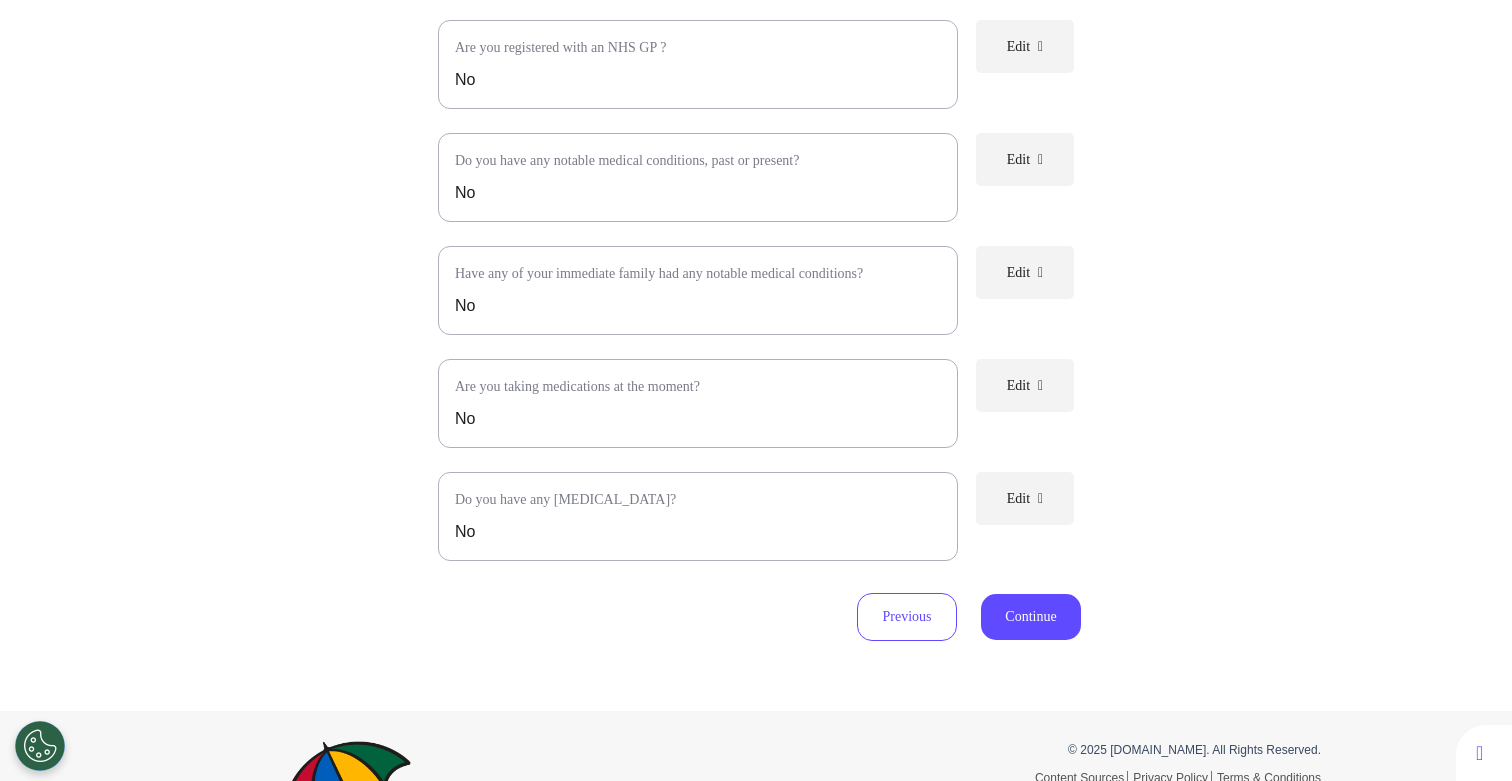 scroll, scrollTop: 297, scrollLeft: 0, axis: vertical 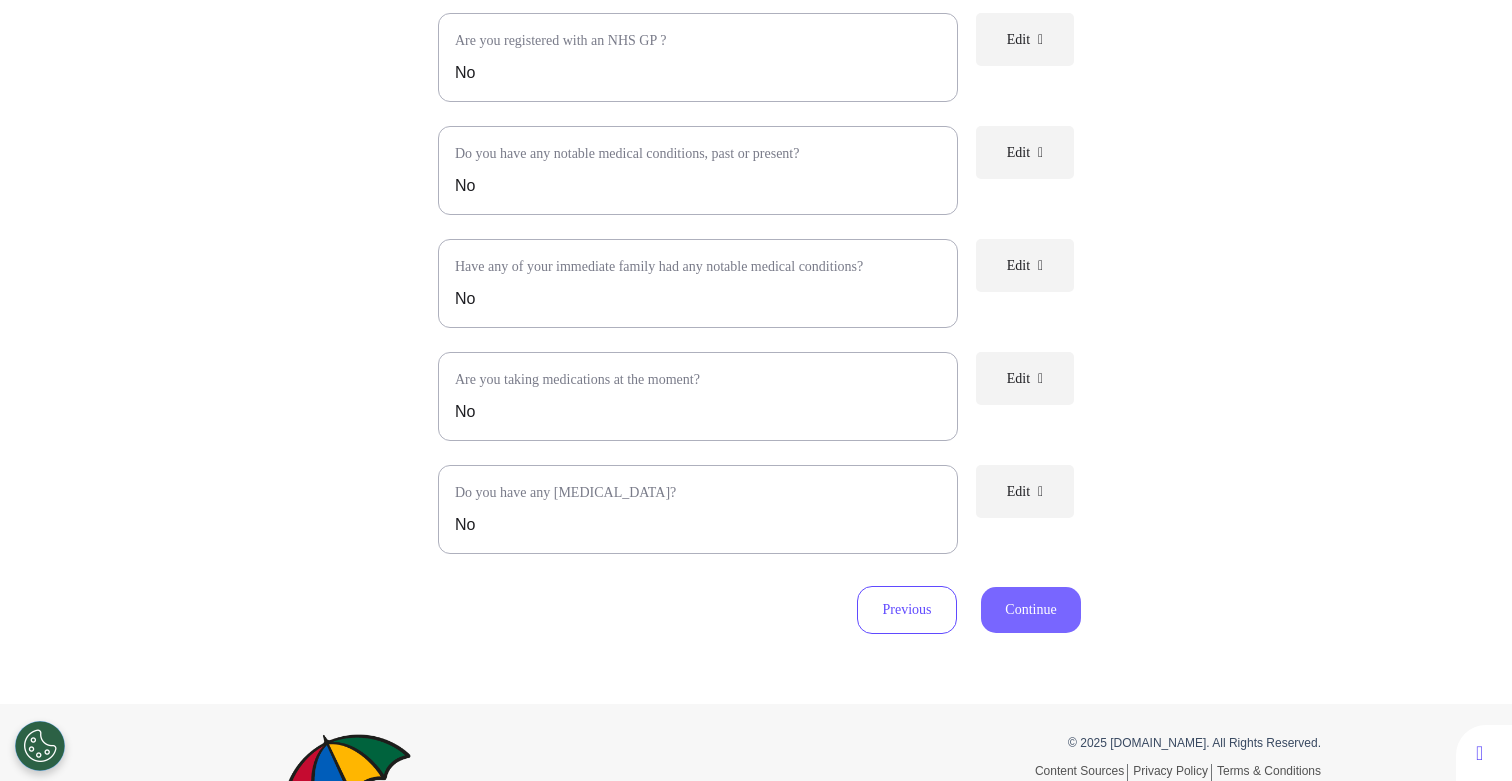click on "Continue" at bounding box center (1031, 610) 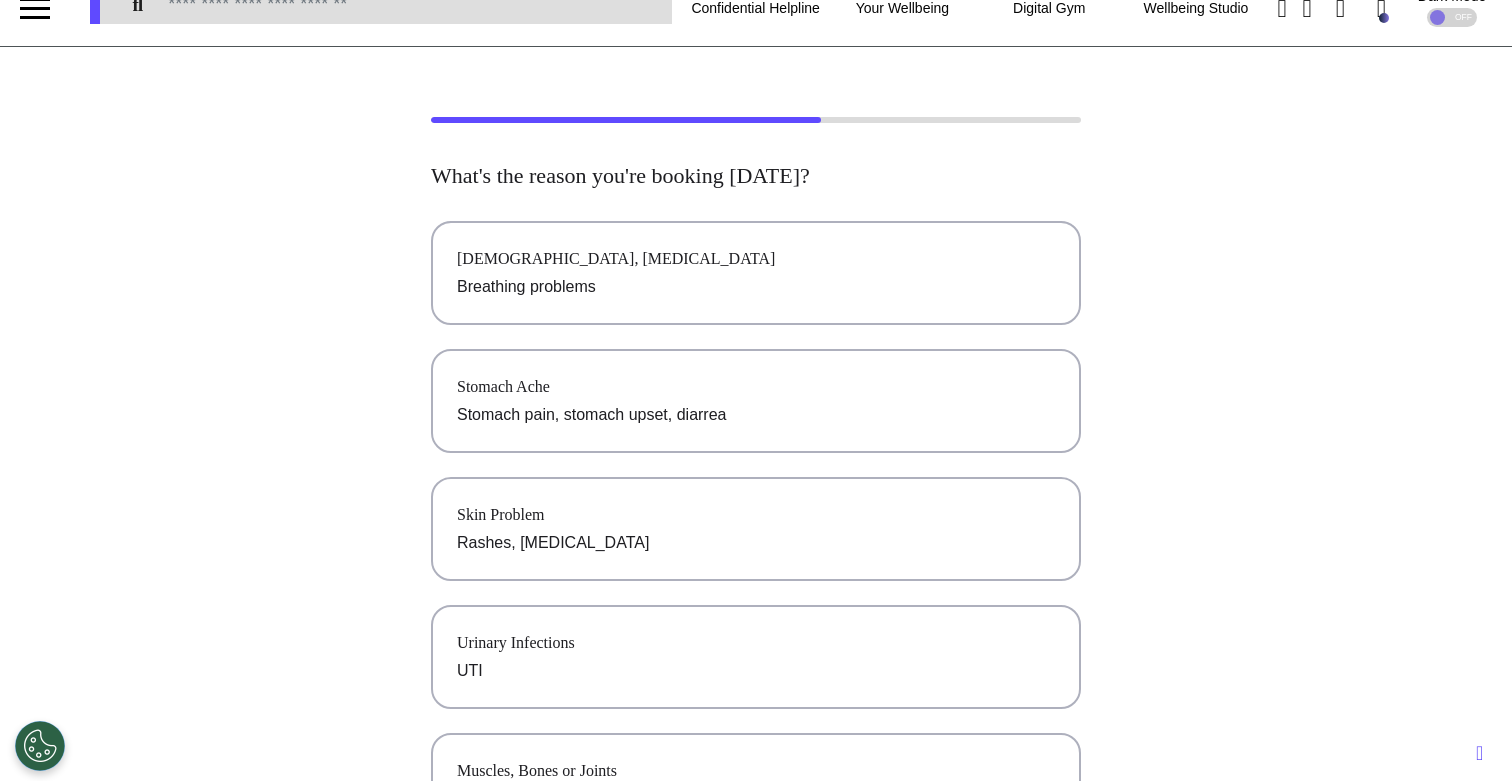 scroll, scrollTop: 0, scrollLeft: 0, axis: both 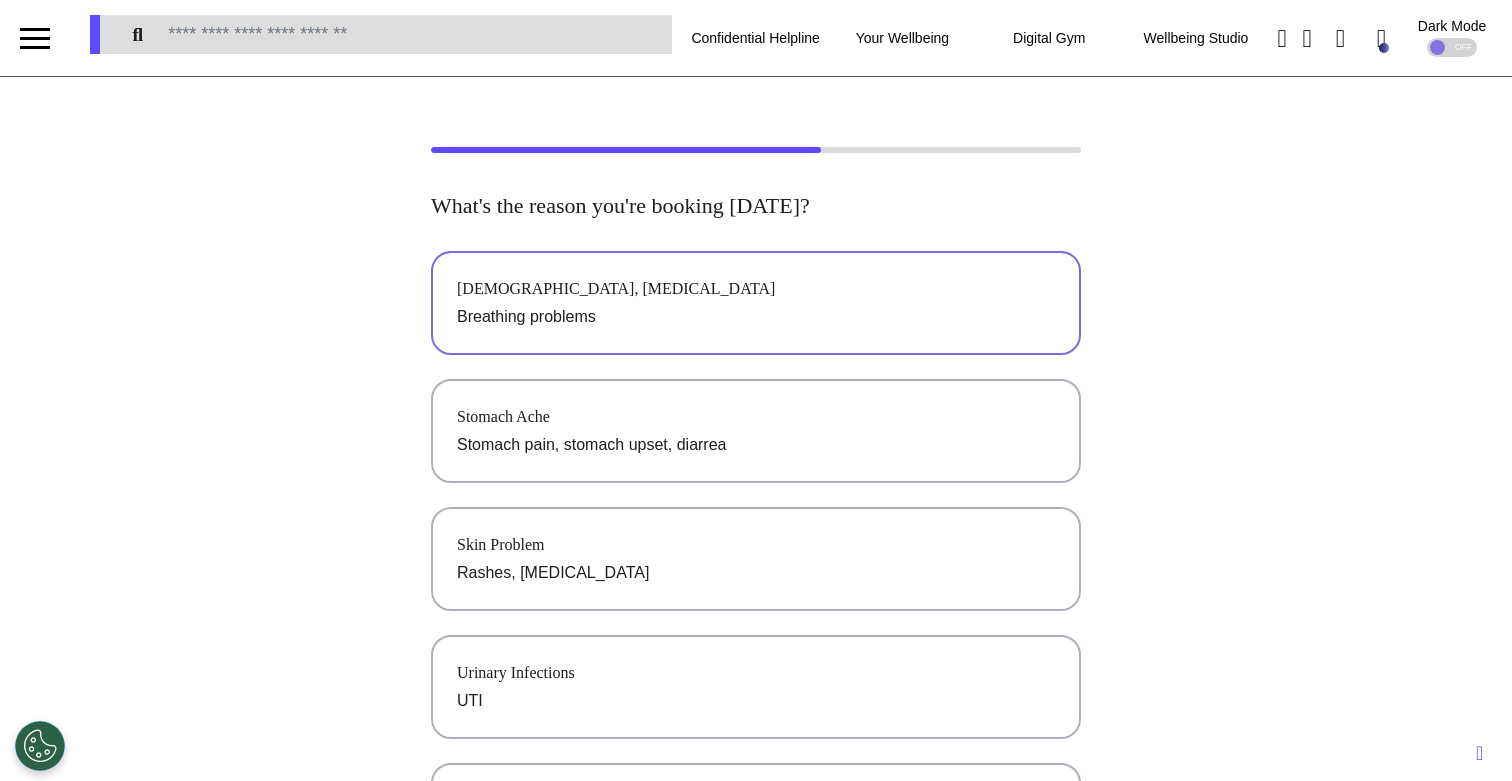 click on "Breathing problems" at bounding box center (756, 317) 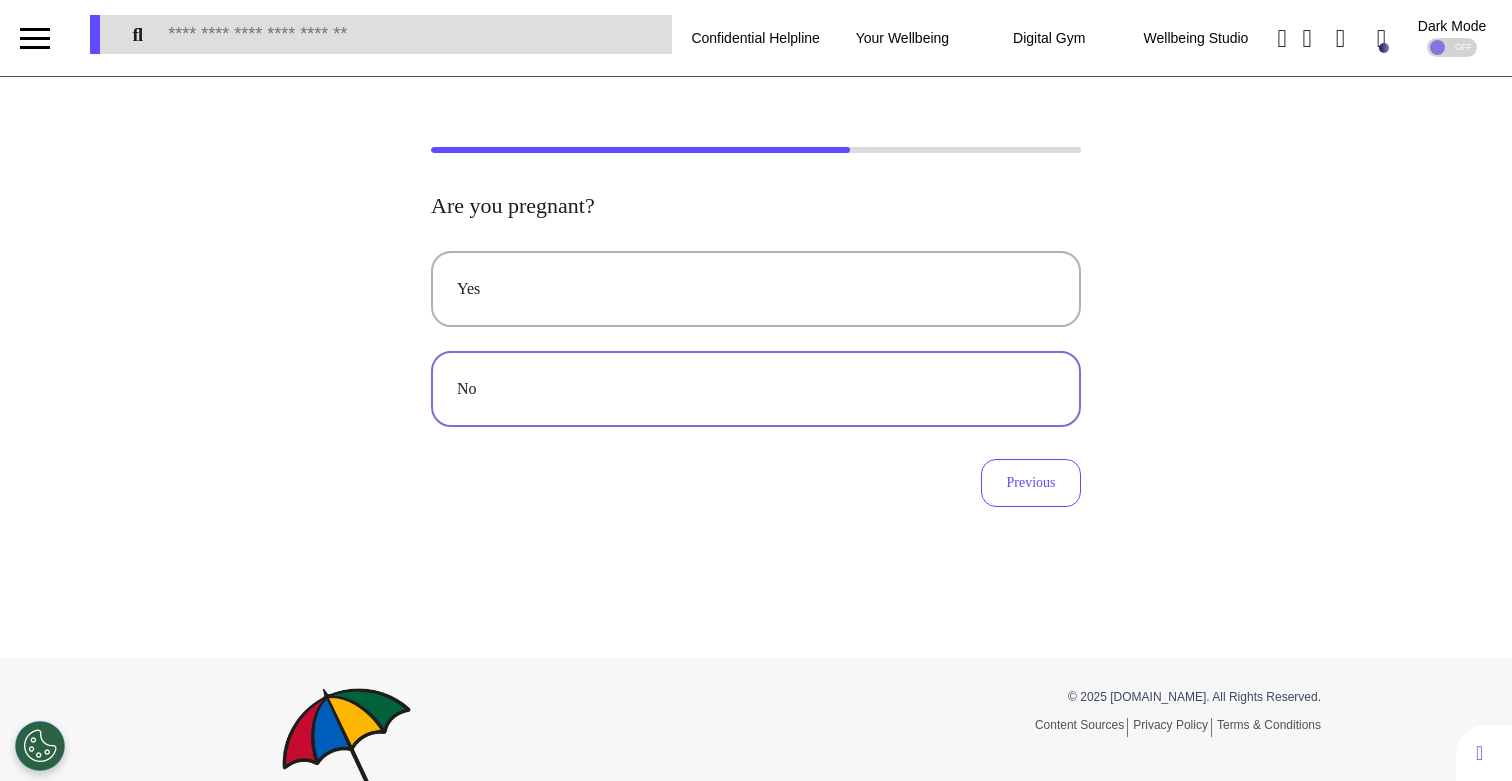 click on "No" at bounding box center (756, 389) 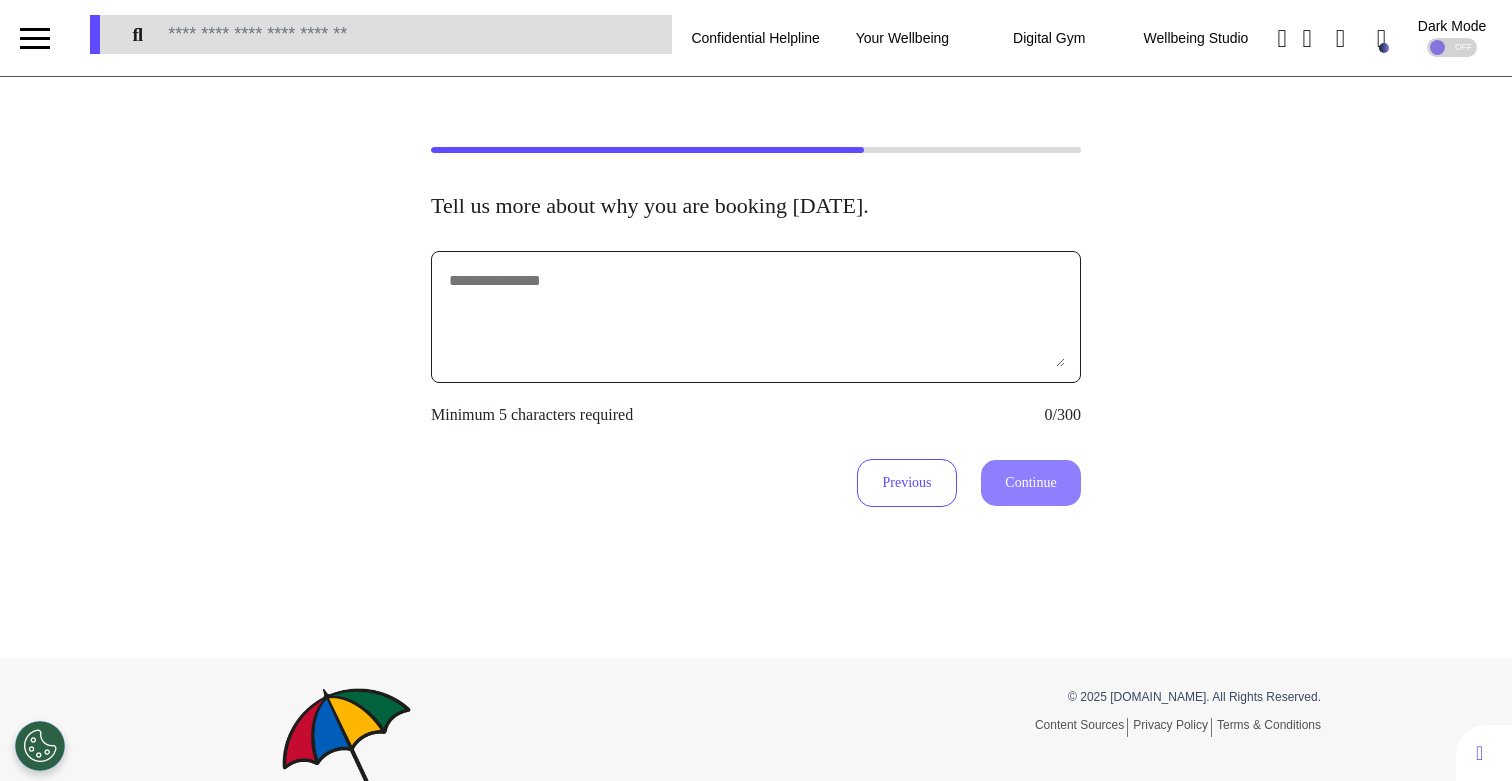 click at bounding box center [756, 317] 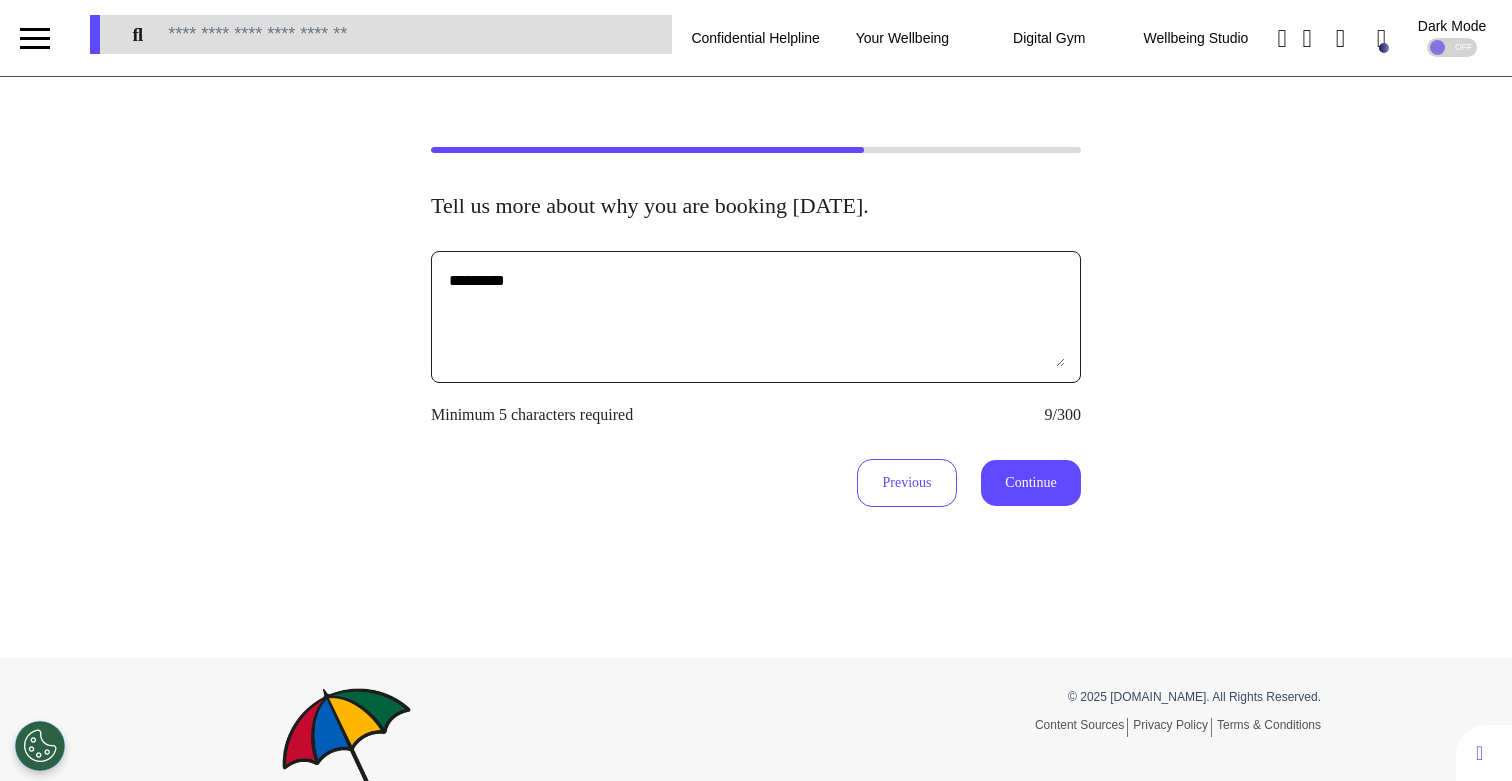 type on "*********" 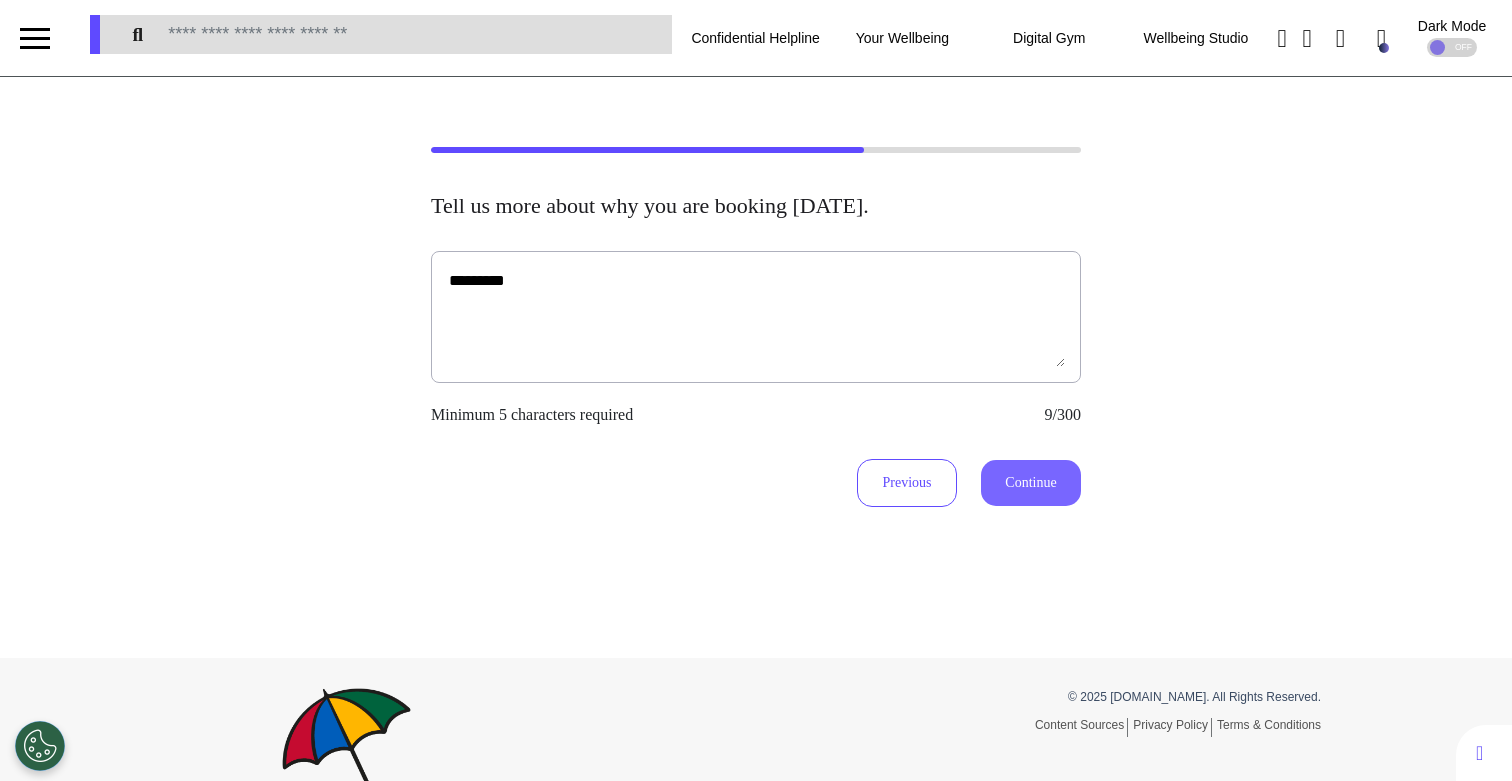 click on "Continue" at bounding box center (1031, 483) 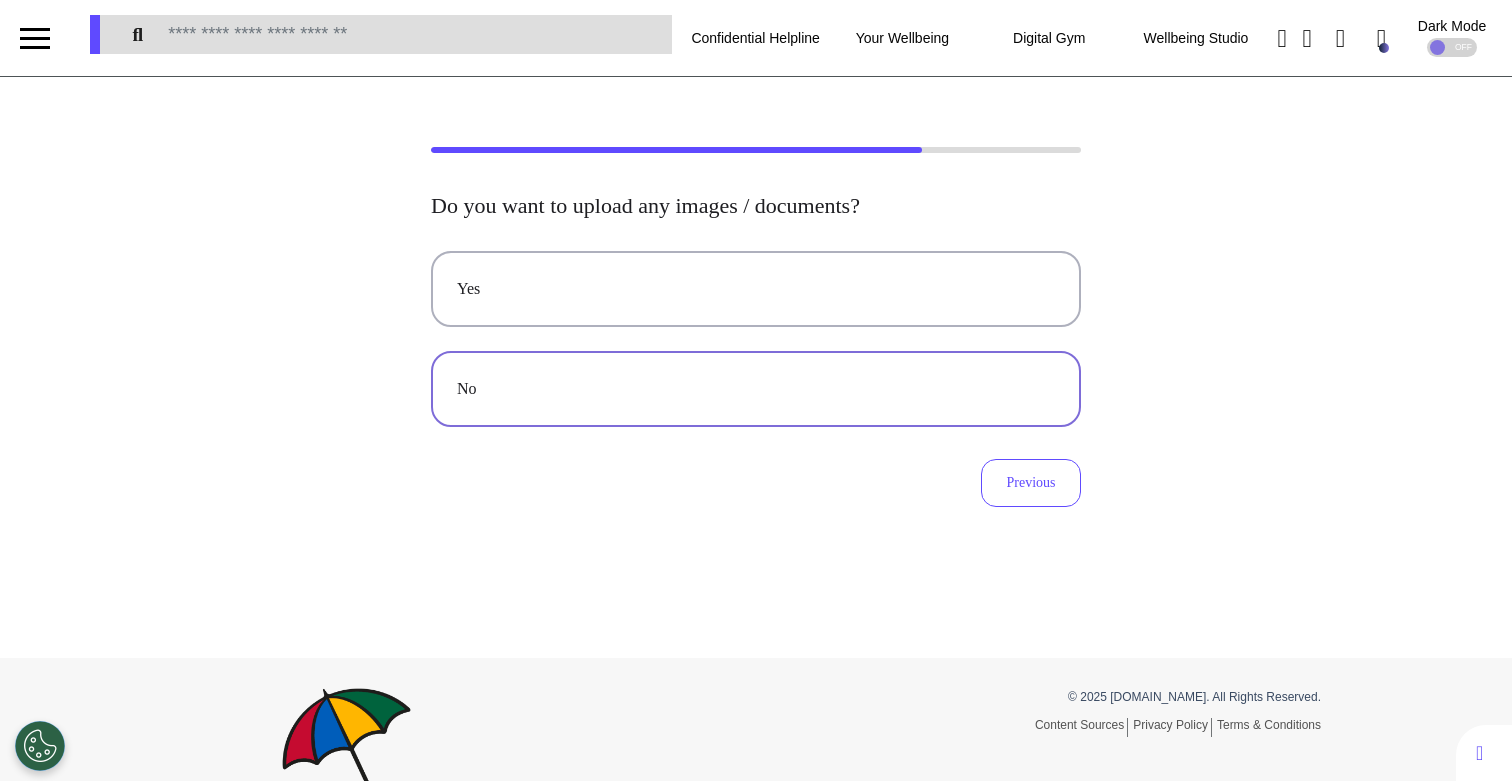 click on "No" at bounding box center (756, 389) 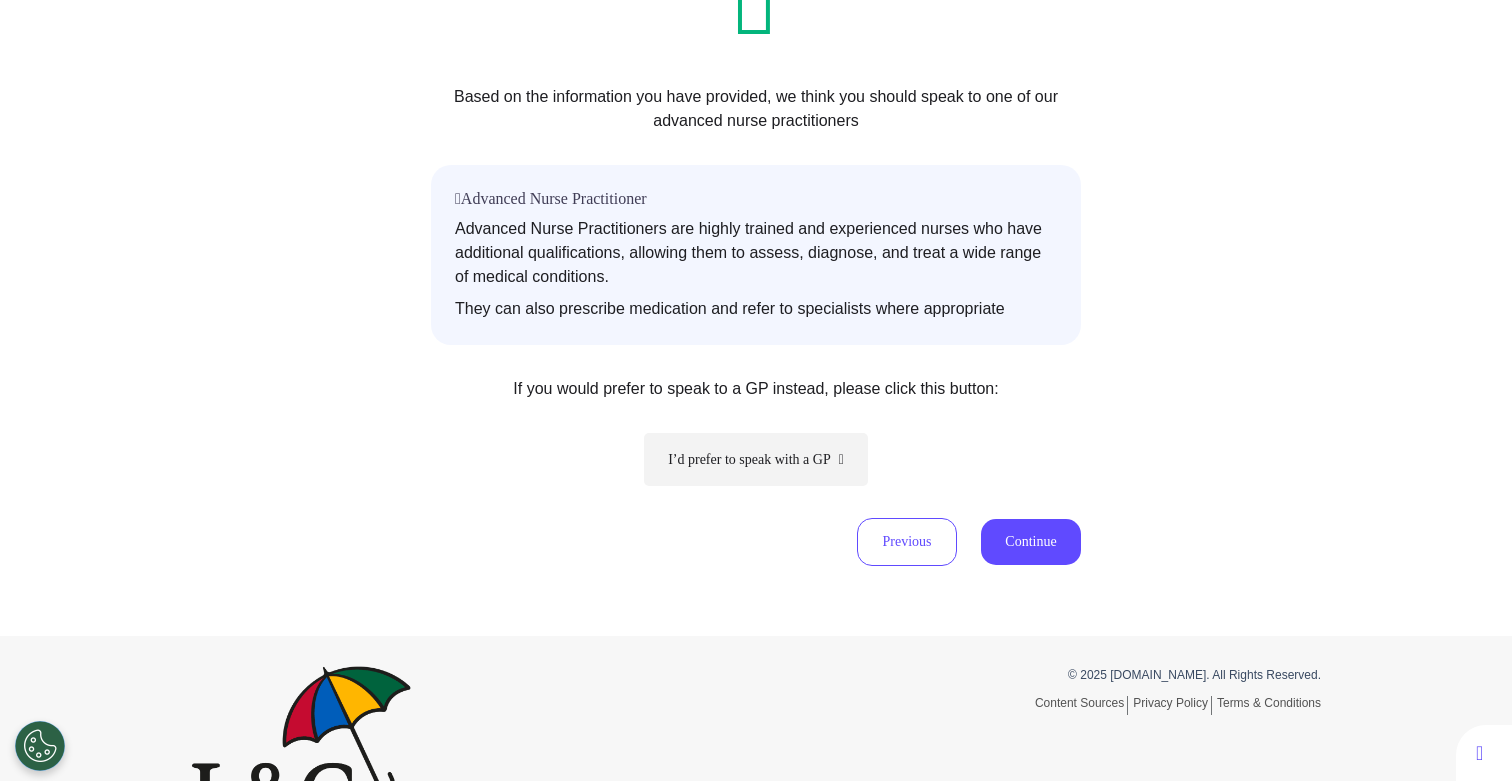 scroll, scrollTop: 263, scrollLeft: 0, axis: vertical 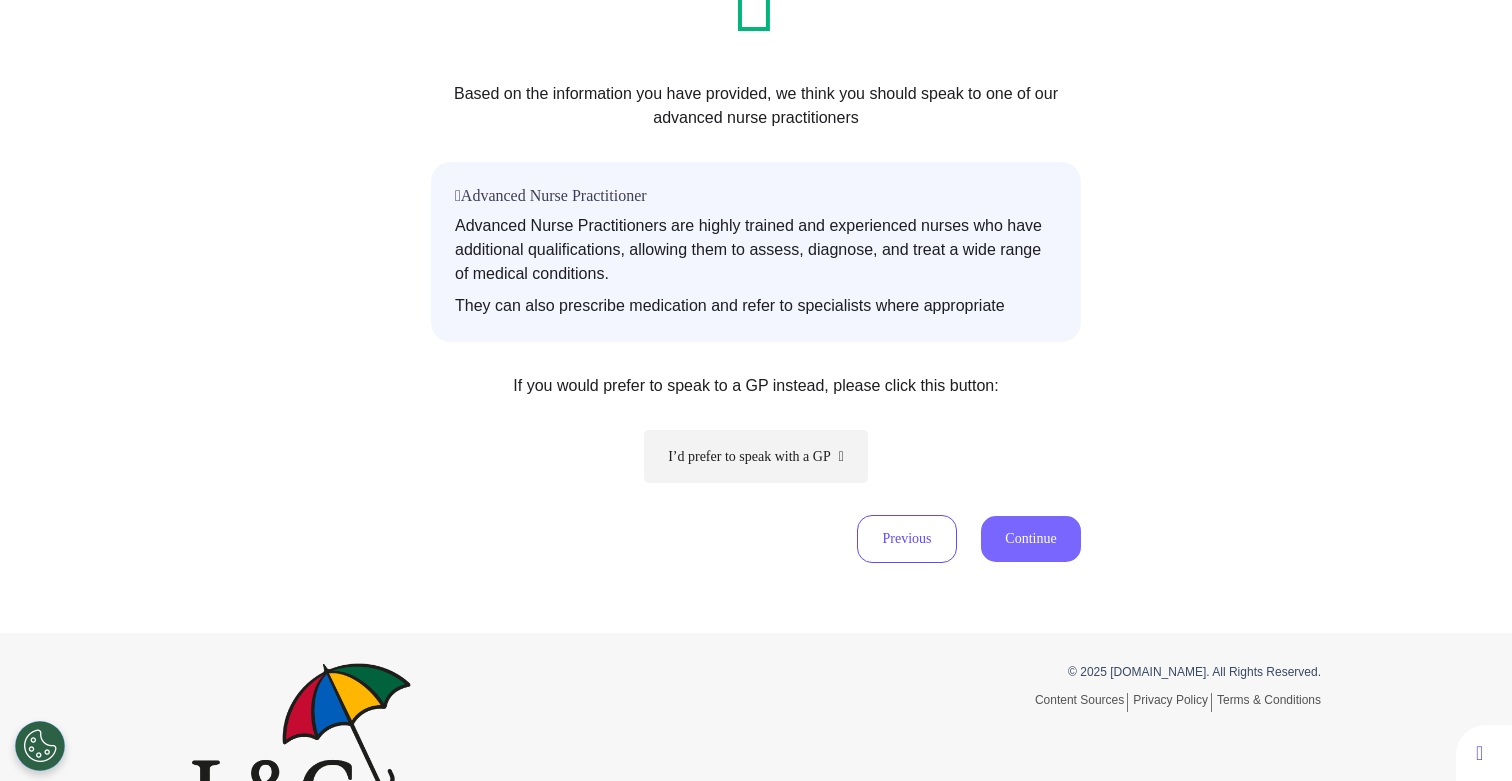 click on "Continue" at bounding box center [1031, 539] 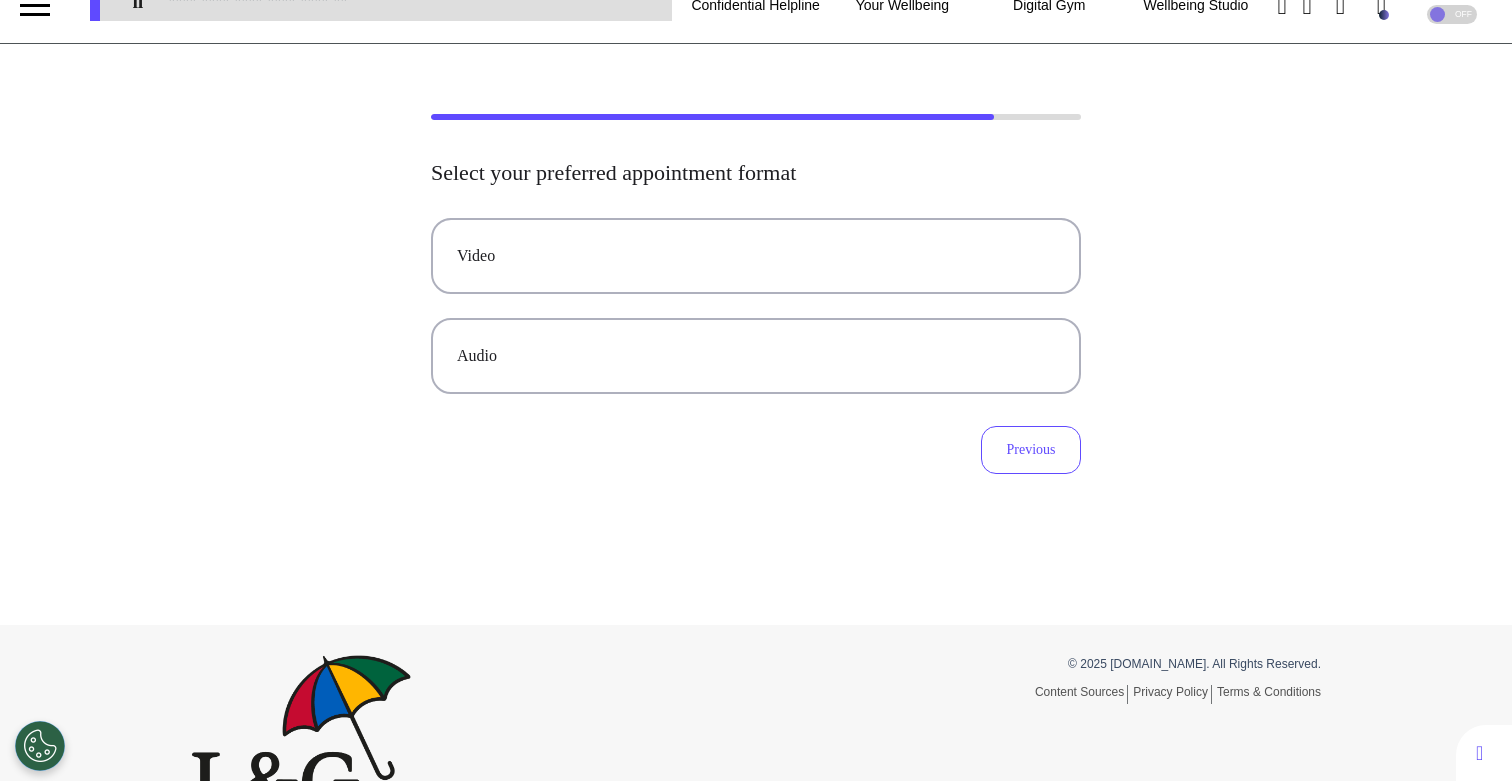 scroll, scrollTop: 0, scrollLeft: 0, axis: both 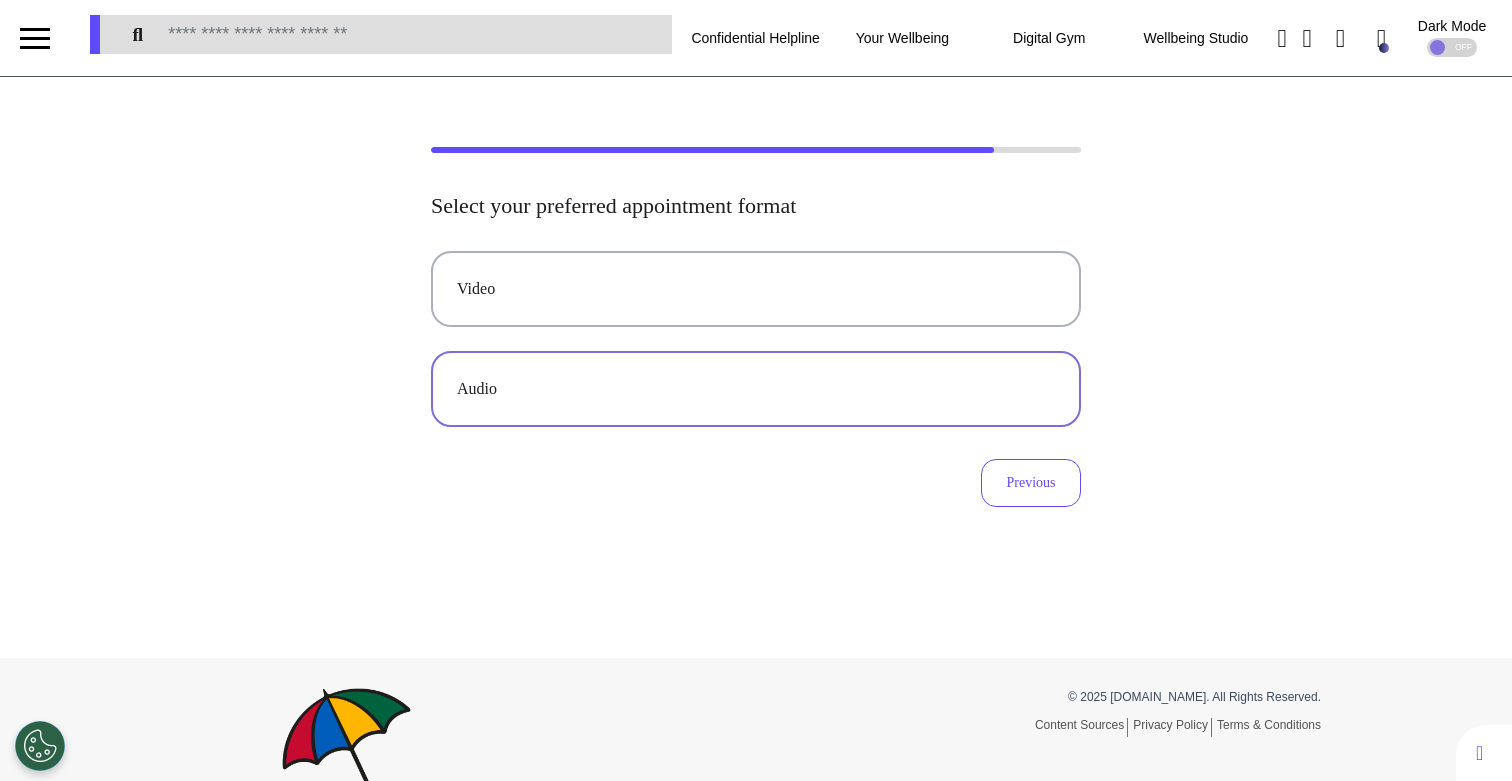 click on "Audio" at bounding box center (756, 389) 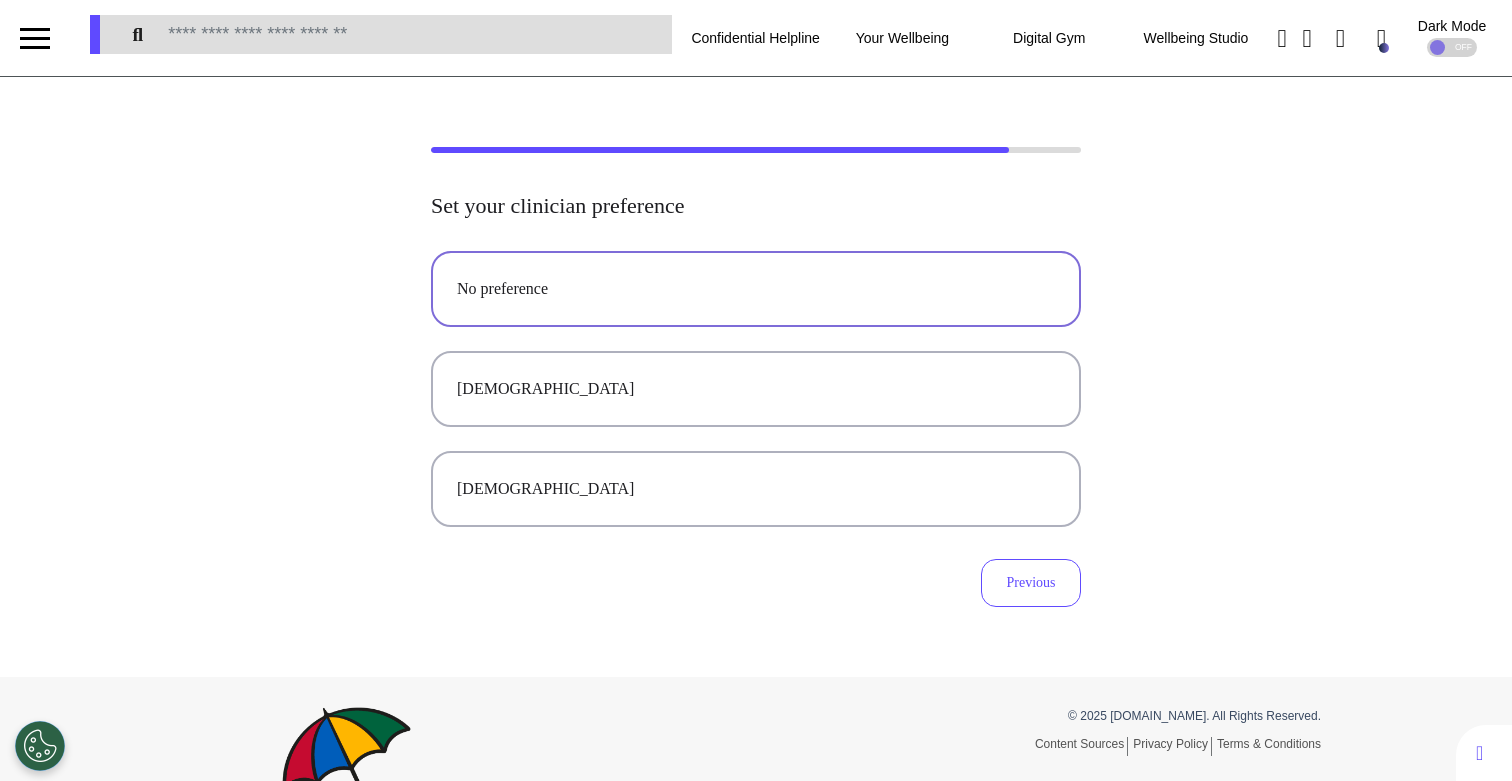 click on "No preference" at bounding box center [756, 289] 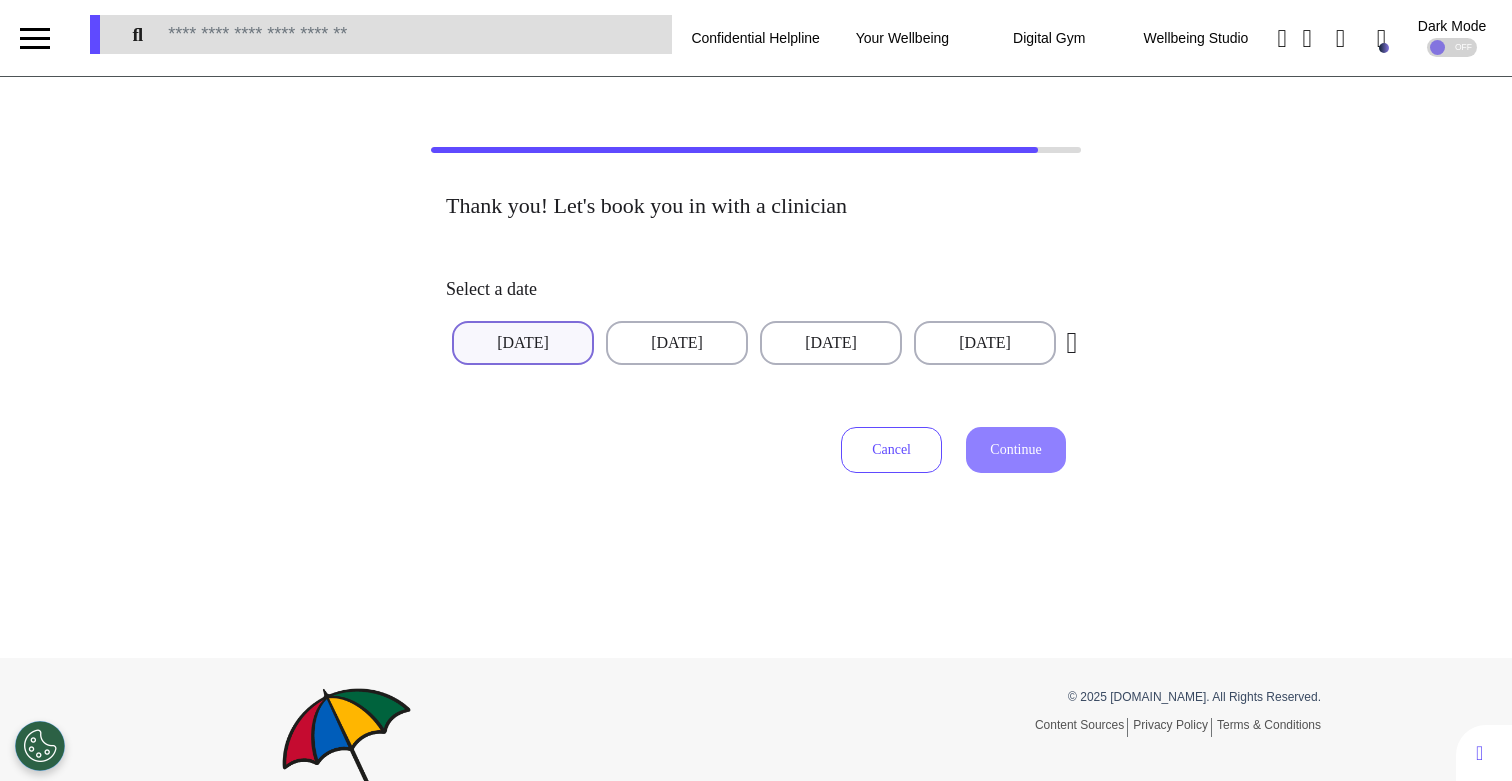 click on "03 Jul 2025" at bounding box center [523, 343] 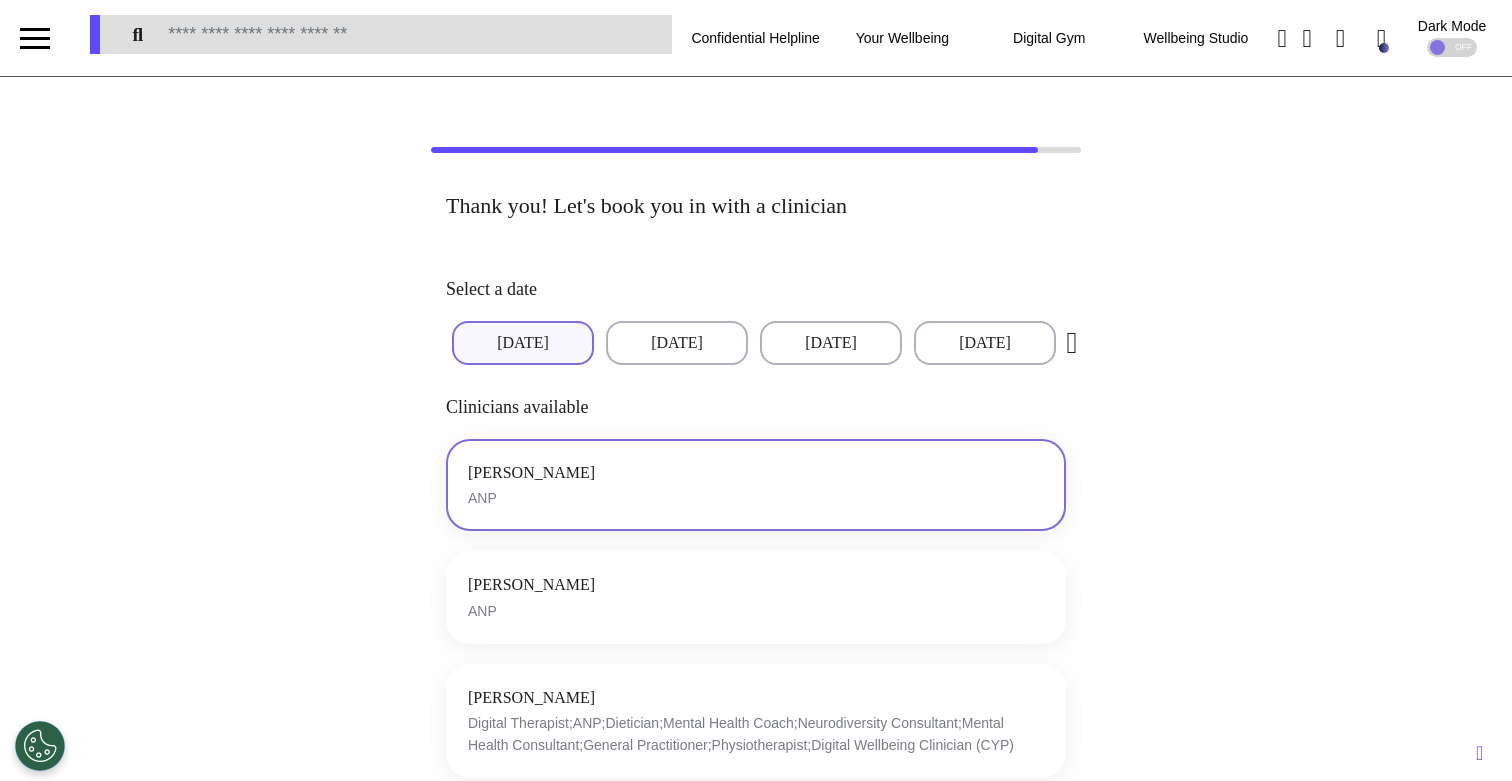 click on "James Patel ANP" at bounding box center [756, 485] 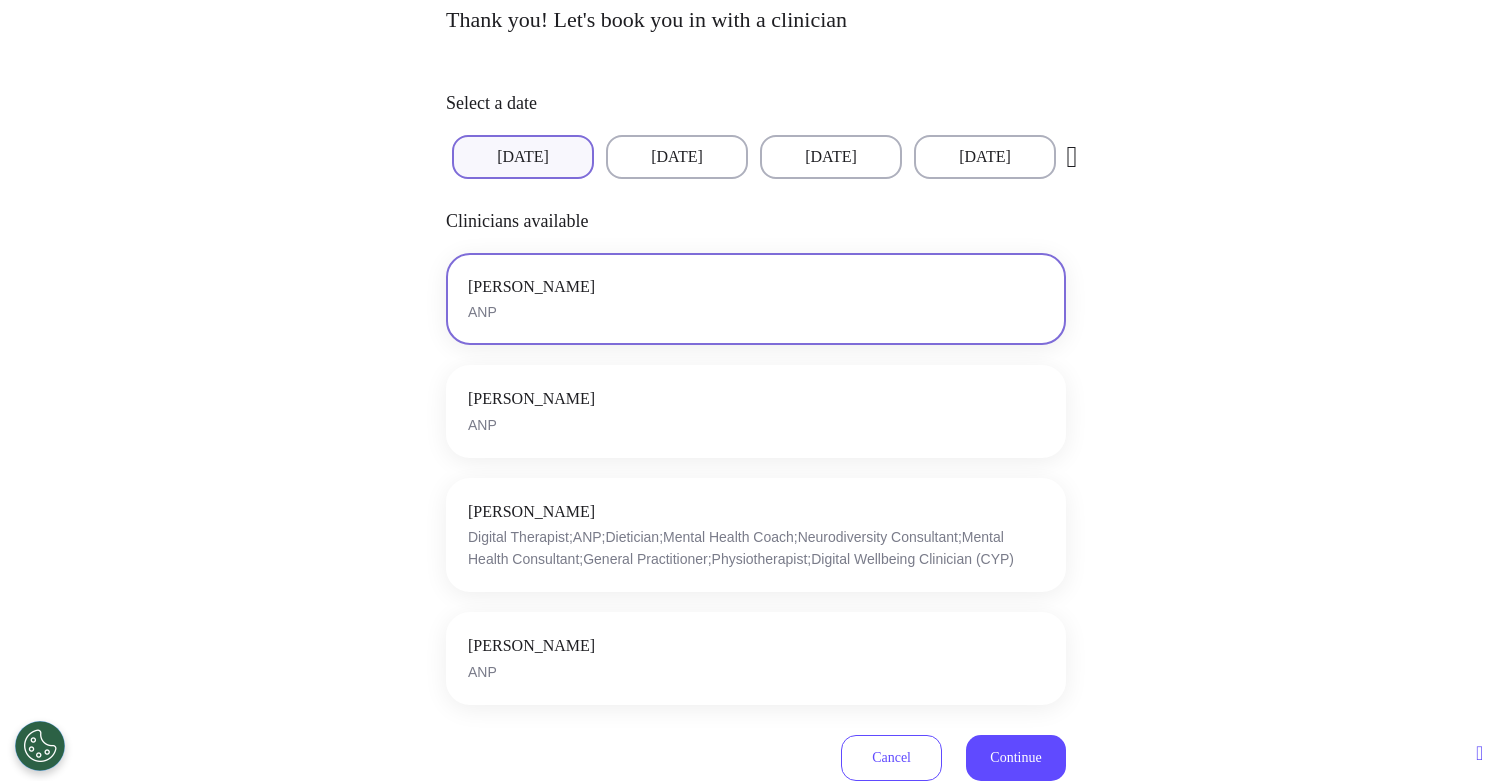 scroll, scrollTop: 542, scrollLeft: 0, axis: vertical 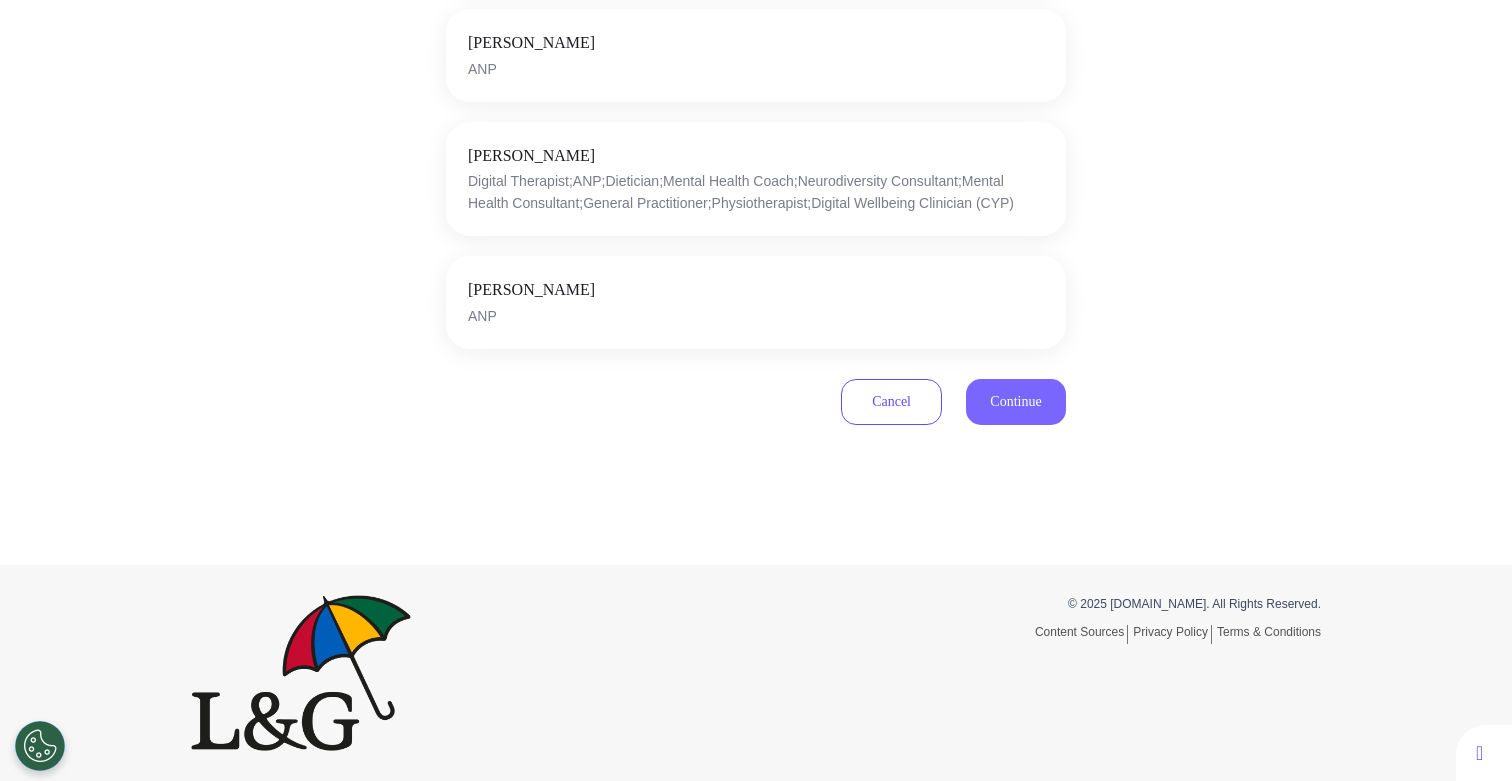 click on "Continue" at bounding box center [1015, 401] 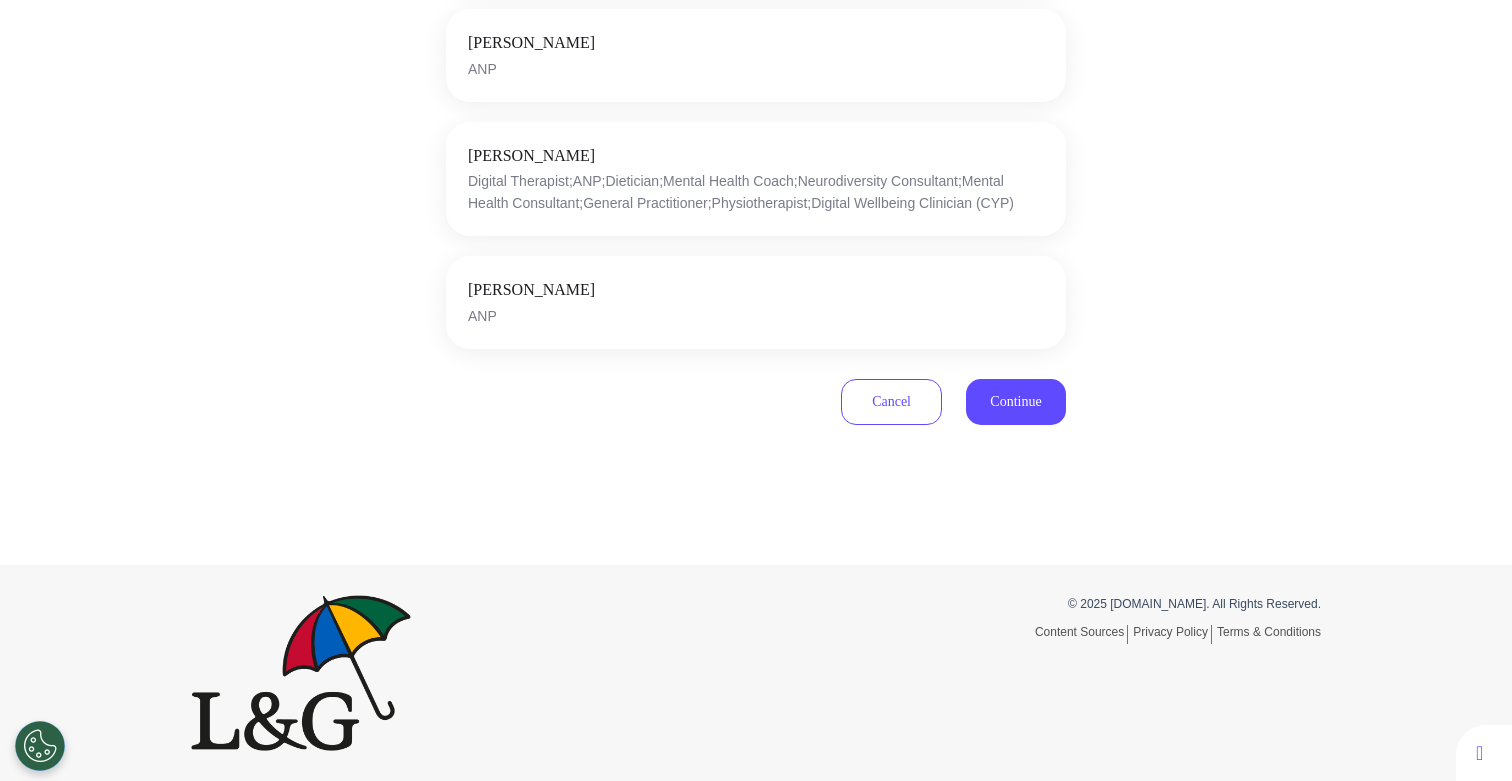 scroll, scrollTop: 586, scrollLeft: 0, axis: vertical 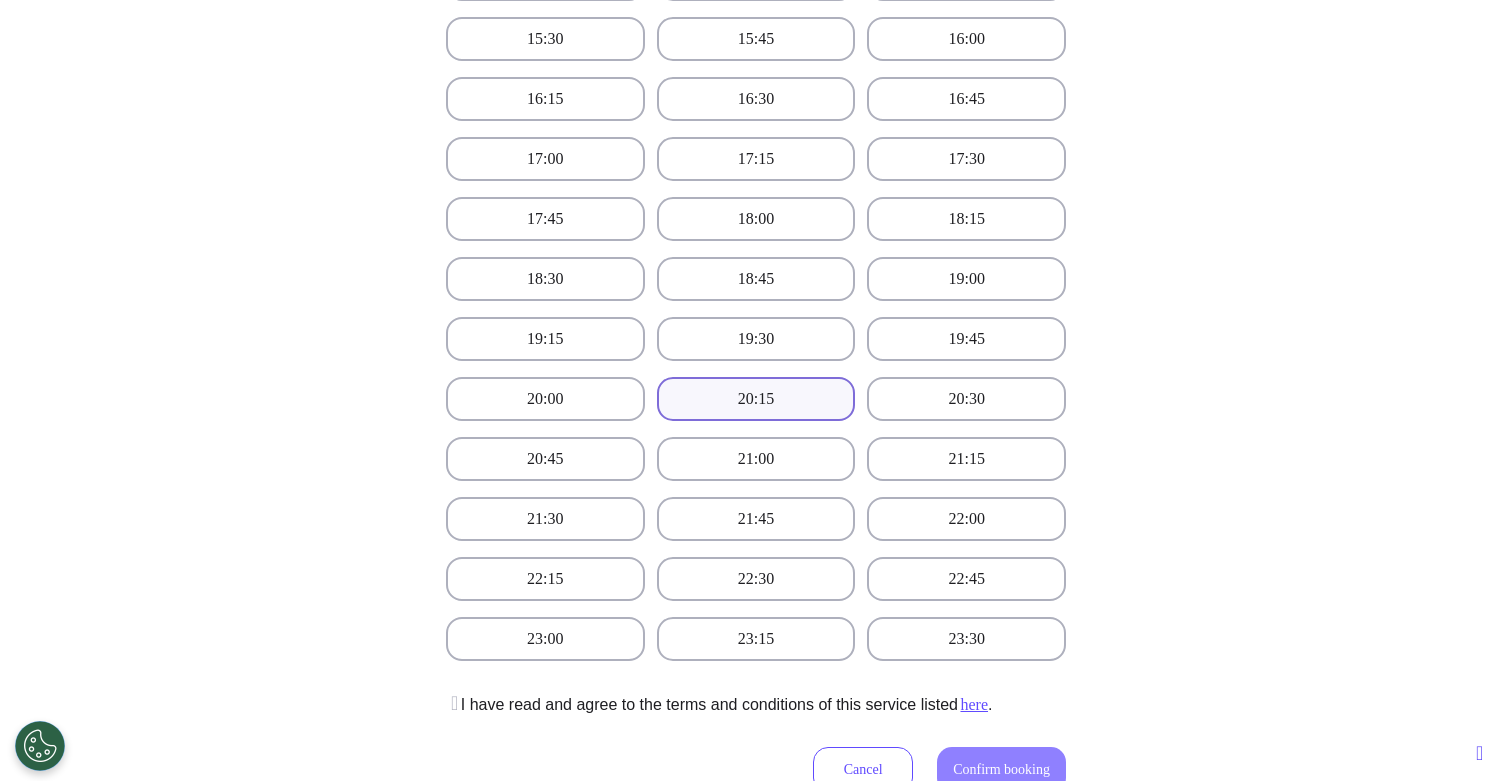 click on "20:15" at bounding box center (756, 399) 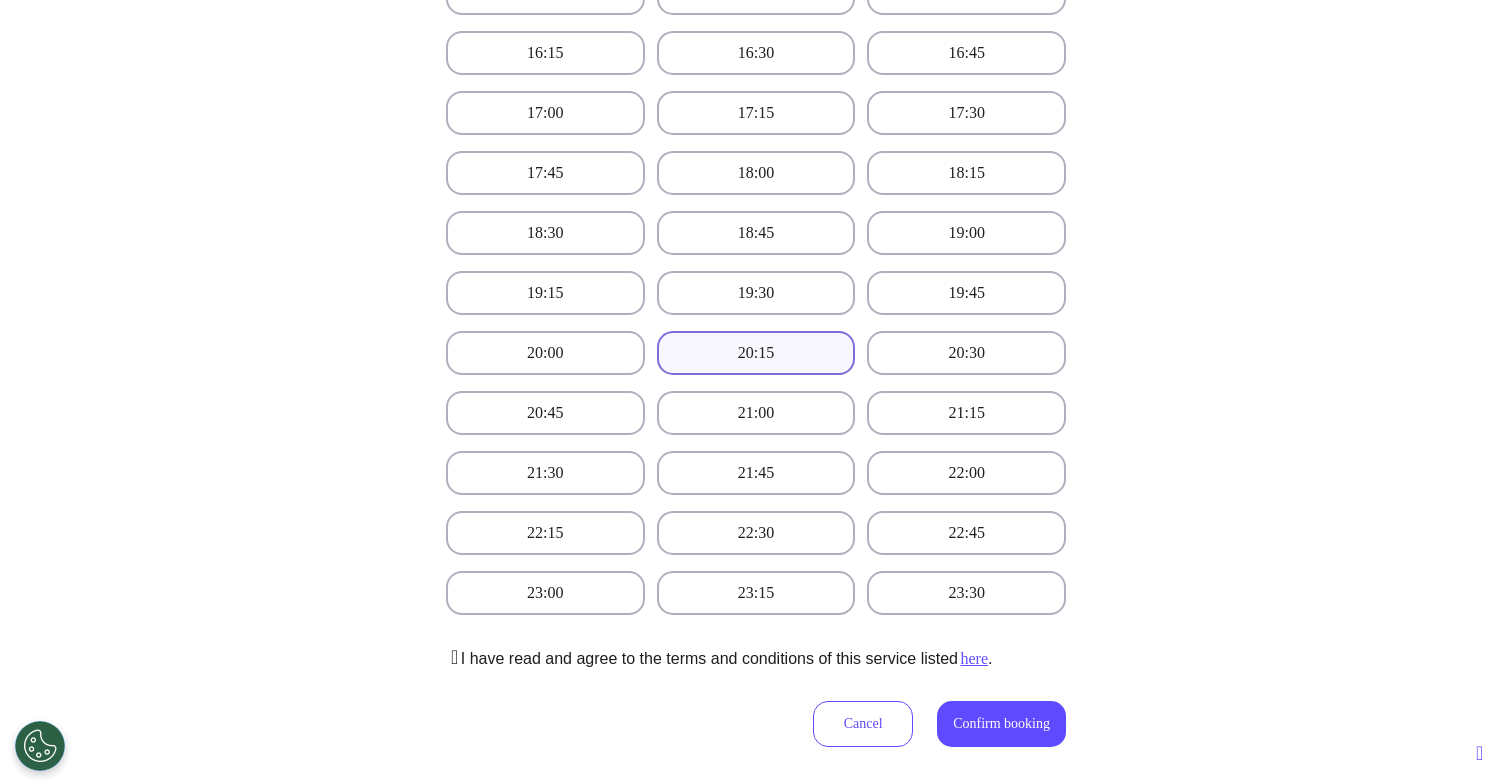 scroll, scrollTop: 635, scrollLeft: 0, axis: vertical 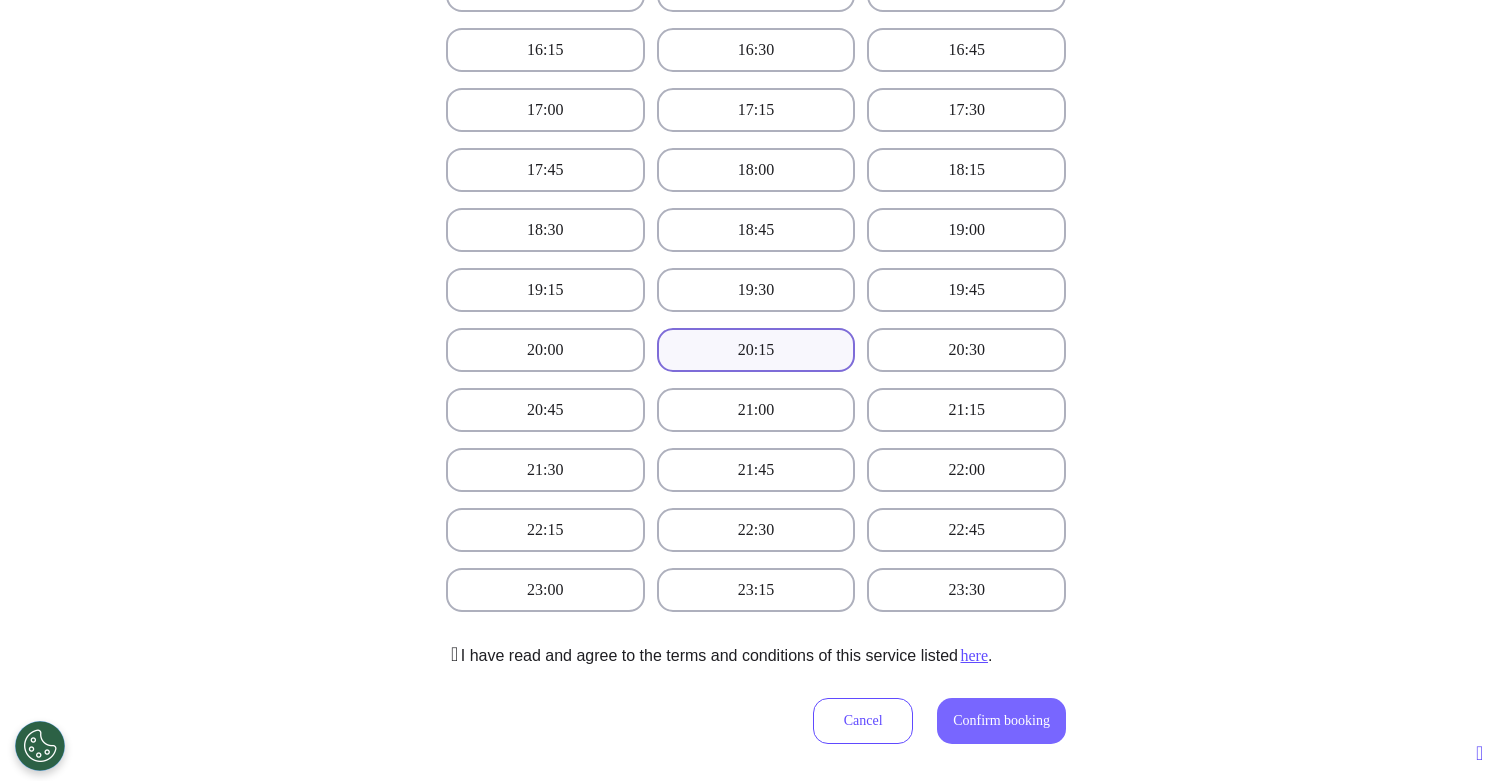 click on "Confirm booking" at bounding box center (1001, 720) 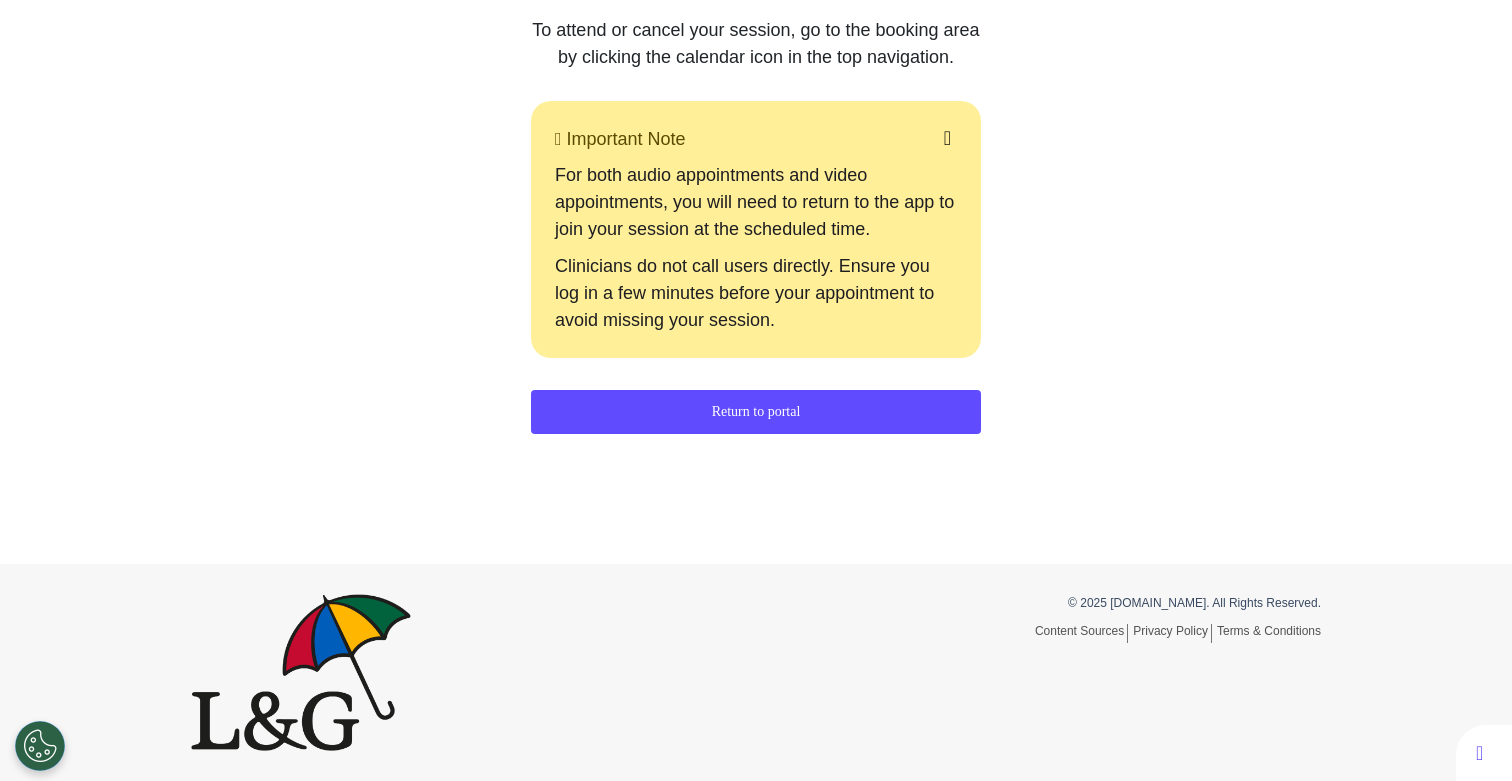scroll, scrollTop: 451, scrollLeft: 0, axis: vertical 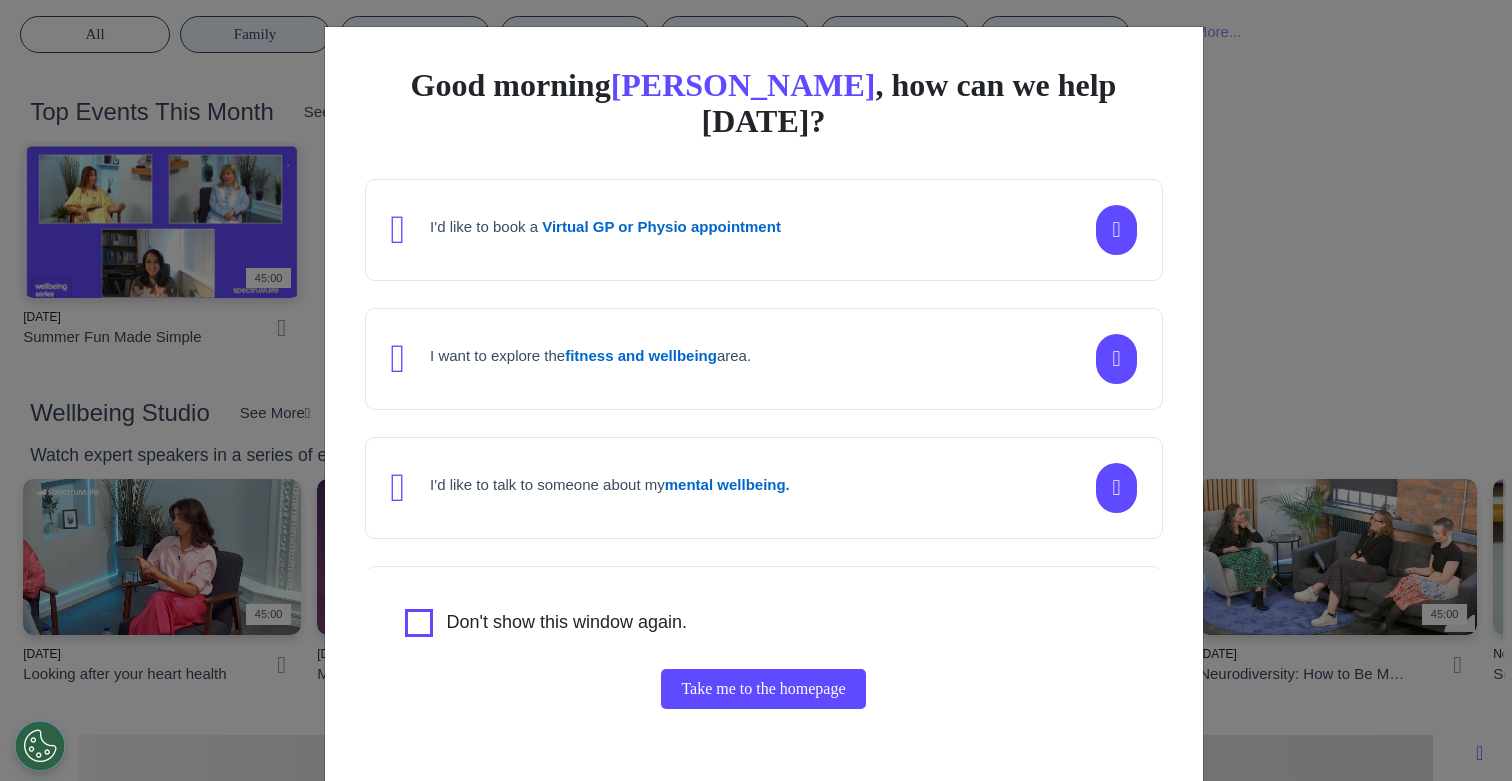 click on "Good morning  Ahmed , how can we help today? I'd like to book a   Virtual GP or Physio appointment I want to explore the  fitness and wellbeing  area. I'd like to talk to someone about my  mental wellbeing. I'd like to understand my  cancer risk or speak to a cancer nurse  about my symptoms or diagnosis. I am just  browsing.  Don't show this window again.   Take me to the homepage" at bounding box center (756, 390) 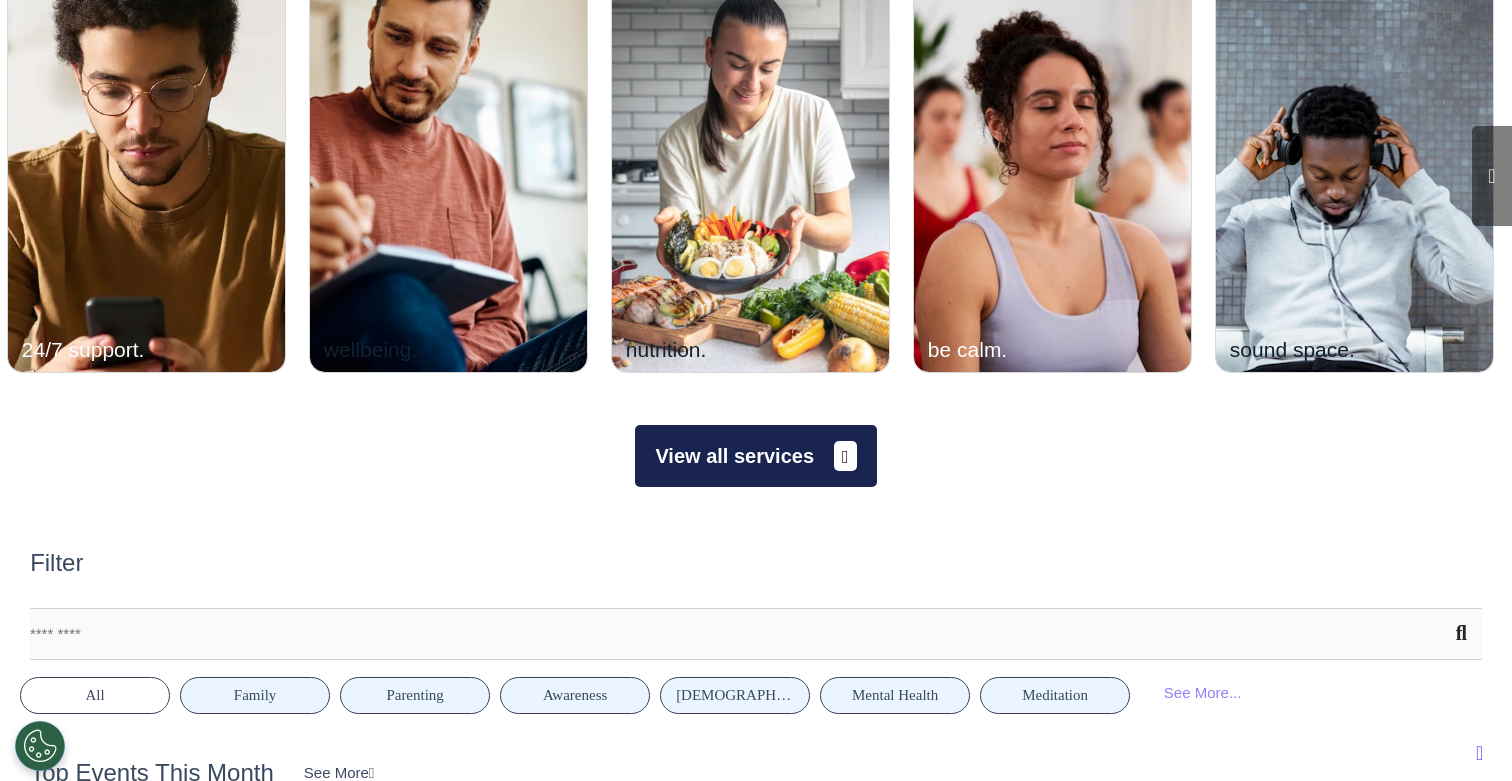 click on "View all services" at bounding box center (755, 456) 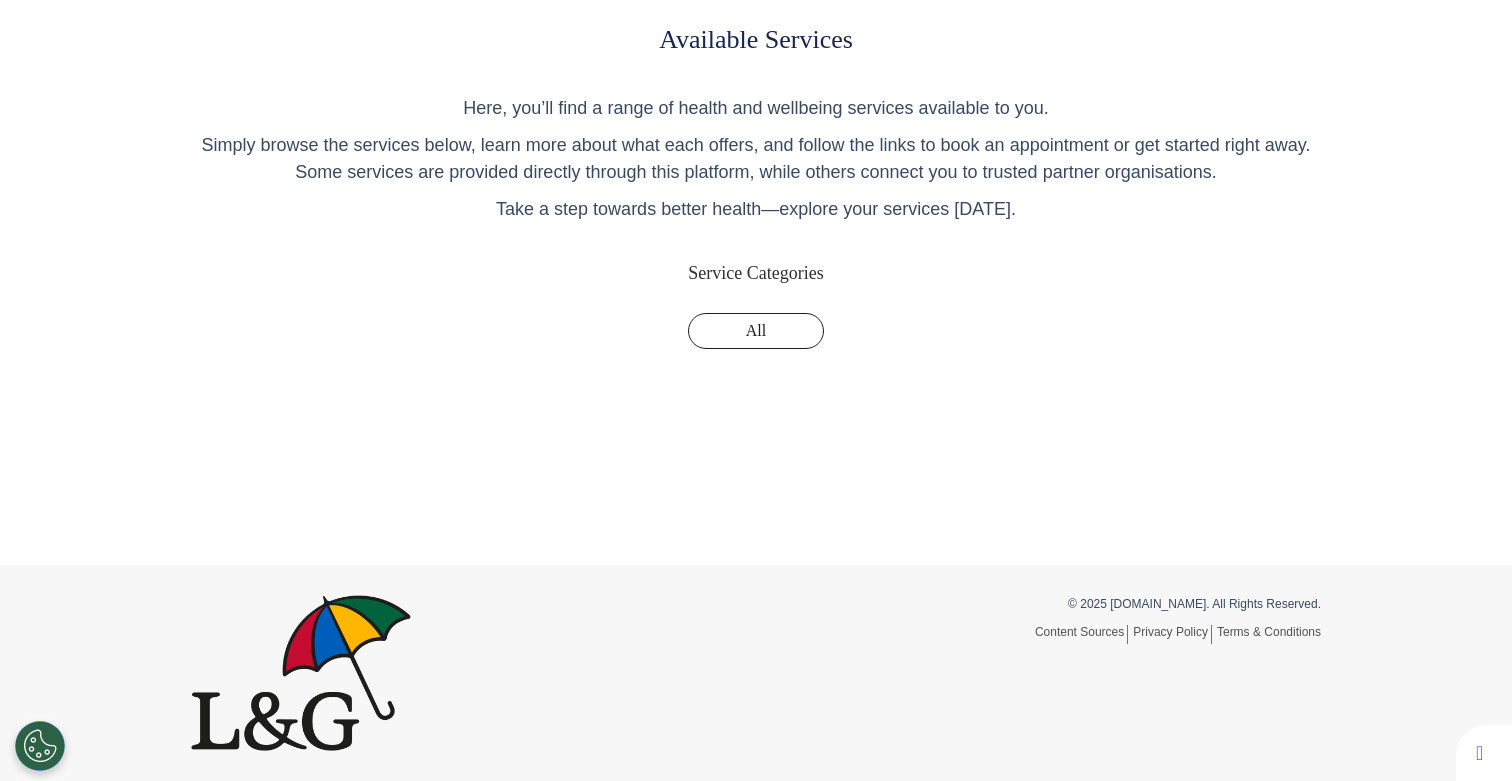 scroll, scrollTop: 0, scrollLeft: 0, axis: both 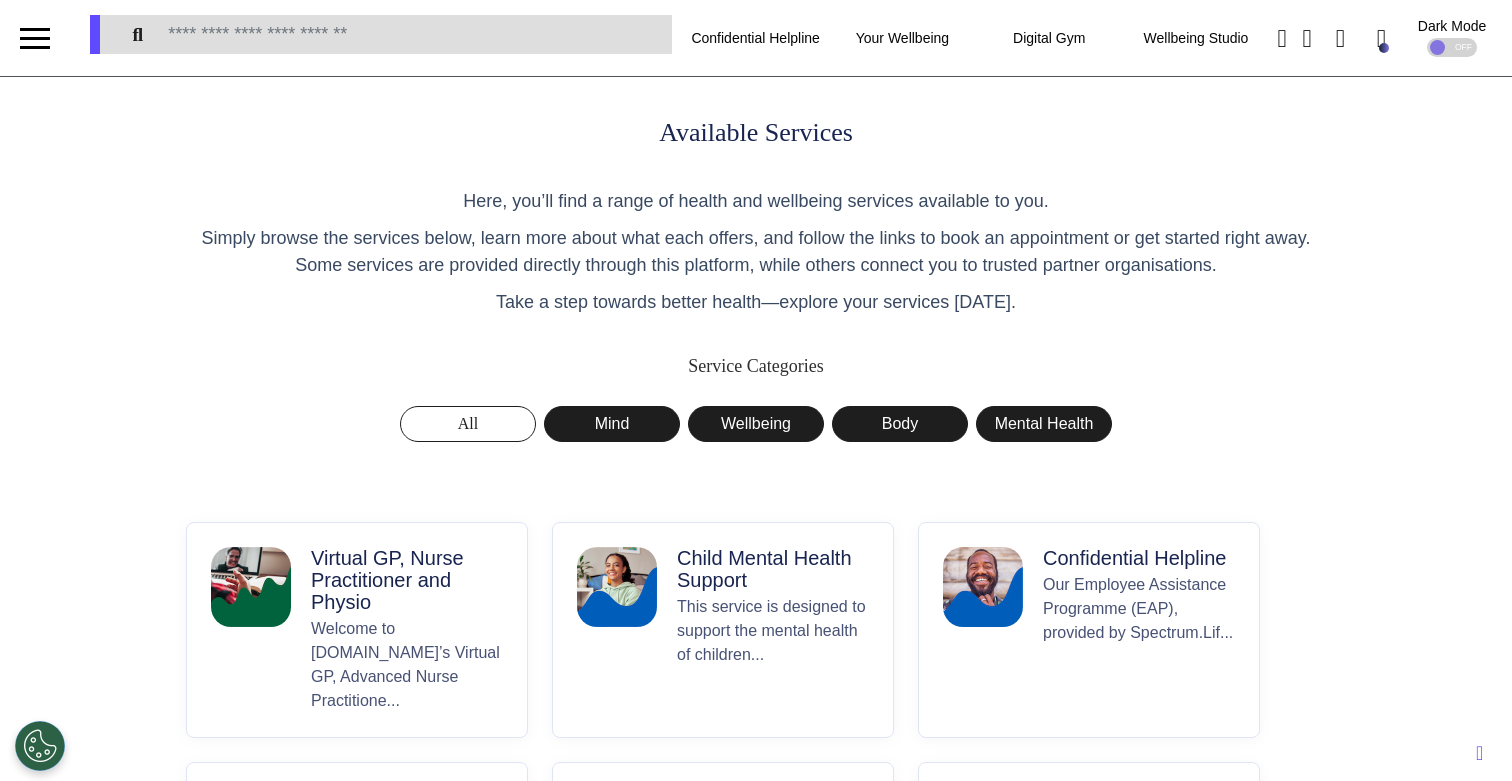 click on "Virtual GP, Nurse Practitioner and Physio" at bounding box center [407, 580] 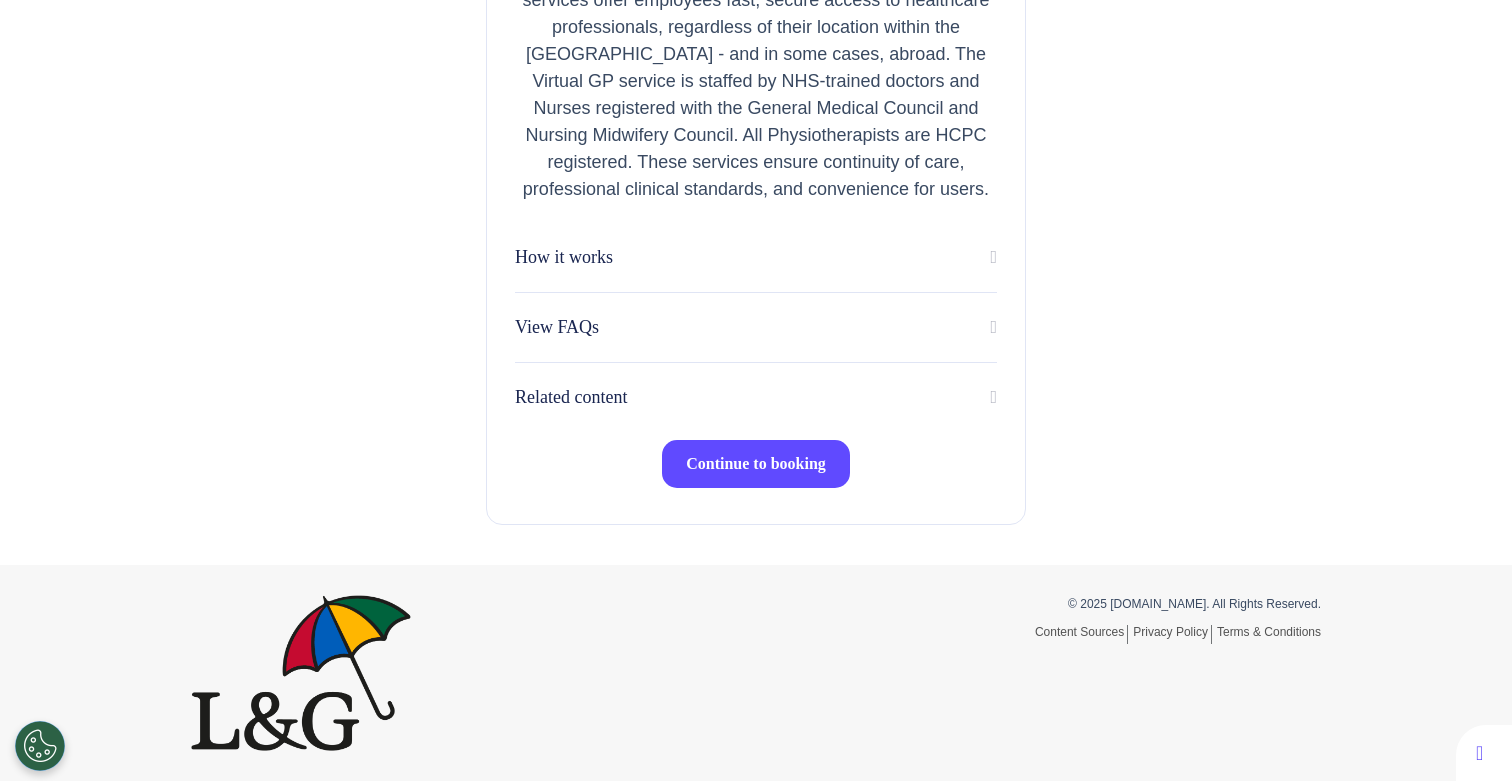 click on "Continue to booking" at bounding box center (756, 463) 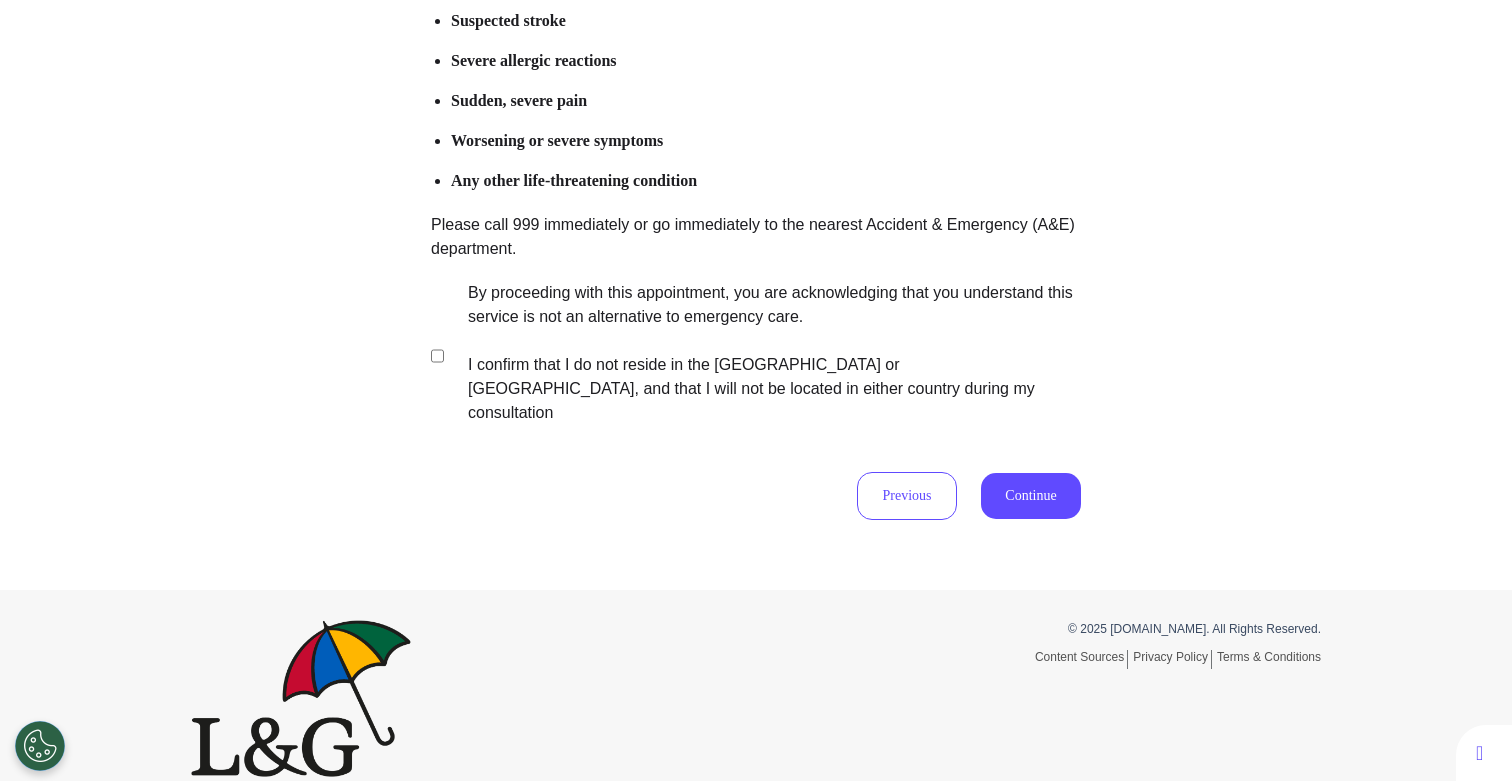scroll, scrollTop: 392, scrollLeft: 0, axis: vertical 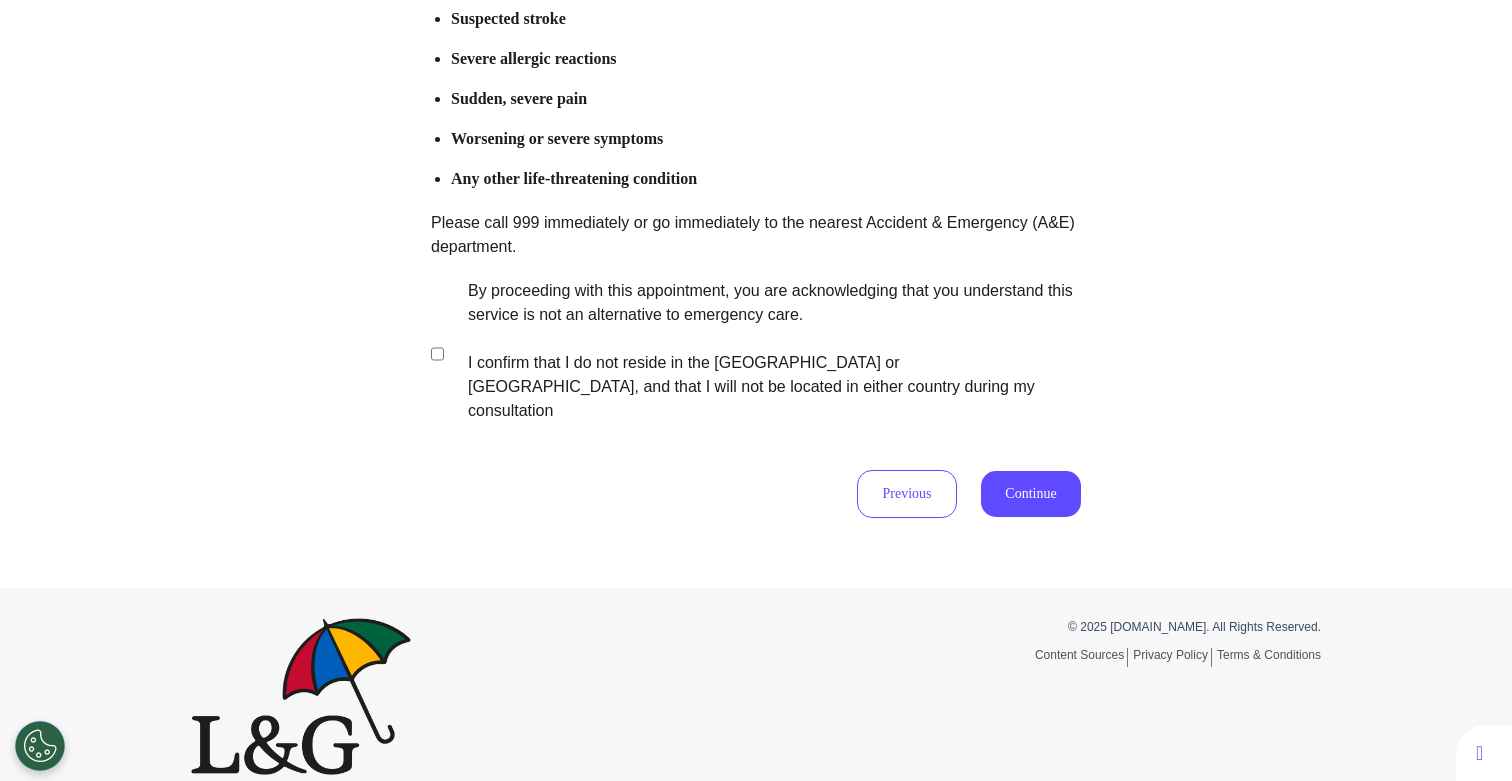 click on "By proceeding with this appointment, you are acknowledging that you understand this service is not an alternative to emergency care. I confirm that I do not reside in the United States or Canada, and that I will not be located in either country during my consultation" at bounding box center (761, 351) 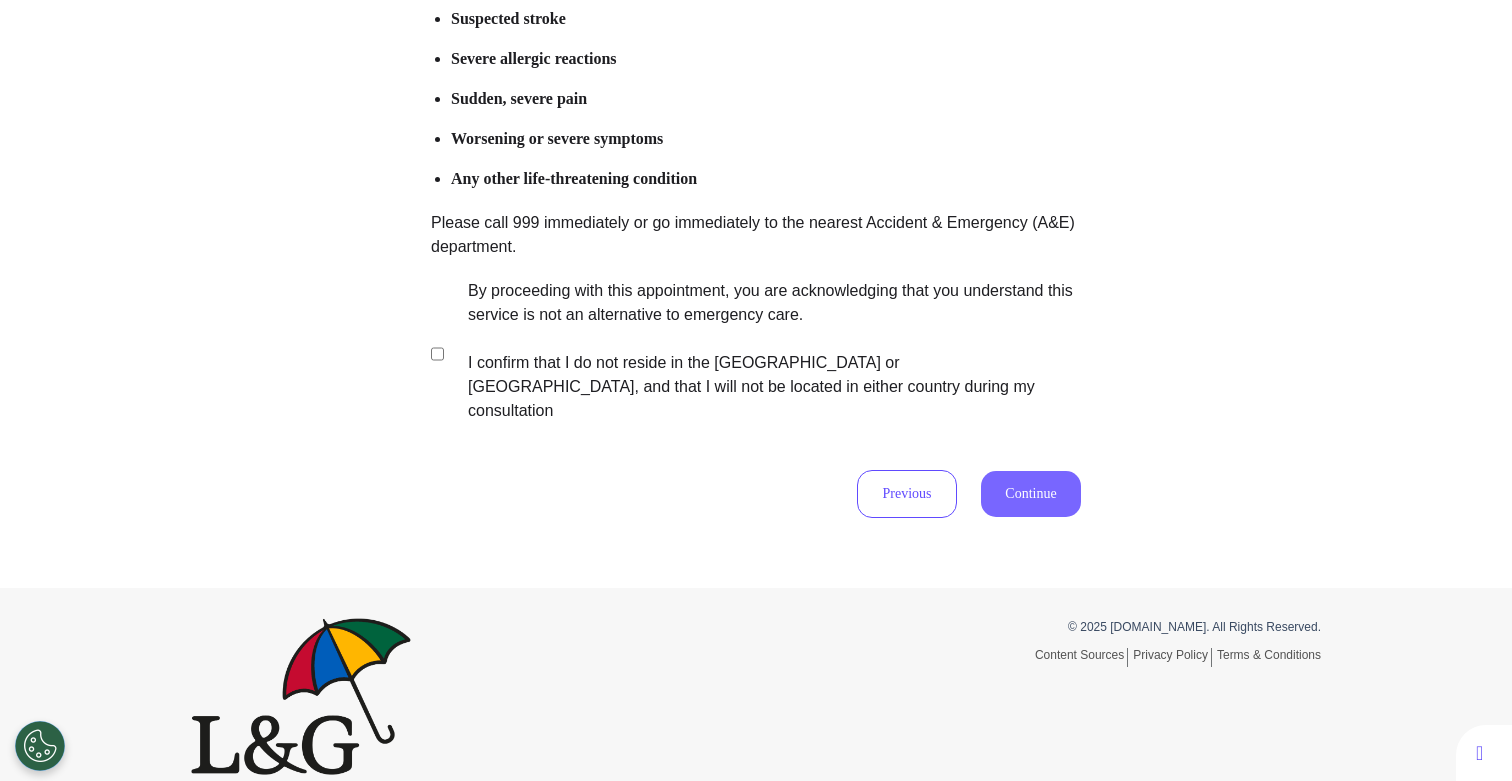 click on "Continue" at bounding box center (1031, 494) 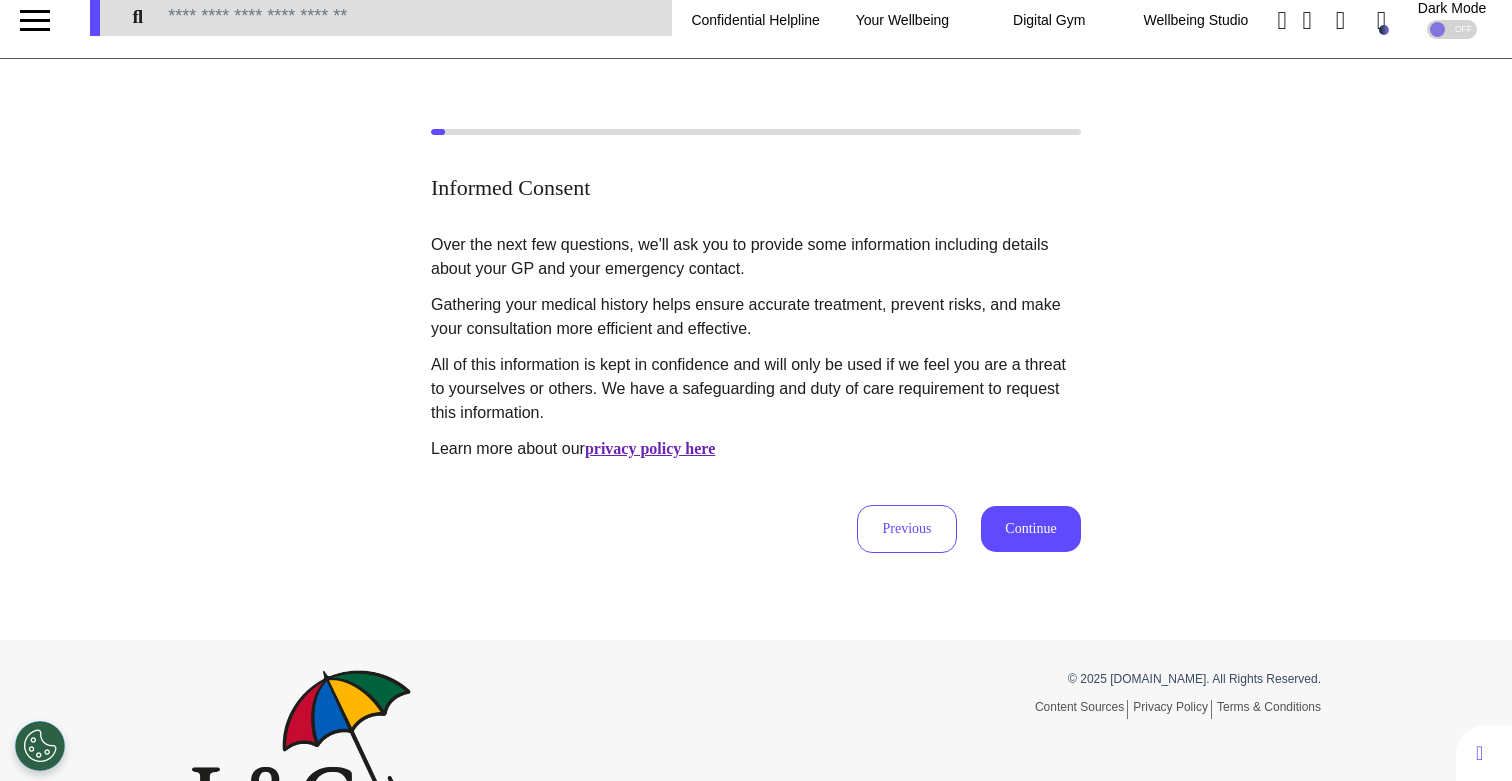 scroll, scrollTop: 0, scrollLeft: 0, axis: both 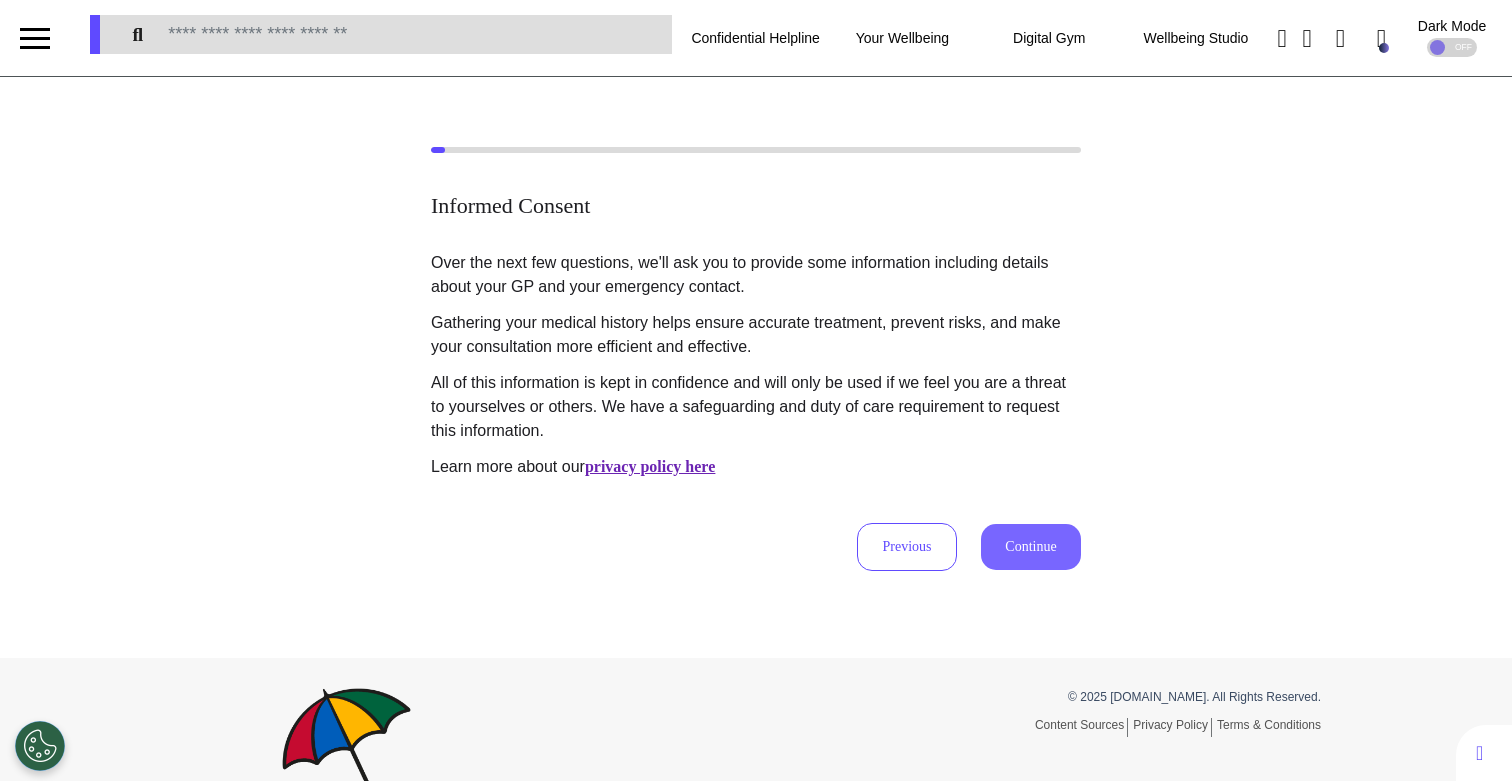 click on "Continue" at bounding box center (1031, 547) 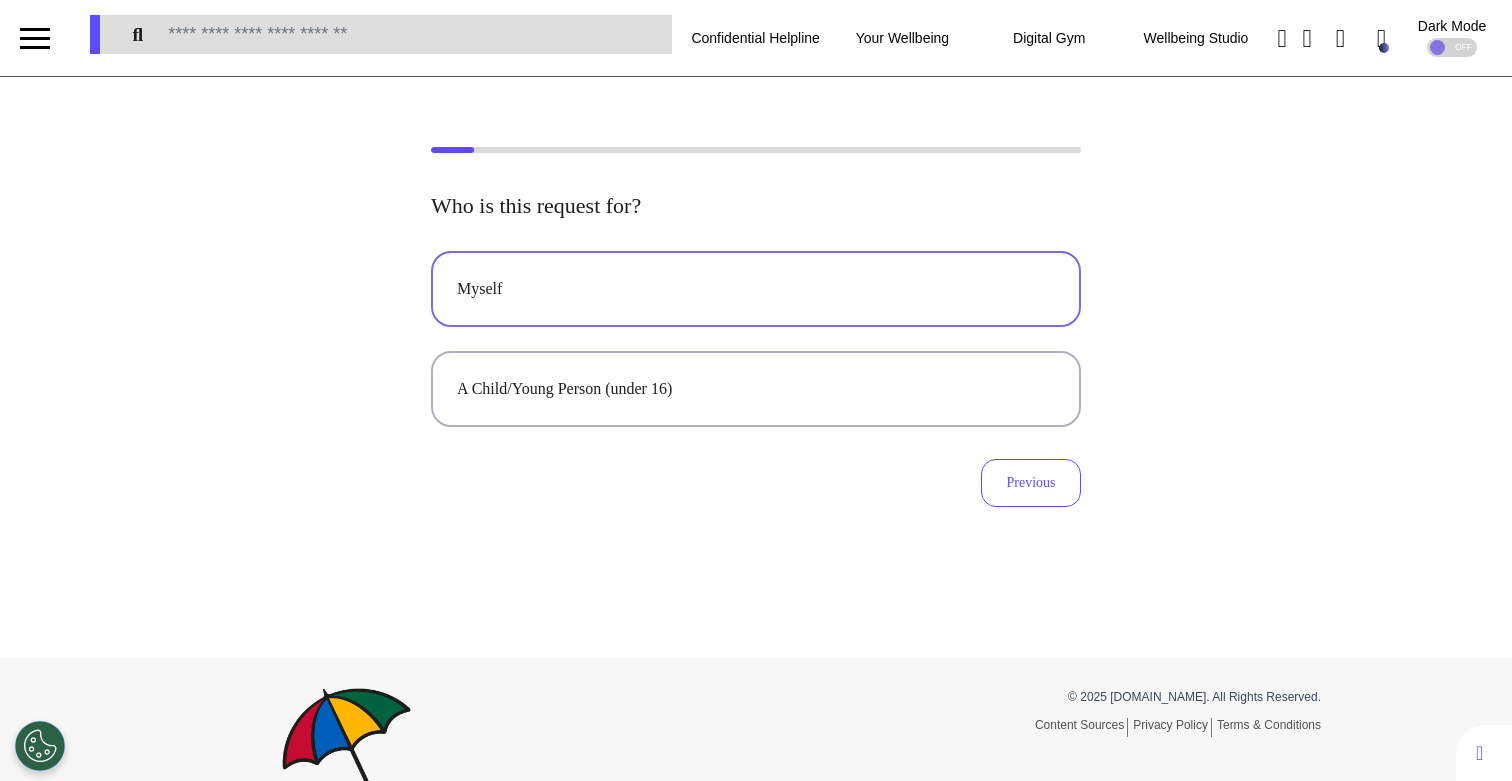 click on "Myself" at bounding box center (756, 289) 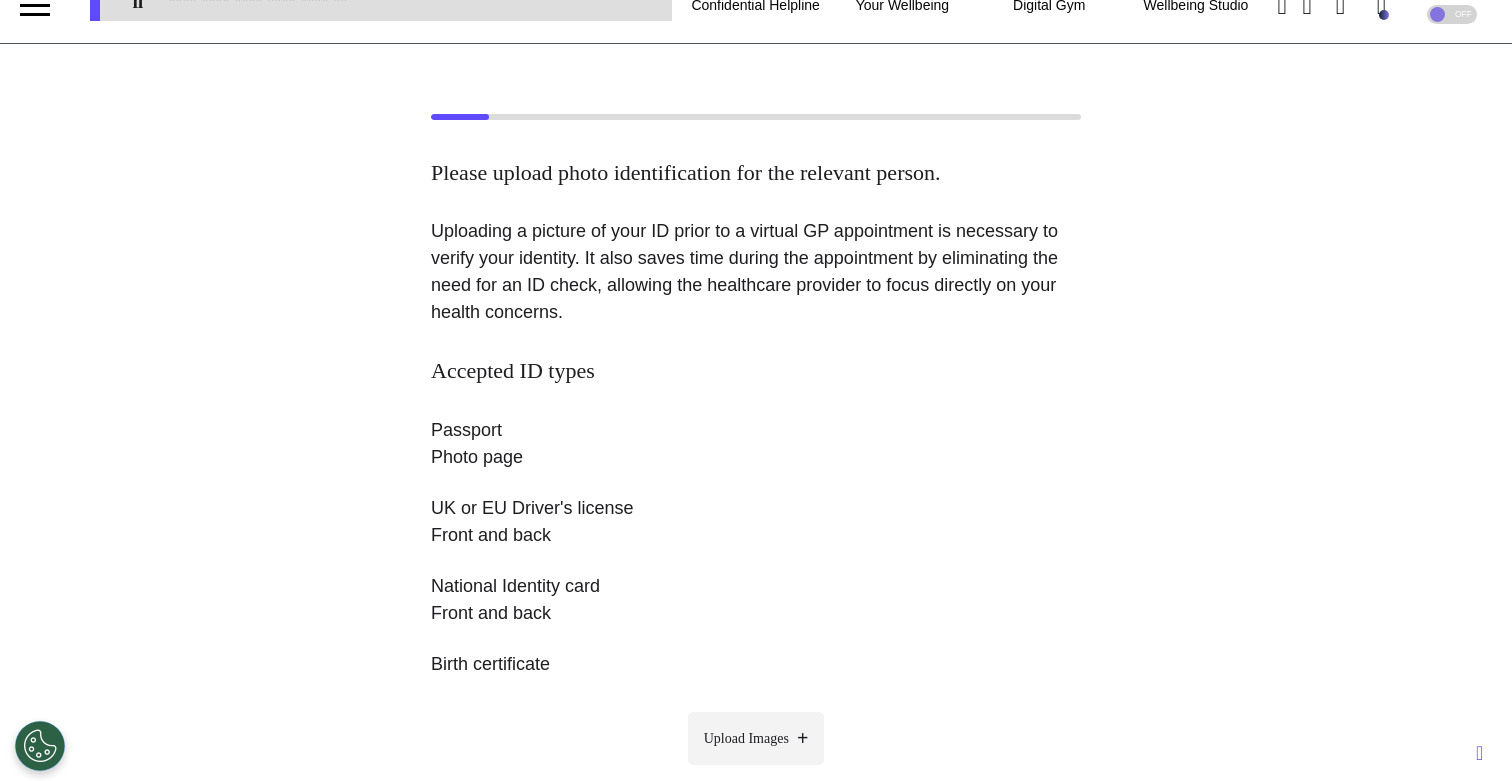 scroll, scrollTop: 40, scrollLeft: 0, axis: vertical 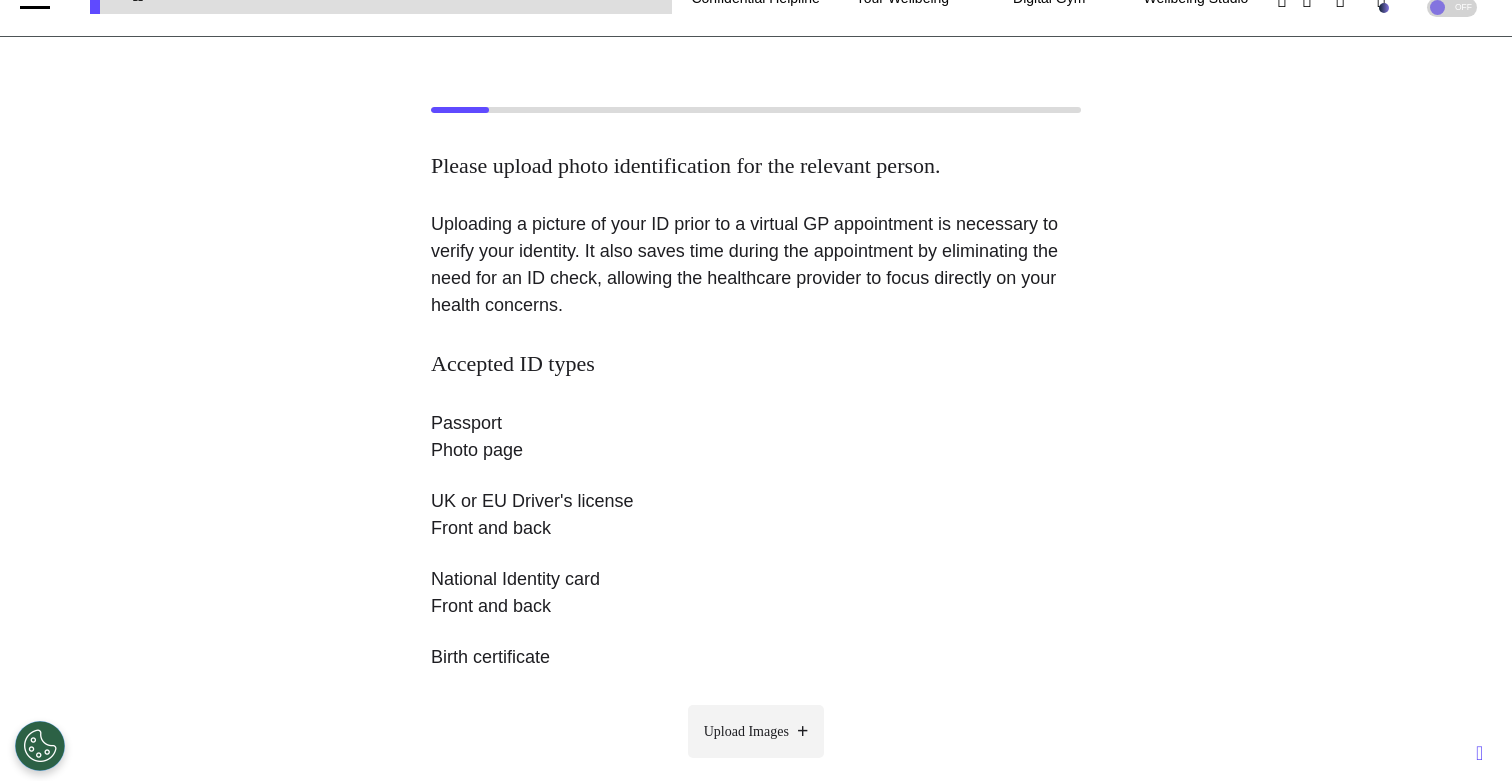 click on "Upload Images" at bounding box center (756, 731) 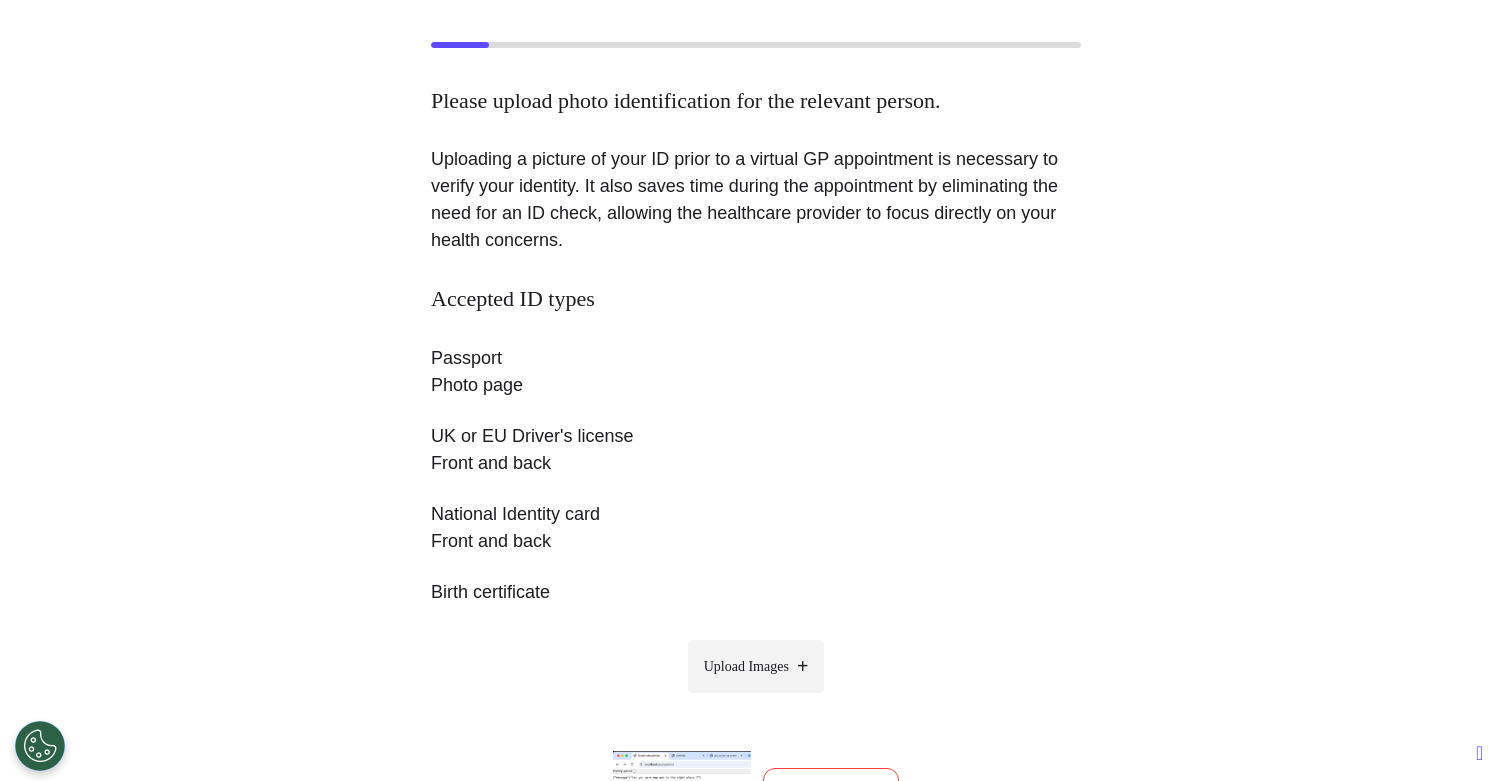 scroll, scrollTop: 309, scrollLeft: 0, axis: vertical 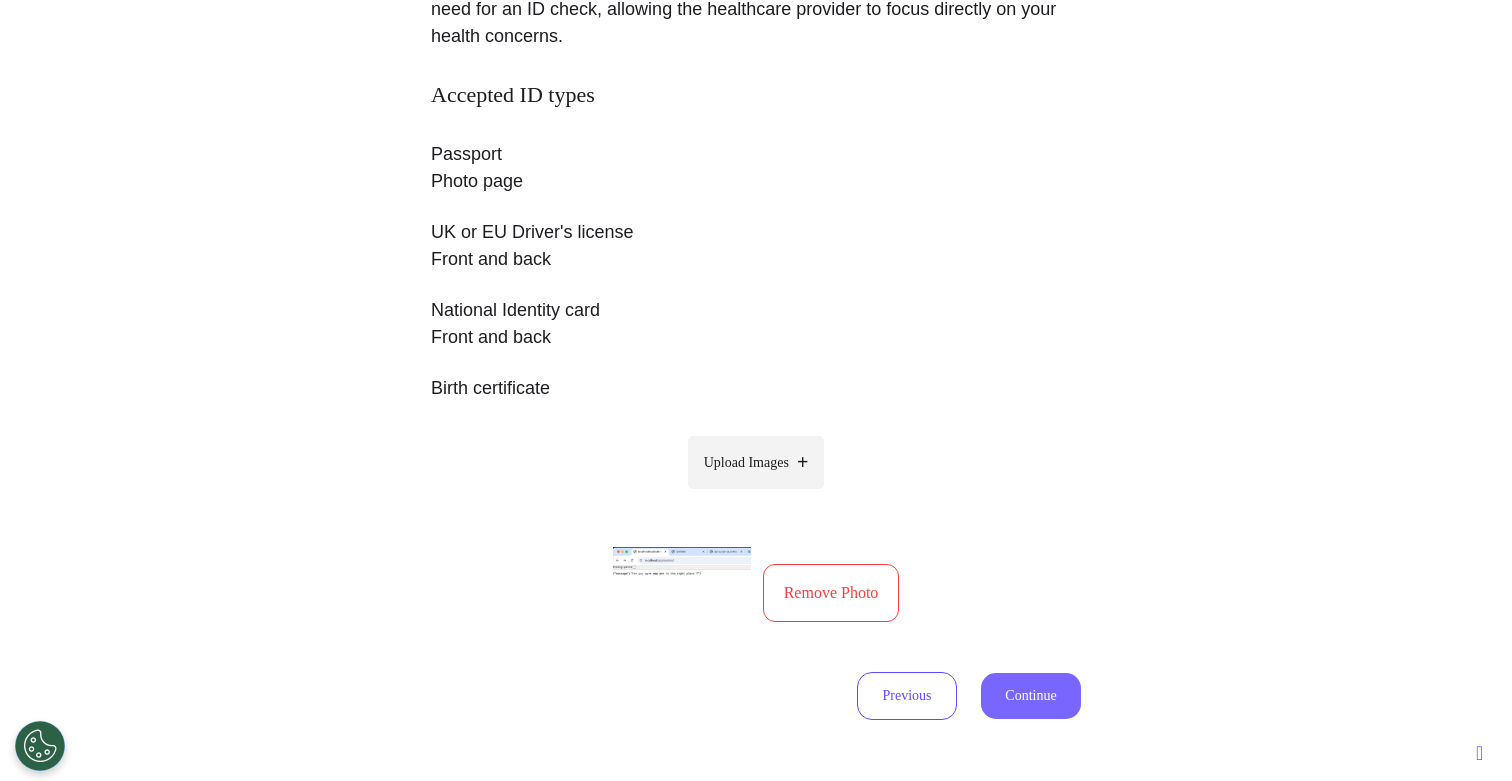 click on "Continue" at bounding box center (1031, 696) 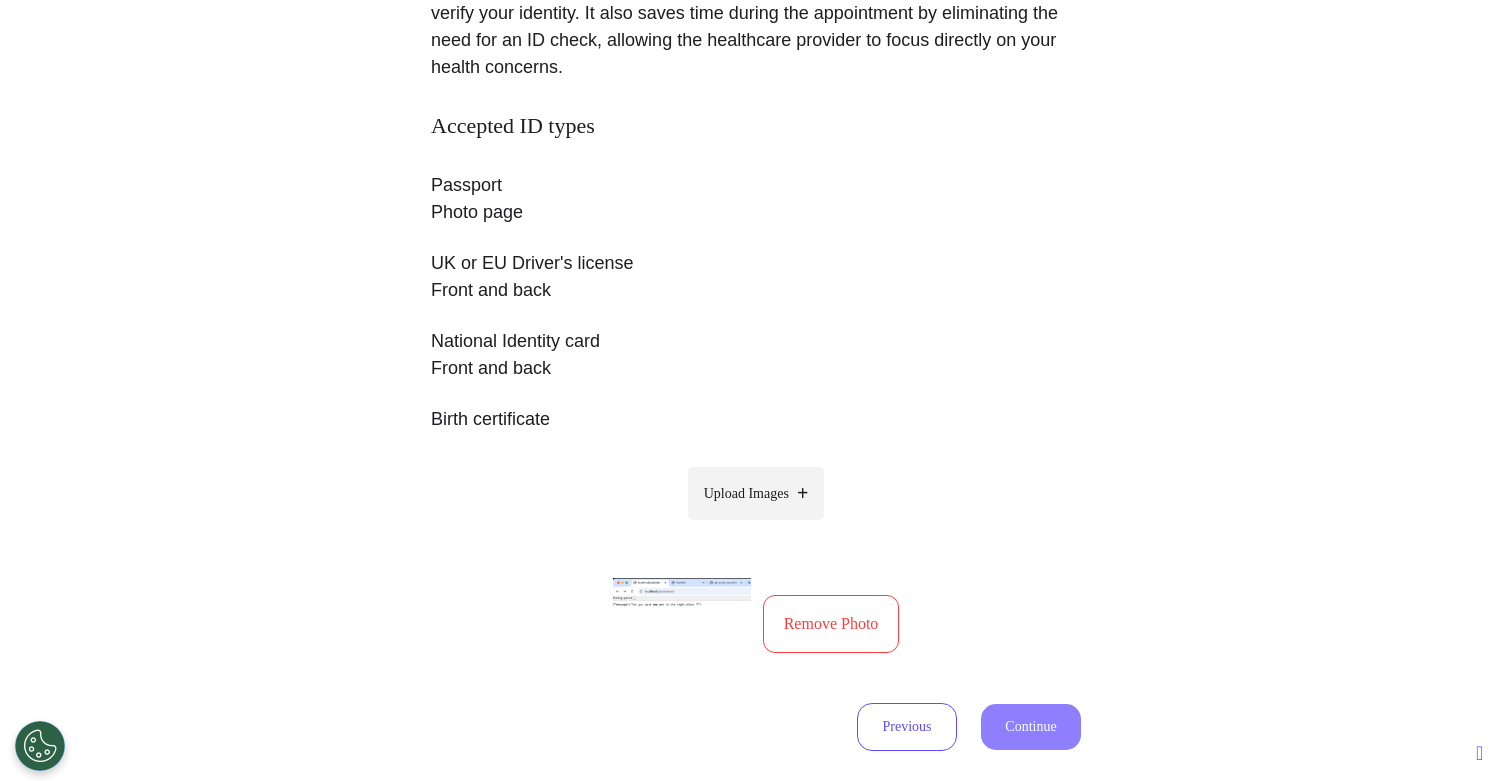 select on "******" 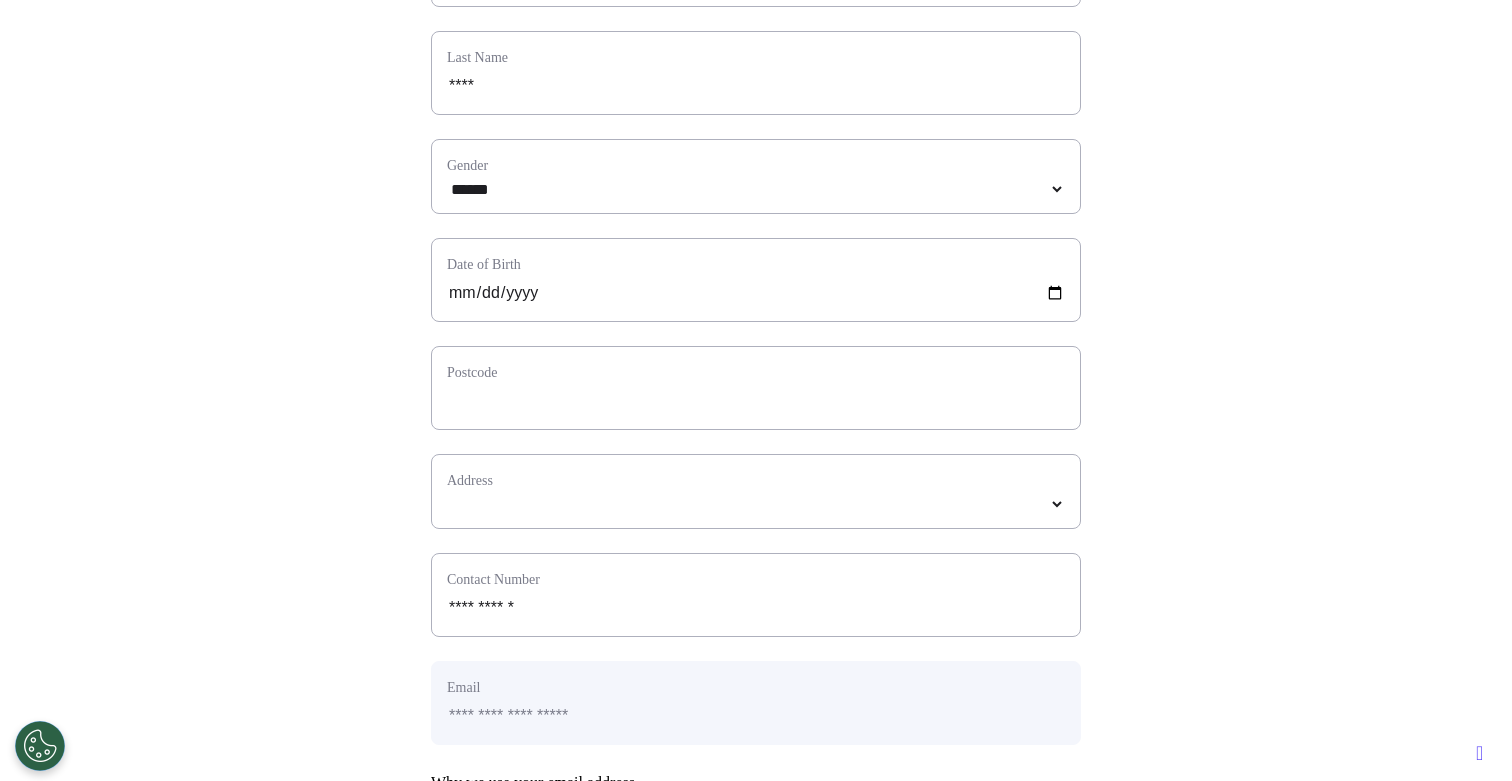scroll, scrollTop: 336, scrollLeft: 0, axis: vertical 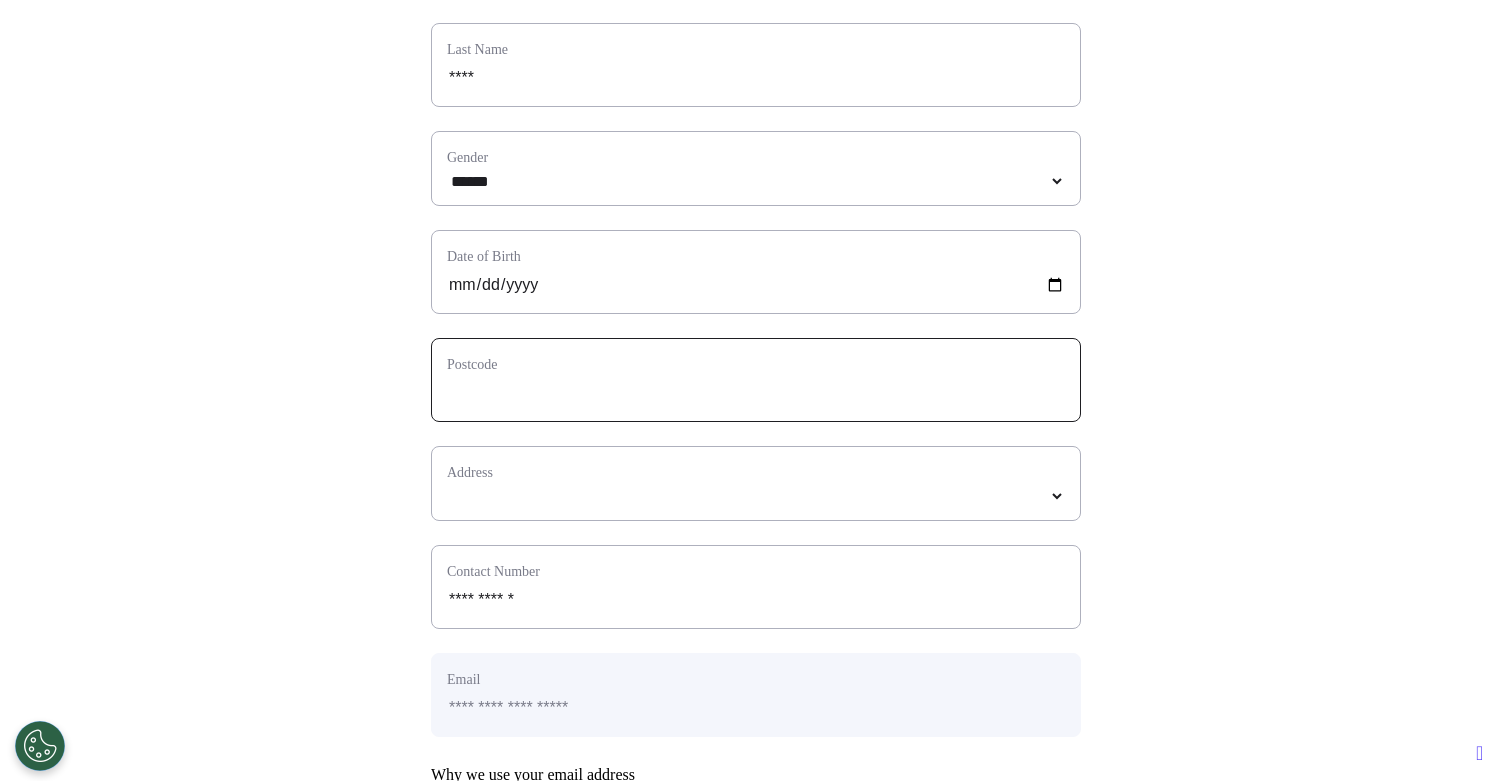 click at bounding box center (756, 393) 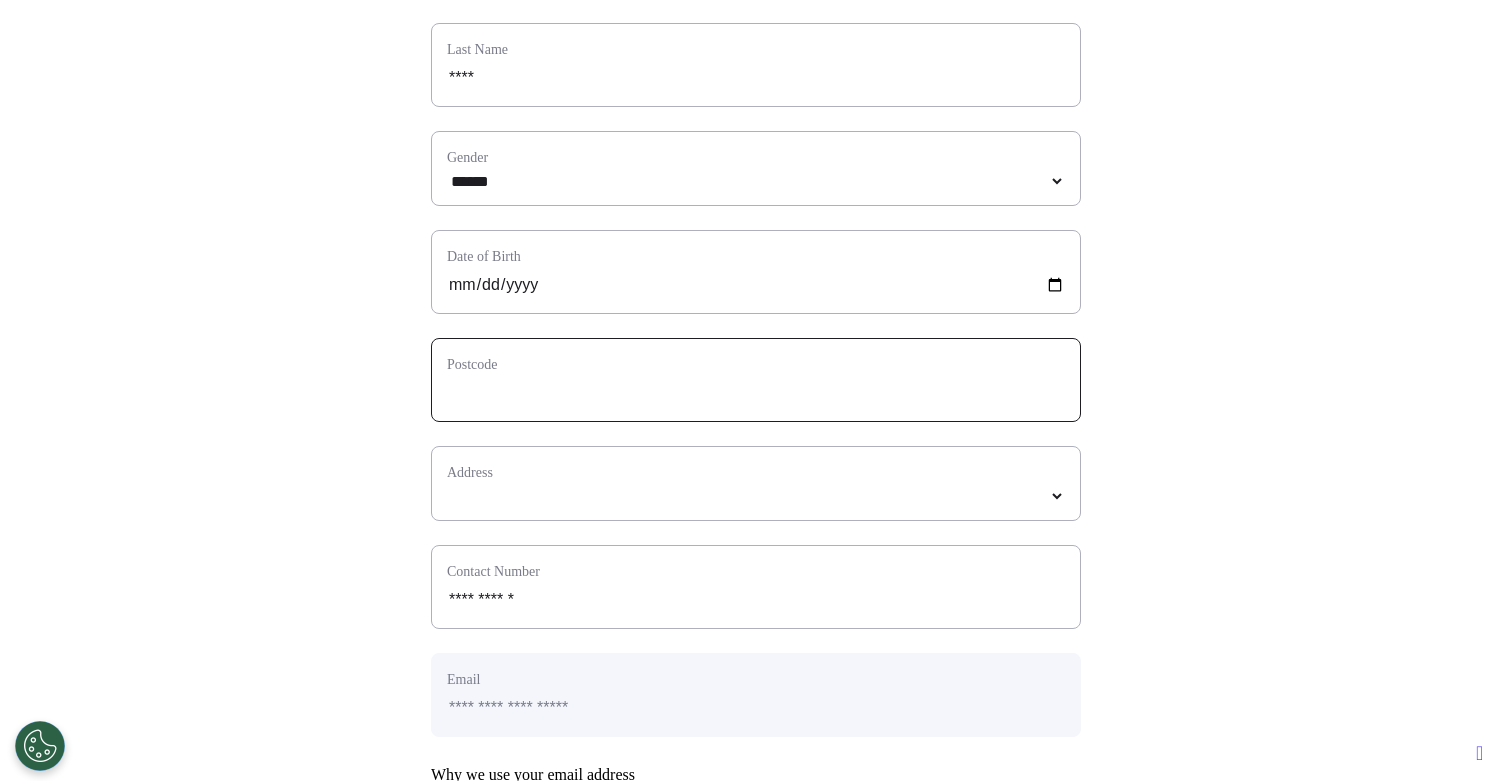 type on "*" 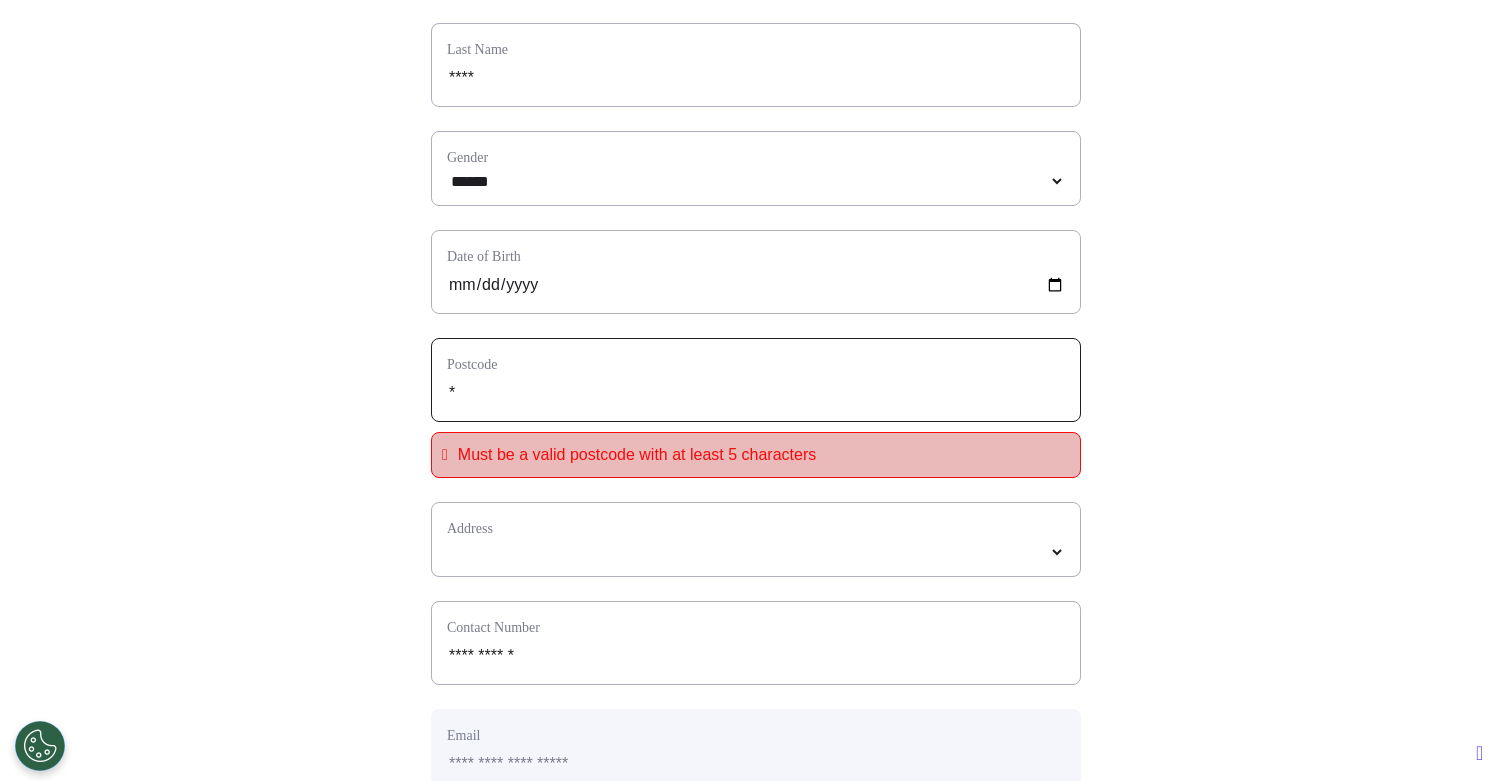 type on "**" 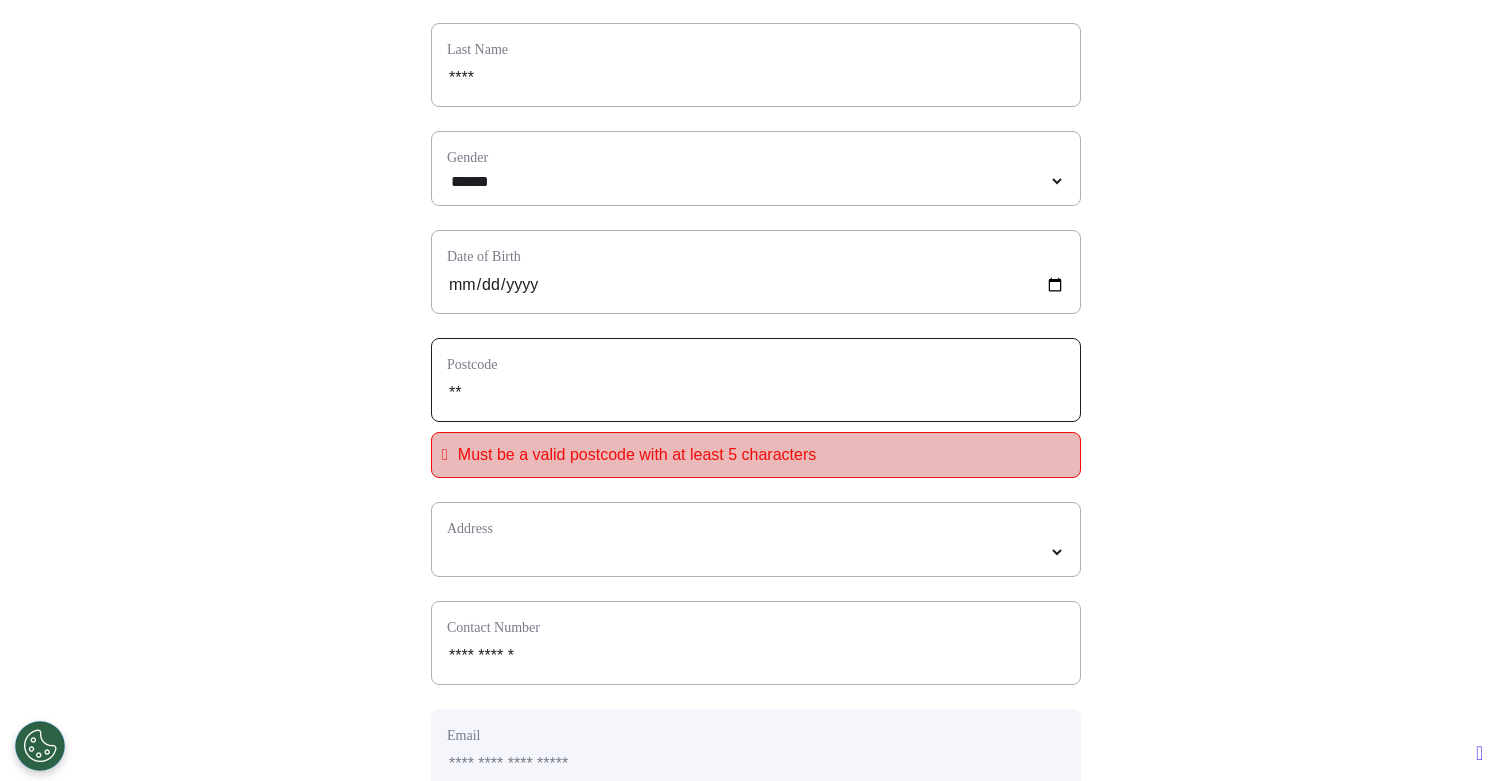 type on "***" 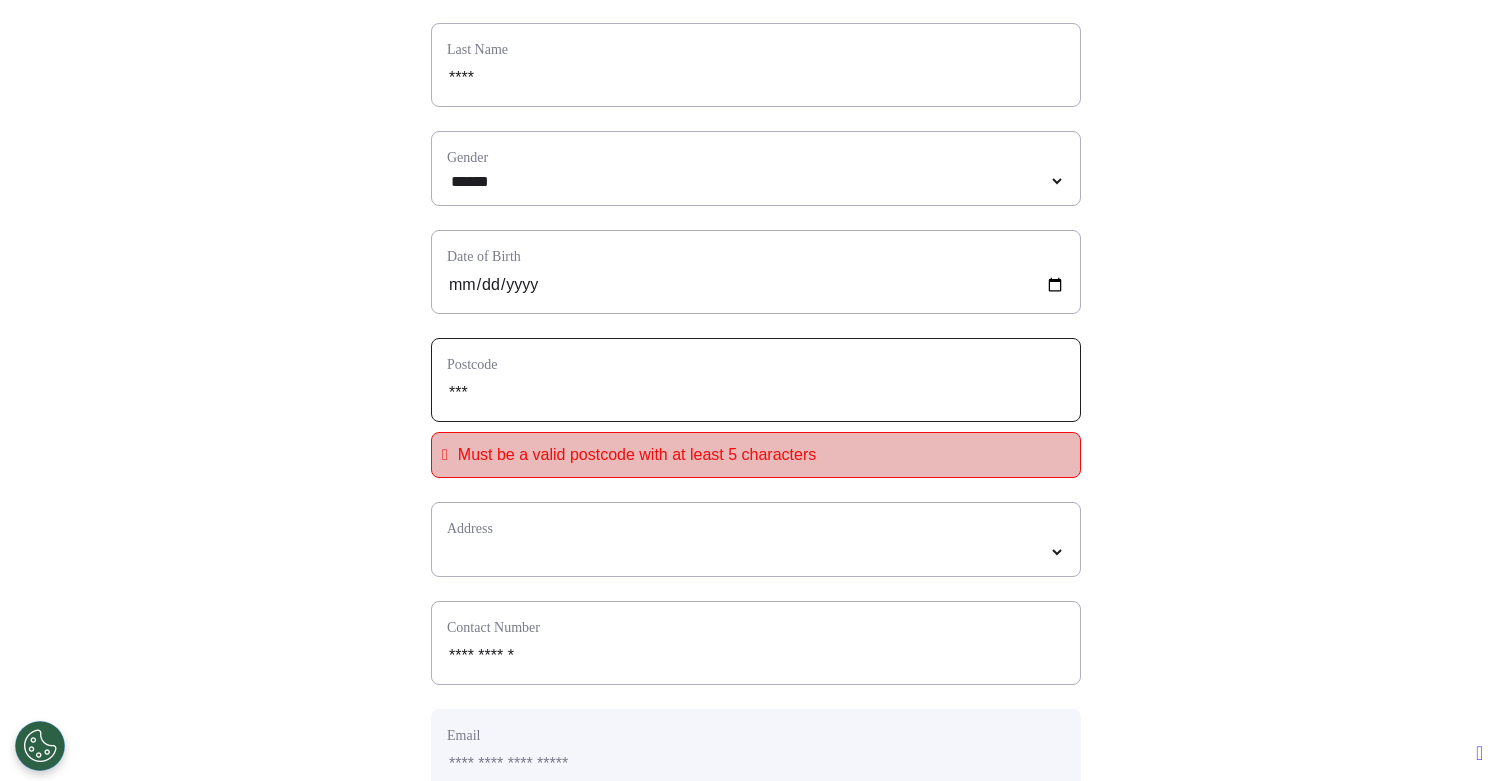 type on "****" 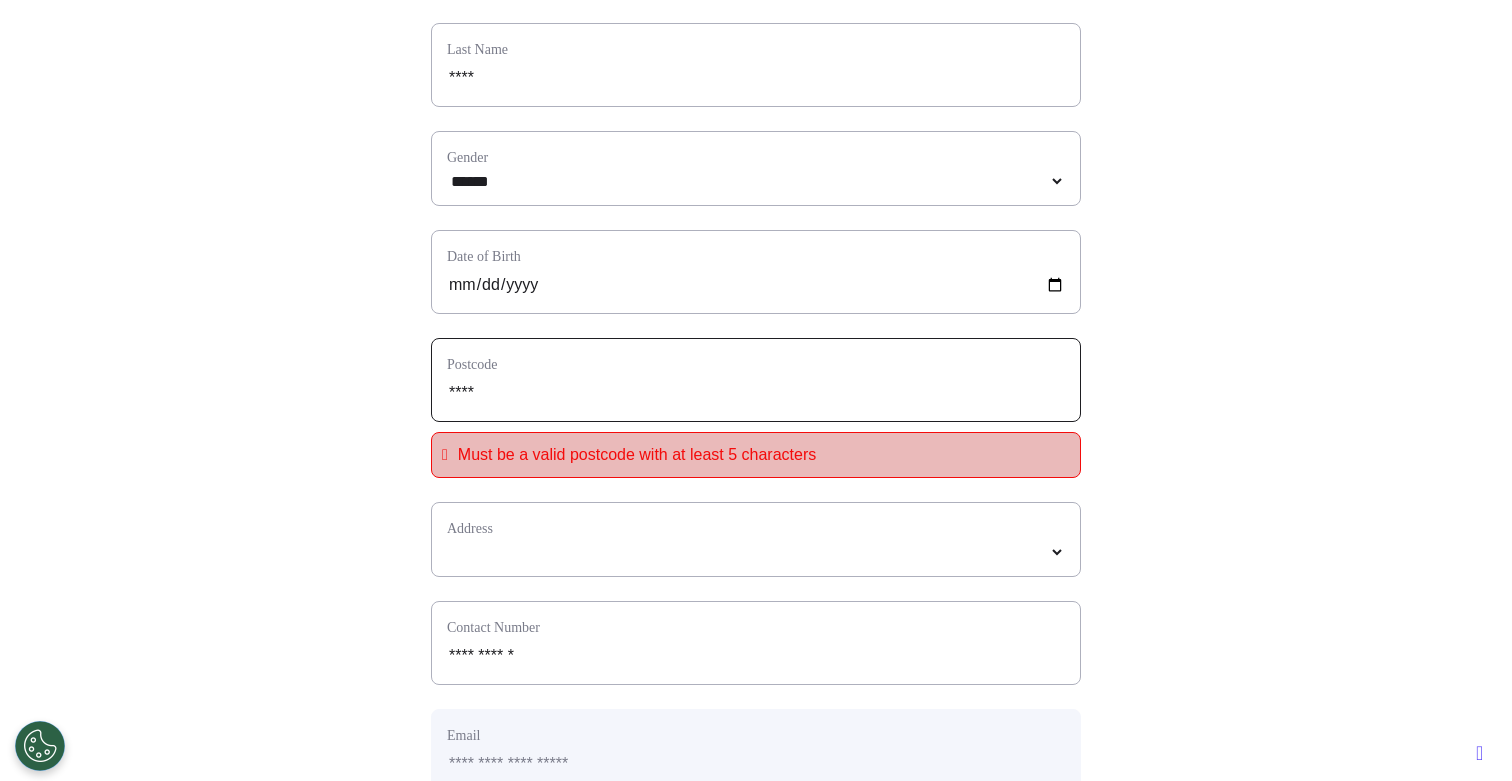 type on "*****" 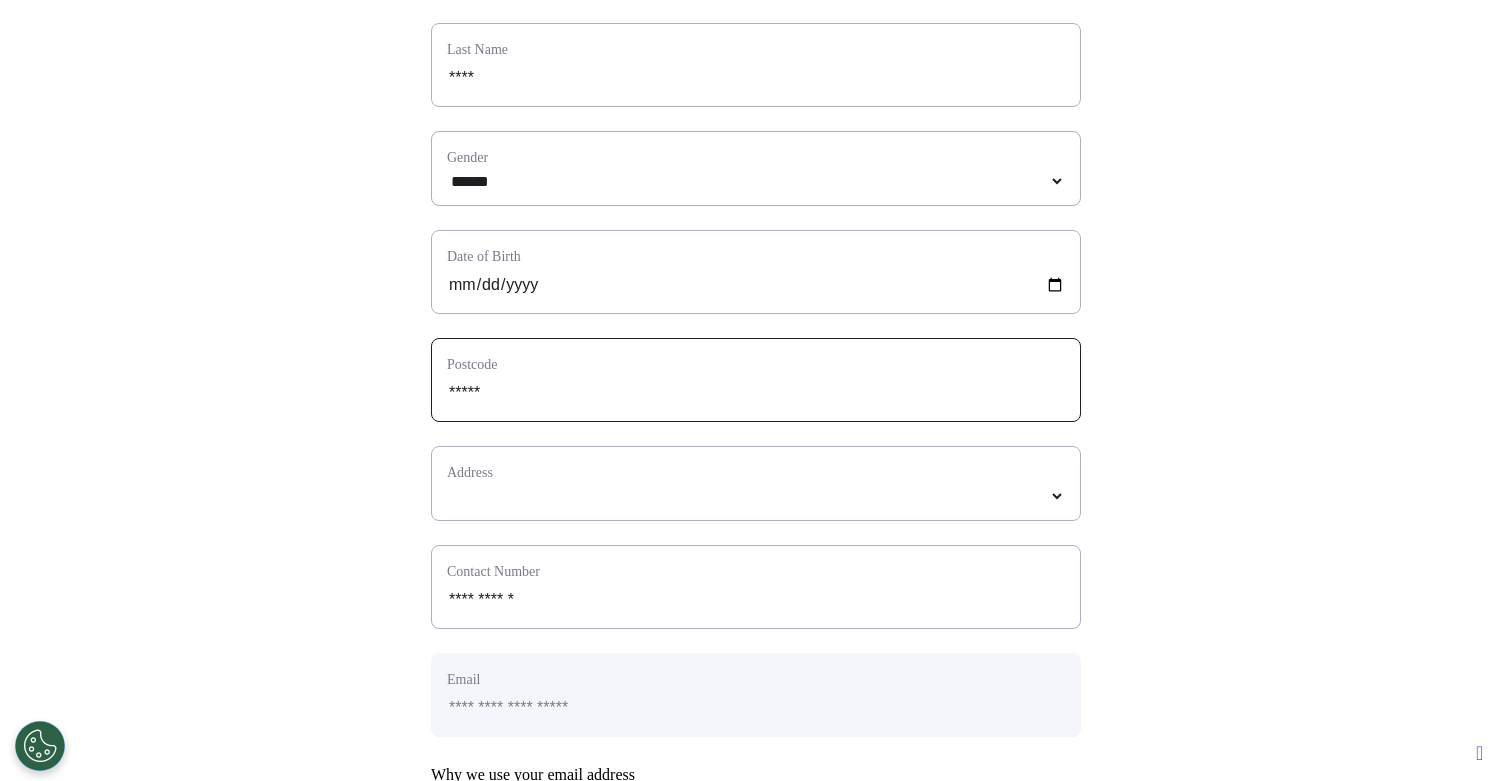 type on "*****" 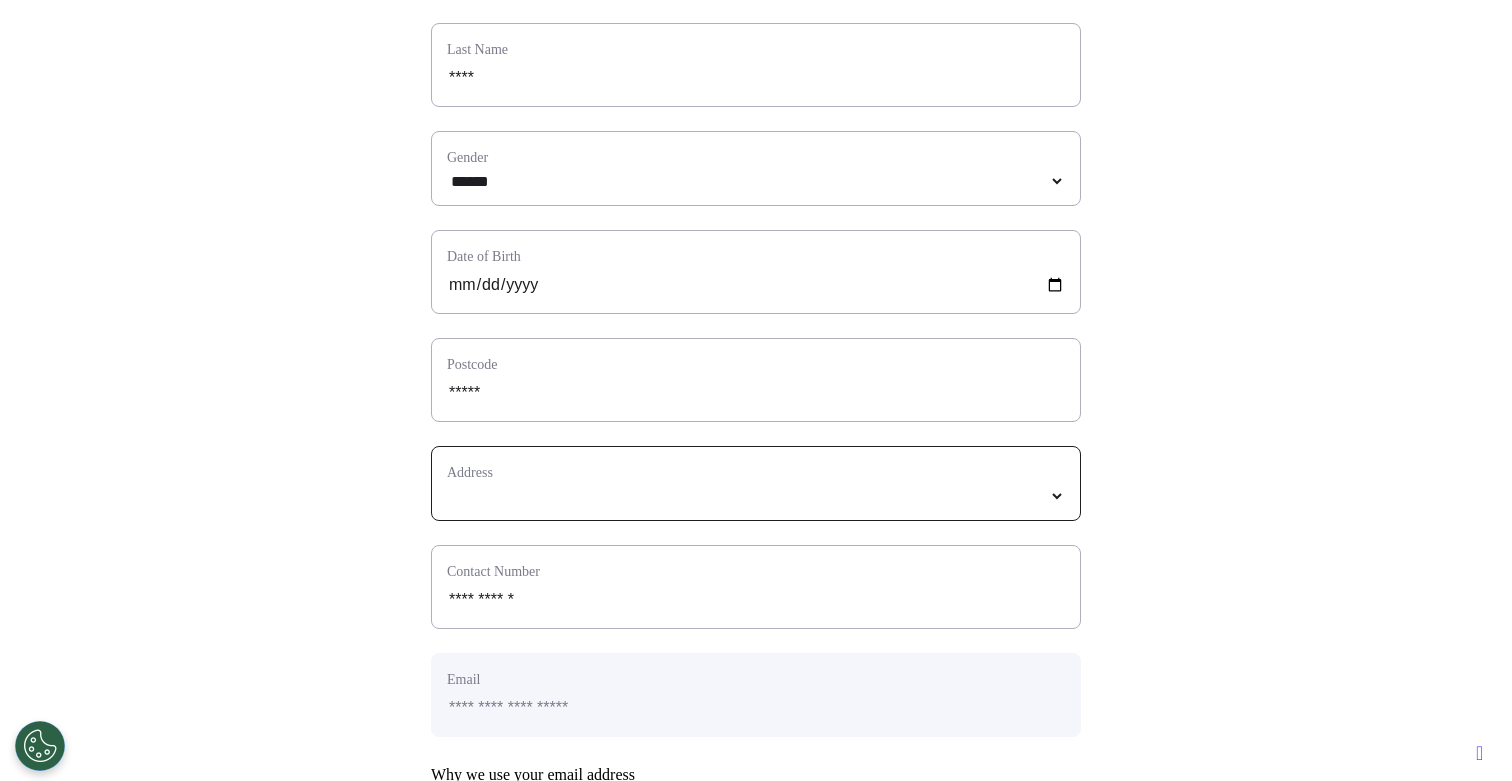 click on "Address" at bounding box center (756, 483) 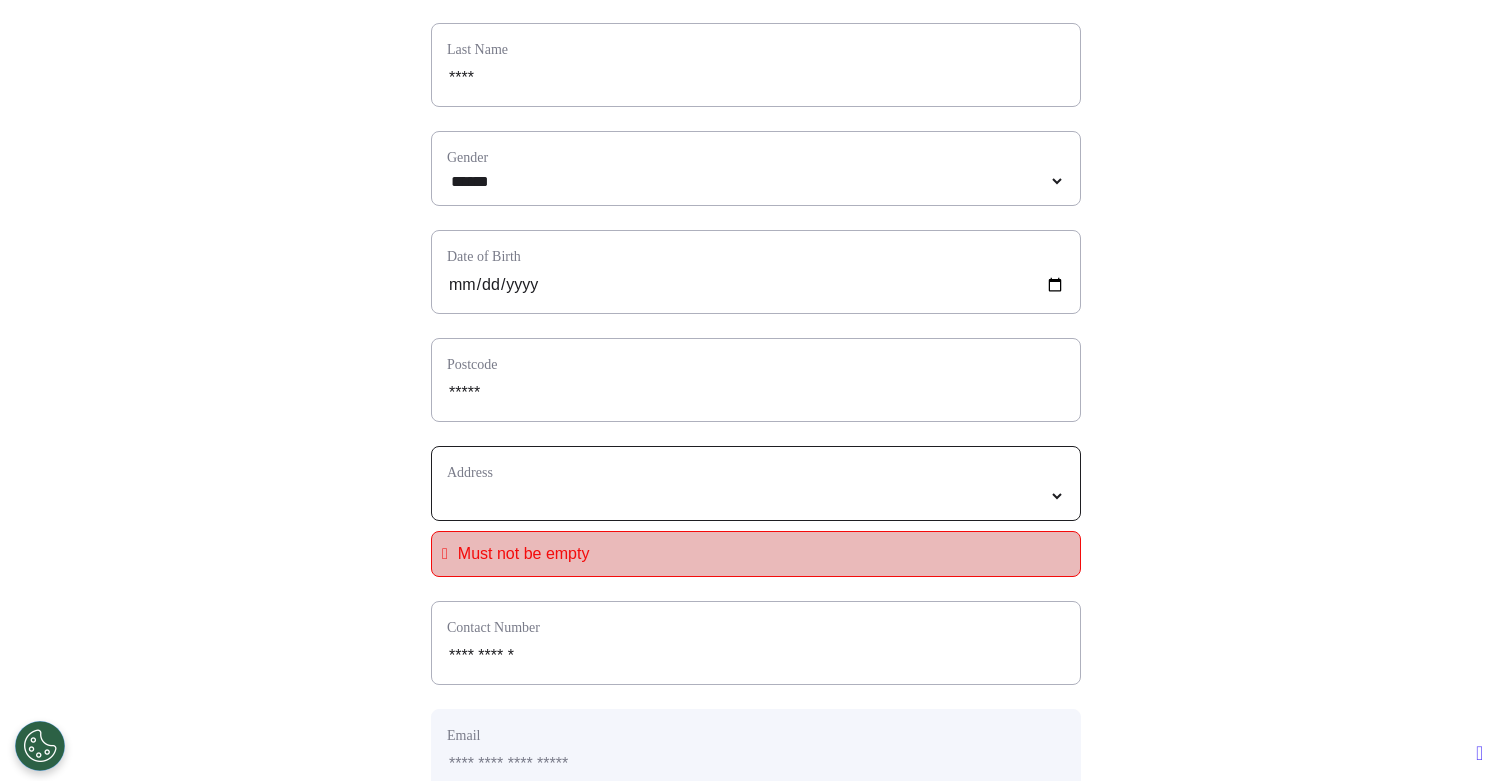 click on "**********" at bounding box center [756, 496] 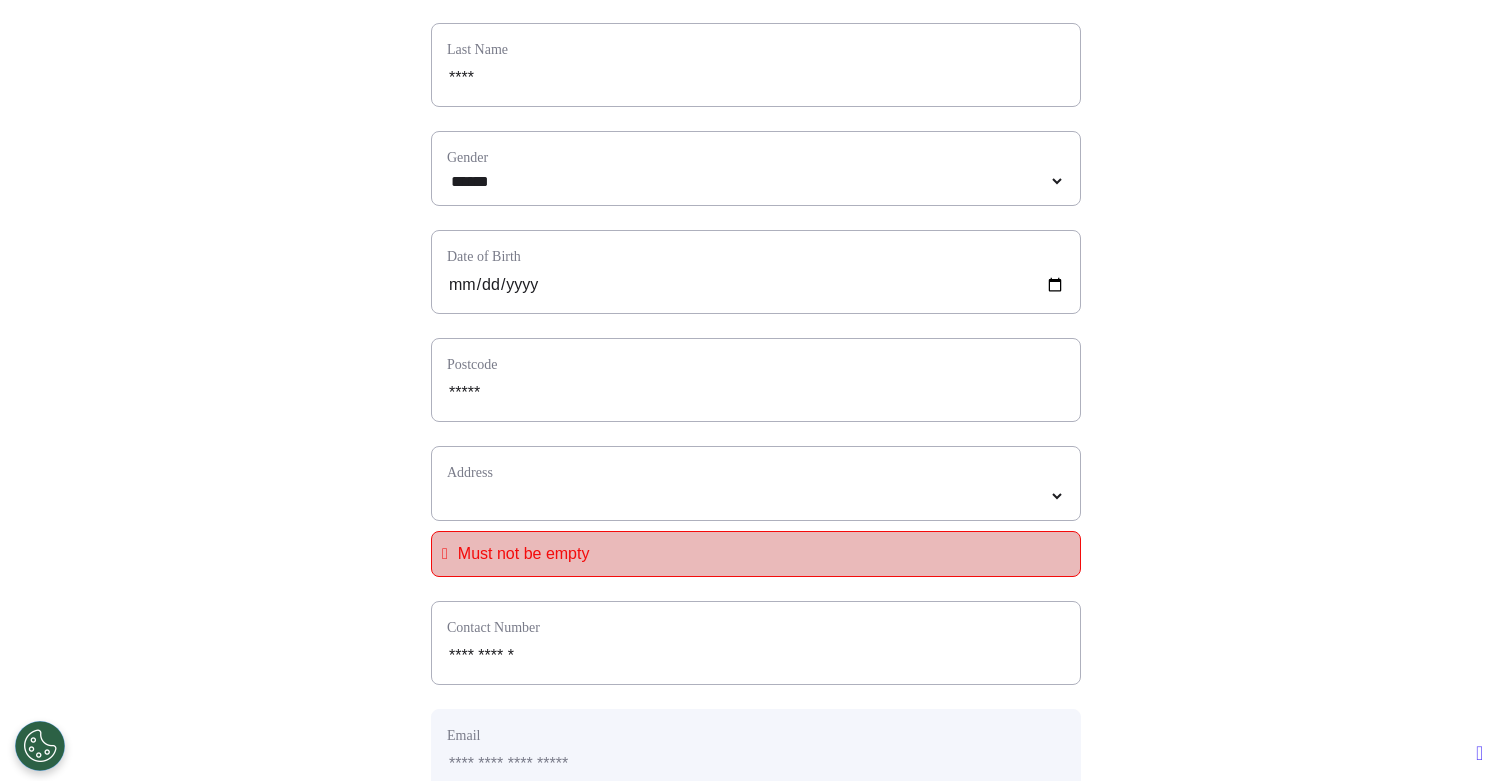 click on "**********" at bounding box center [756, 483] 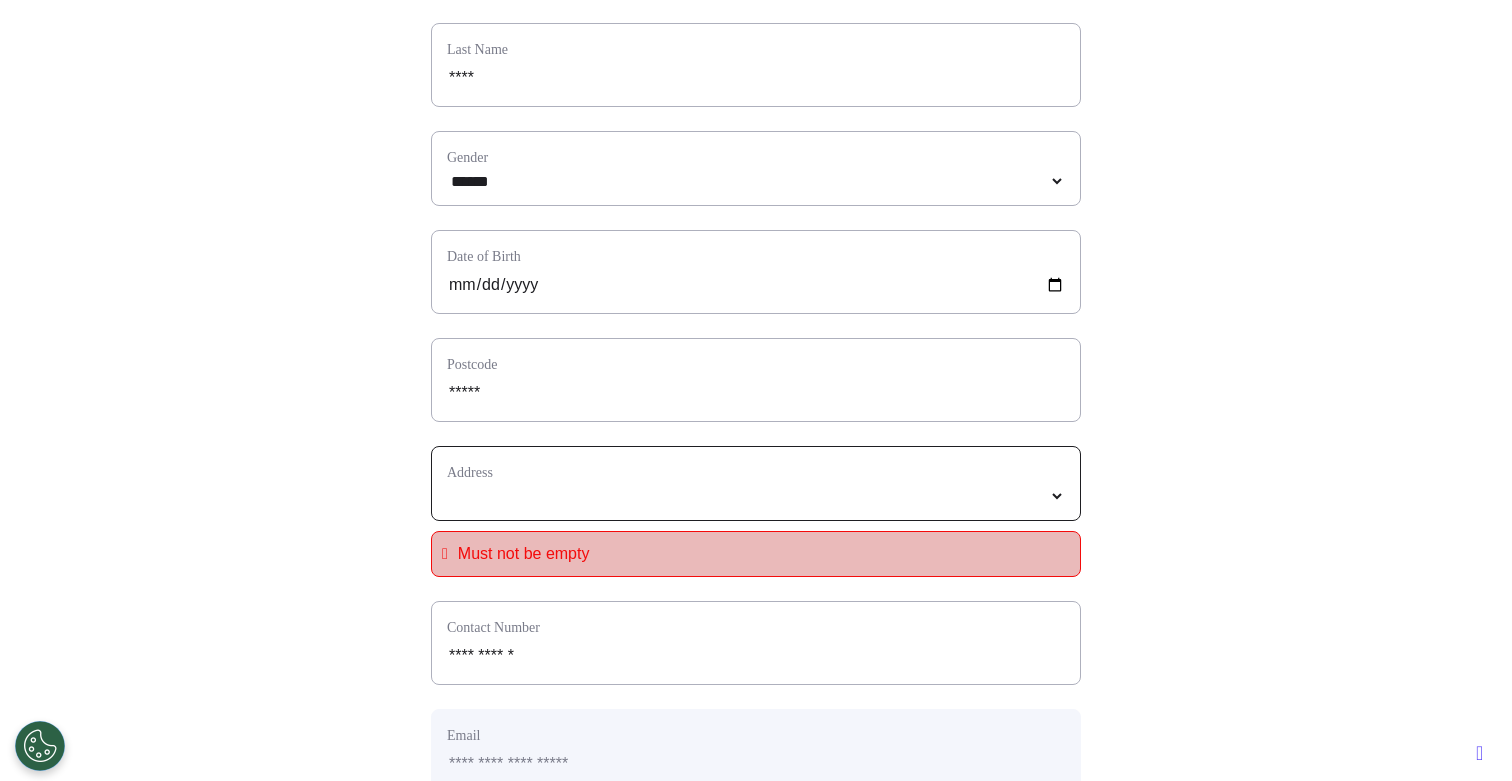 click on "**********" at bounding box center [756, 496] 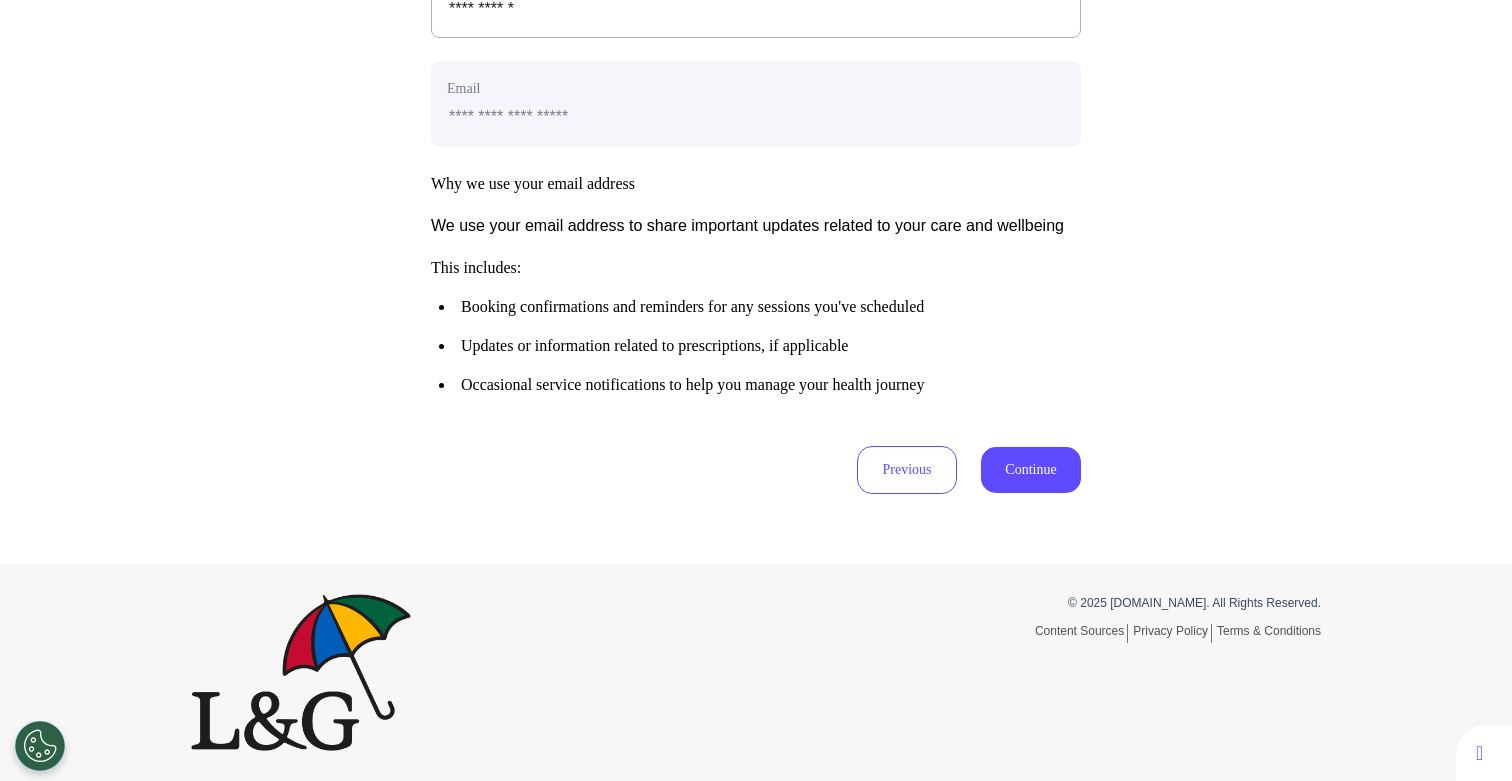 scroll, scrollTop: 989, scrollLeft: 0, axis: vertical 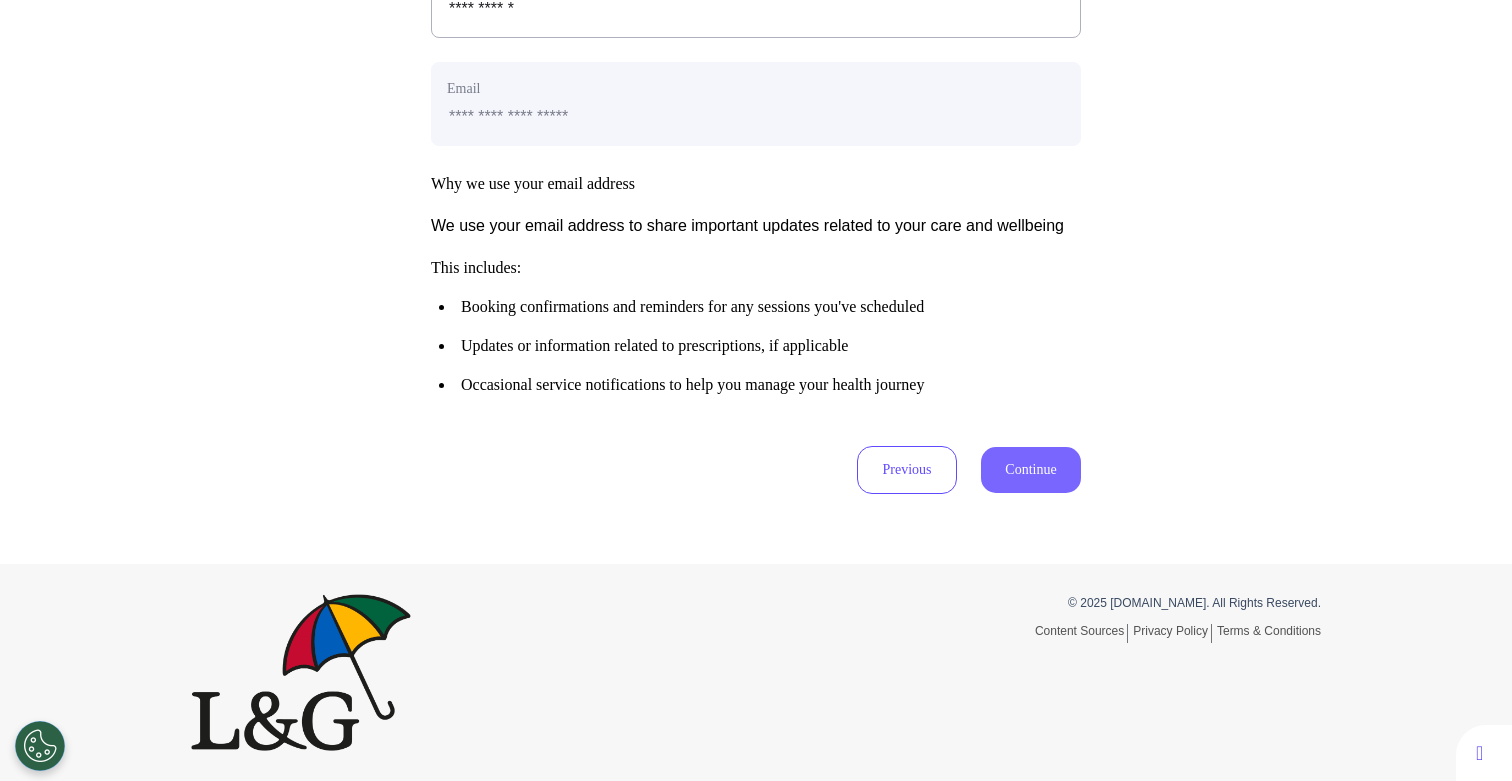 click on "Continue" at bounding box center (1031, 470) 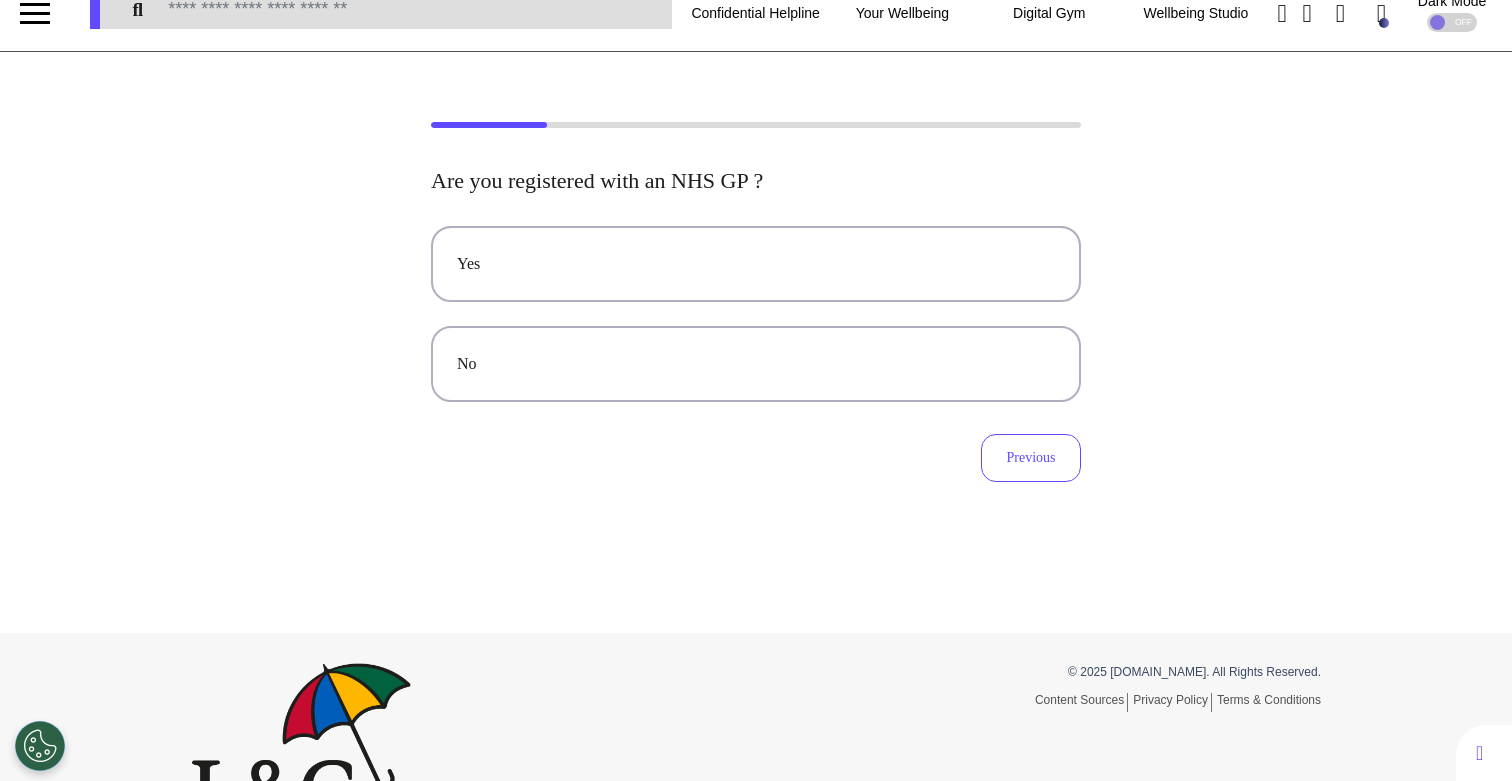 scroll, scrollTop: 0, scrollLeft: 0, axis: both 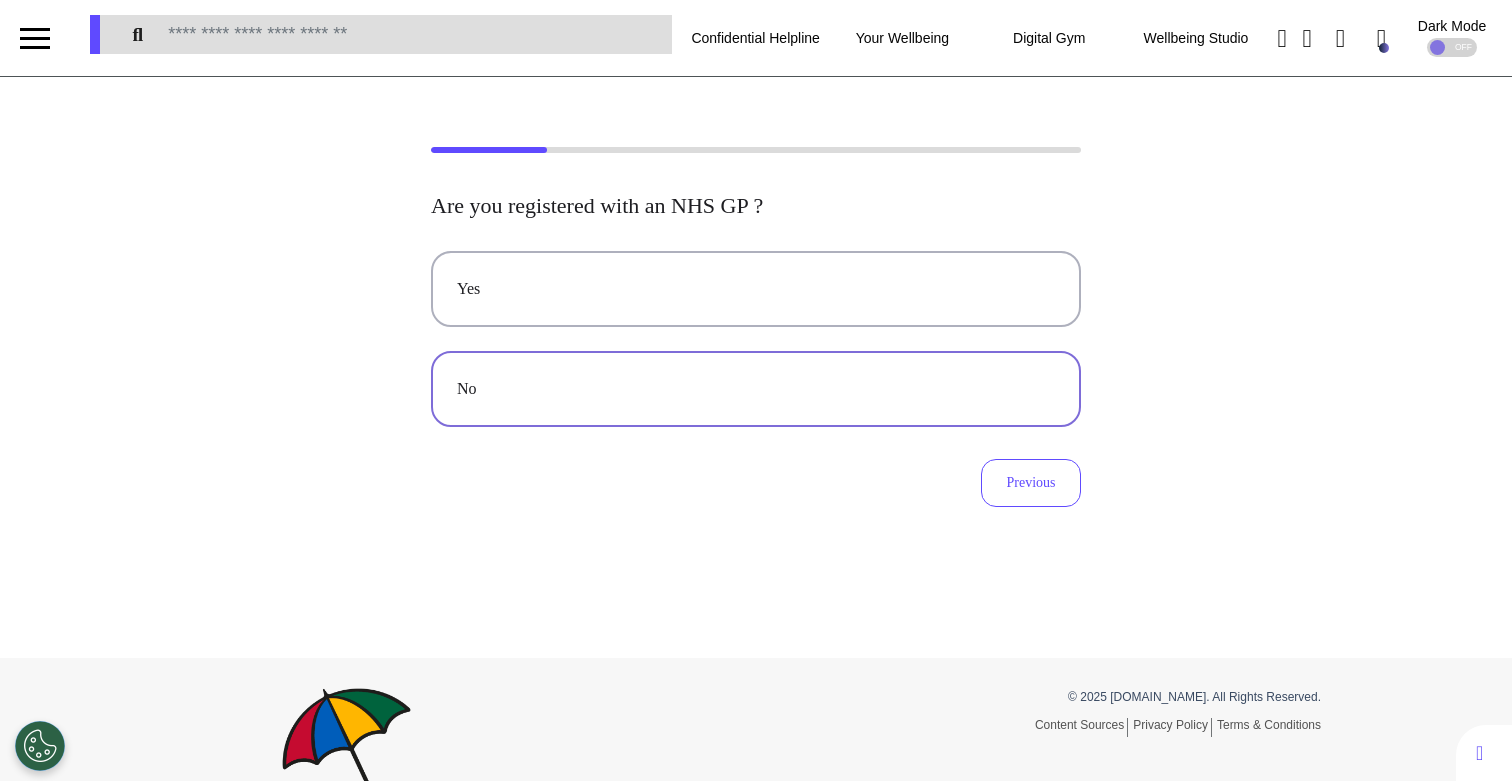 click on "No" at bounding box center [756, 389] 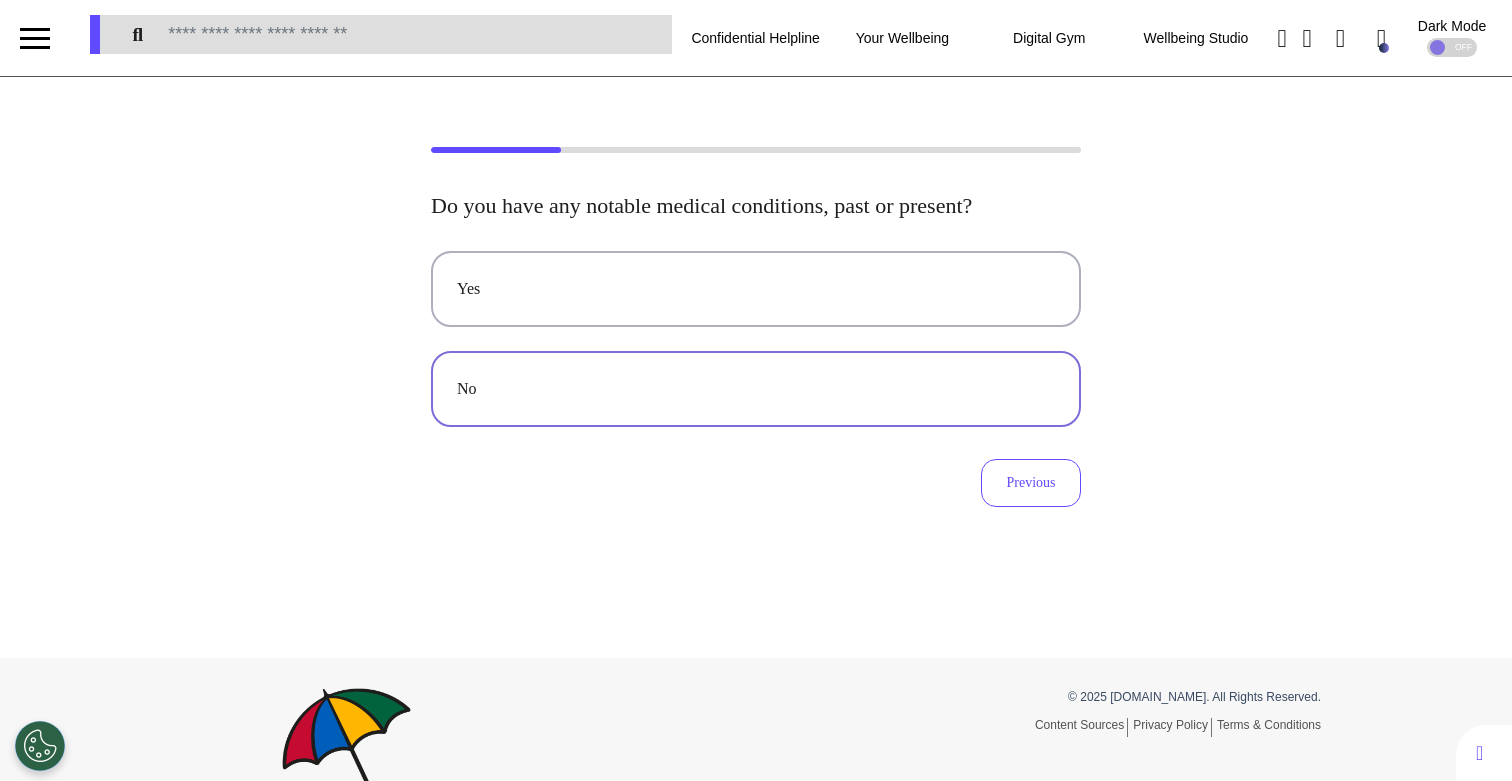 click on "No" at bounding box center (756, 389) 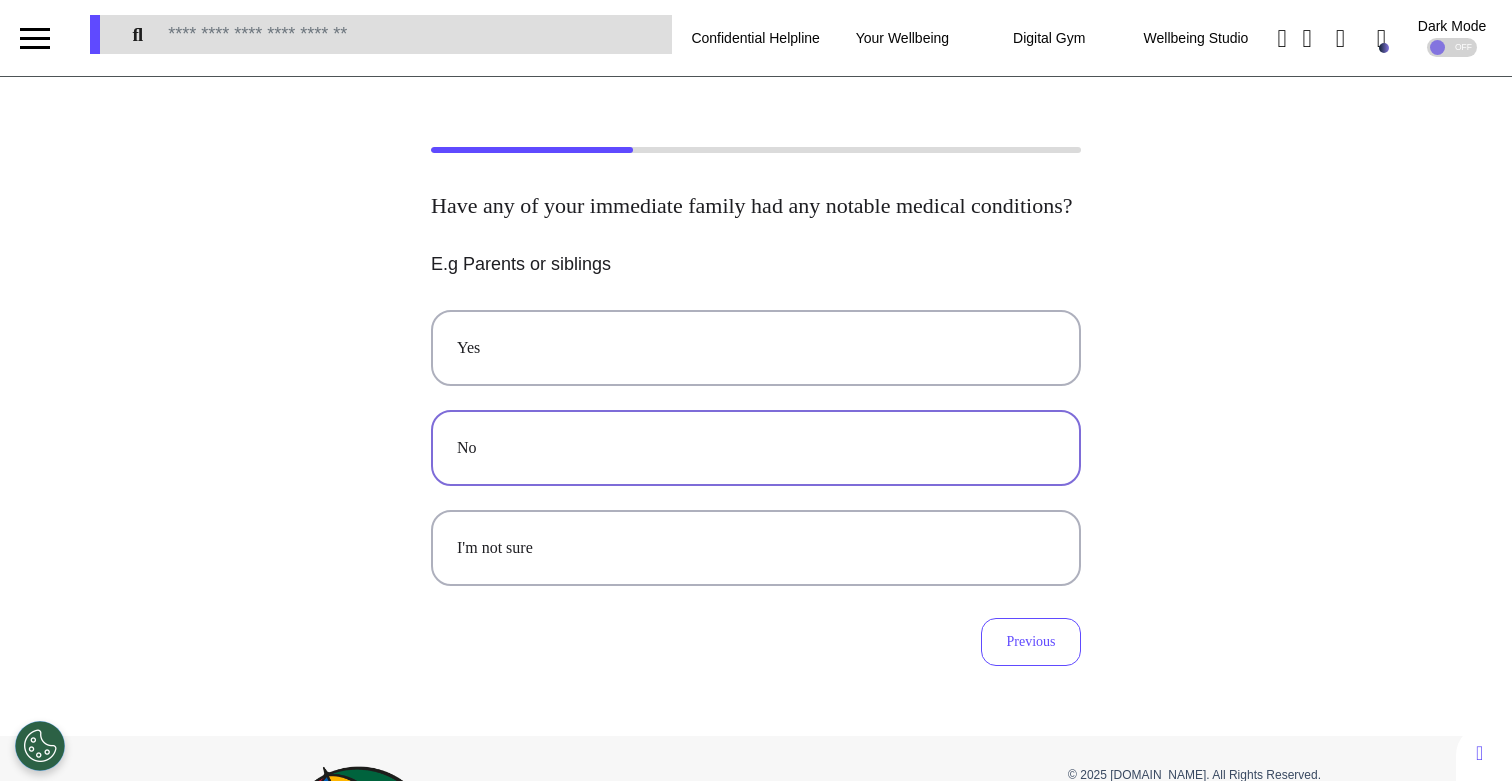 click on "No" at bounding box center (756, 448) 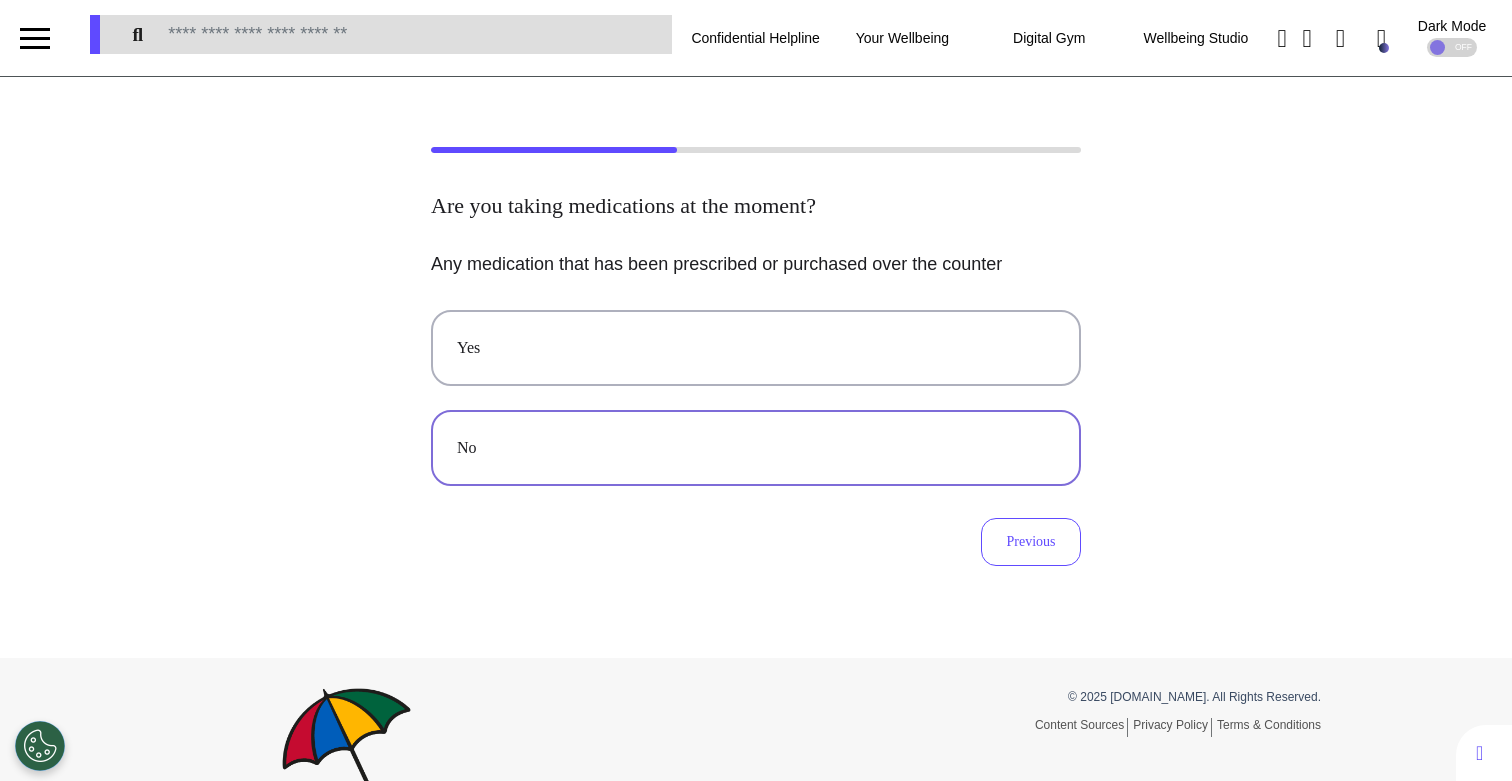click on "No" at bounding box center (756, 448) 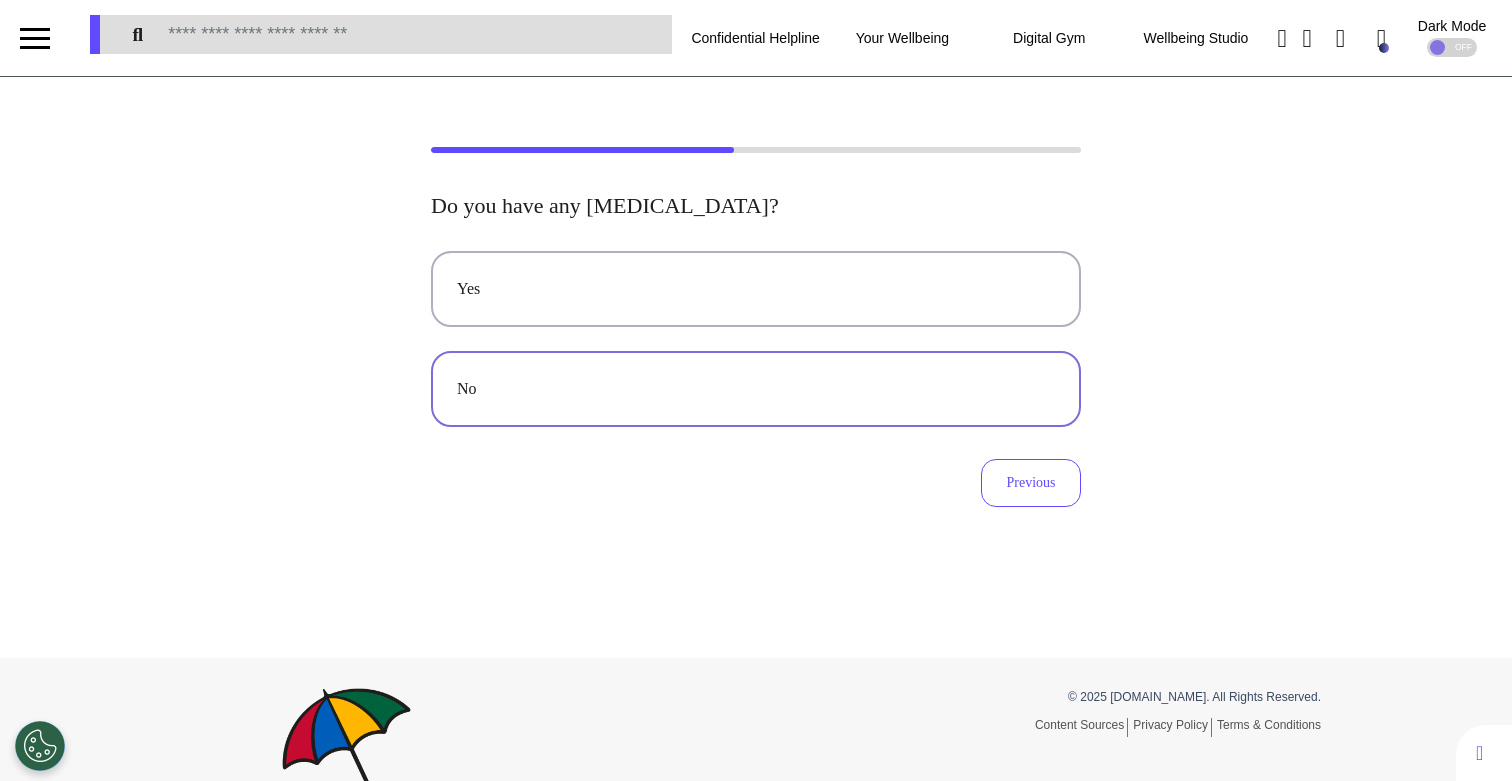 click on "No" at bounding box center [756, 389] 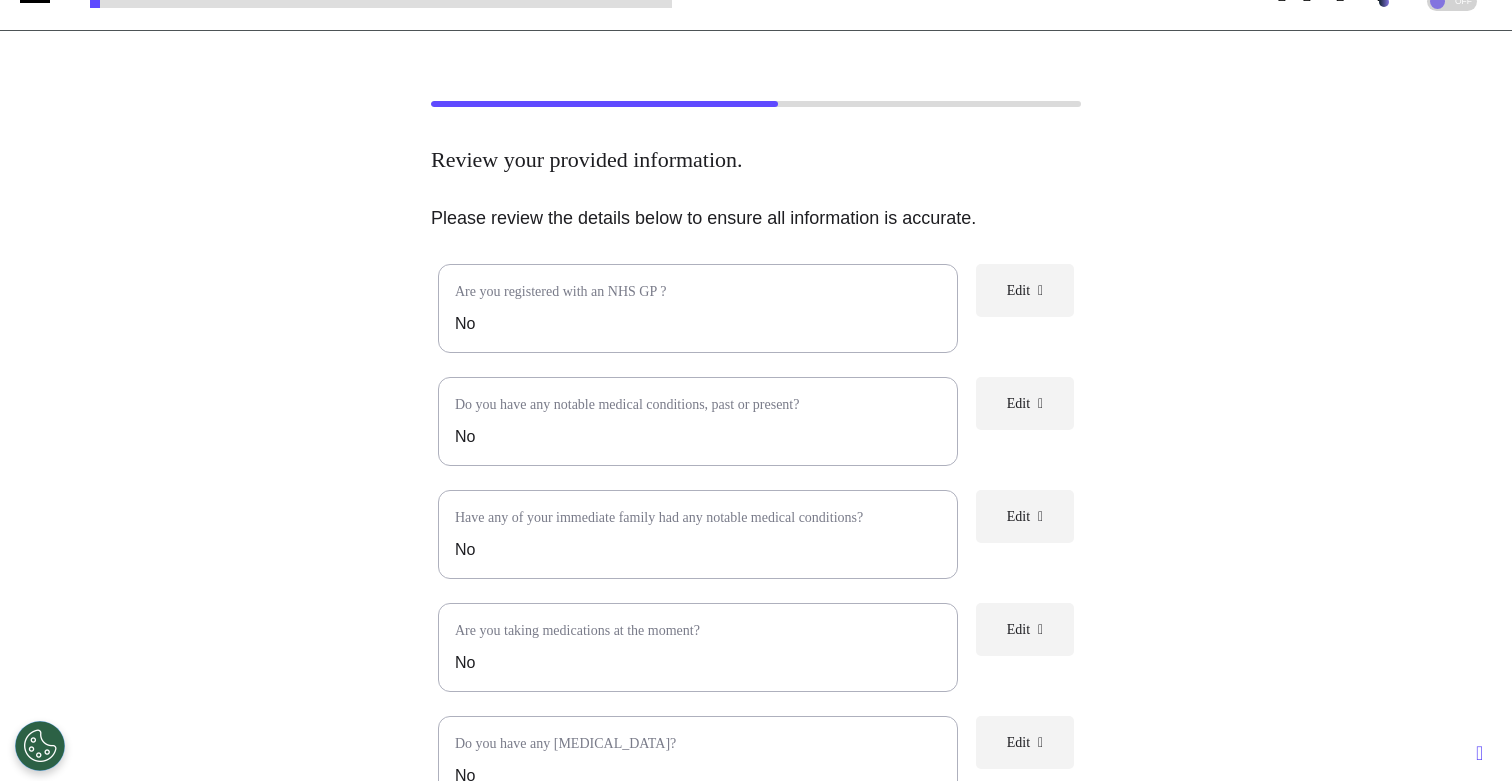 scroll, scrollTop: 458, scrollLeft: 0, axis: vertical 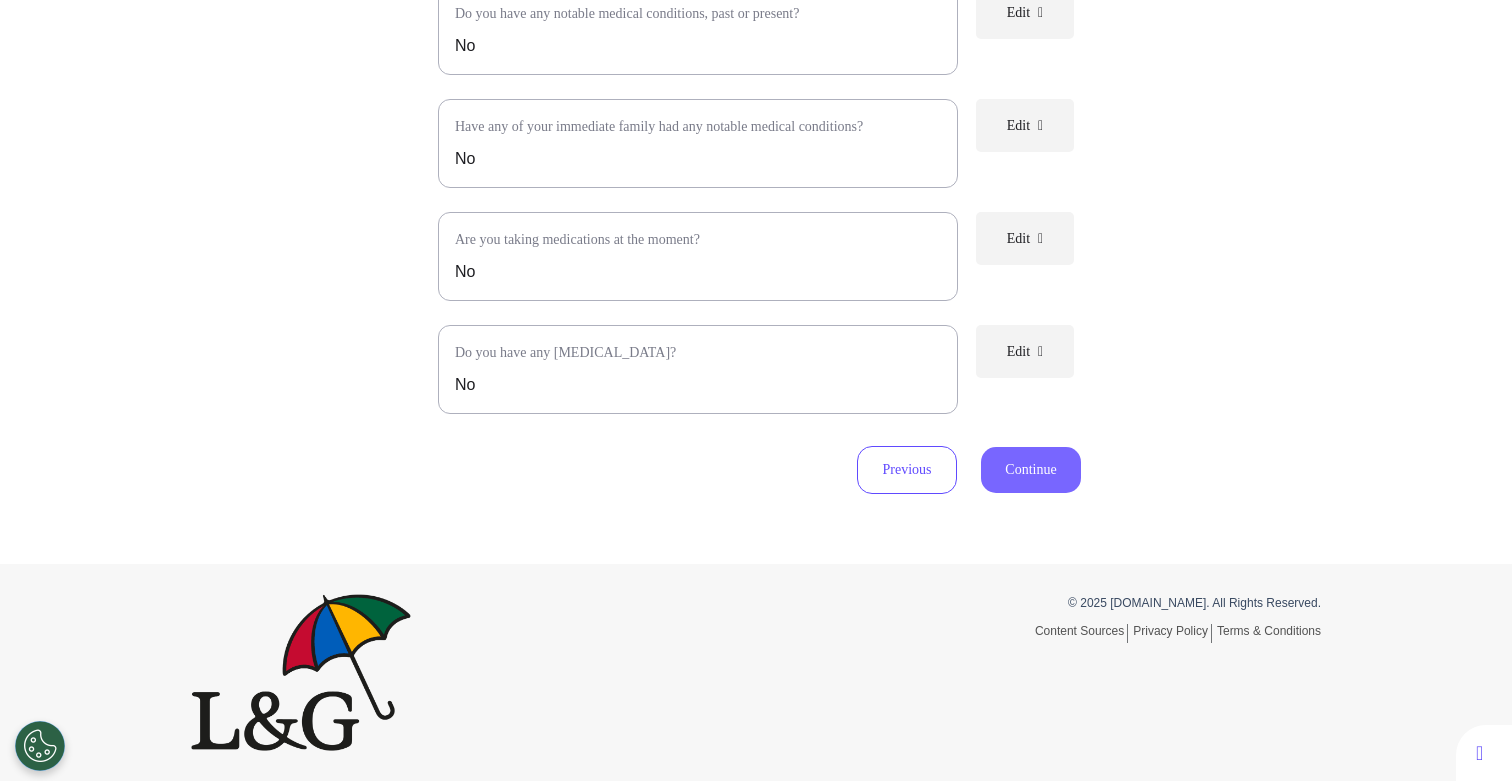 click on "Continue" at bounding box center (1031, 470) 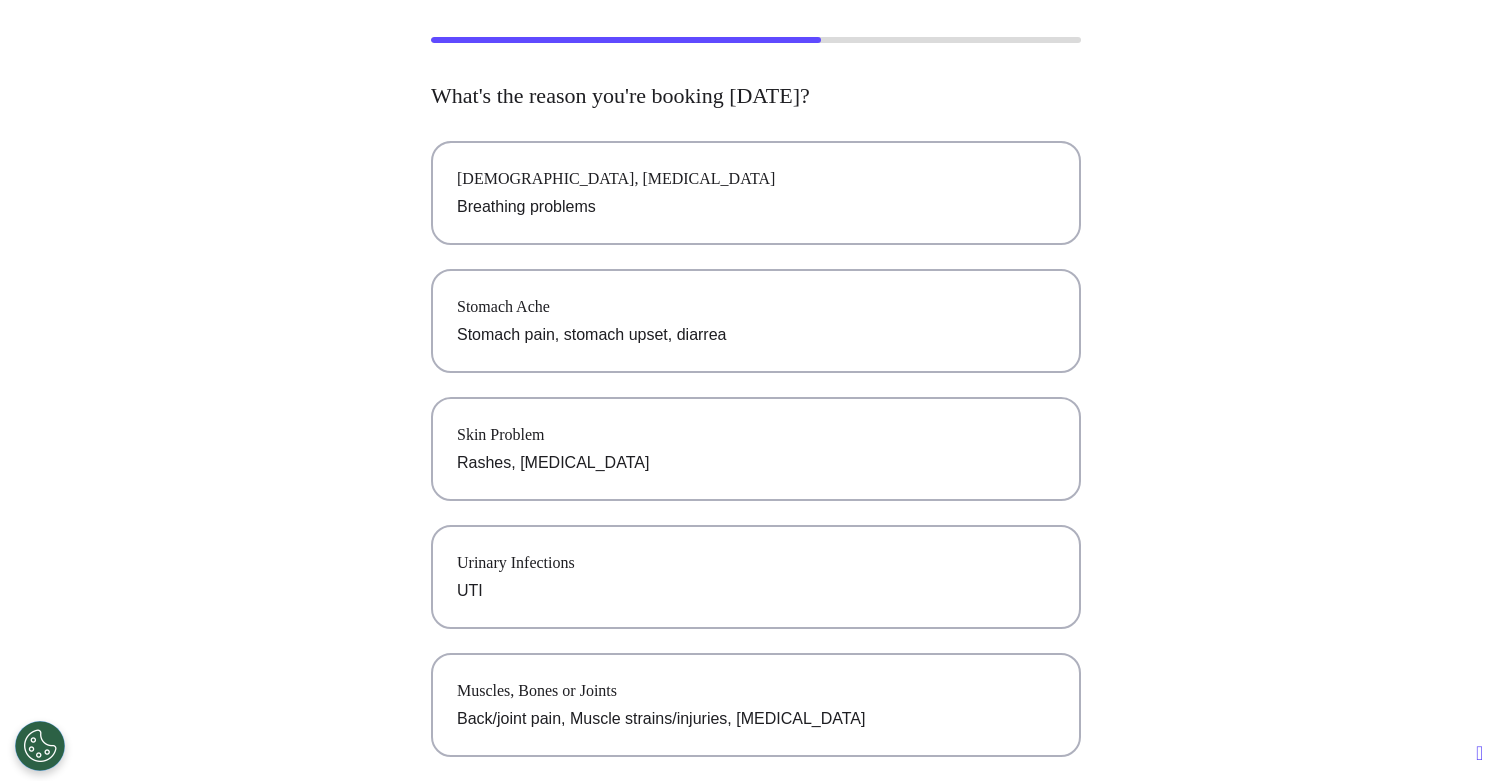 scroll, scrollTop: 0, scrollLeft: 0, axis: both 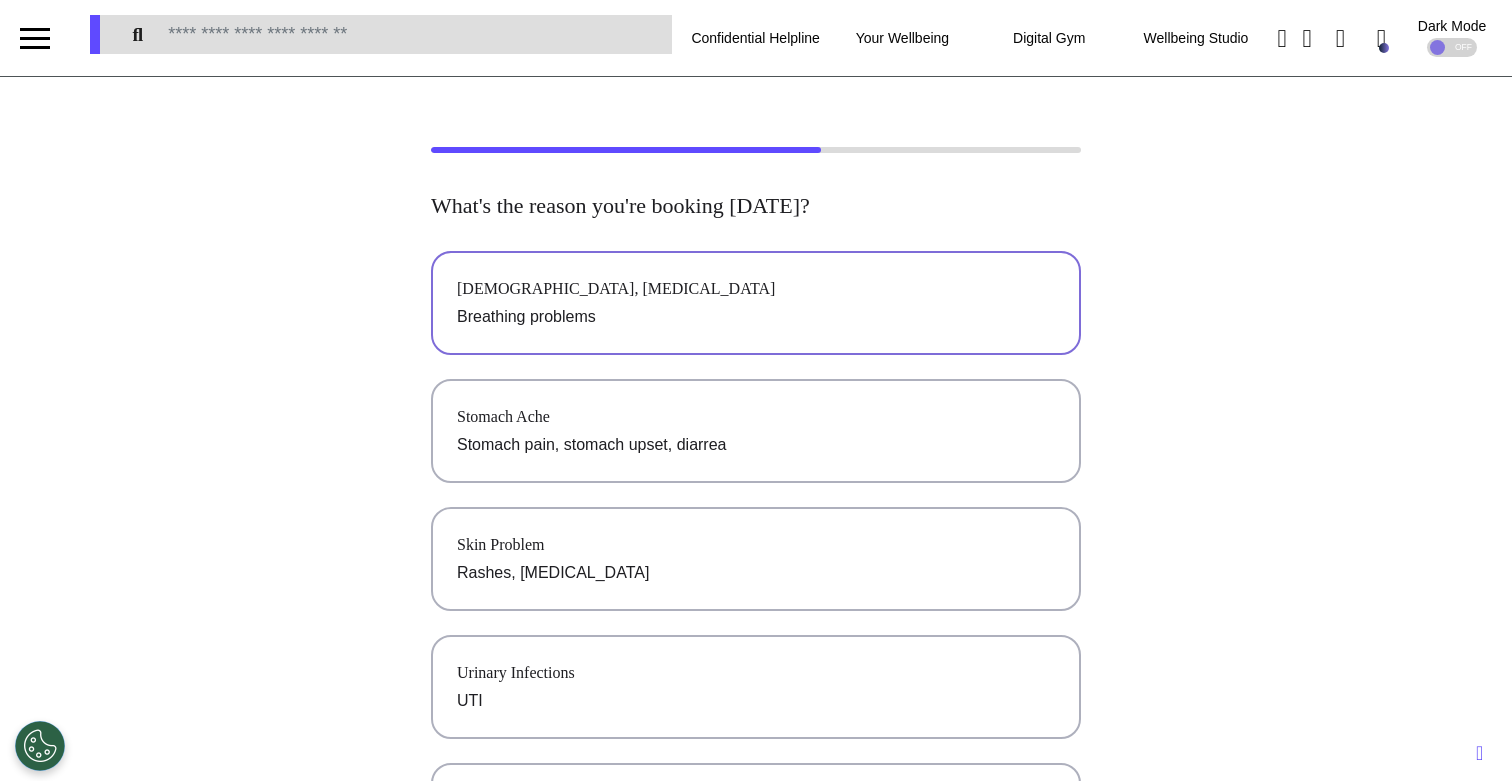 click on "Asthma, Cold and Flu Breathing problems" at bounding box center [756, 303] 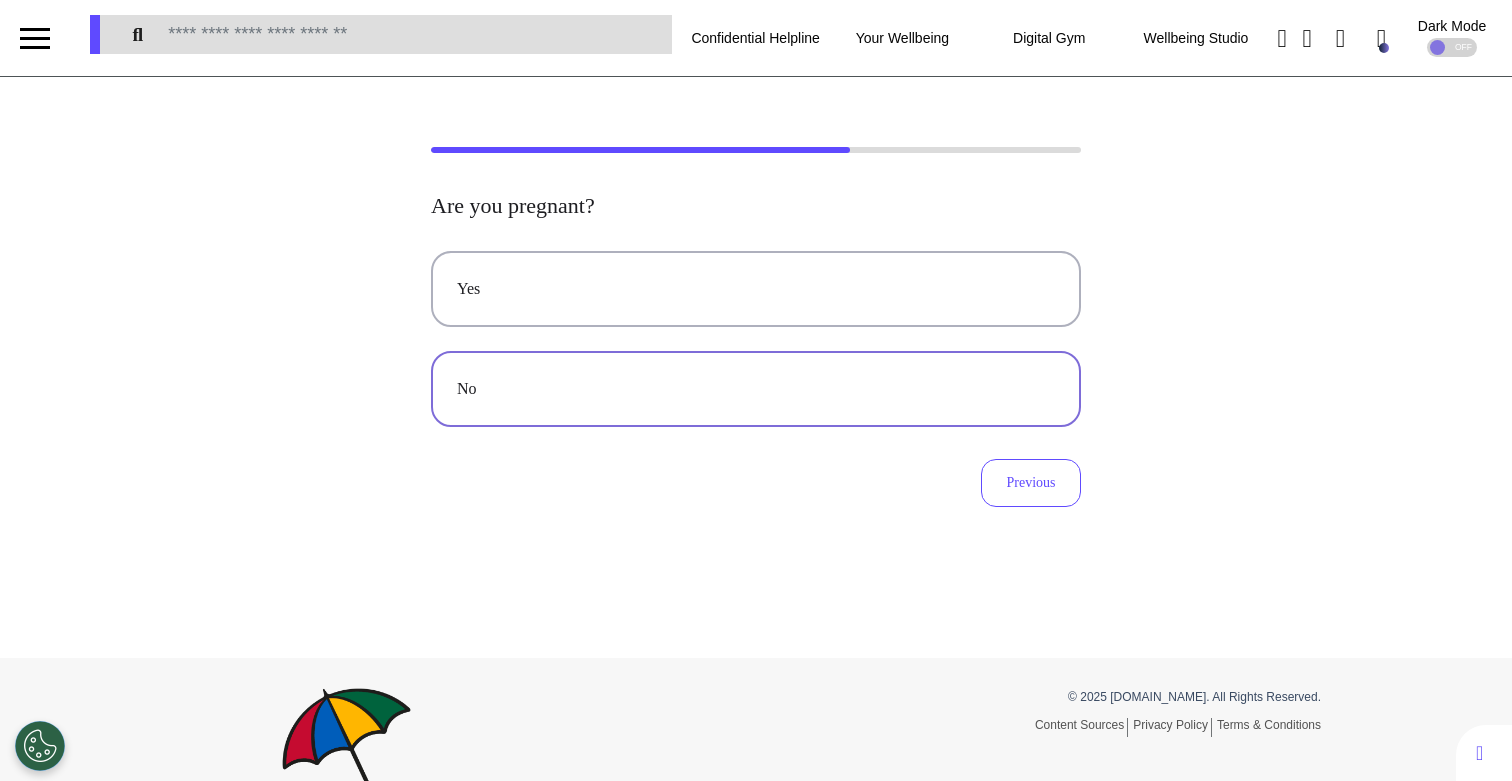 click on "No" at bounding box center [756, 389] 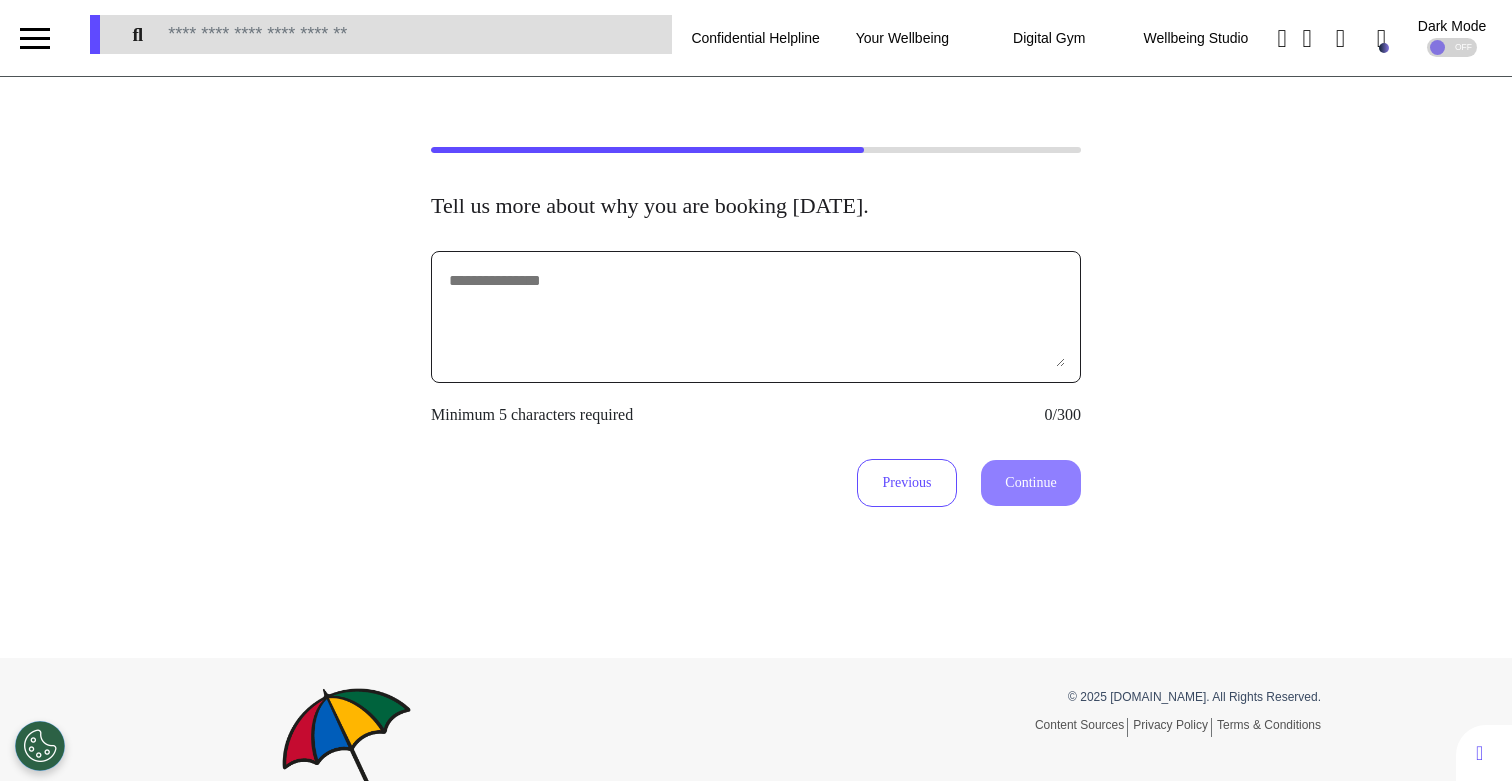 click at bounding box center [756, 317] 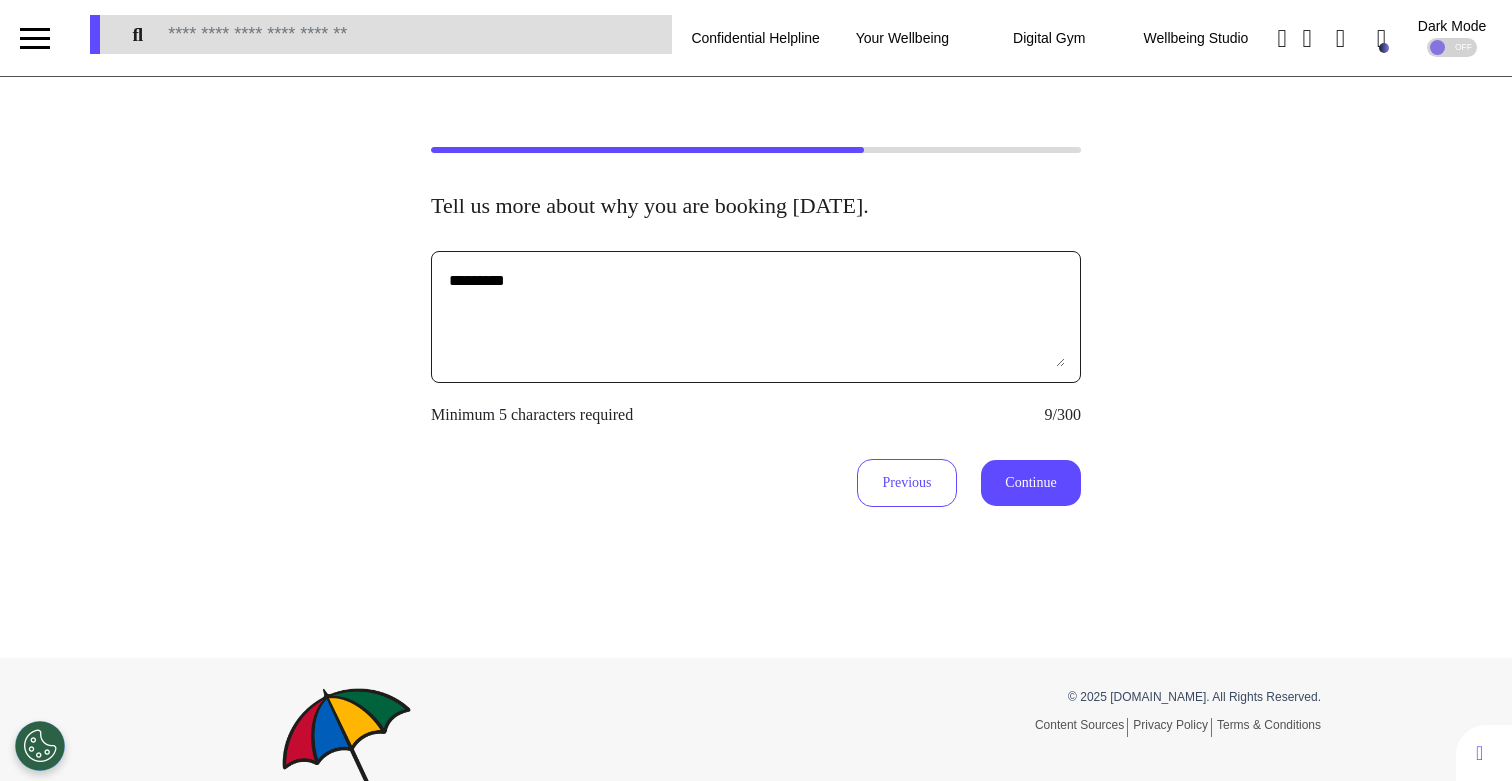 type on "*********" 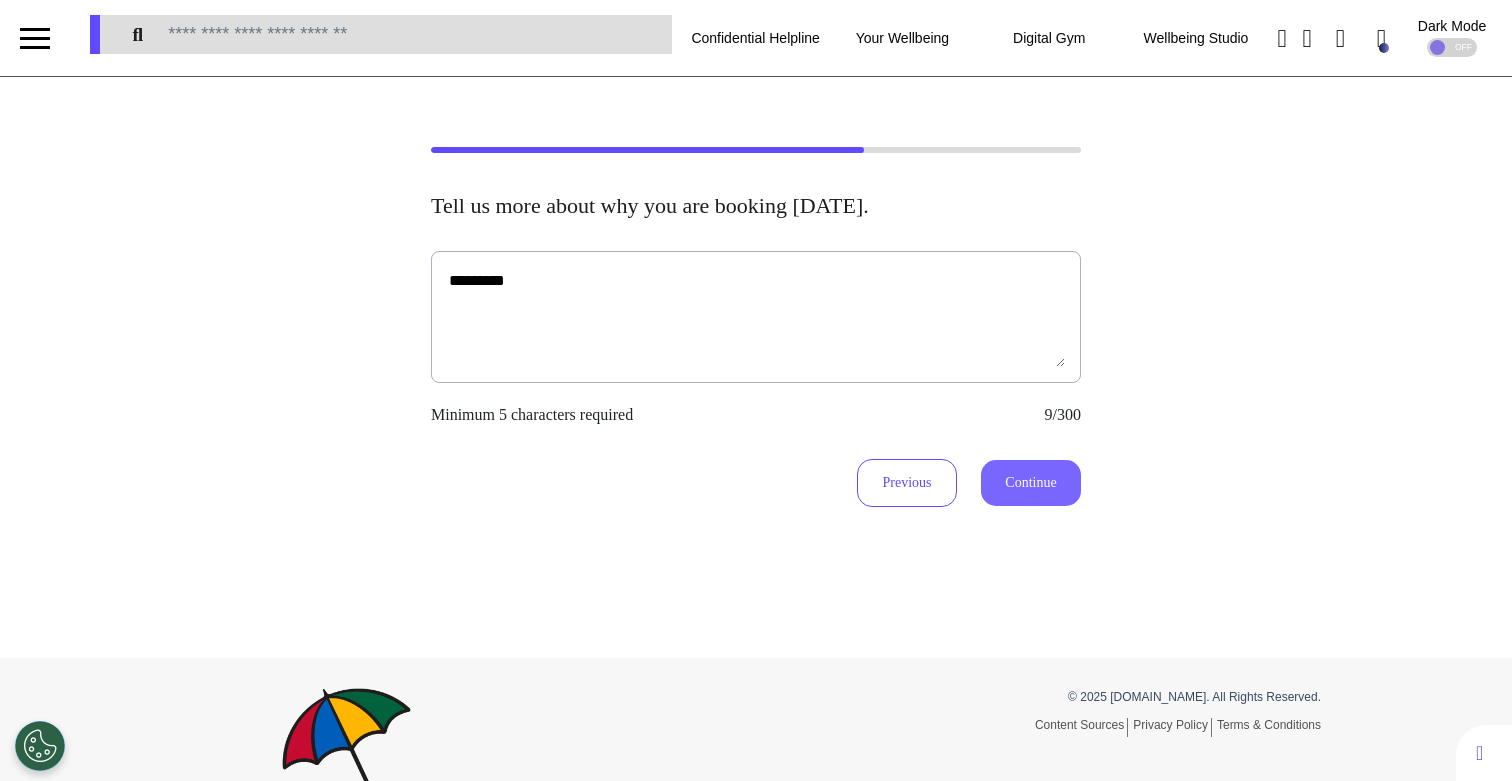 click on "Continue" at bounding box center (1031, 483) 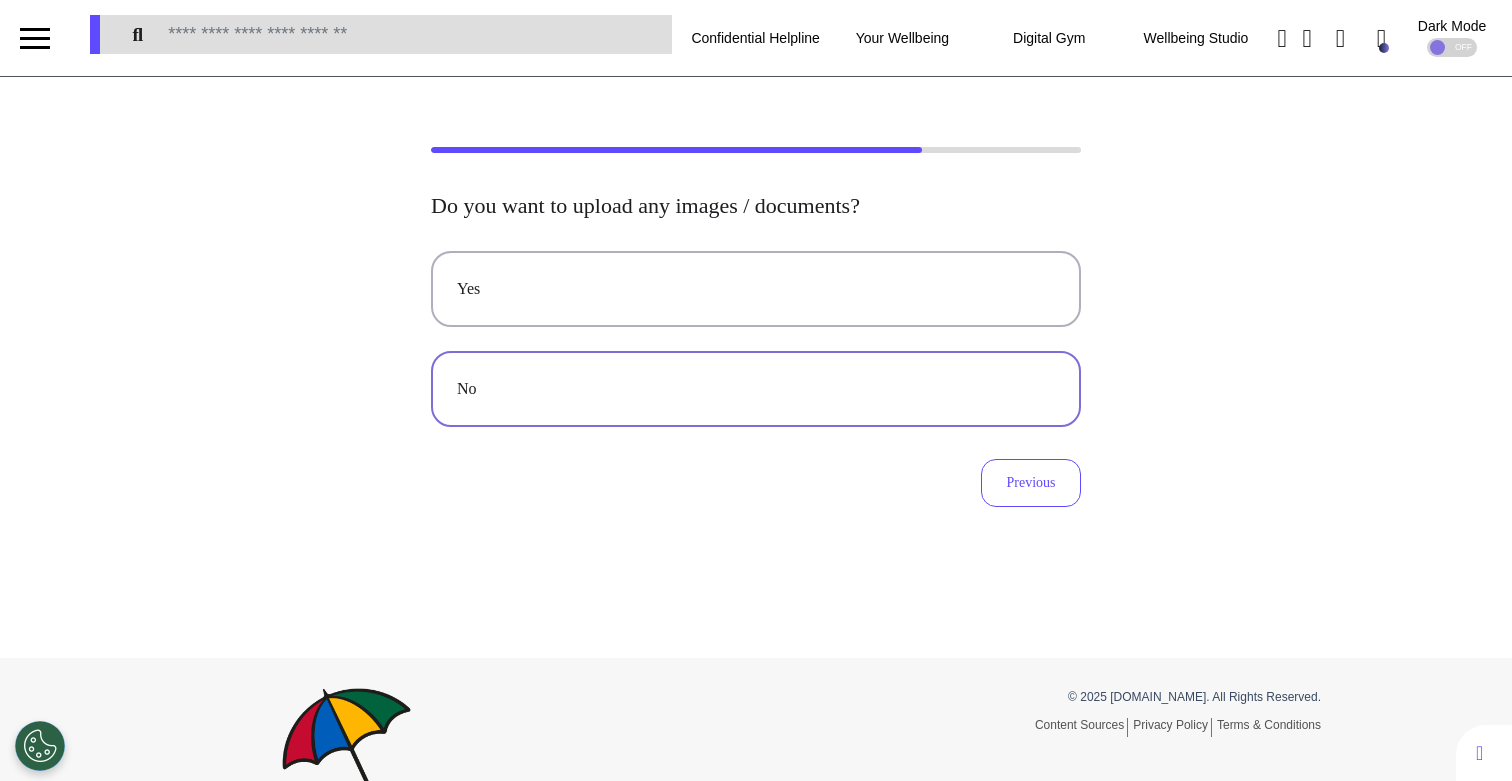 click on "No" at bounding box center [756, 389] 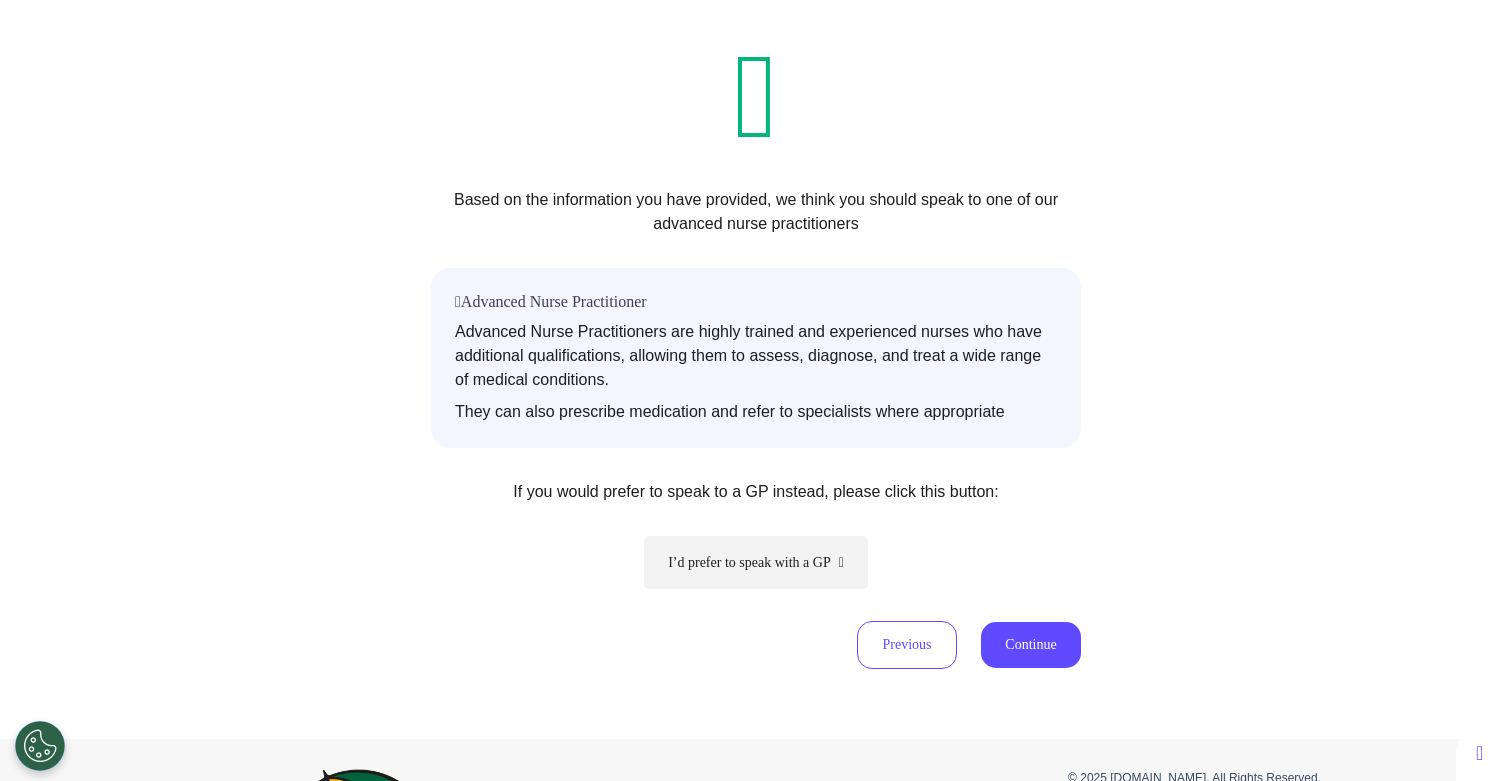 scroll, scrollTop: 266, scrollLeft: 0, axis: vertical 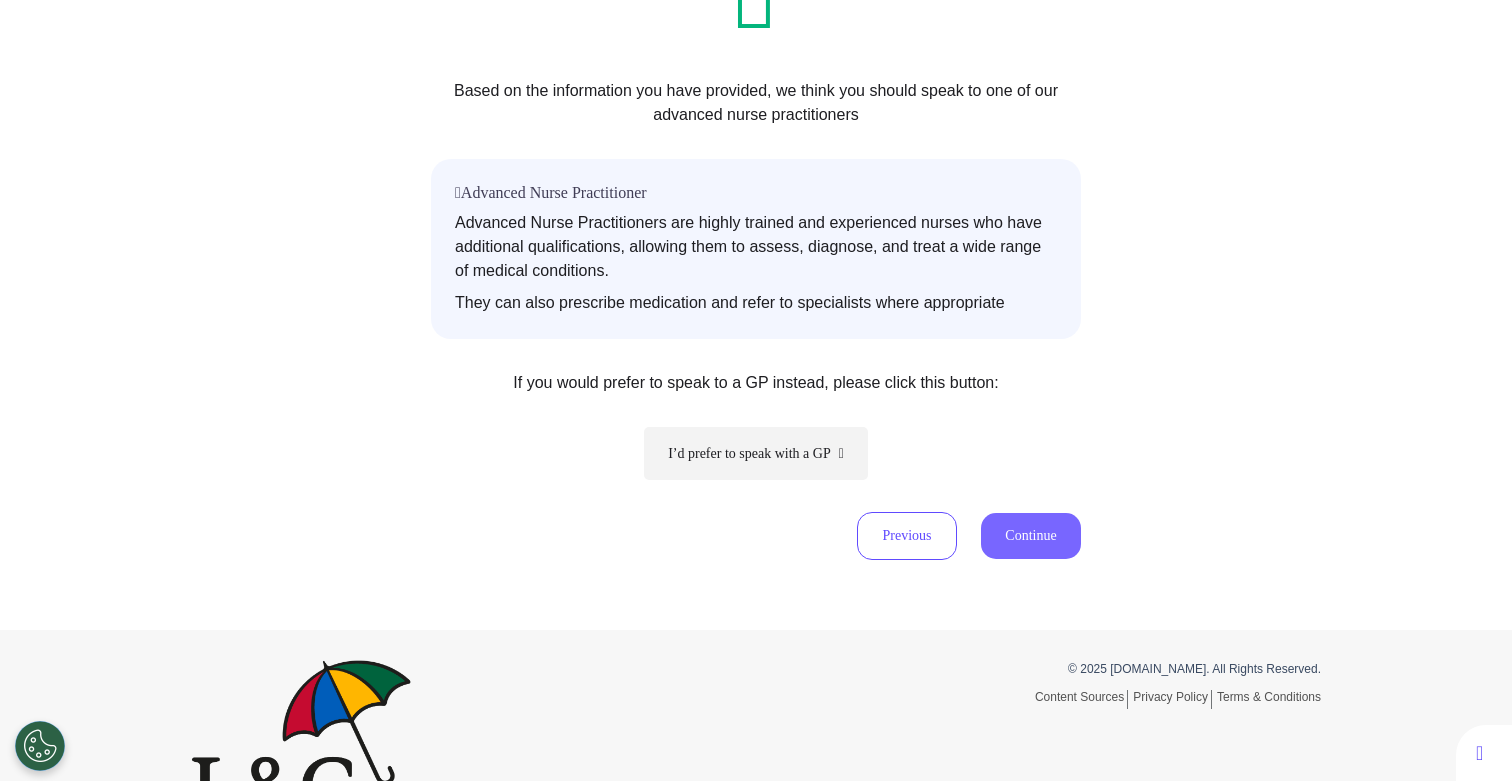 click on "Continue" at bounding box center (1031, 536) 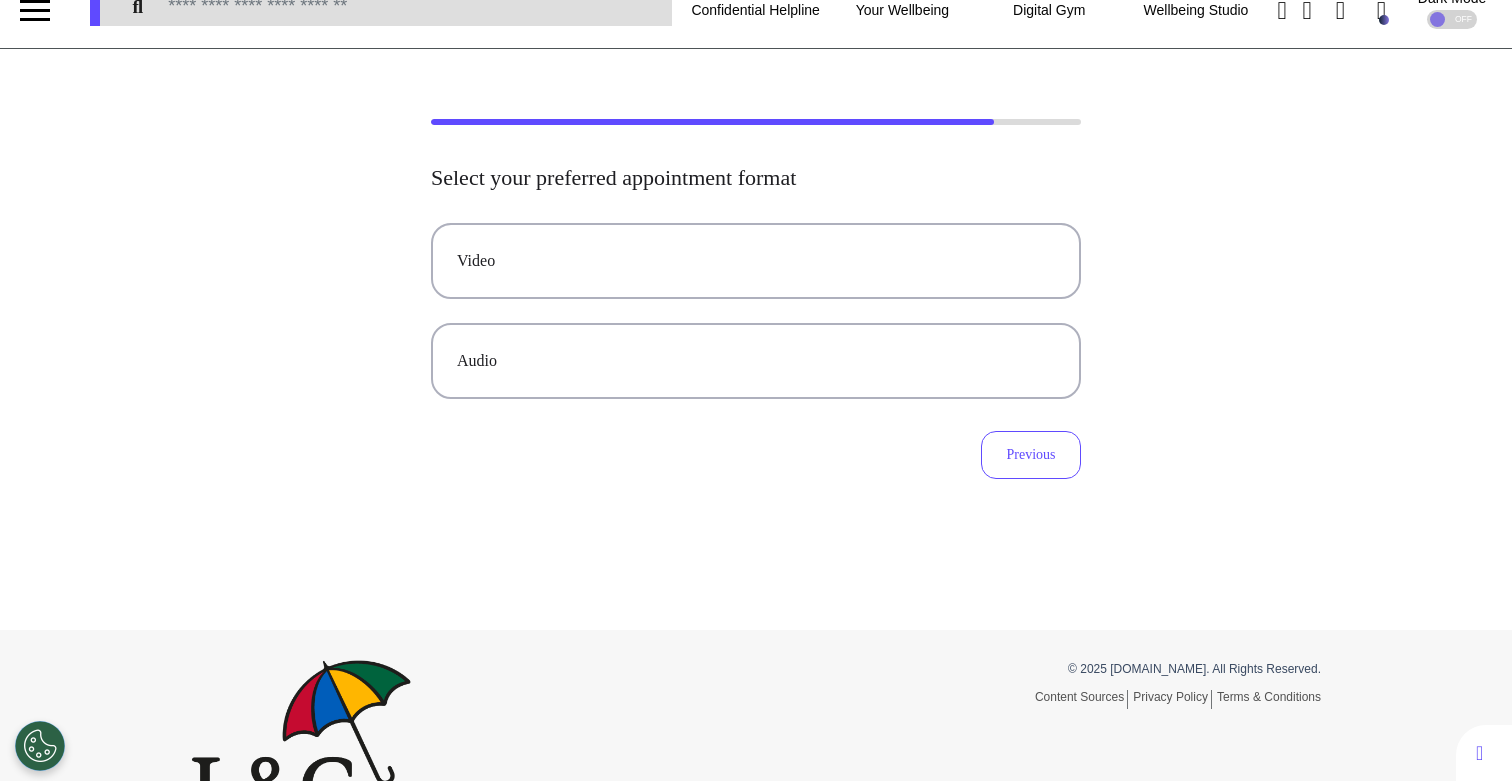 scroll, scrollTop: 0, scrollLeft: 0, axis: both 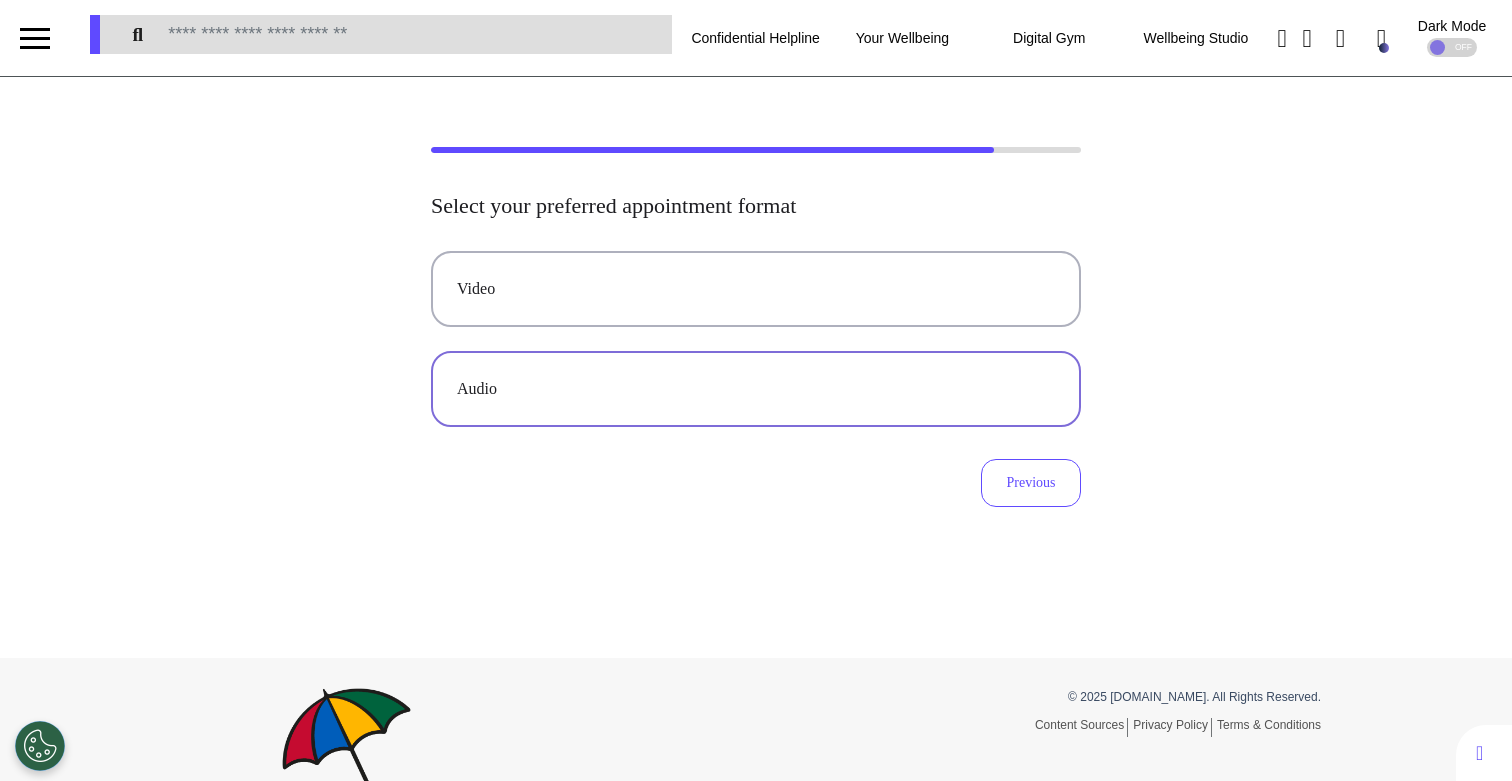 click on "Audio" at bounding box center (756, 389) 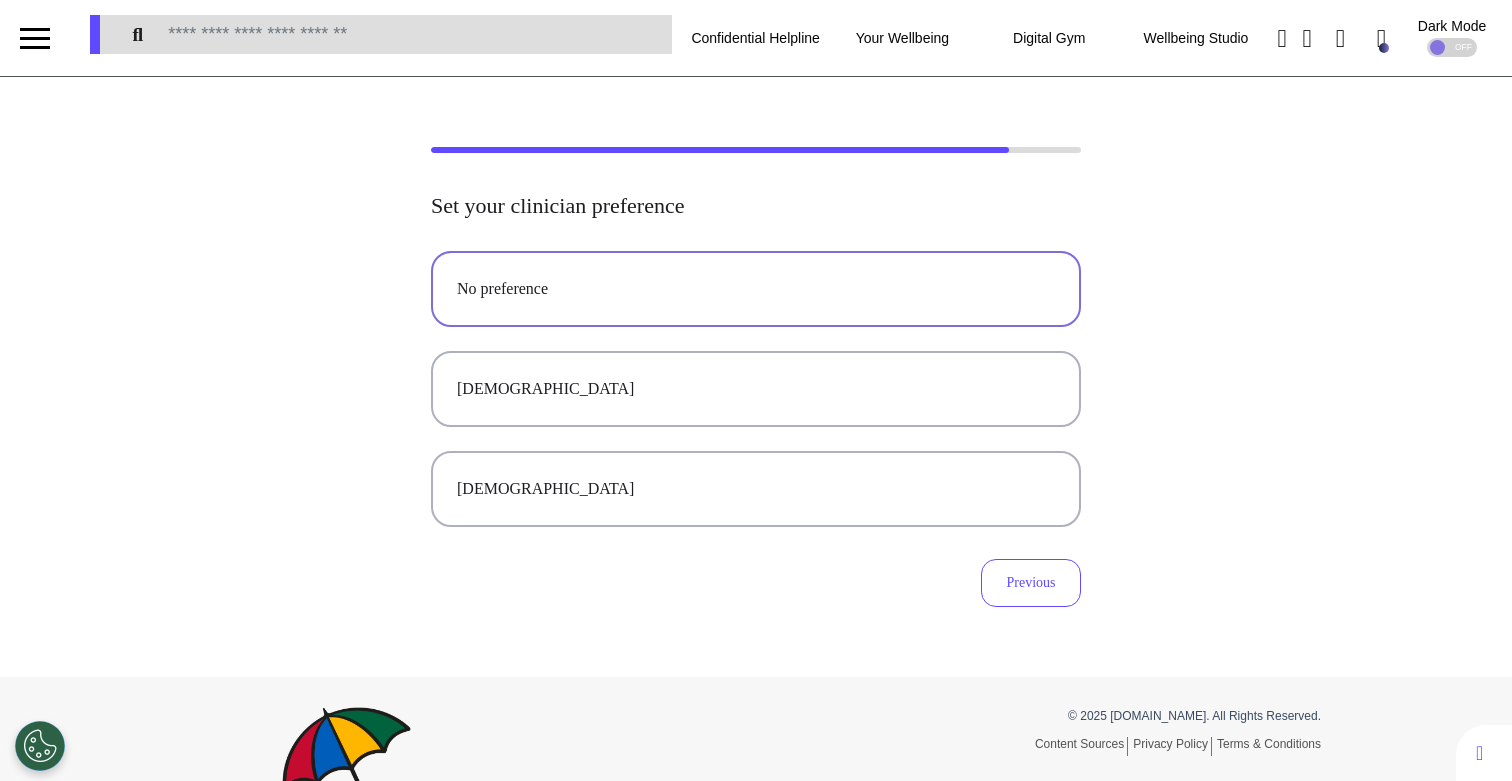 click on "No preference" at bounding box center (756, 289) 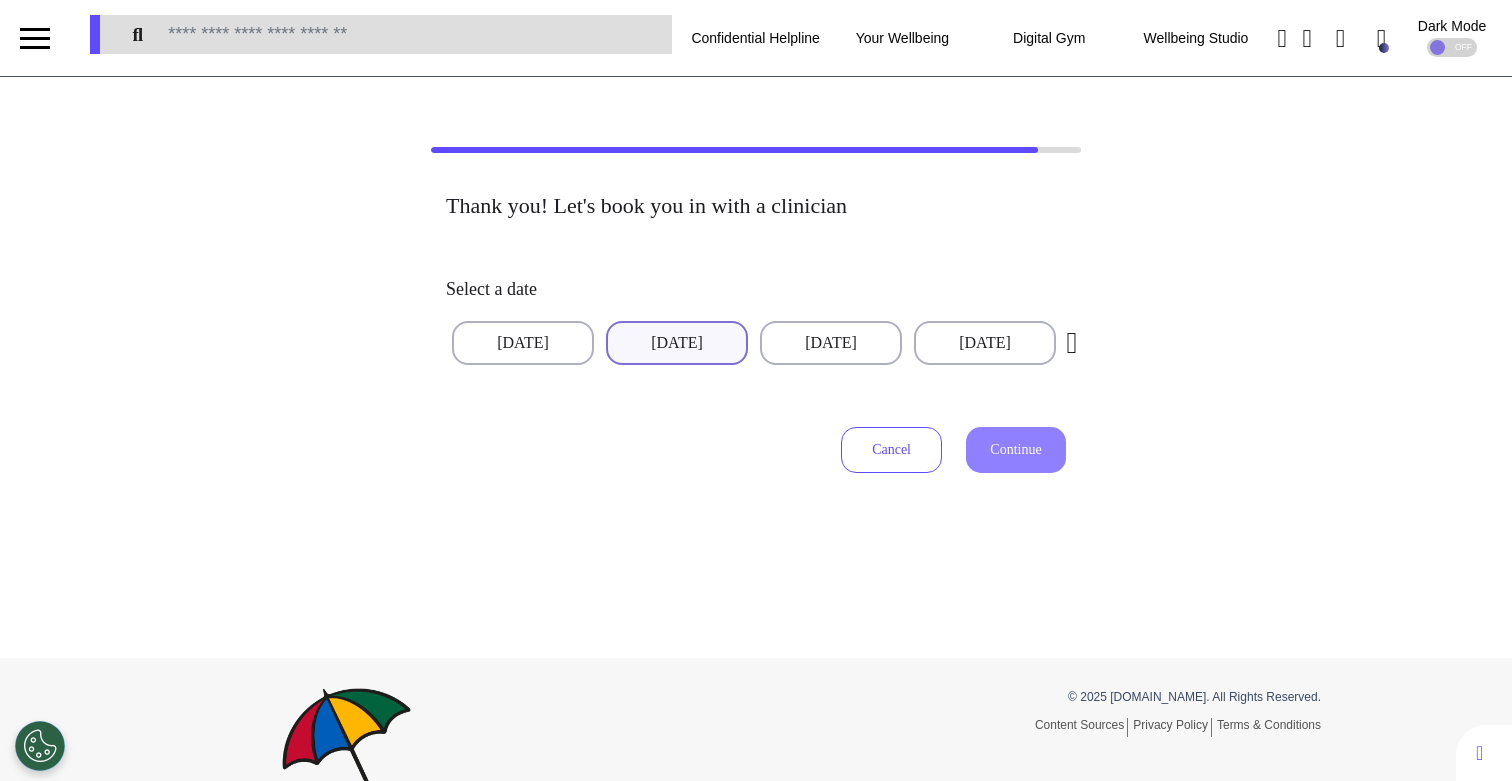 click on "04 Jul 2025" at bounding box center (677, 343) 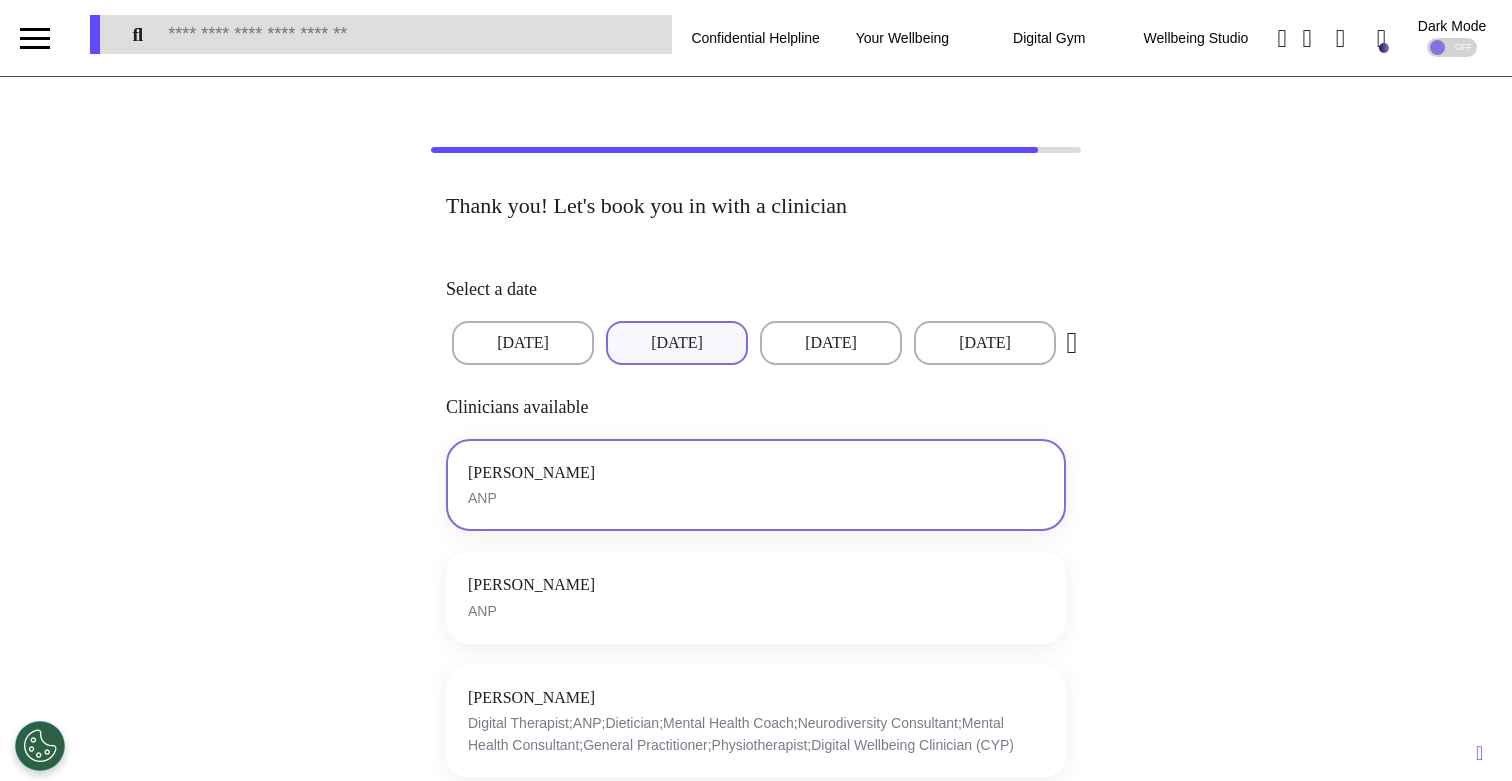 click on "James Patel ANP" at bounding box center (756, 485) 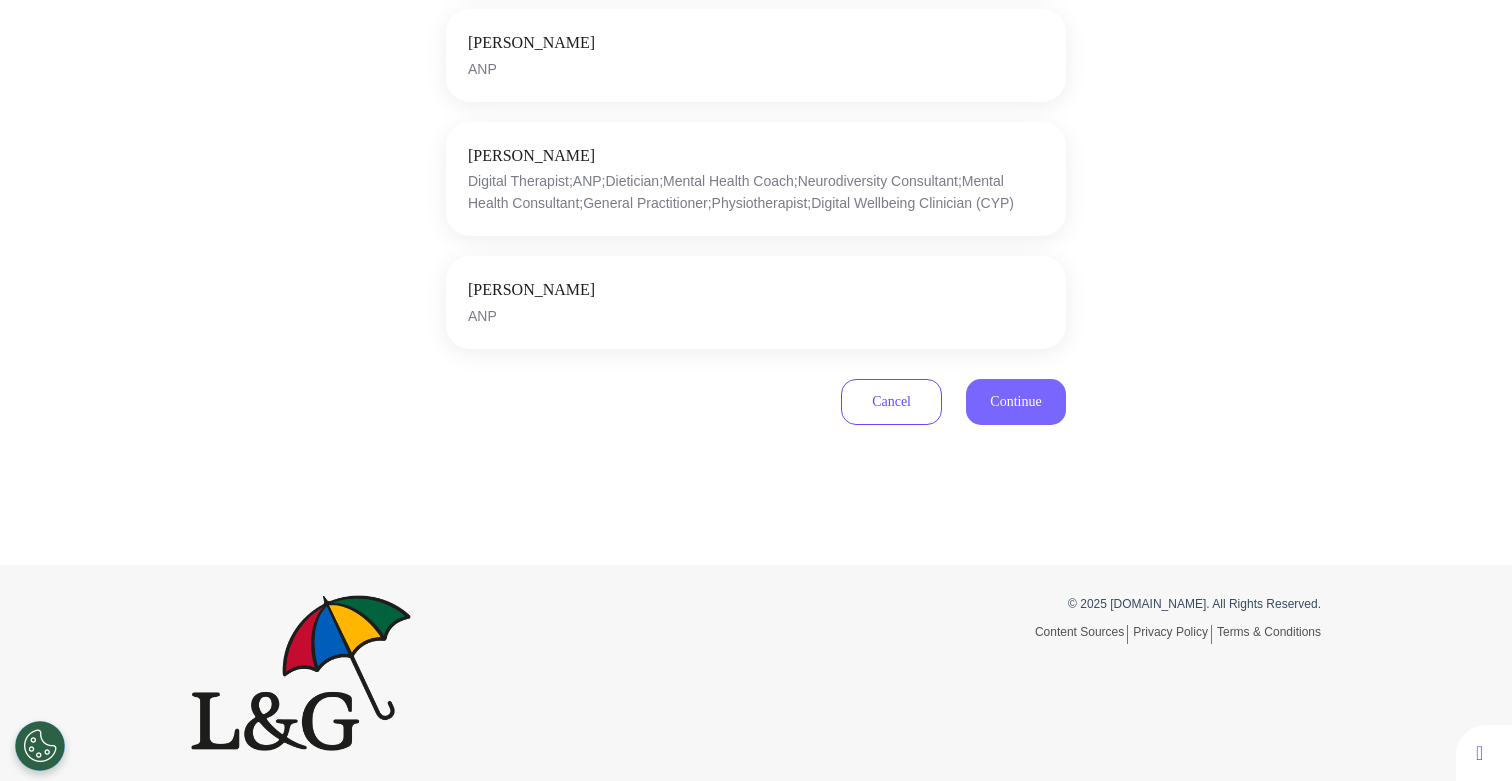 click on "Continue" at bounding box center [1015, 401] 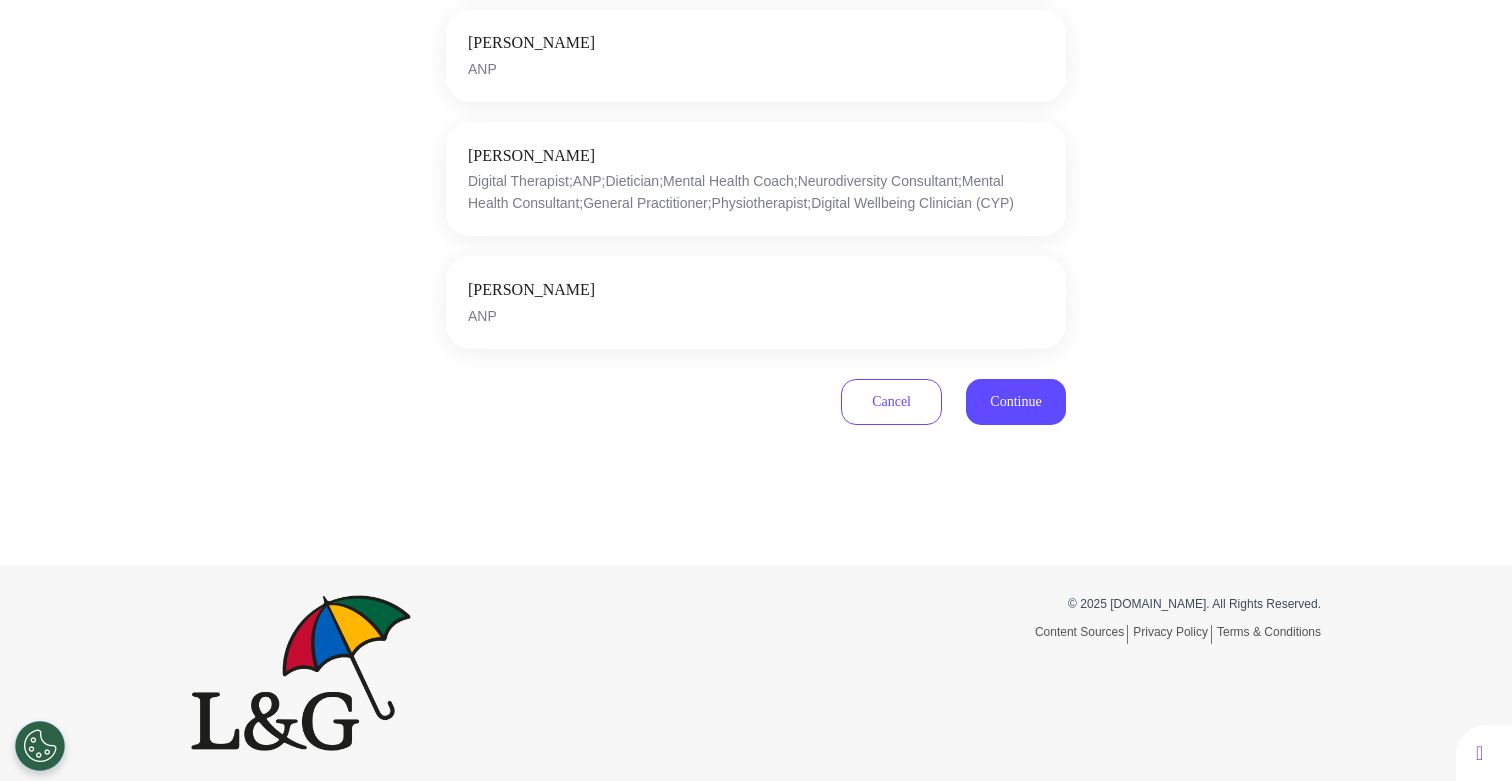 scroll, scrollTop: 325, scrollLeft: 0, axis: vertical 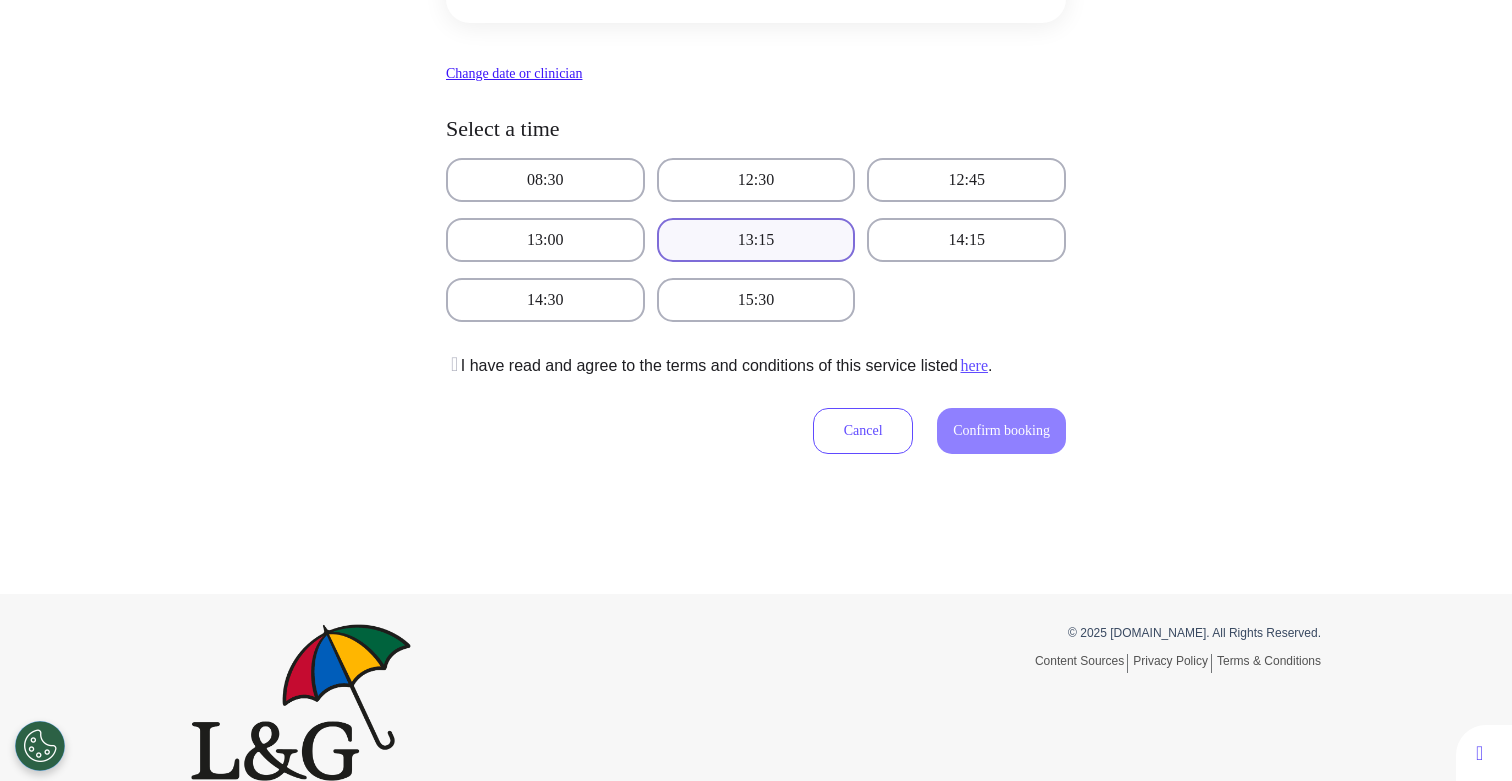 click on "13:15" at bounding box center (756, 240) 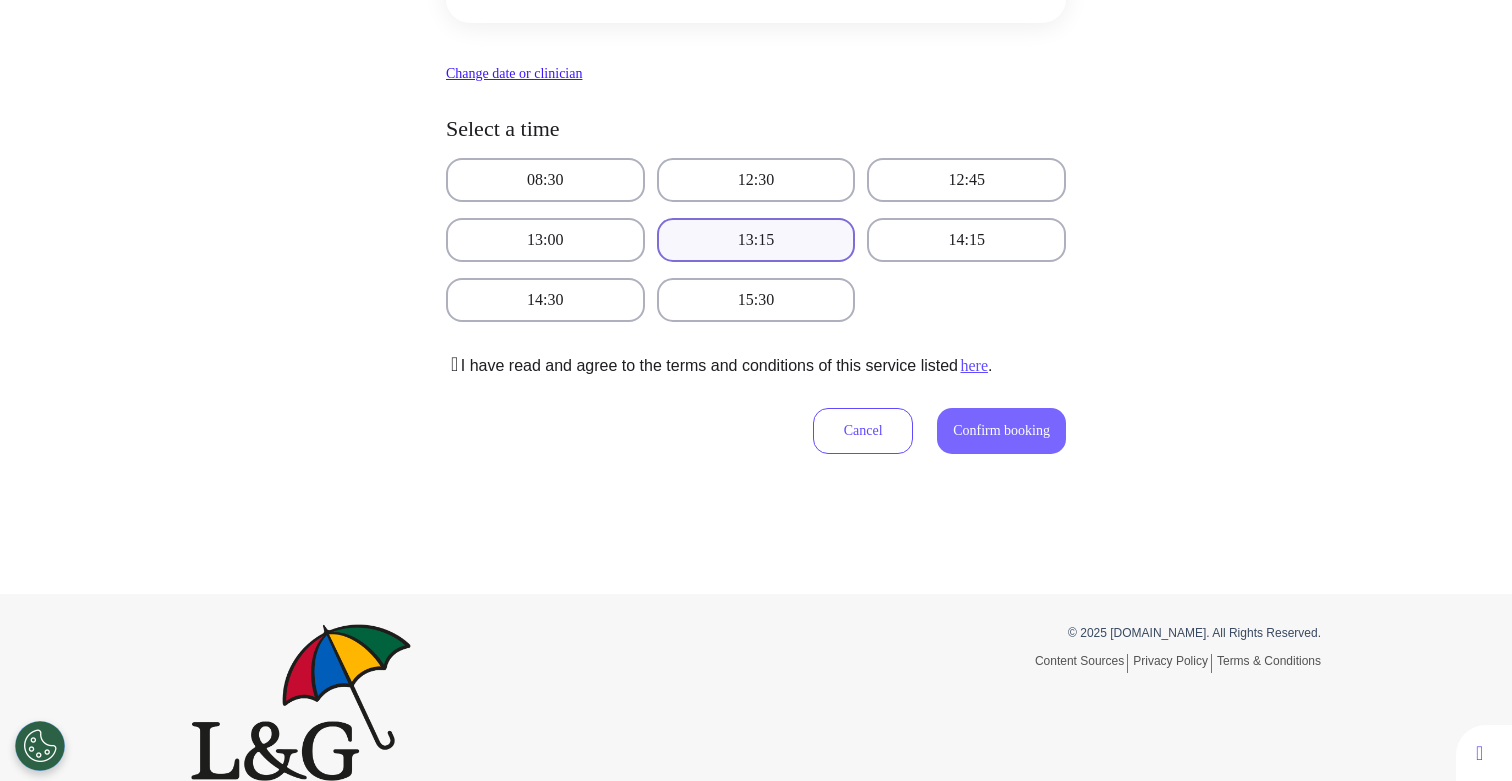 click on "Confirm booking" at bounding box center [1001, 431] 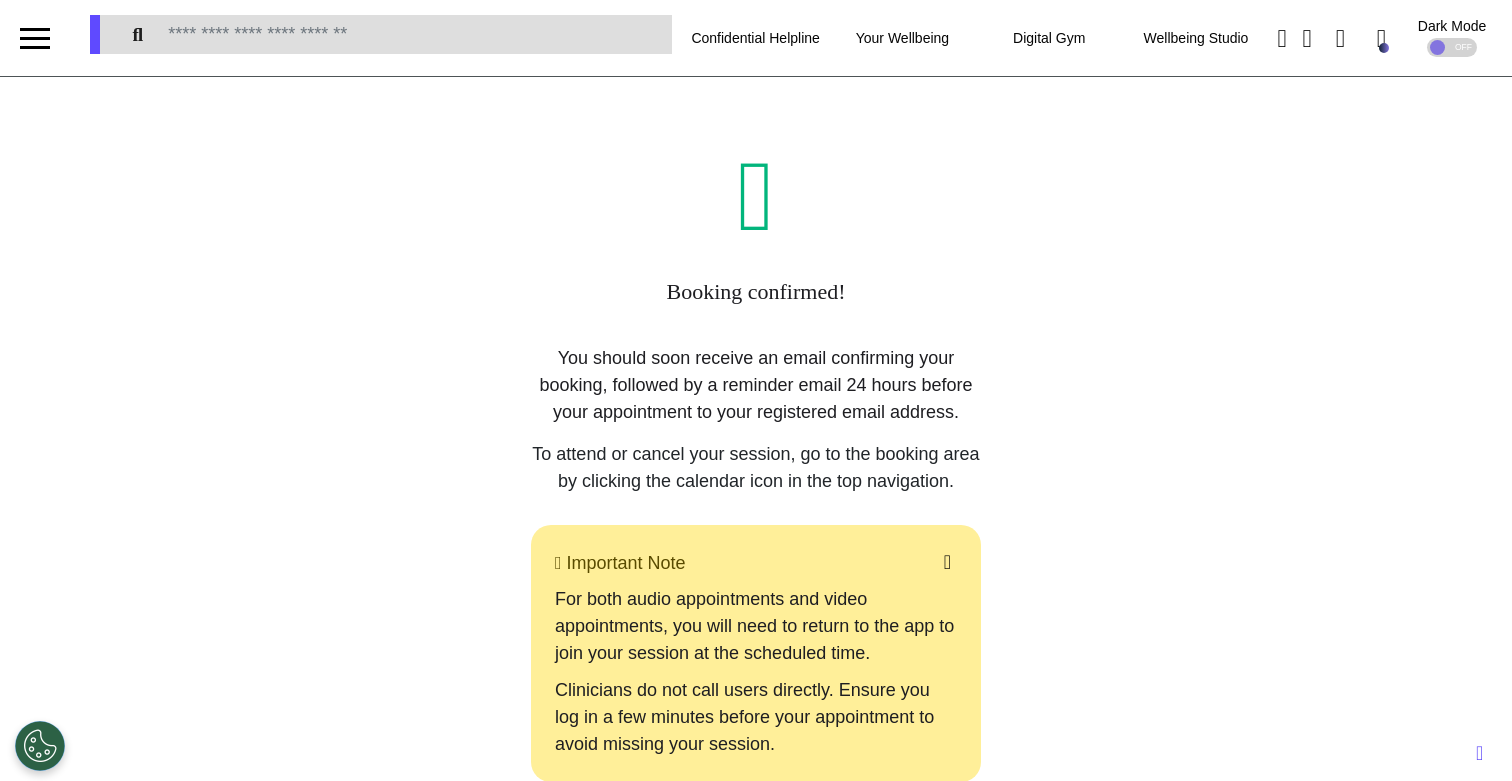 scroll, scrollTop: 451, scrollLeft: 0, axis: vertical 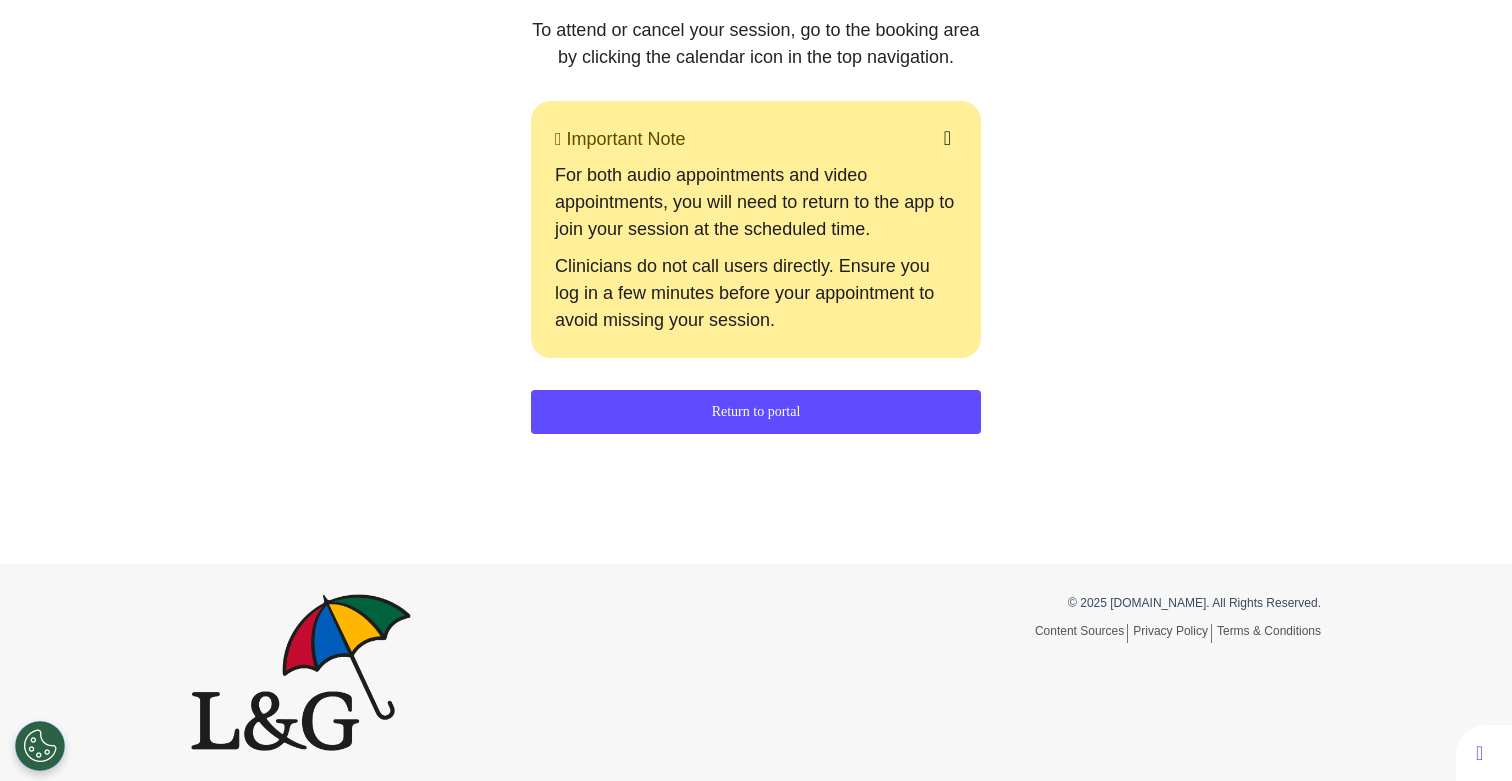 click at bounding box center [301, 672] 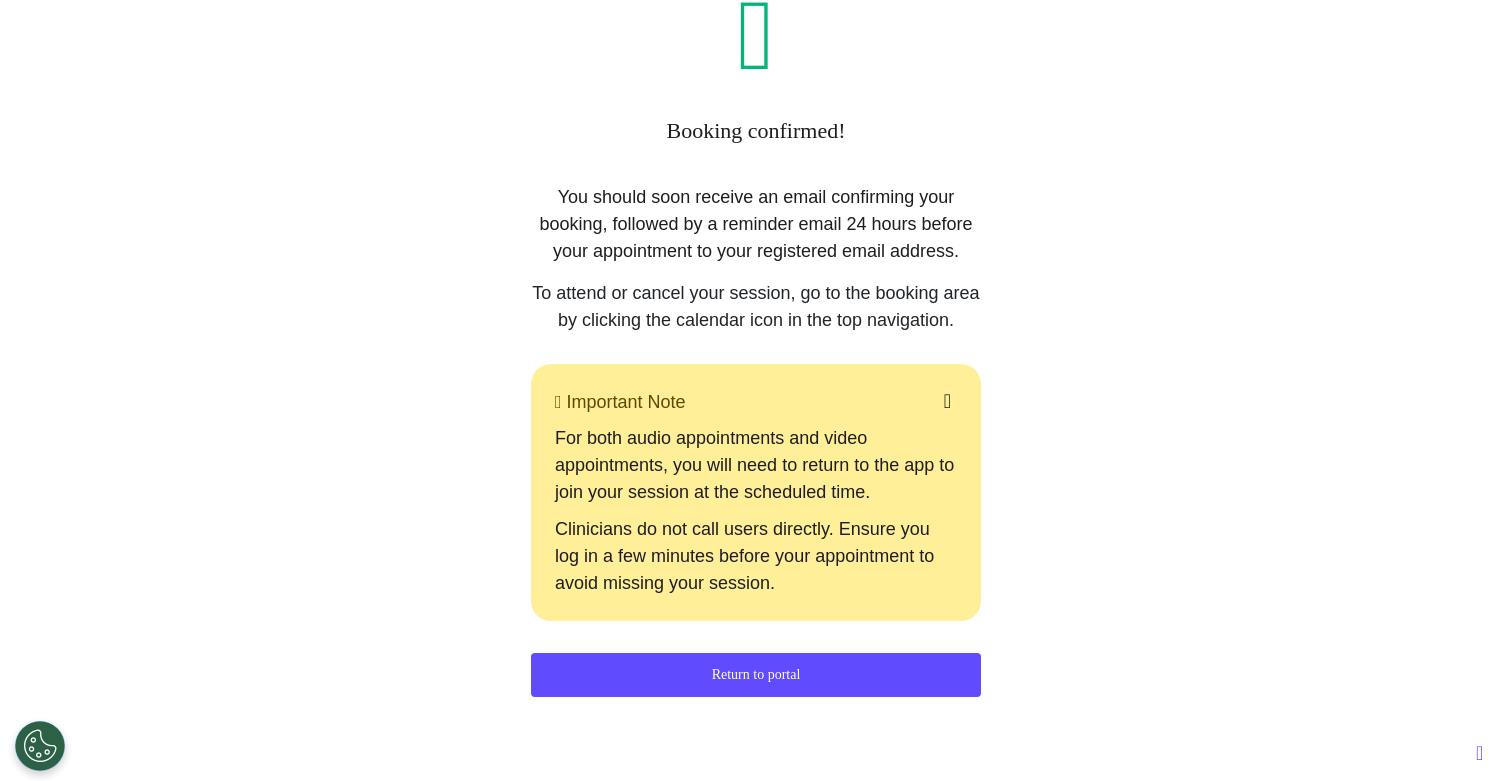 scroll, scrollTop: 0, scrollLeft: 0, axis: both 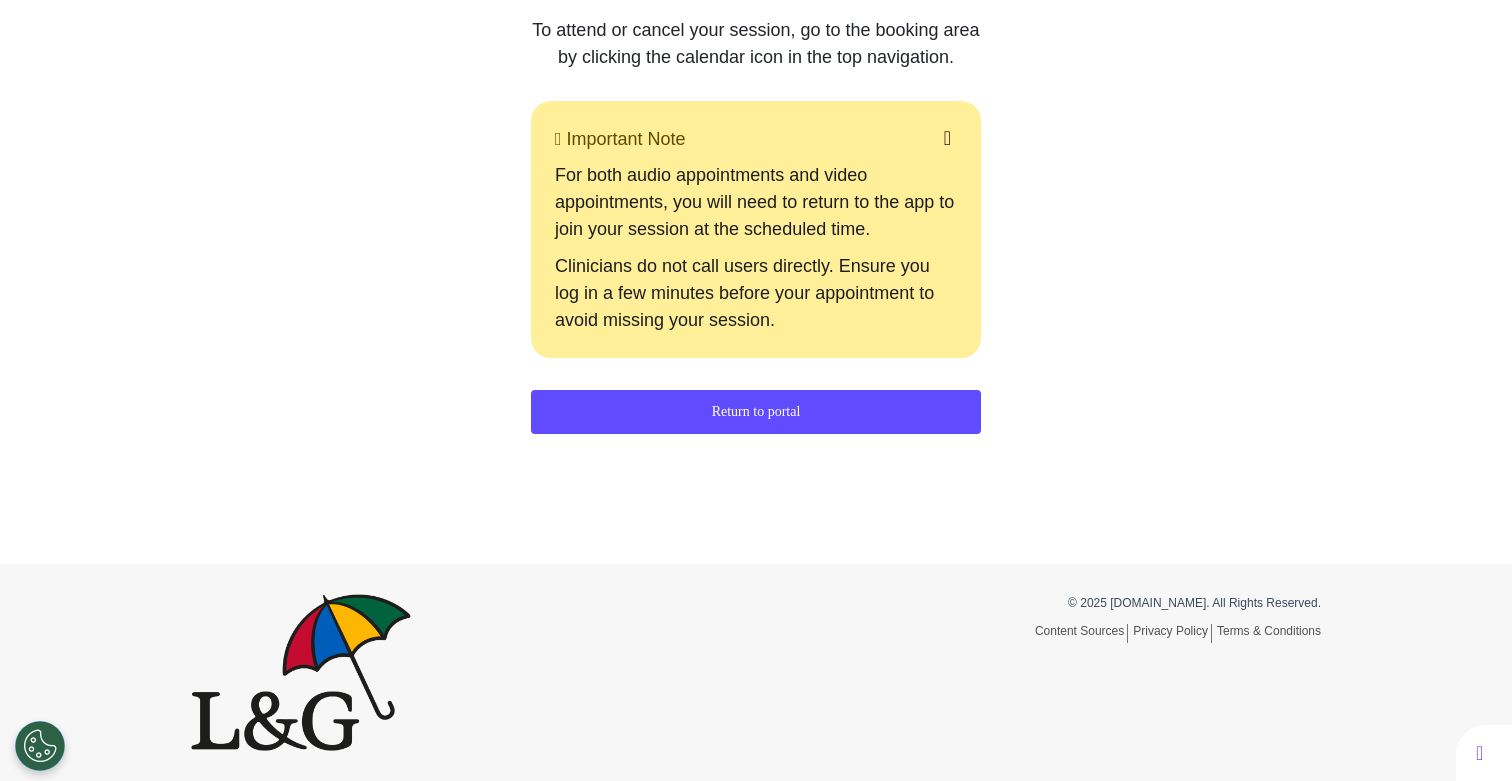 click on "Return to portal" at bounding box center (756, 412) 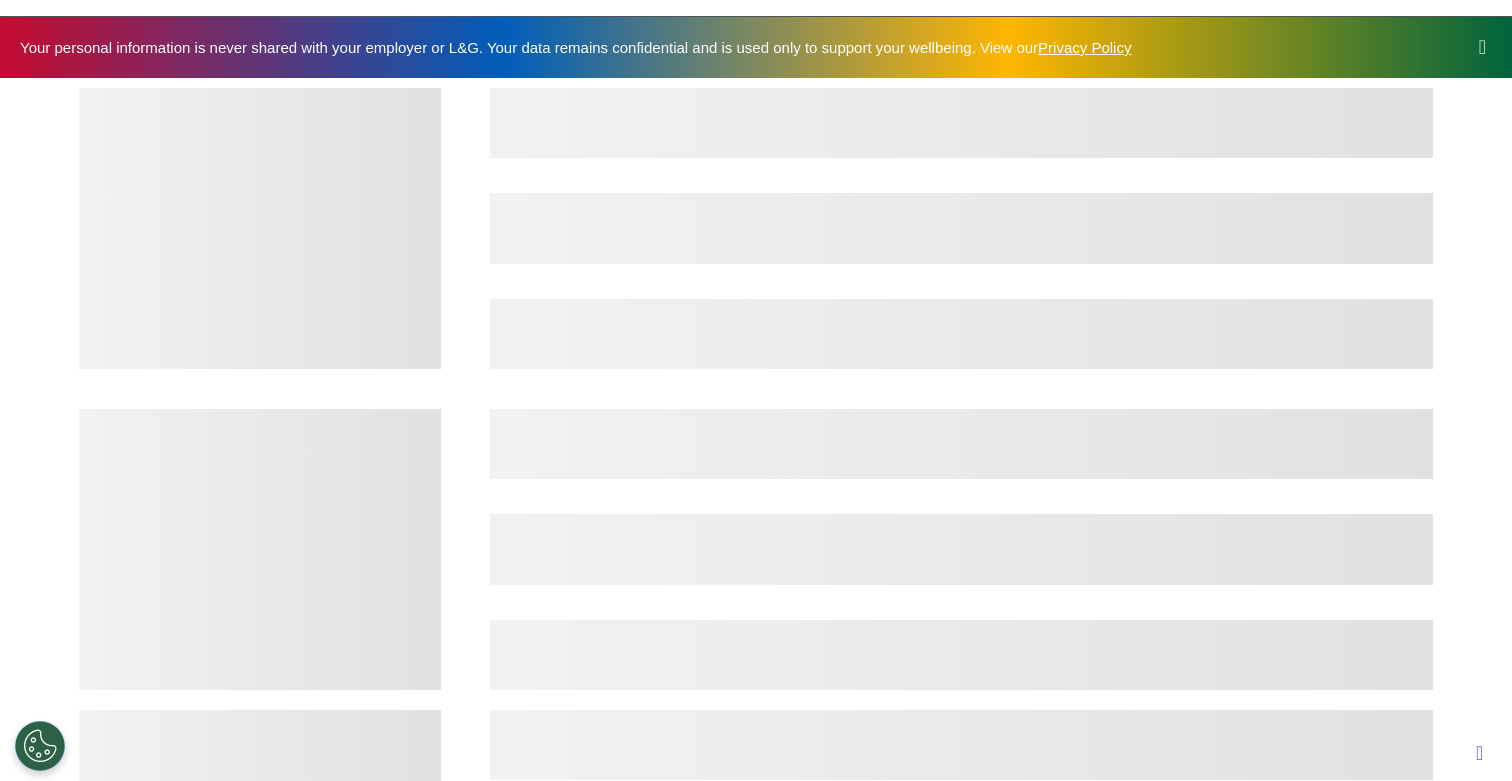 scroll, scrollTop: 0, scrollLeft: 0, axis: both 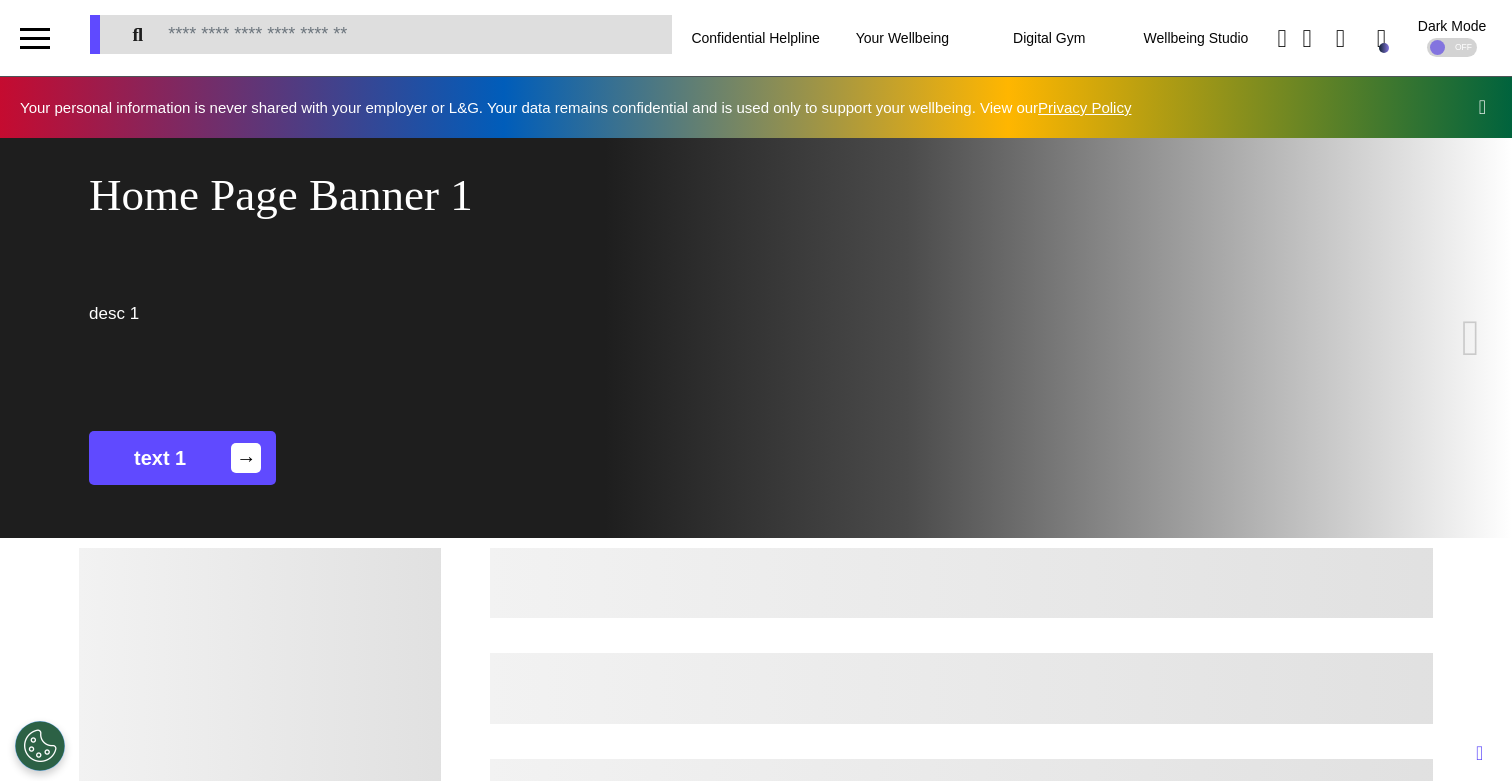 click at bounding box center [35, 38] 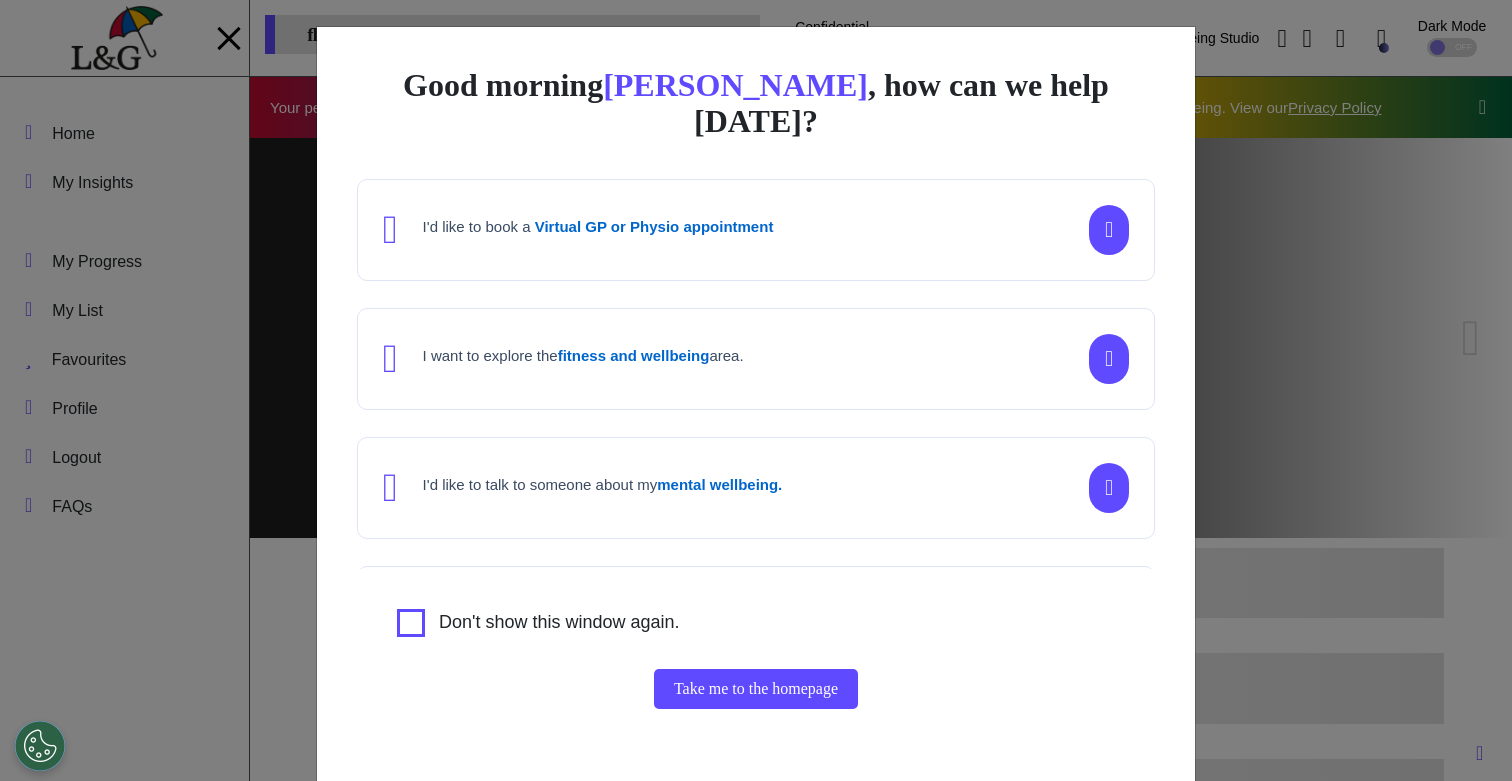 scroll, scrollTop: 0, scrollLeft: 755, axis: horizontal 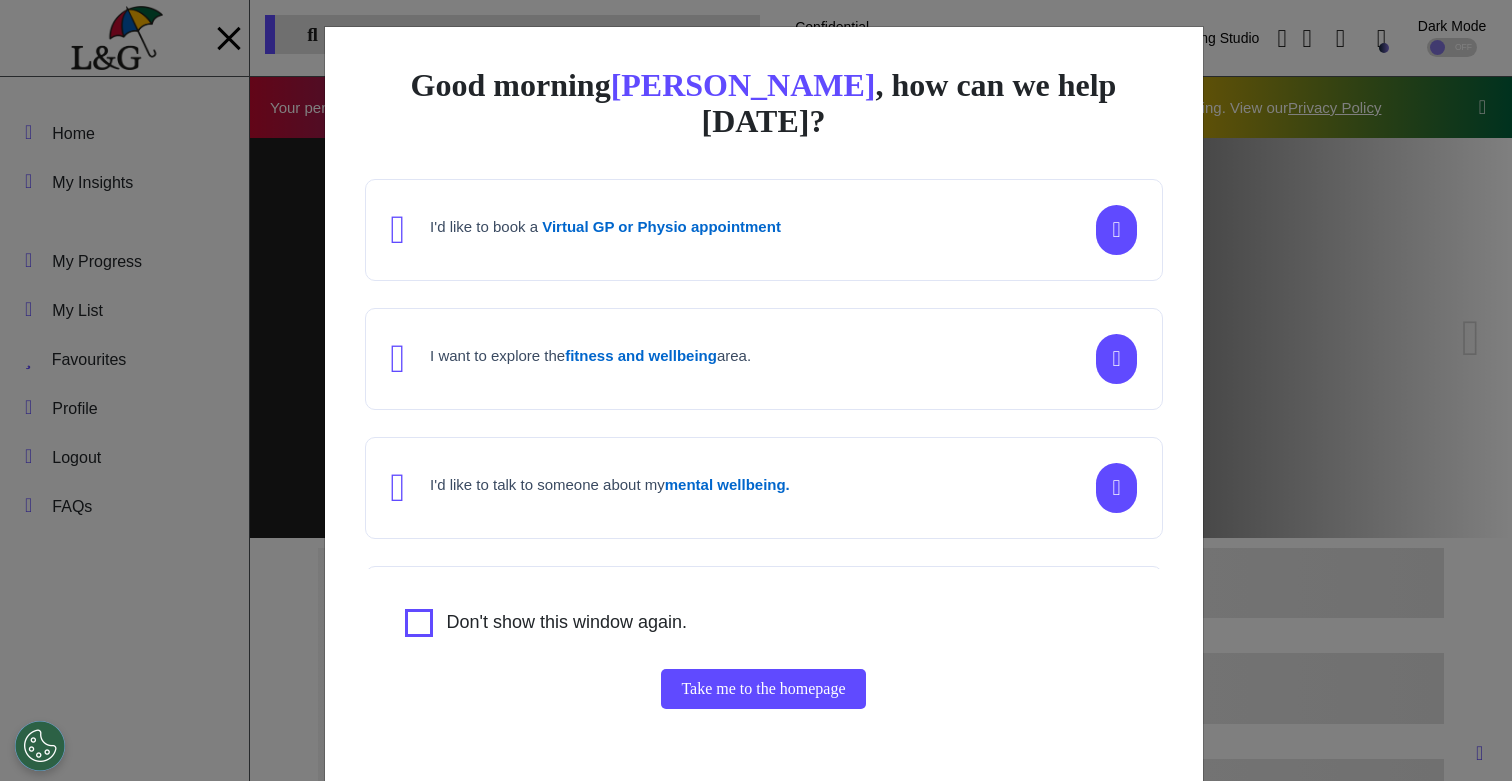 click on "Good morning  Ahmed , how can we help today? I'd like to book a   Virtual GP or Physio appointment I want to explore the  fitness and wellbeing  area. I'd like to talk to someone about my  mental wellbeing. I'd like to understand my  cancer risk or speak to a cancer nurse  about my symptoms or diagnosis. I am just  browsing.  Don't show this window again.   Take me to the homepage" at bounding box center [756, 390] 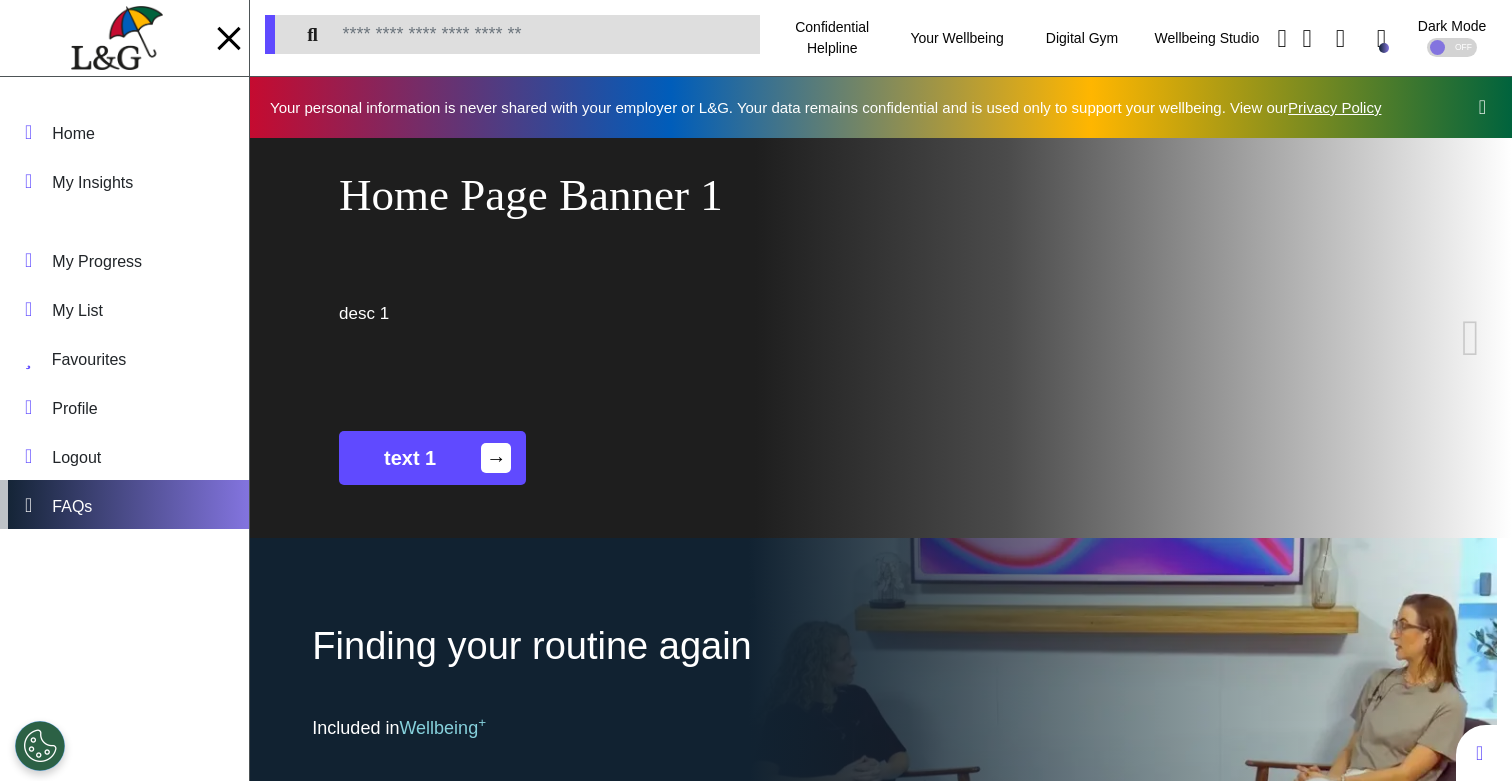 click on "FAQs" at bounding box center (124, 504) 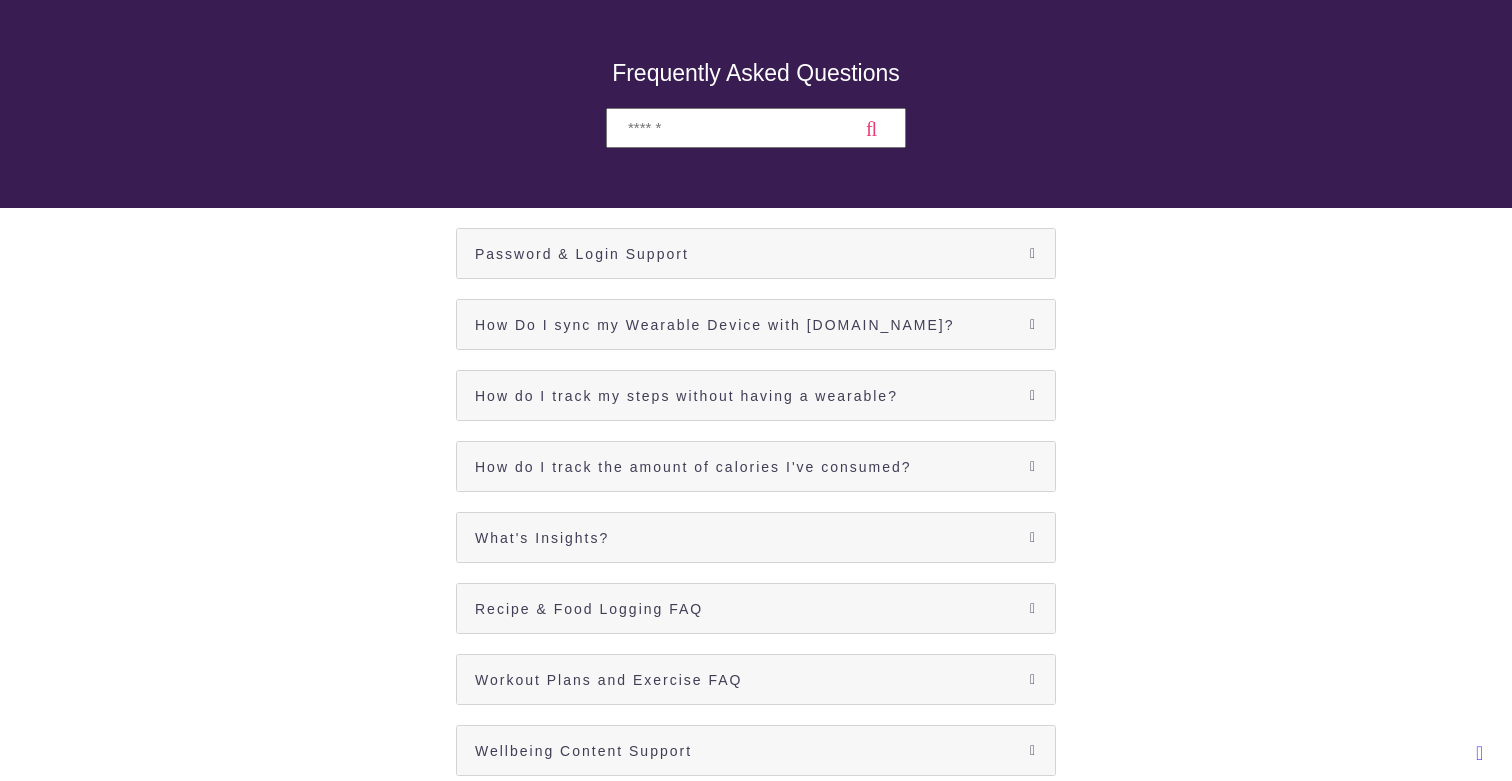 scroll, scrollTop: 0, scrollLeft: 0, axis: both 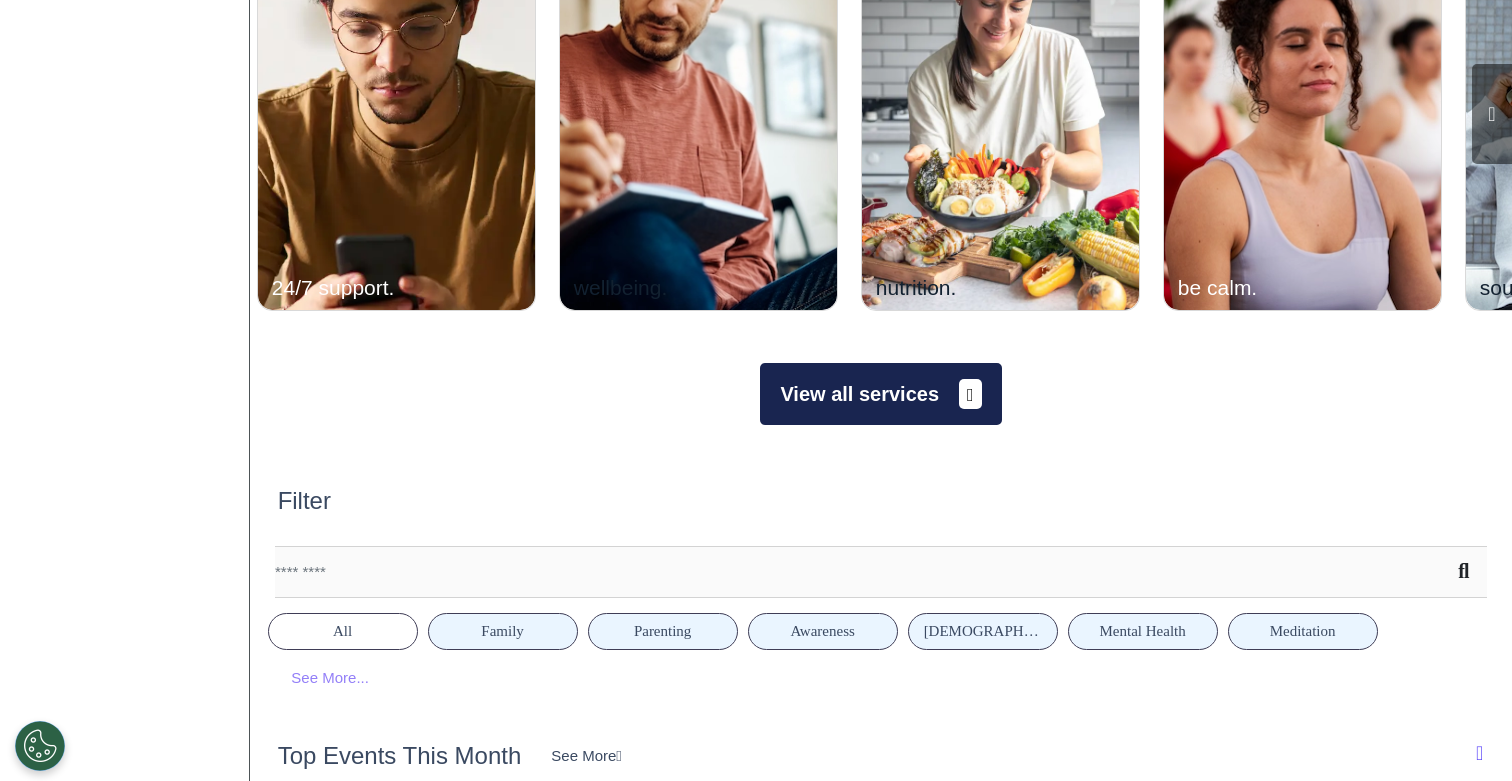 click on "View all services" at bounding box center [880, 394] 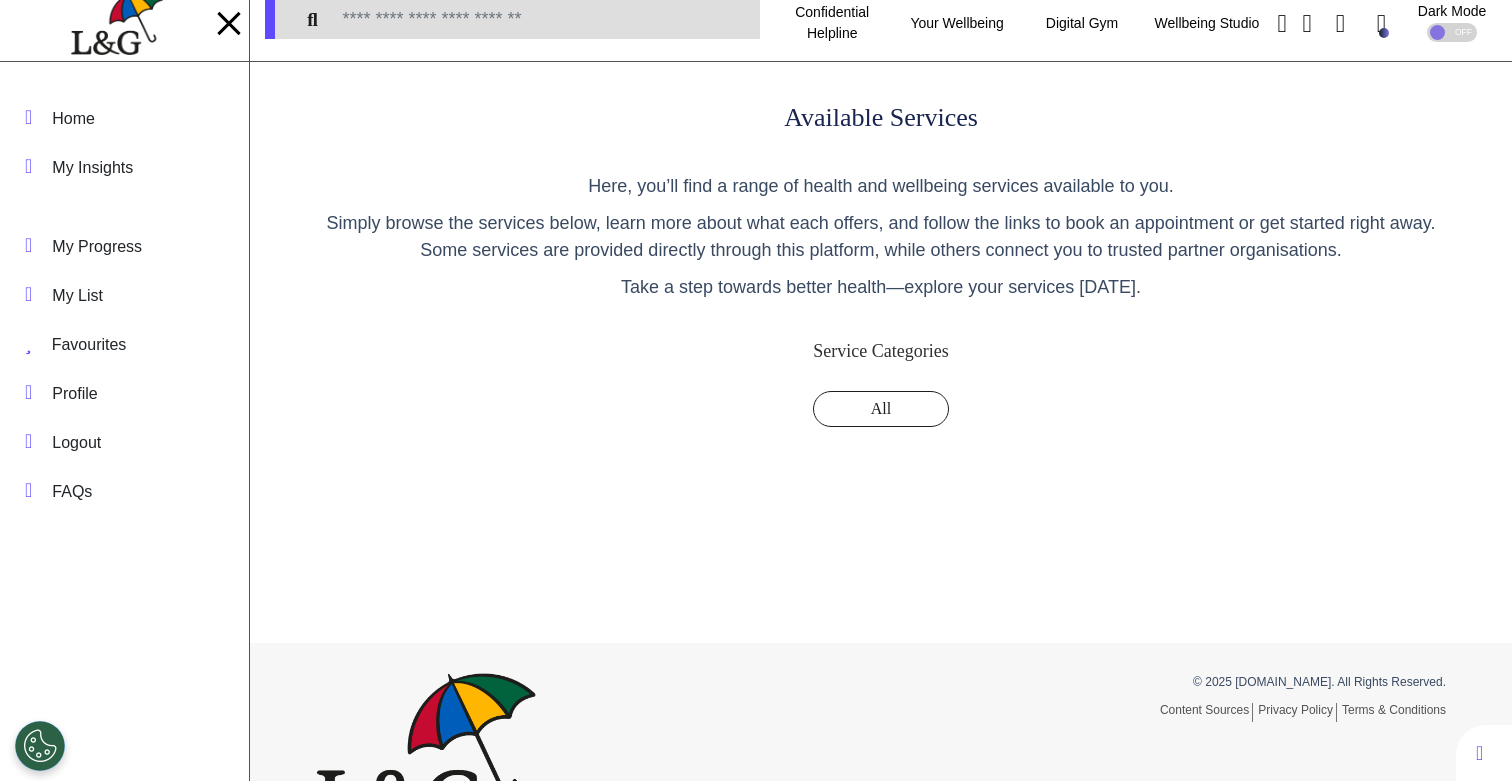 scroll, scrollTop: 0, scrollLeft: 0, axis: both 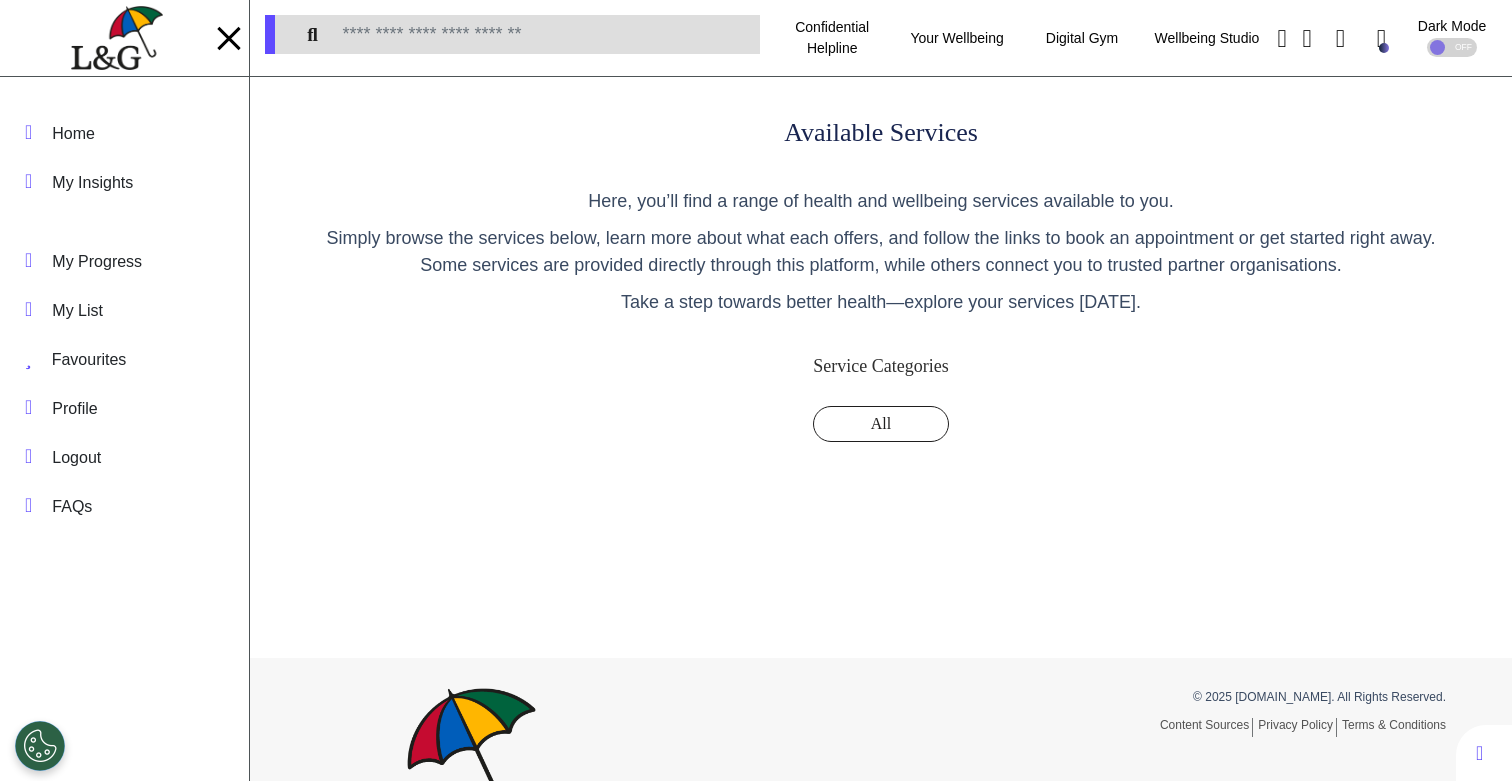 click at bounding box center [228, 37] 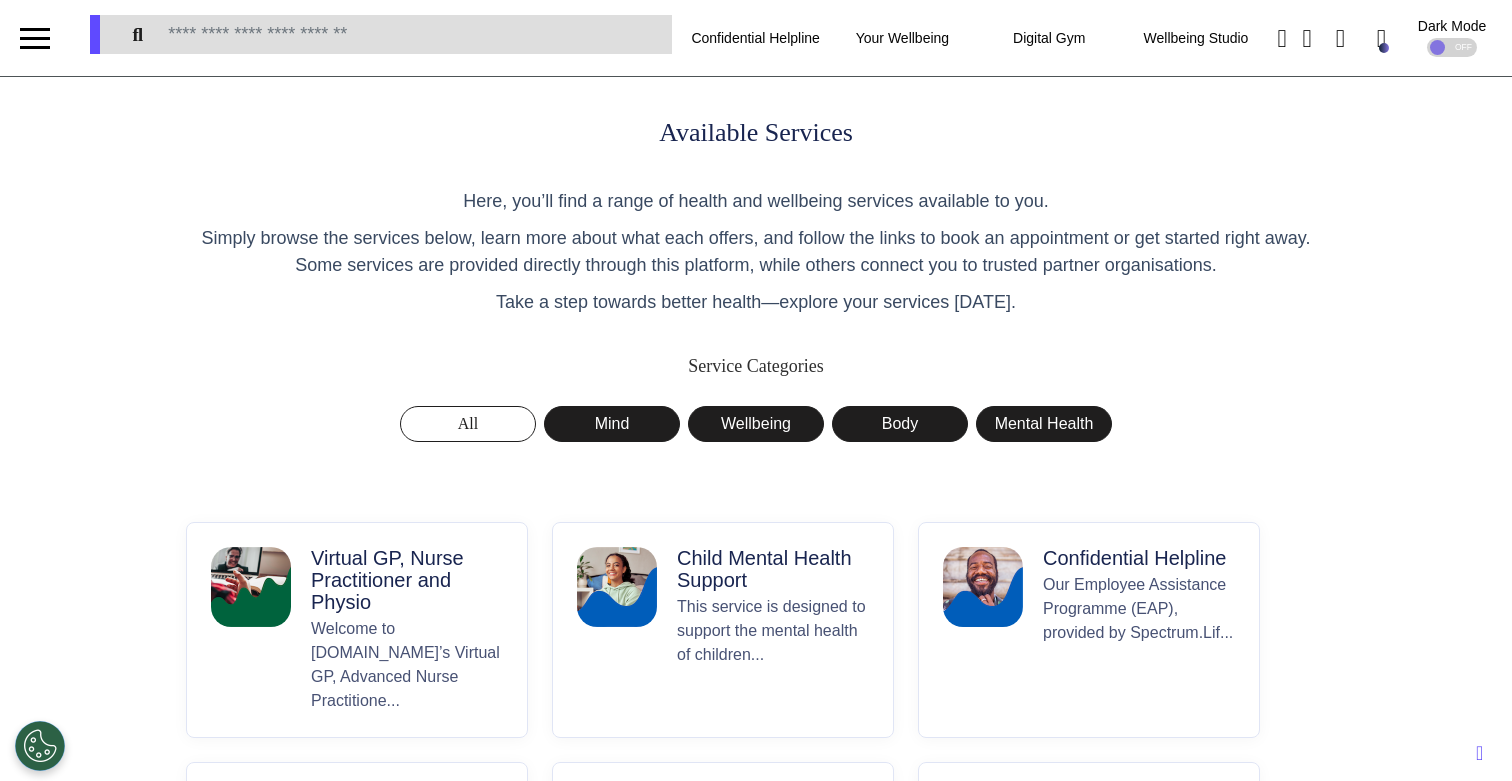 scroll, scrollTop: 4, scrollLeft: 0, axis: vertical 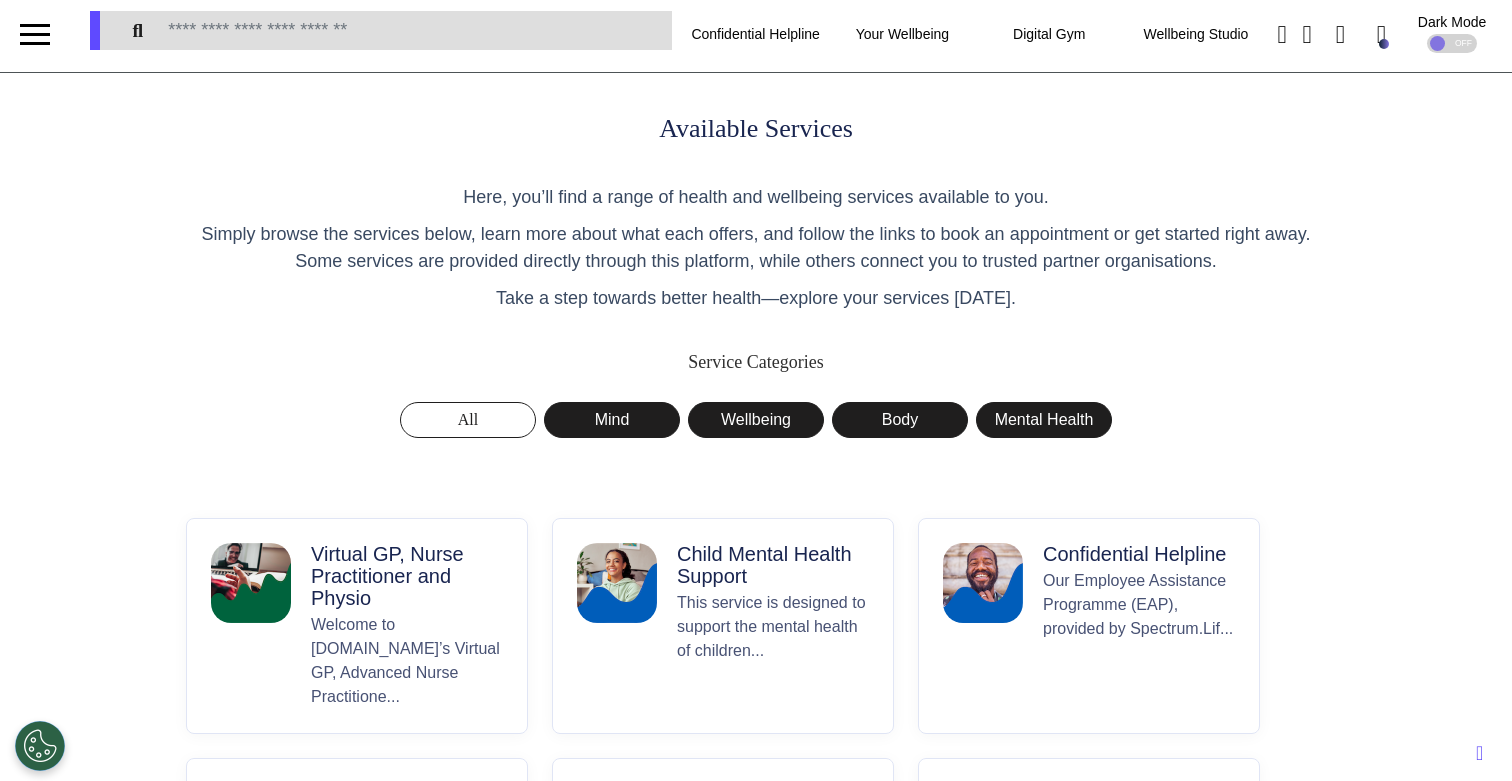 click on "Virtual GP, Nurse Practitioner and Physio" at bounding box center [407, 576] 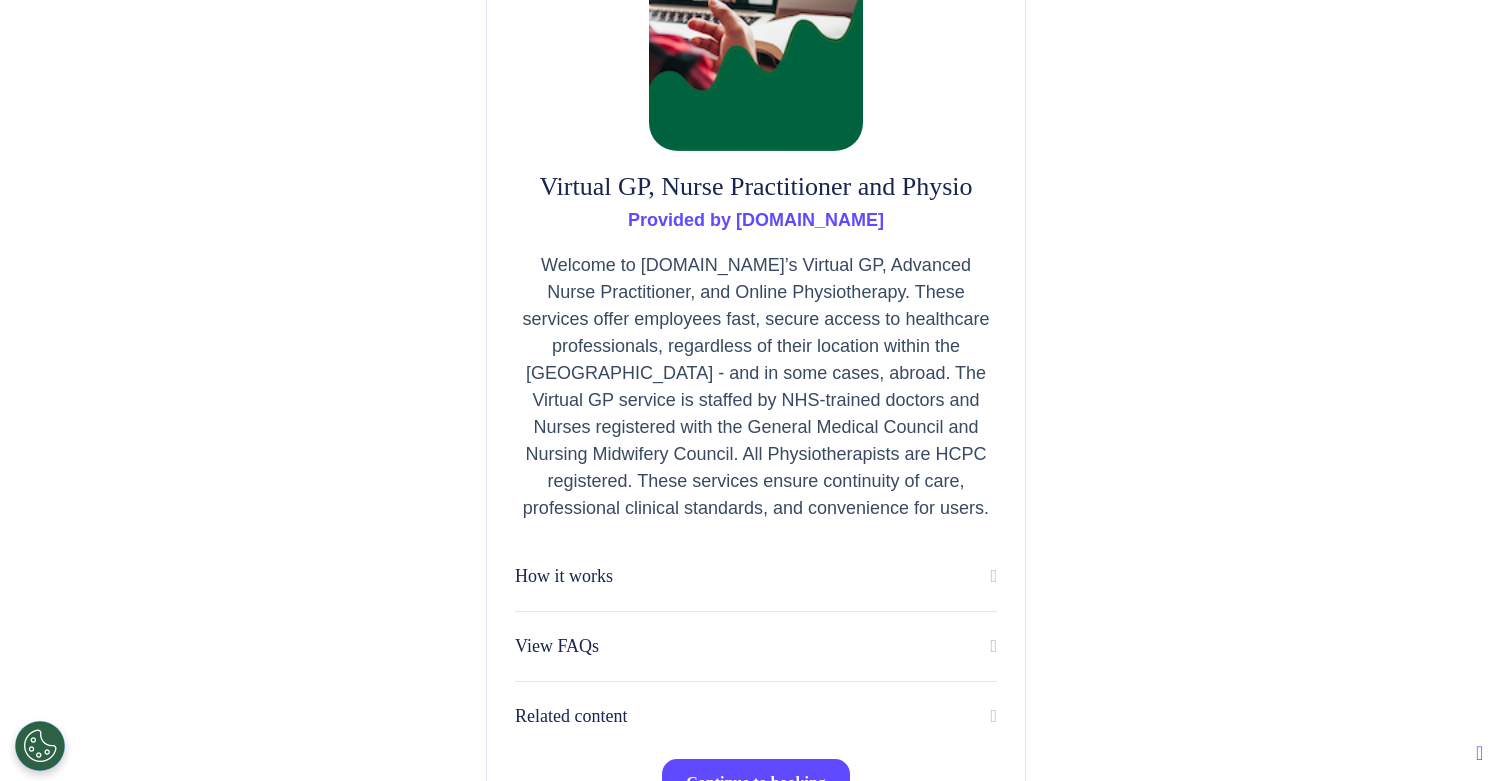 scroll, scrollTop: 283, scrollLeft: 0, axis: vertical 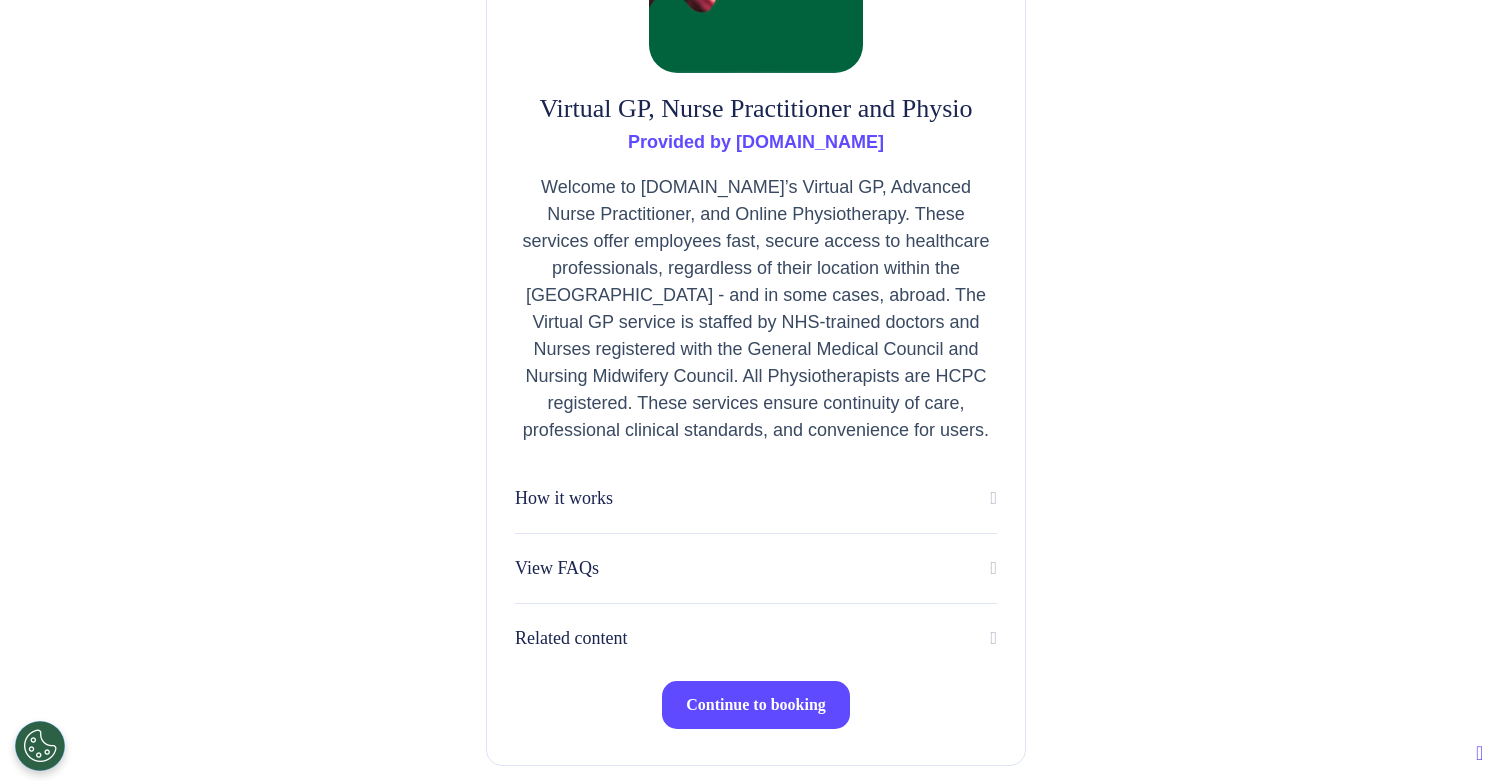 click on "Continue to booking" at bounding box center [756, 705] 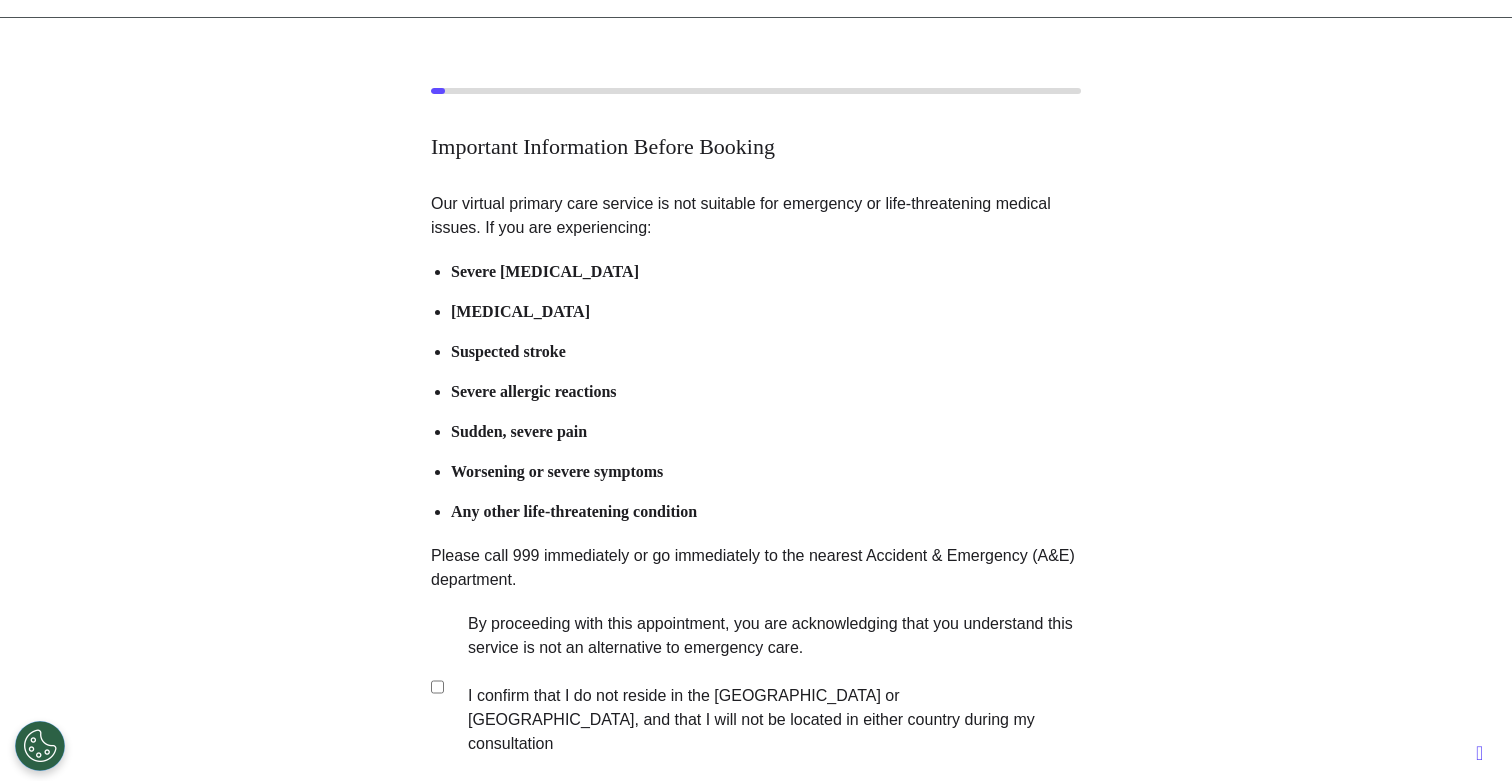 scroll, scrollTop: 64, scrollLeft: 0, axis: vertical 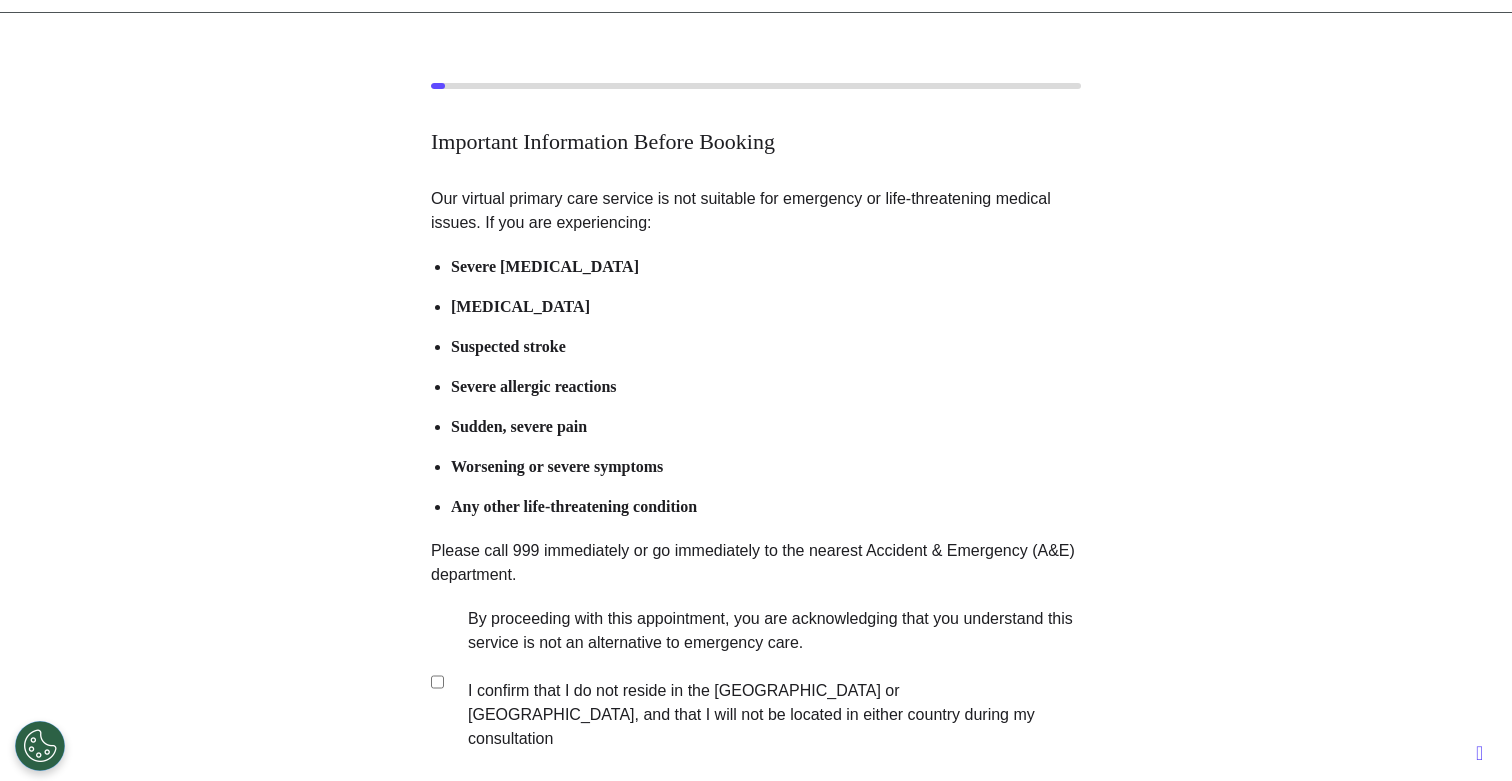 click on "By proceeding with this appointment, you are acknowledging that you understand this service is not an alternative to emergency care. I confirm that I do not reside in the United States or Canada, and that I will not be located in either country during my consultation" at bounding box center [761, 679] 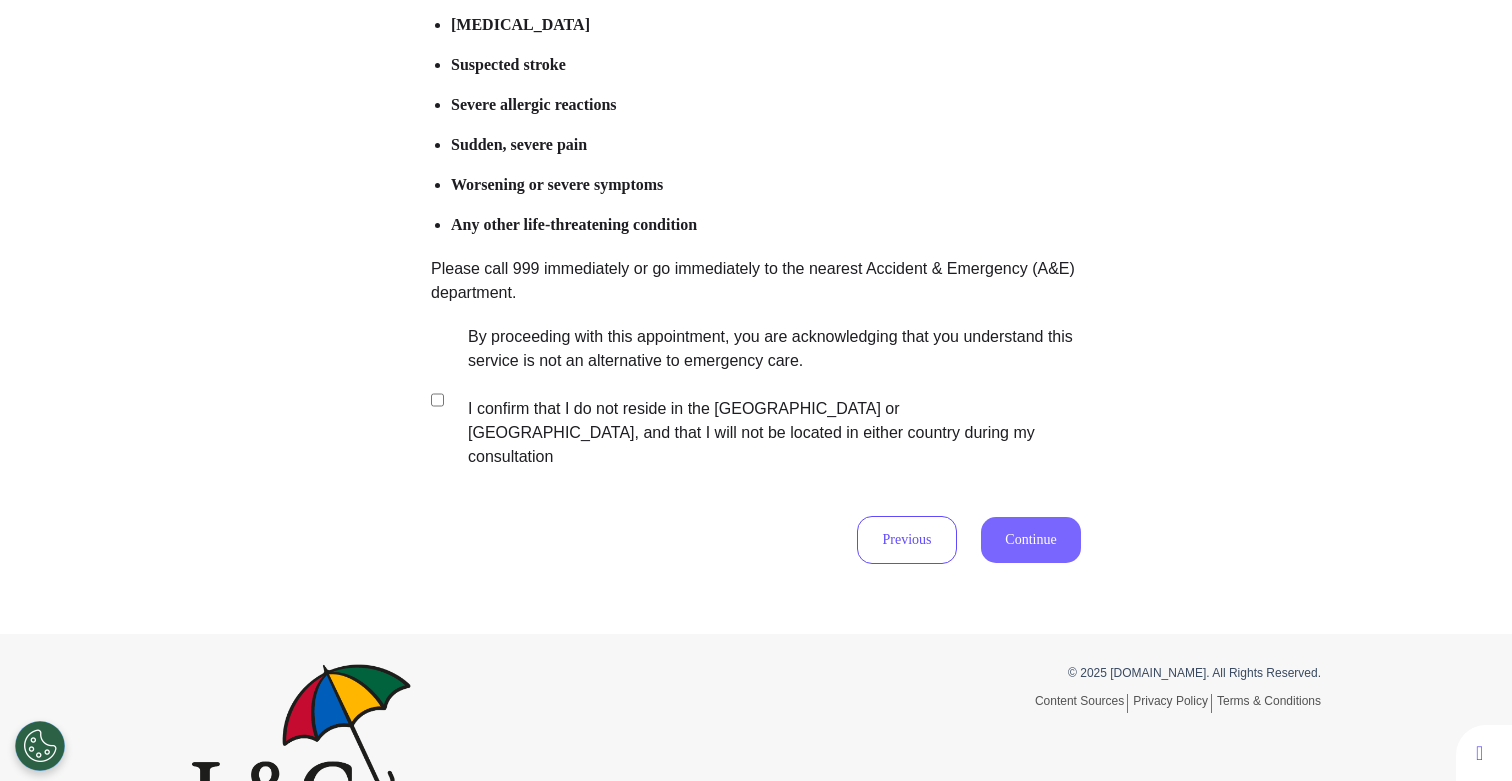 click on "Continue" at bounding box center [1031, 540] 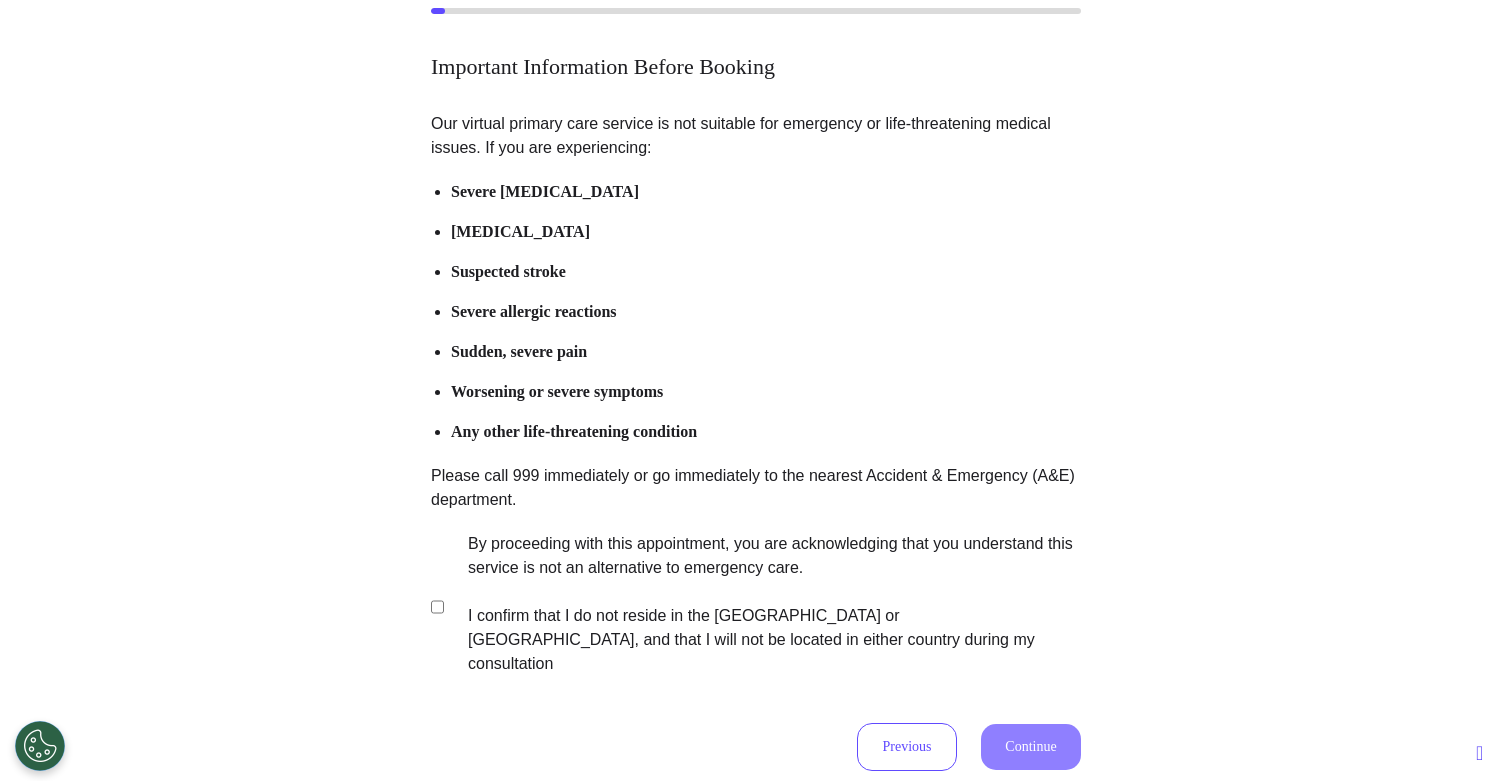 scroll, scrollTop: 69, scrollLeft: 0, axis: vertical 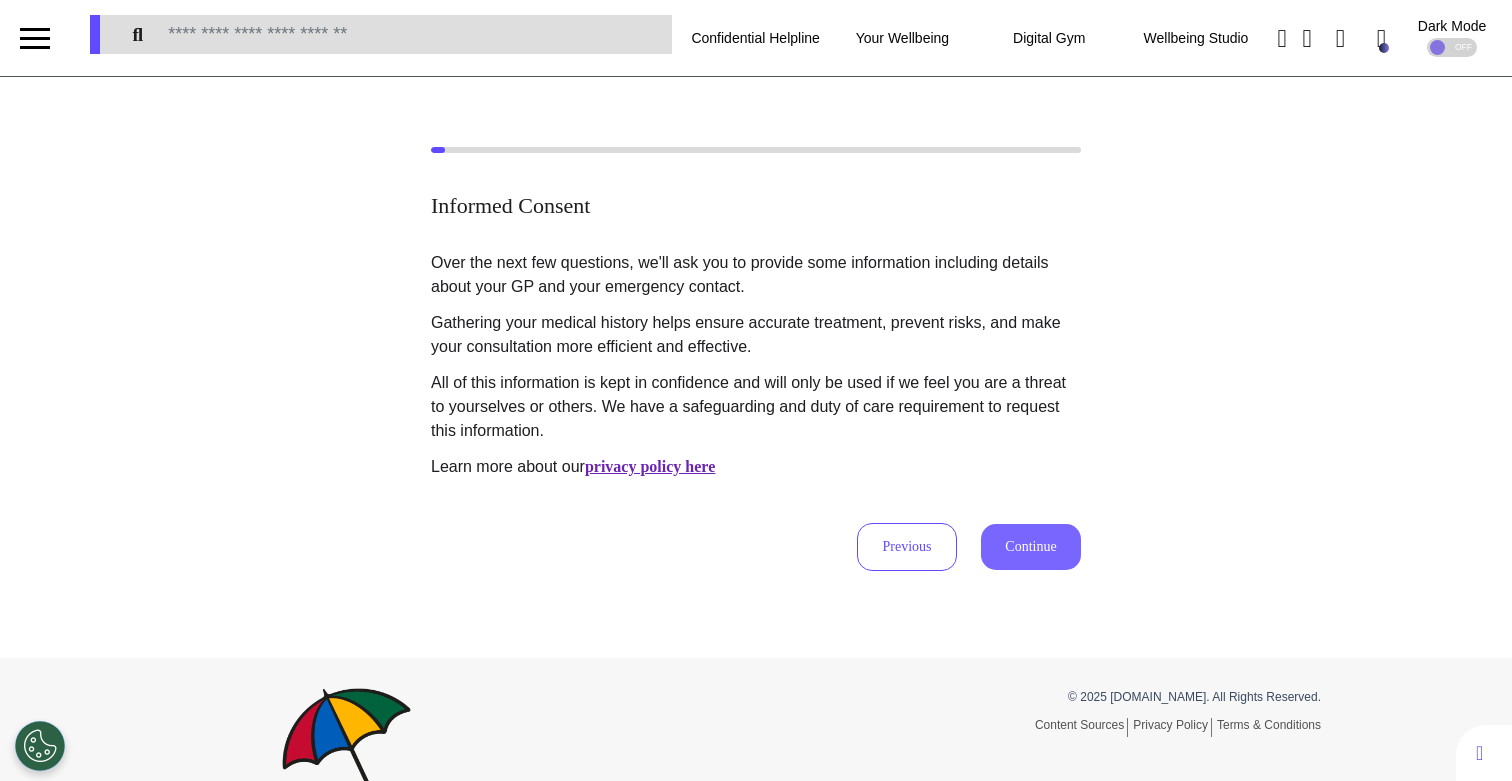 click on "Continue" at bounding box center (1031, 547) 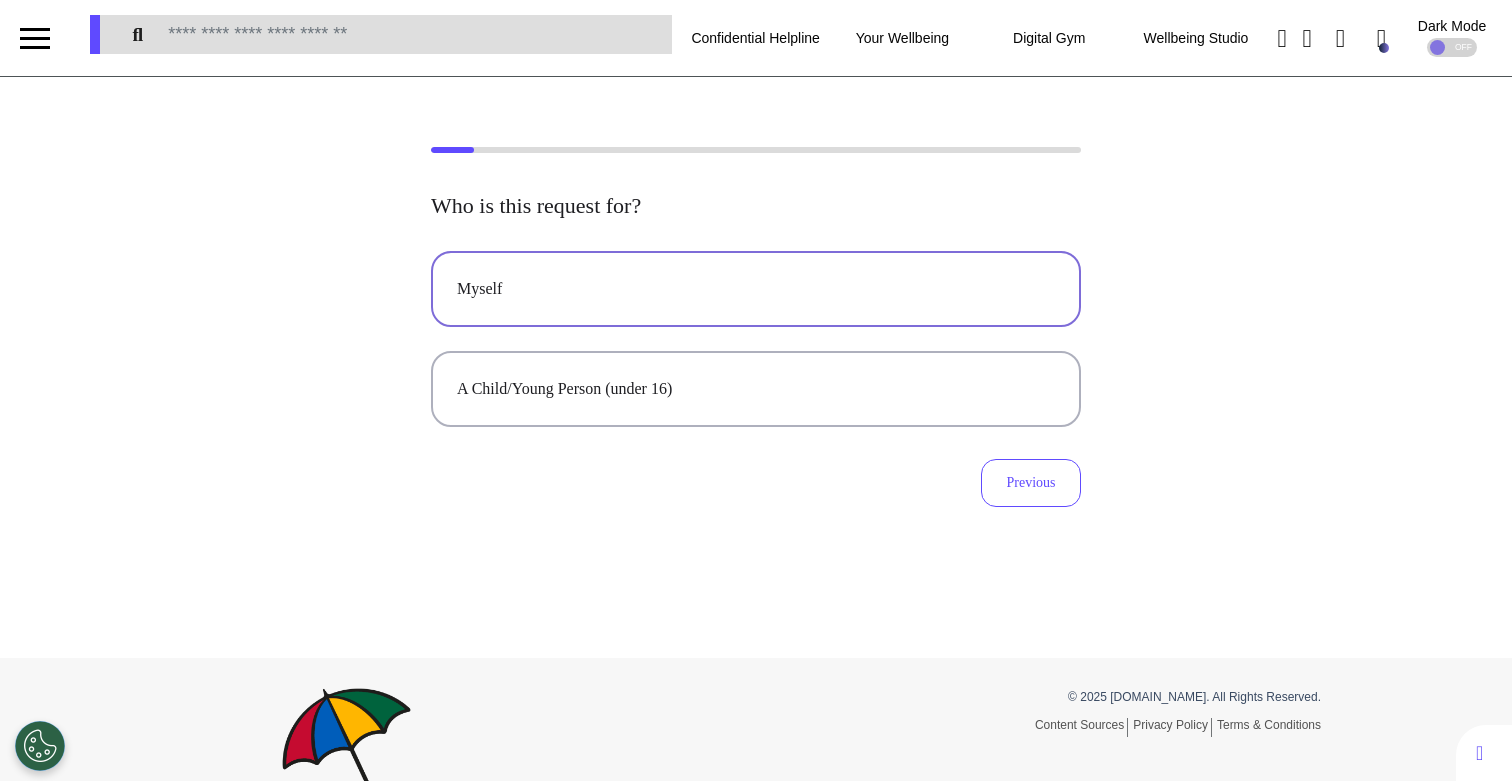 click on "Myself" at bounding box center [756, 289] 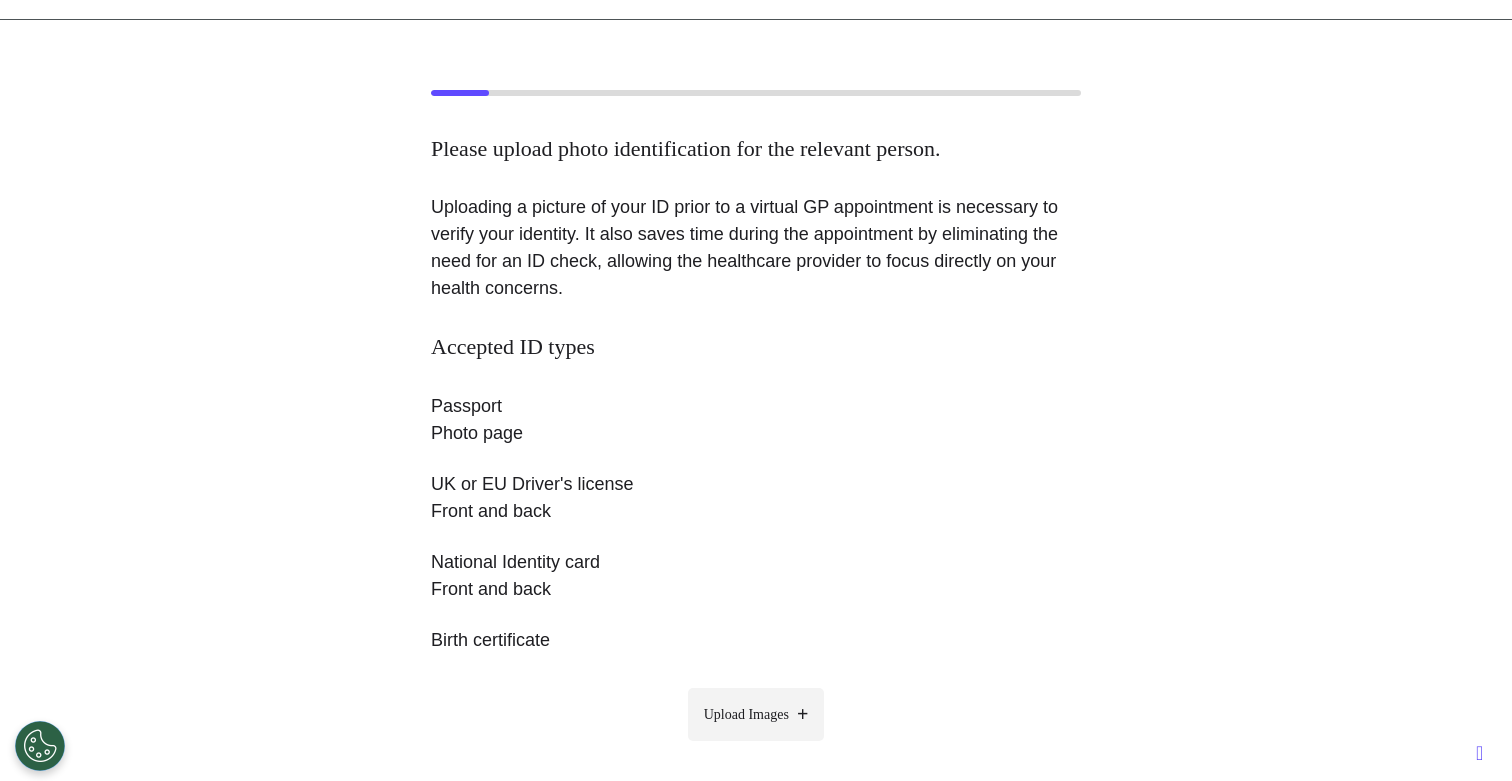 scroll, scrollTop: 60, scrollLeft: 0, axis: vertical 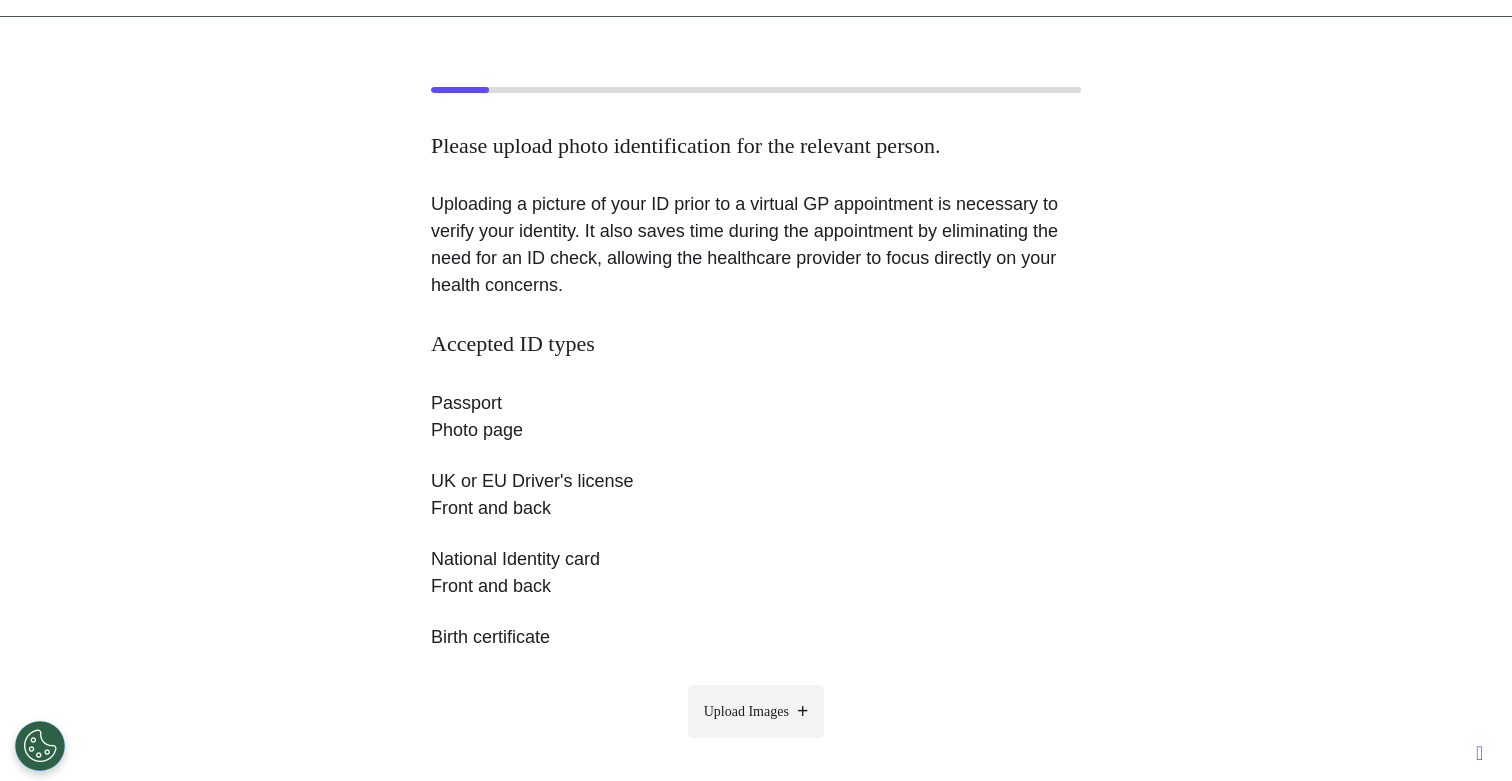 click on "Upload Images" at bounding box center [746, 711] 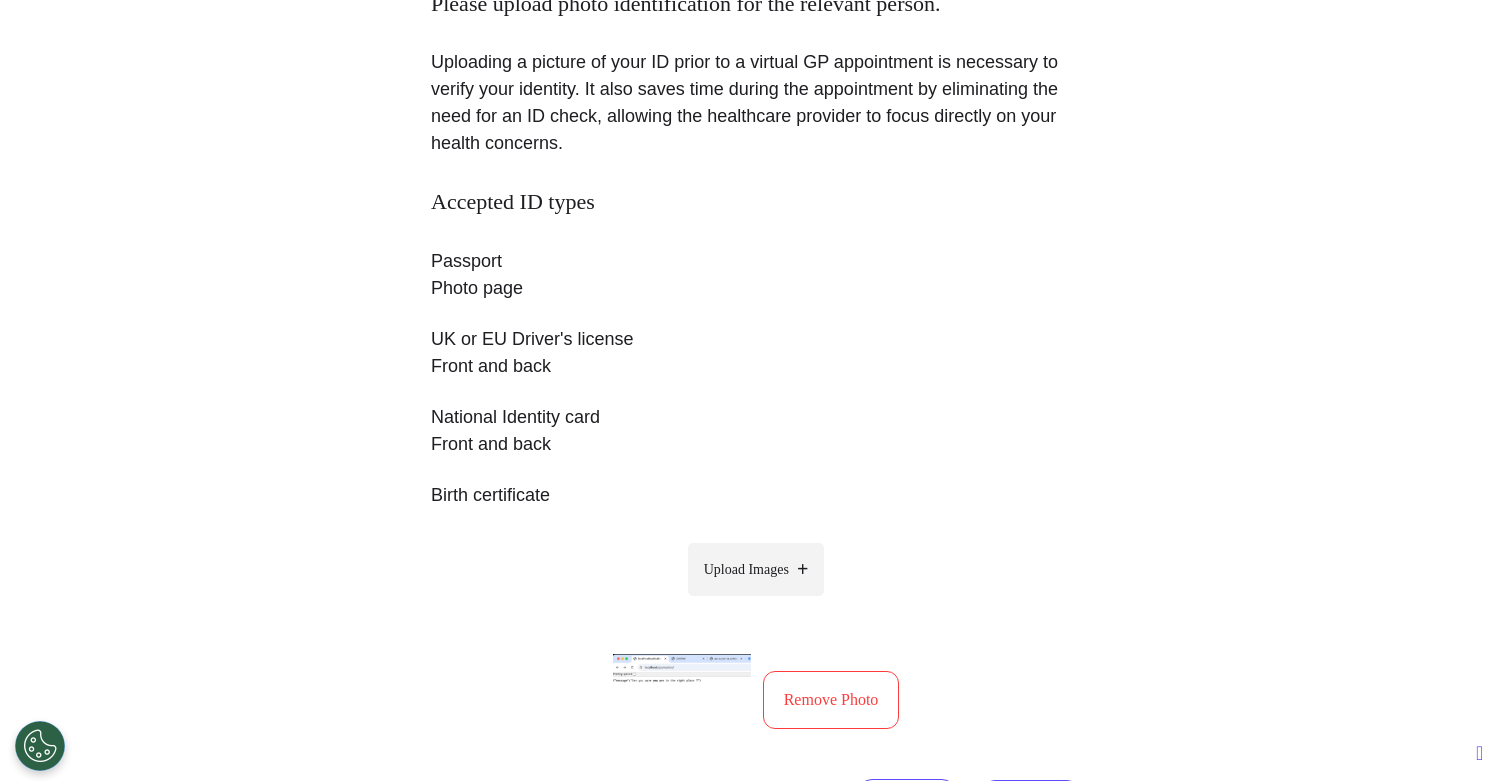 scroll, scrollTop: 534, scrollLeft: 0, axis: vertical 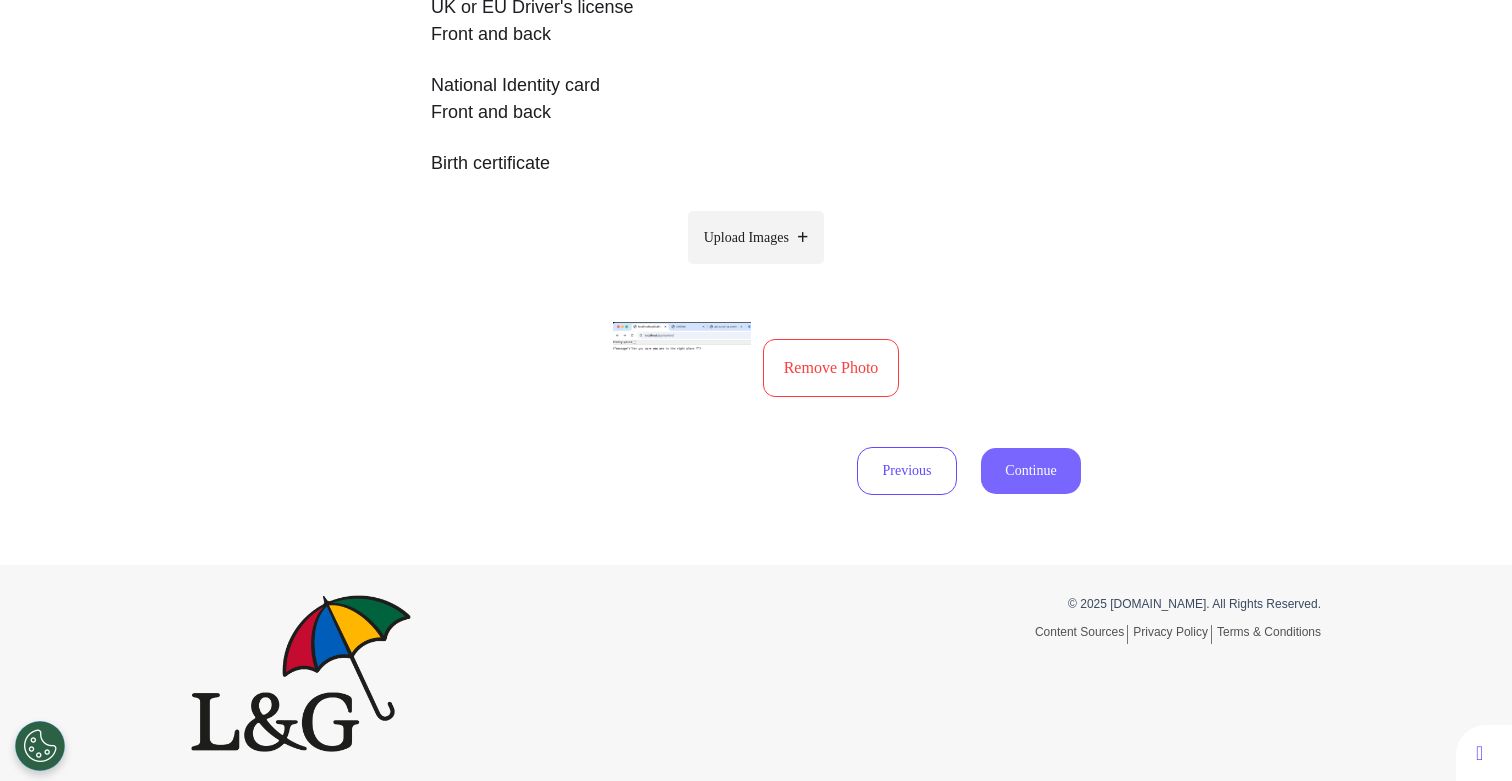 click on "Continue" at bounding box center (1031, 471) 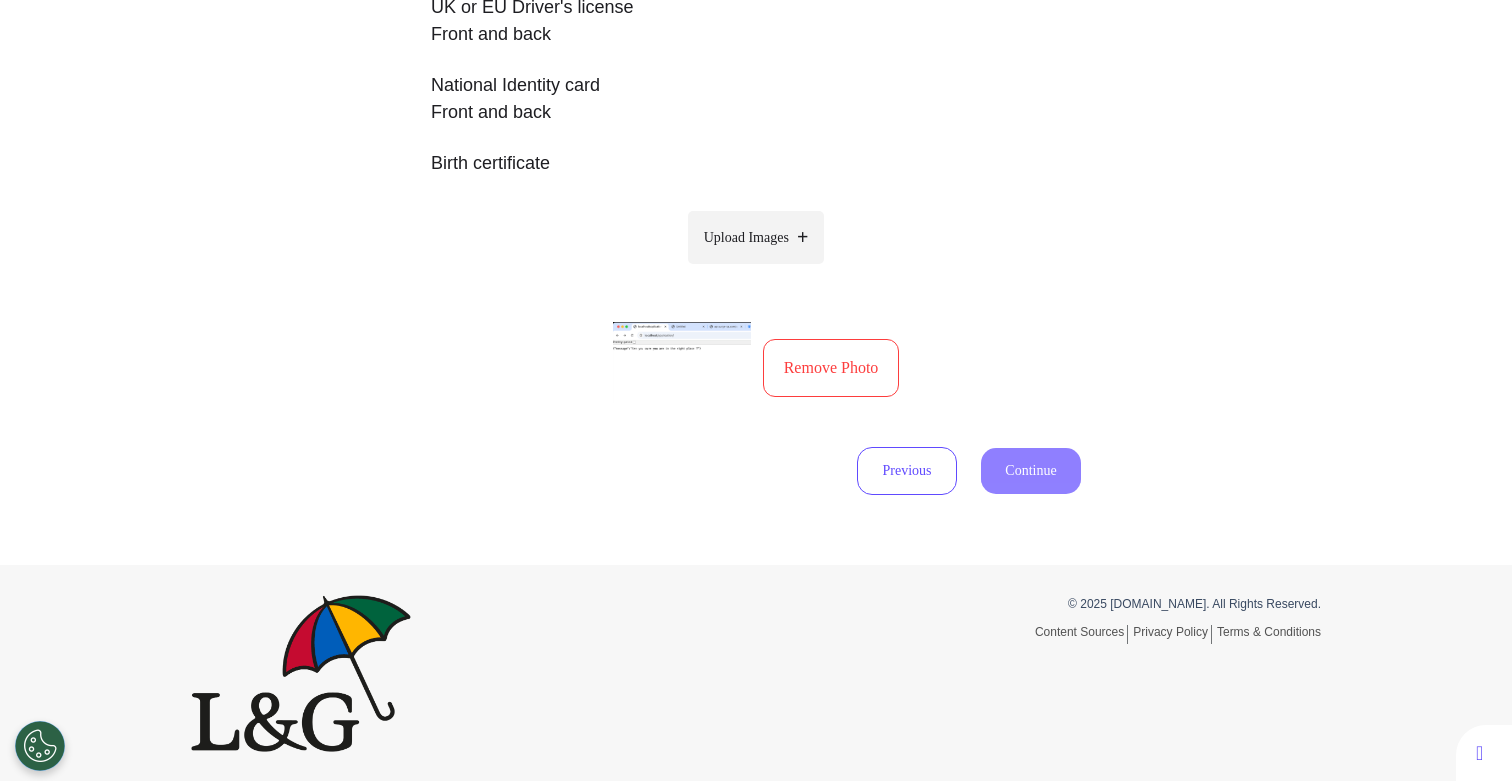 select on "******" 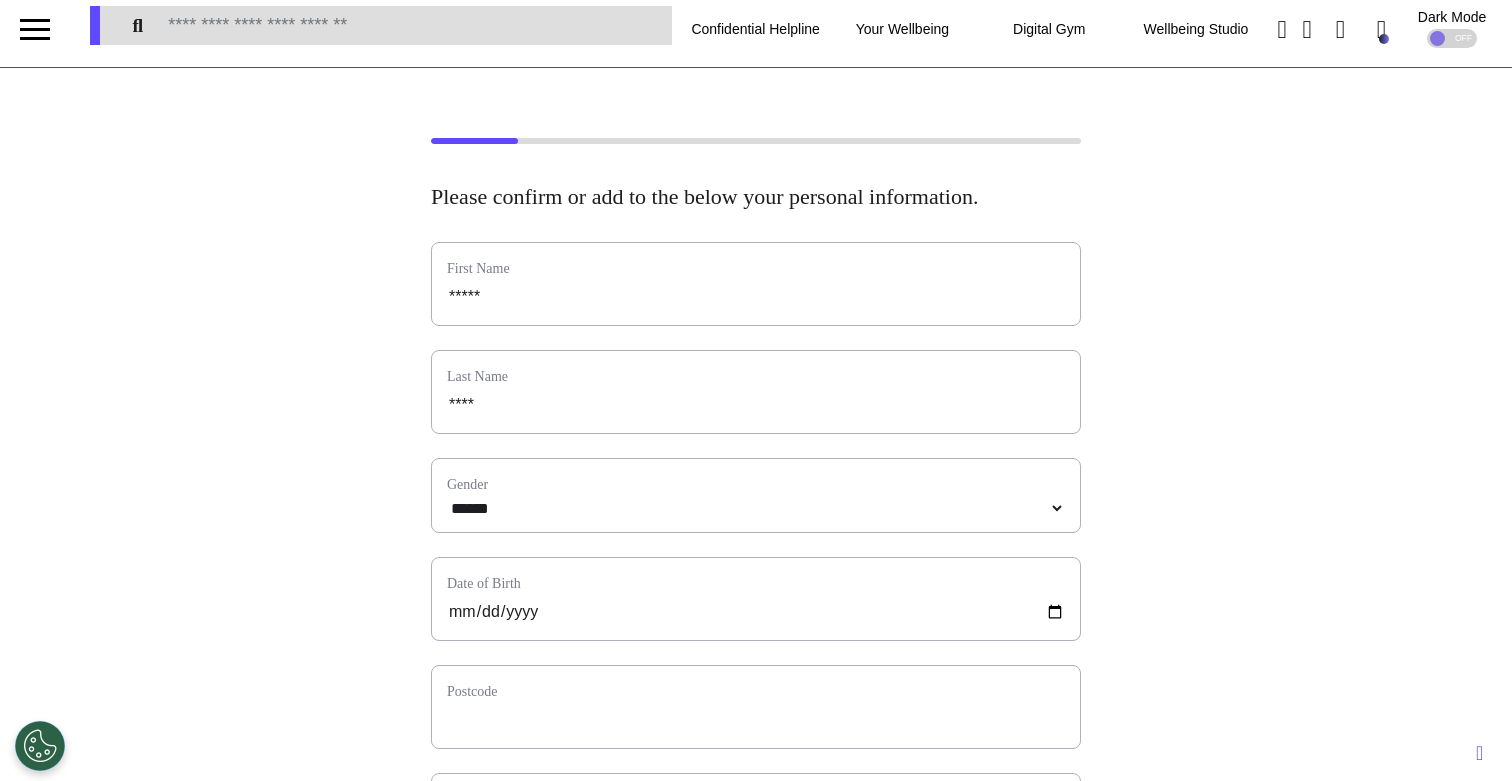 scroll, scrollTop: 0, scrollLeft: 0, axis: both 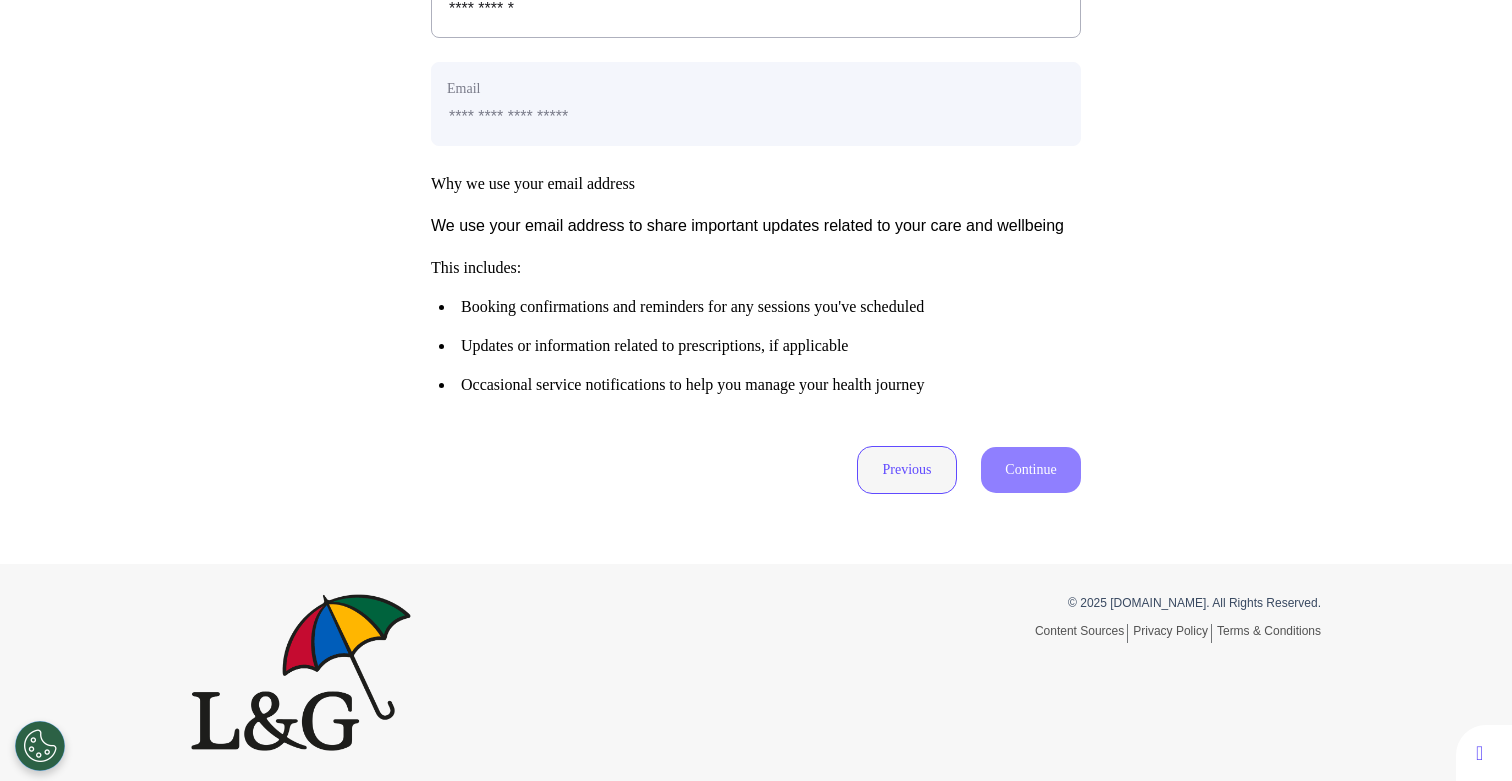 click on "Previous" at bounding box center [907, 470] 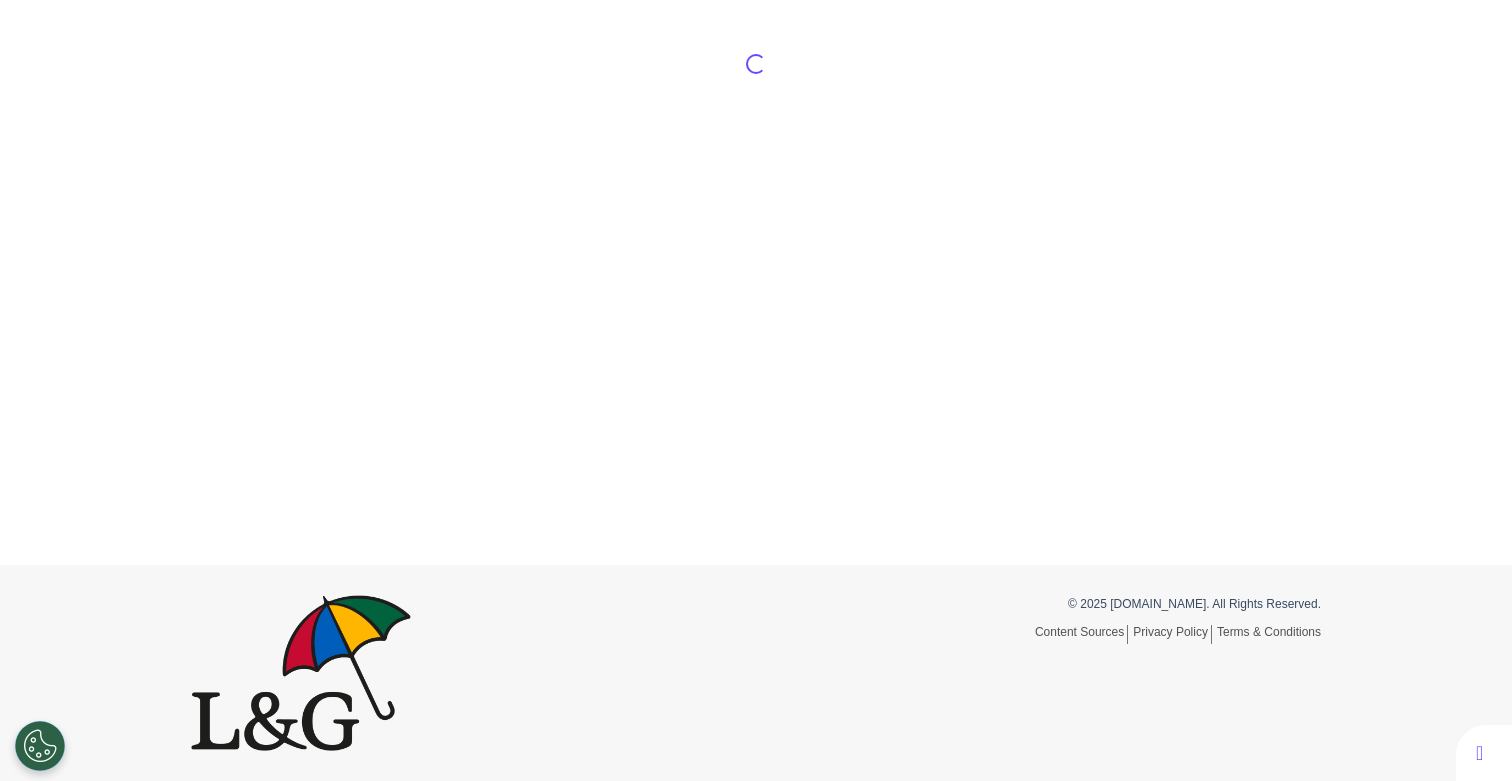 scroll, scrollTop: 534, scrollLeft: 0, axis: vertical 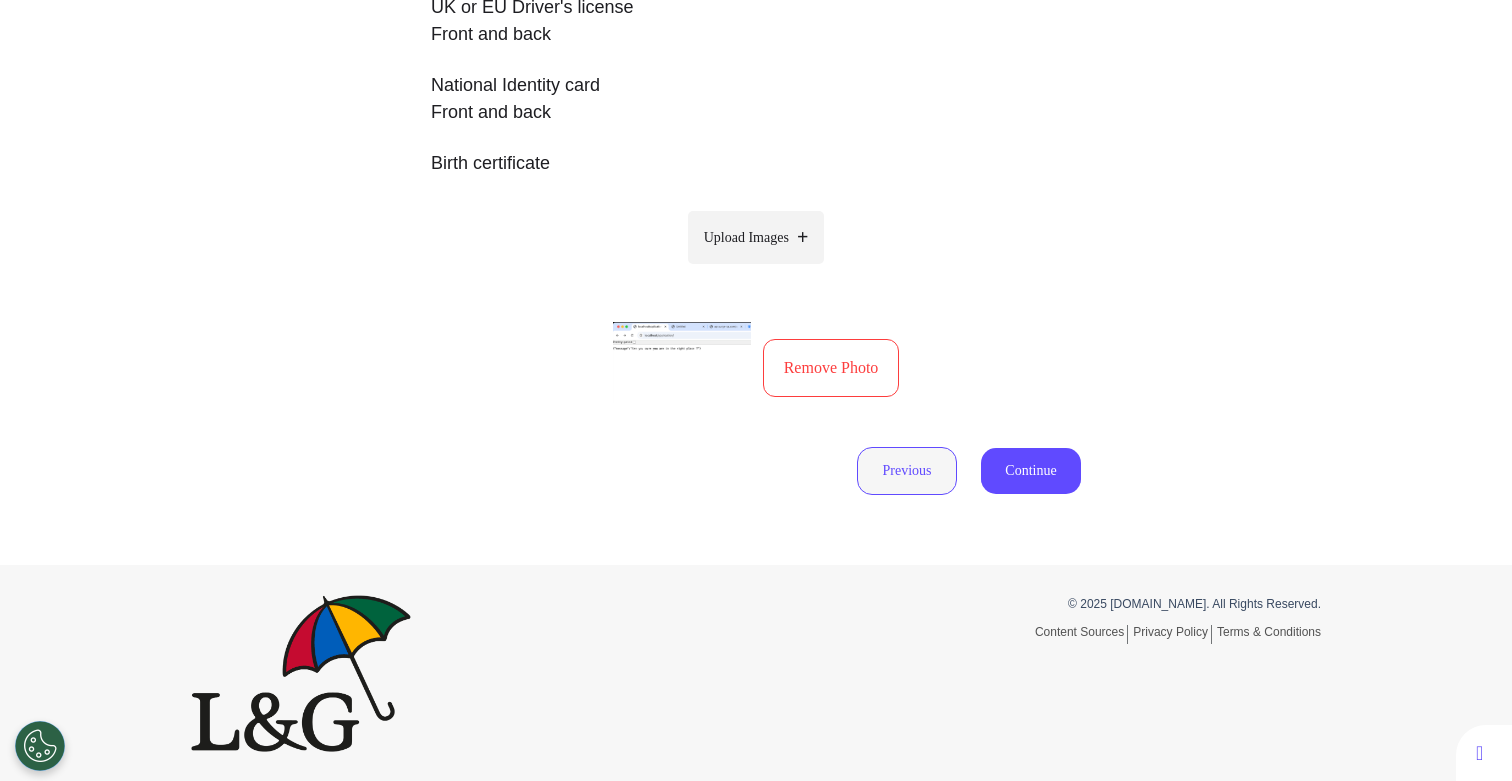 click on "Previous" at bounding box center (907, 471) 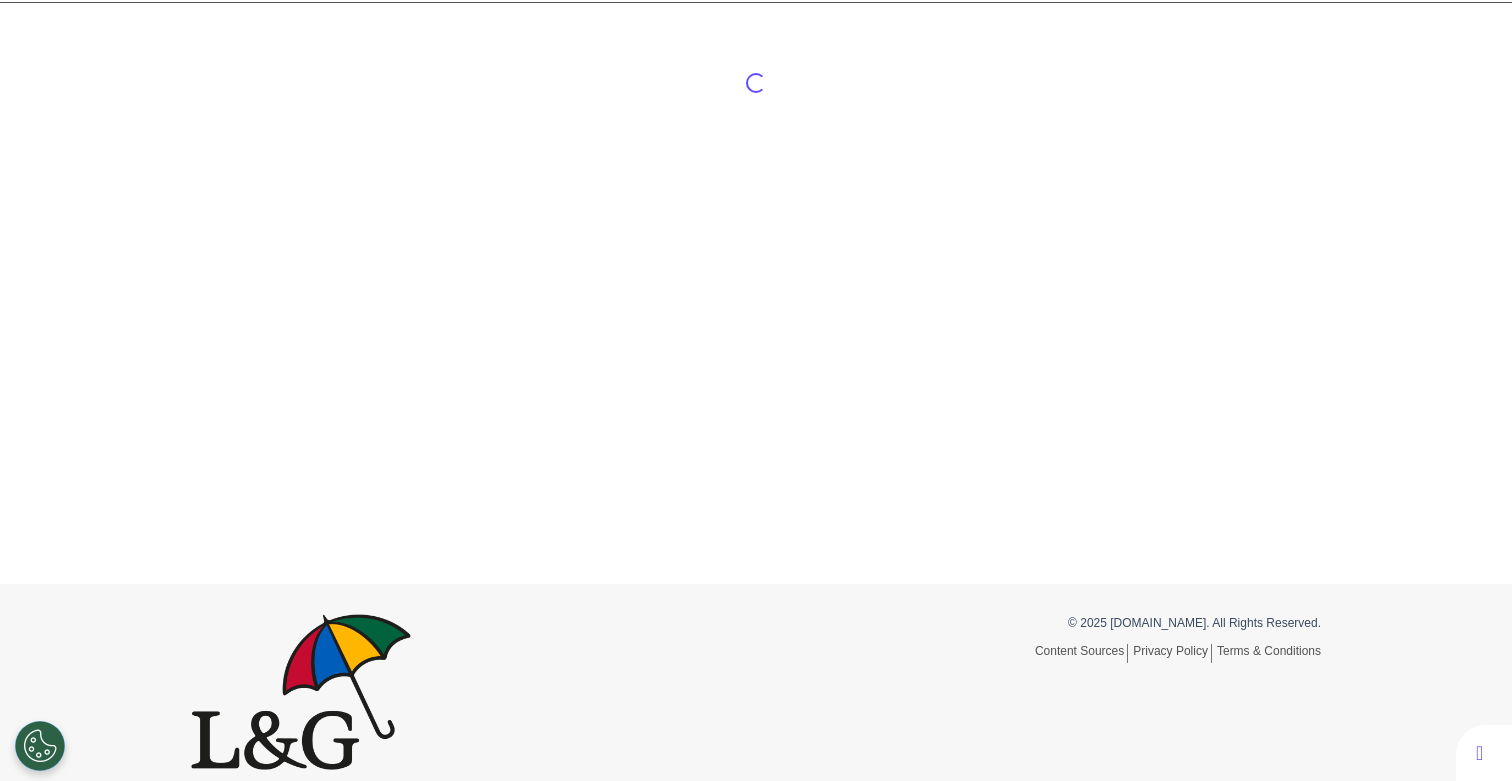 scroll, scrollTop: 73, scrollLeft: 0, axis: vertical 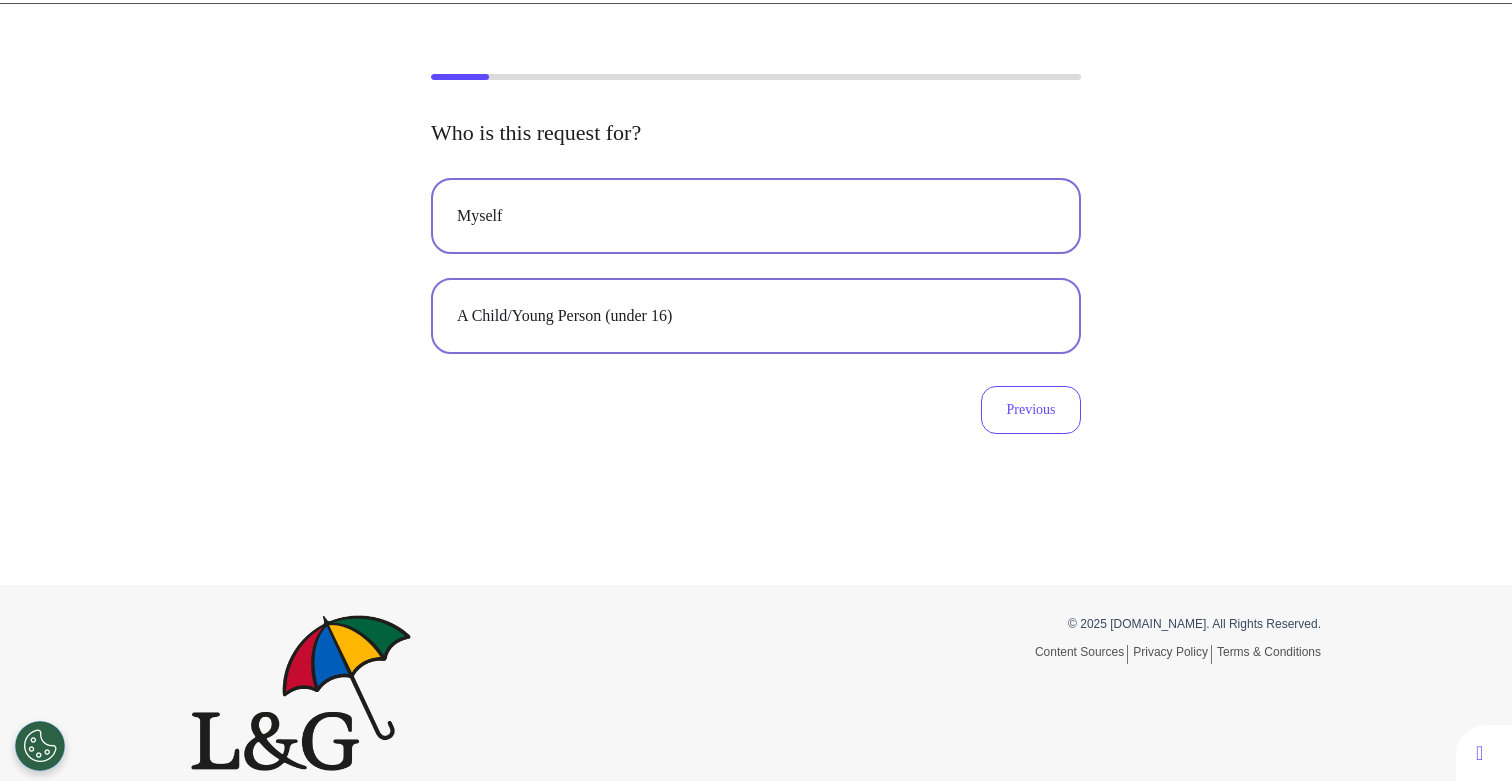 click on "A Child/Young Person (under 16)" at bounding box center (756, 316) 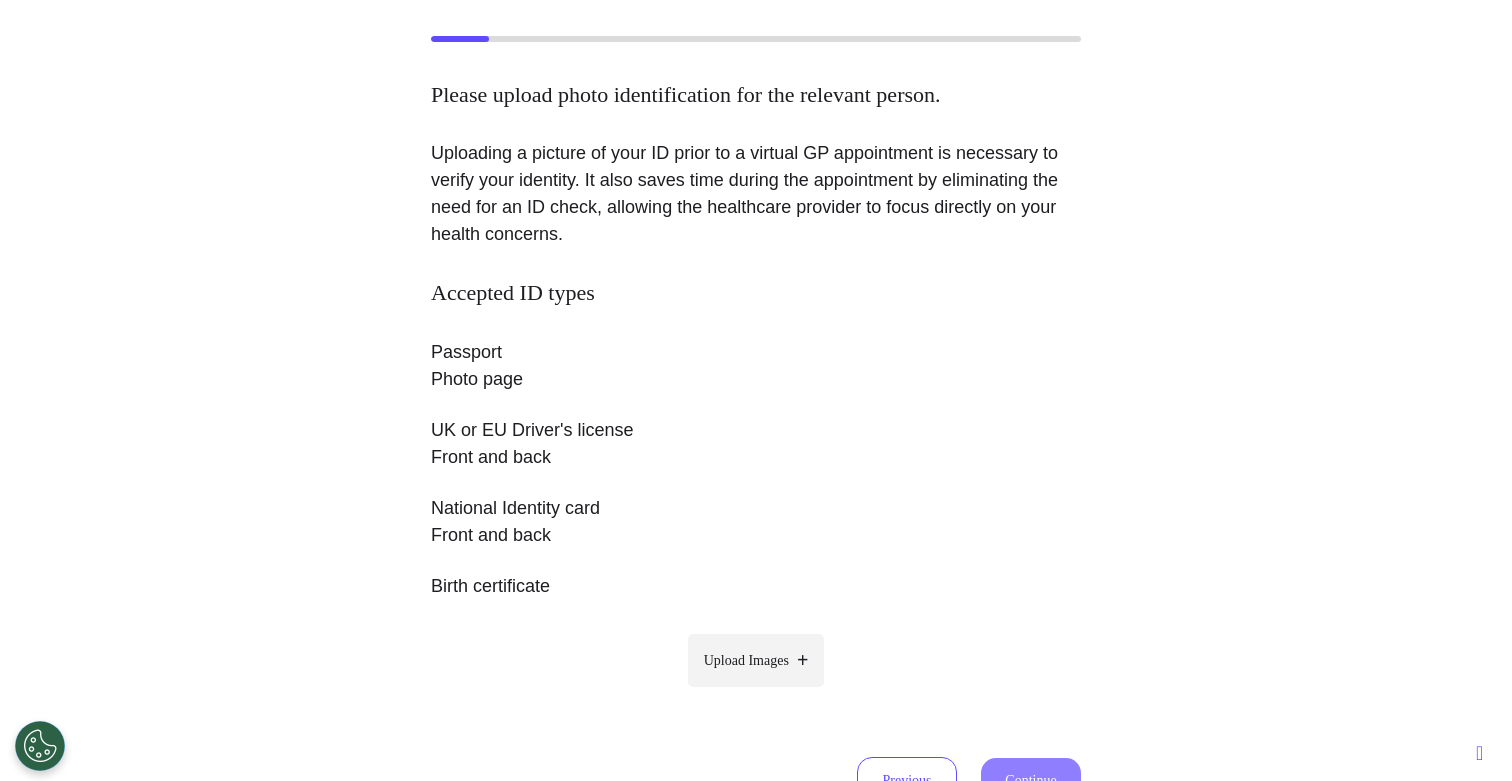 scroll, scrollTop: 293, scrollLeft: 0, axis: vertical 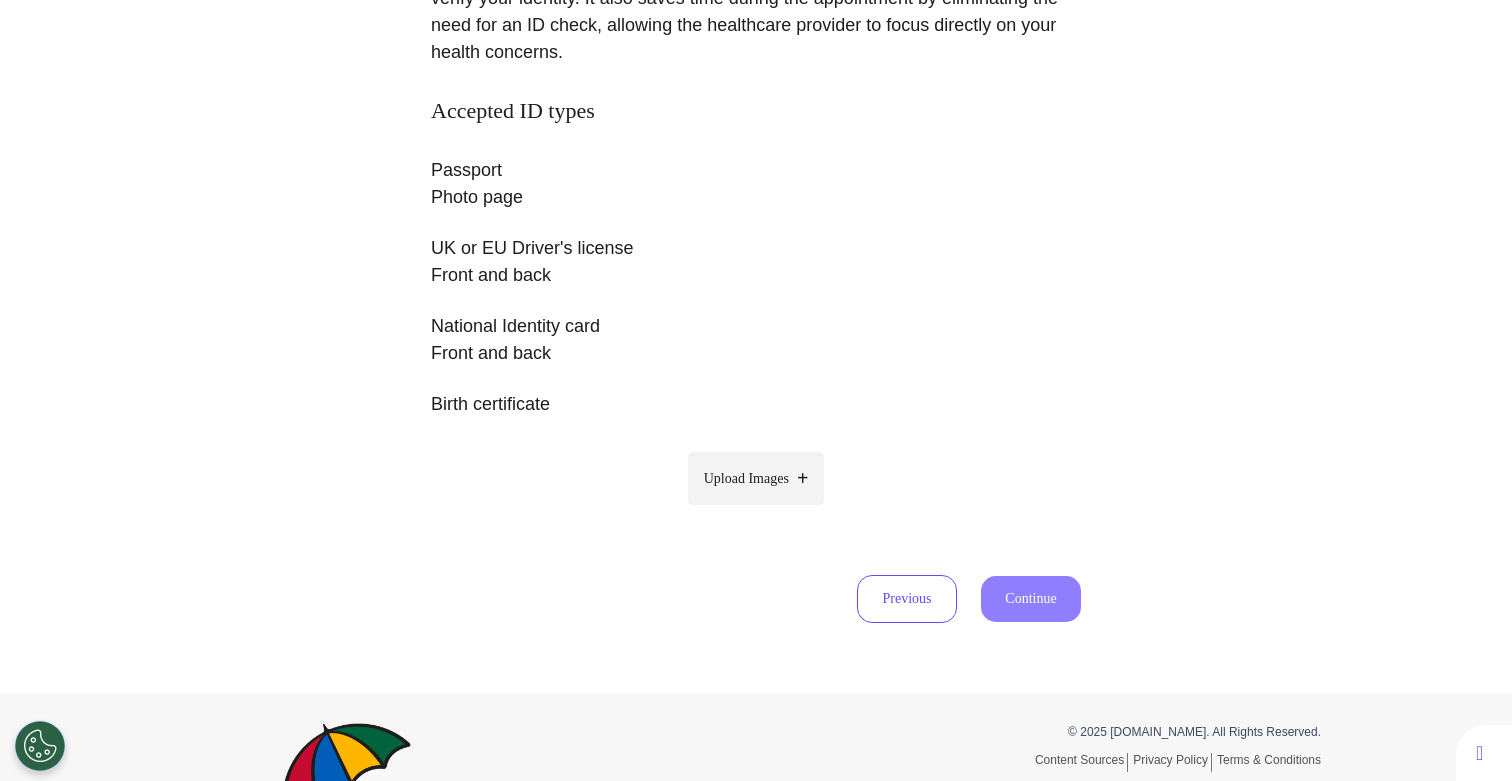click on "Upload Images" at bounding box center [746, 478] 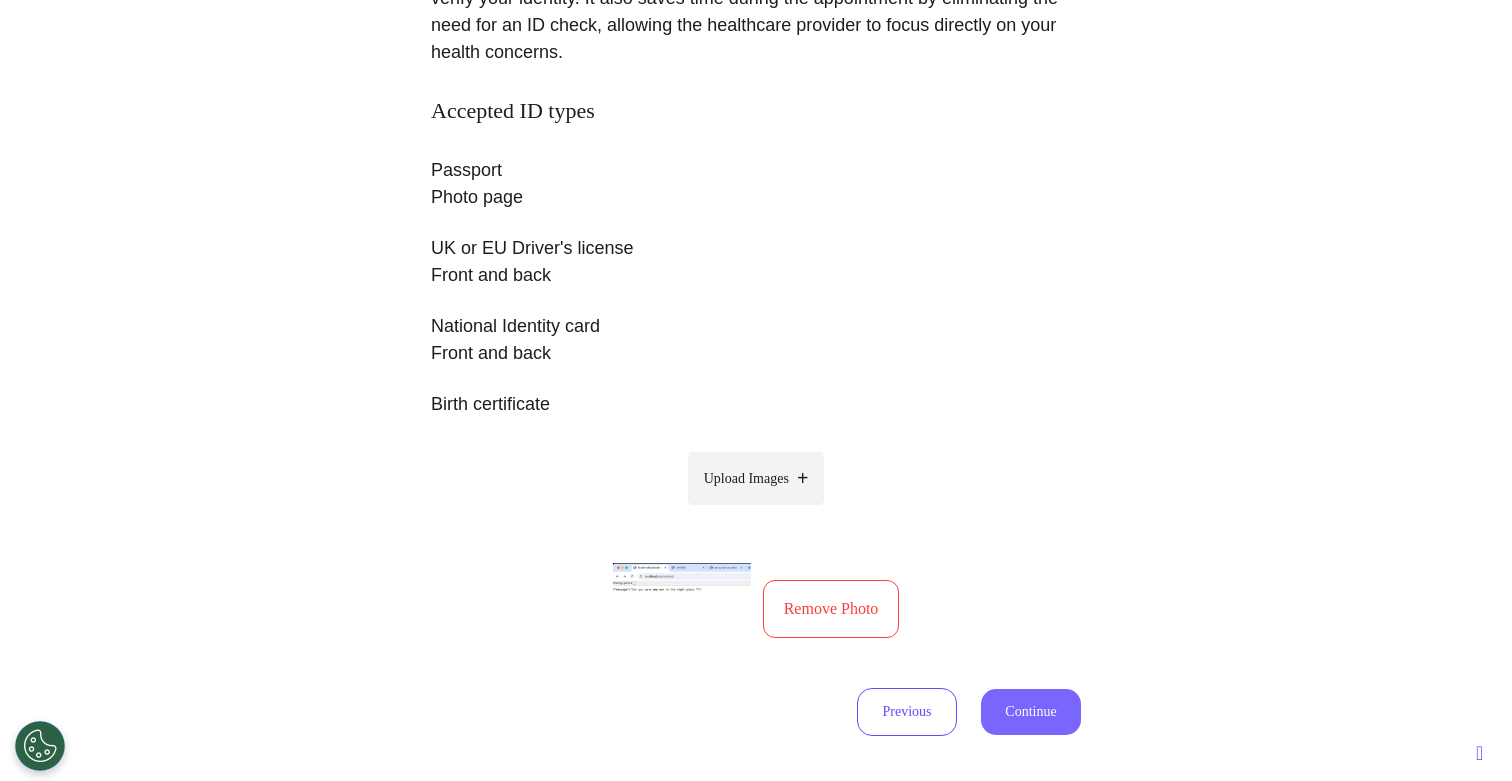 click on "Continue" at bounding box center (1031, 712) 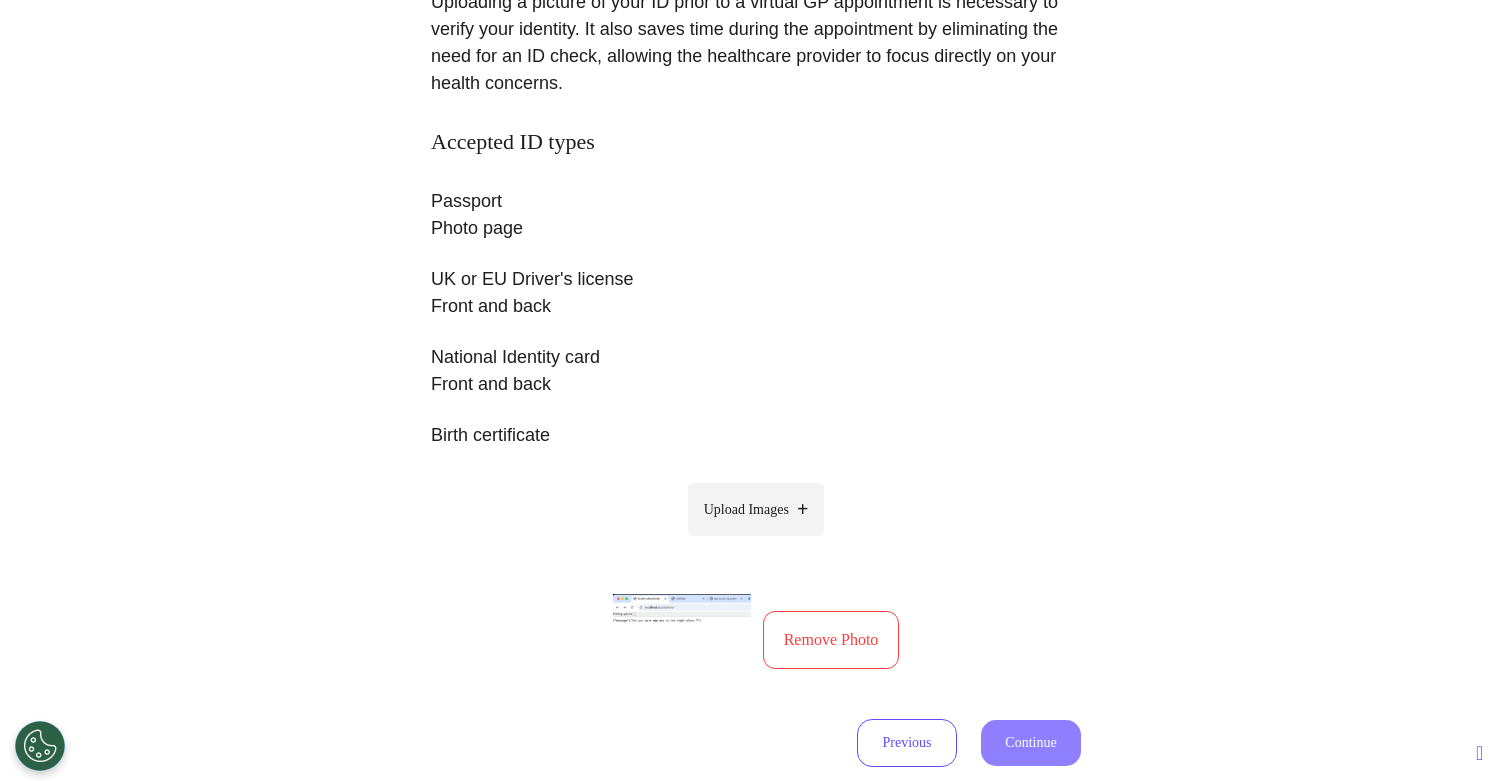 select on "******" 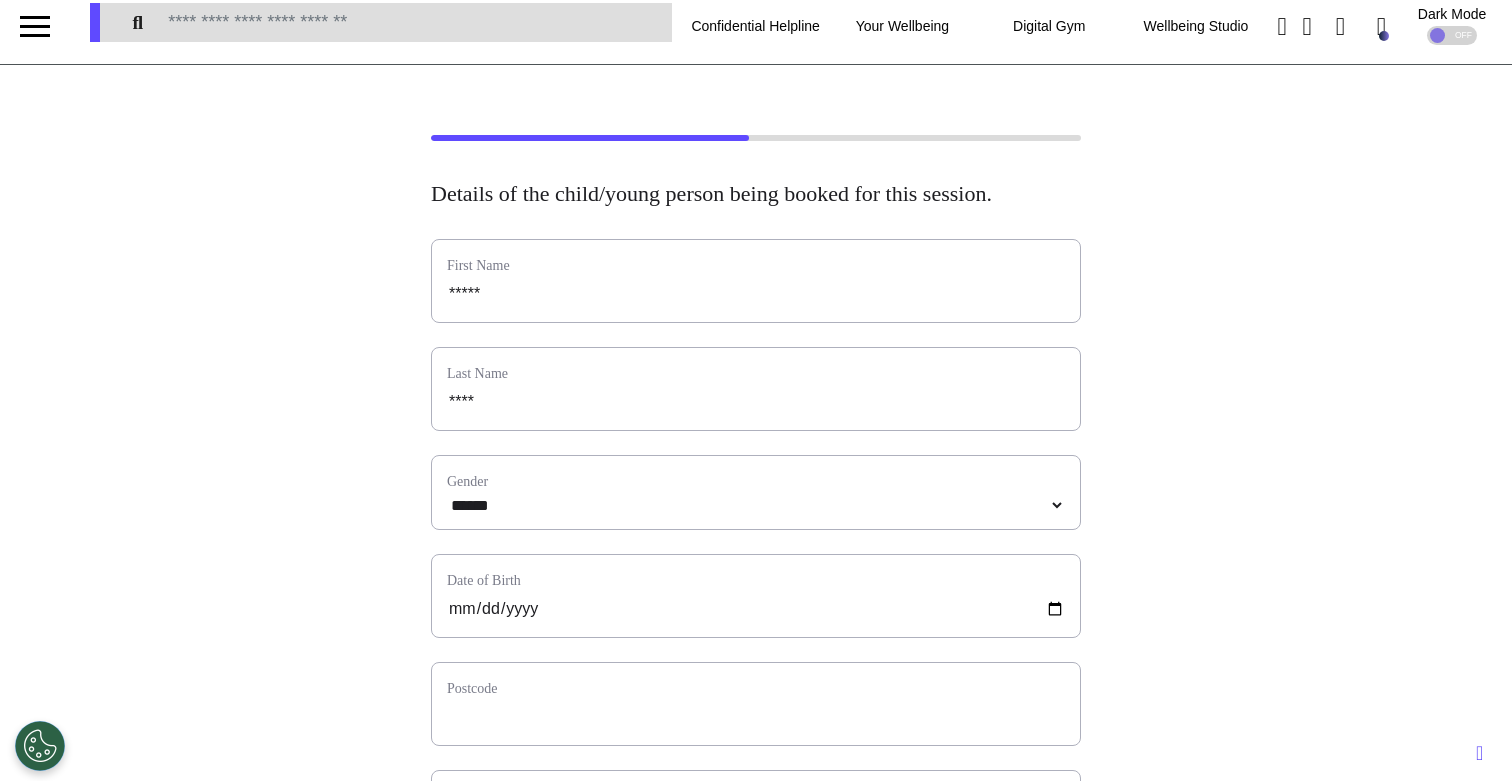 scroll, scrollTop: 0, scrollLeft: 0, axis: both 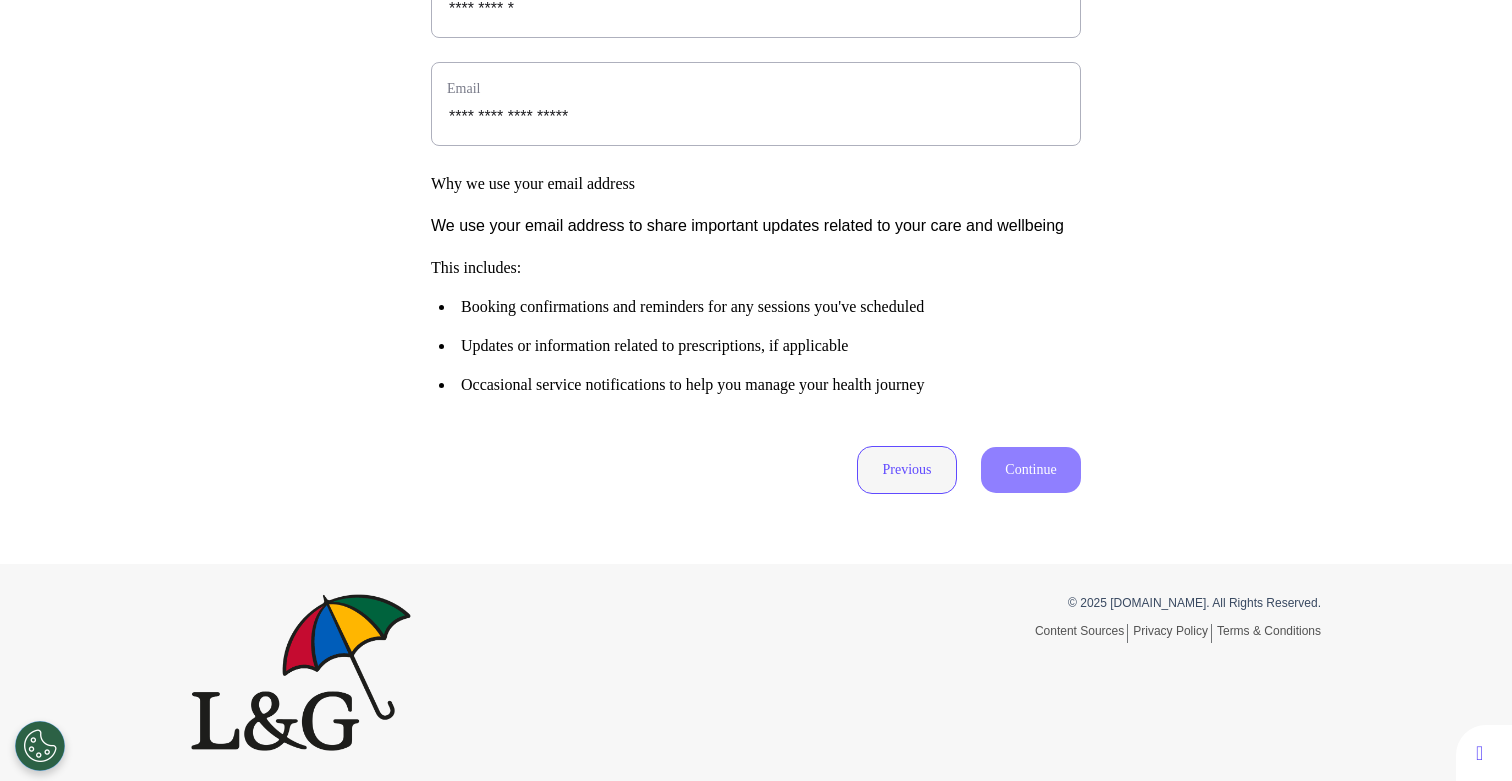 click on "Previous" at bounding box center (907, 470) 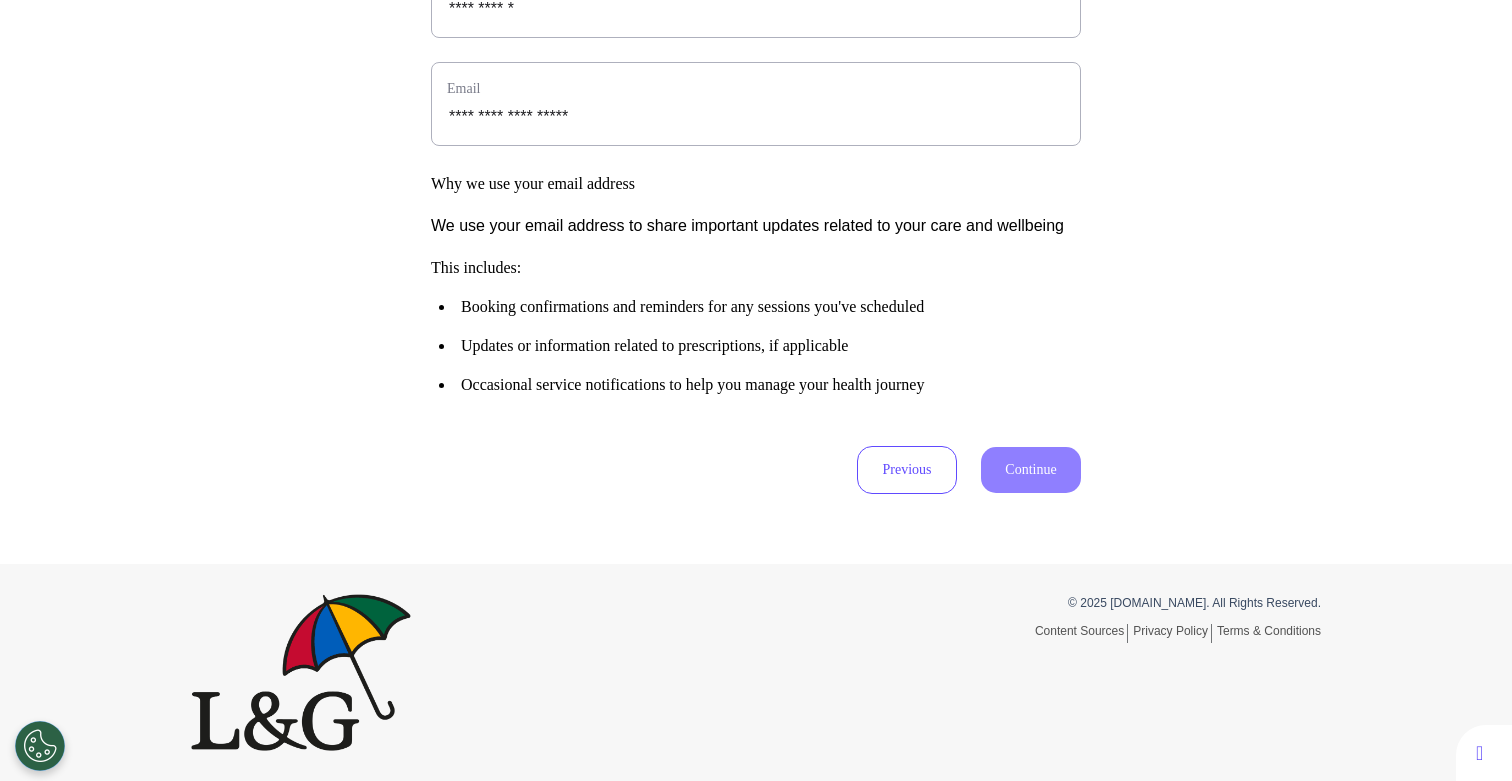 scroll, scrollTop: 93, scrollLeft: 0, axis: vertical 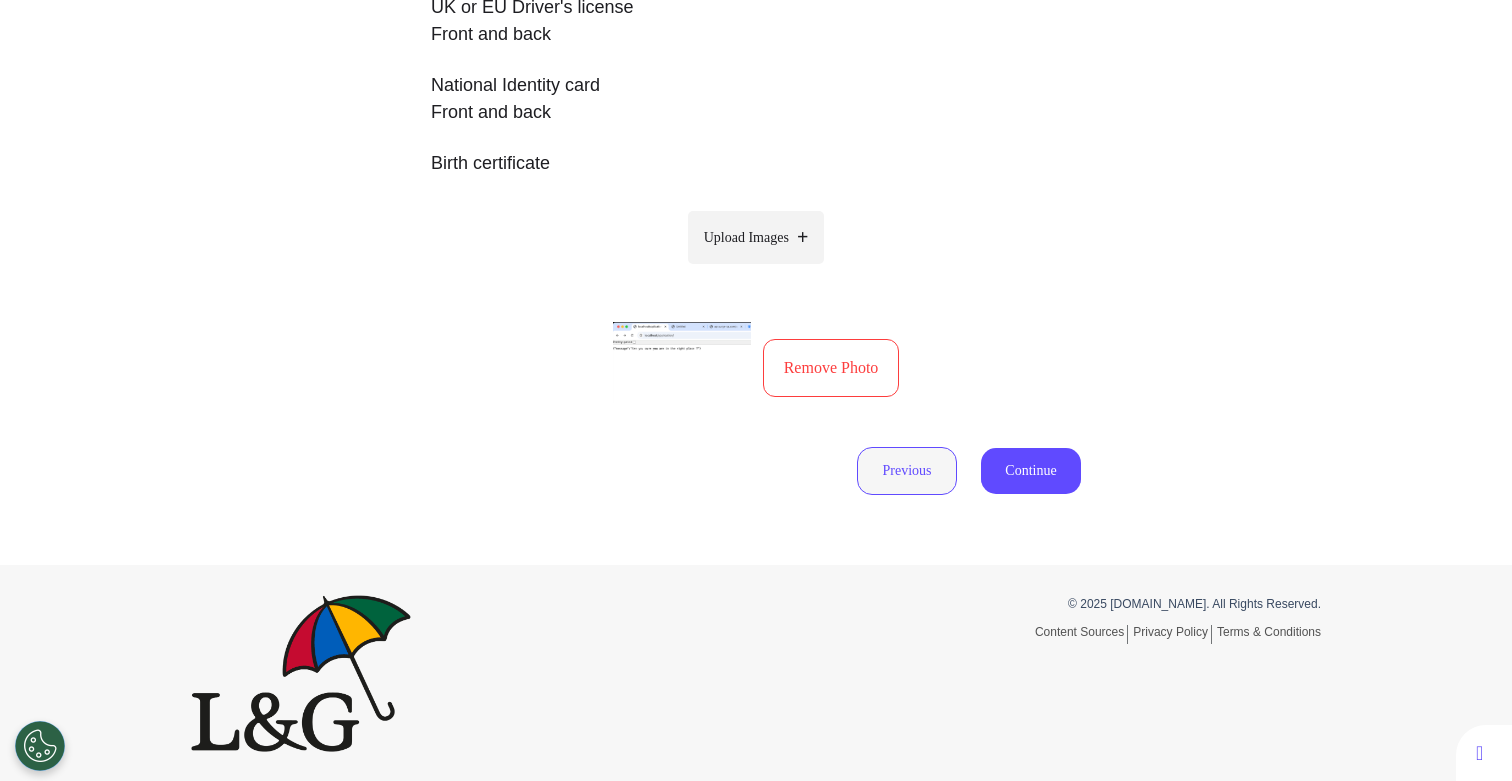 click on "Previous" at bounding box center (907, 471) 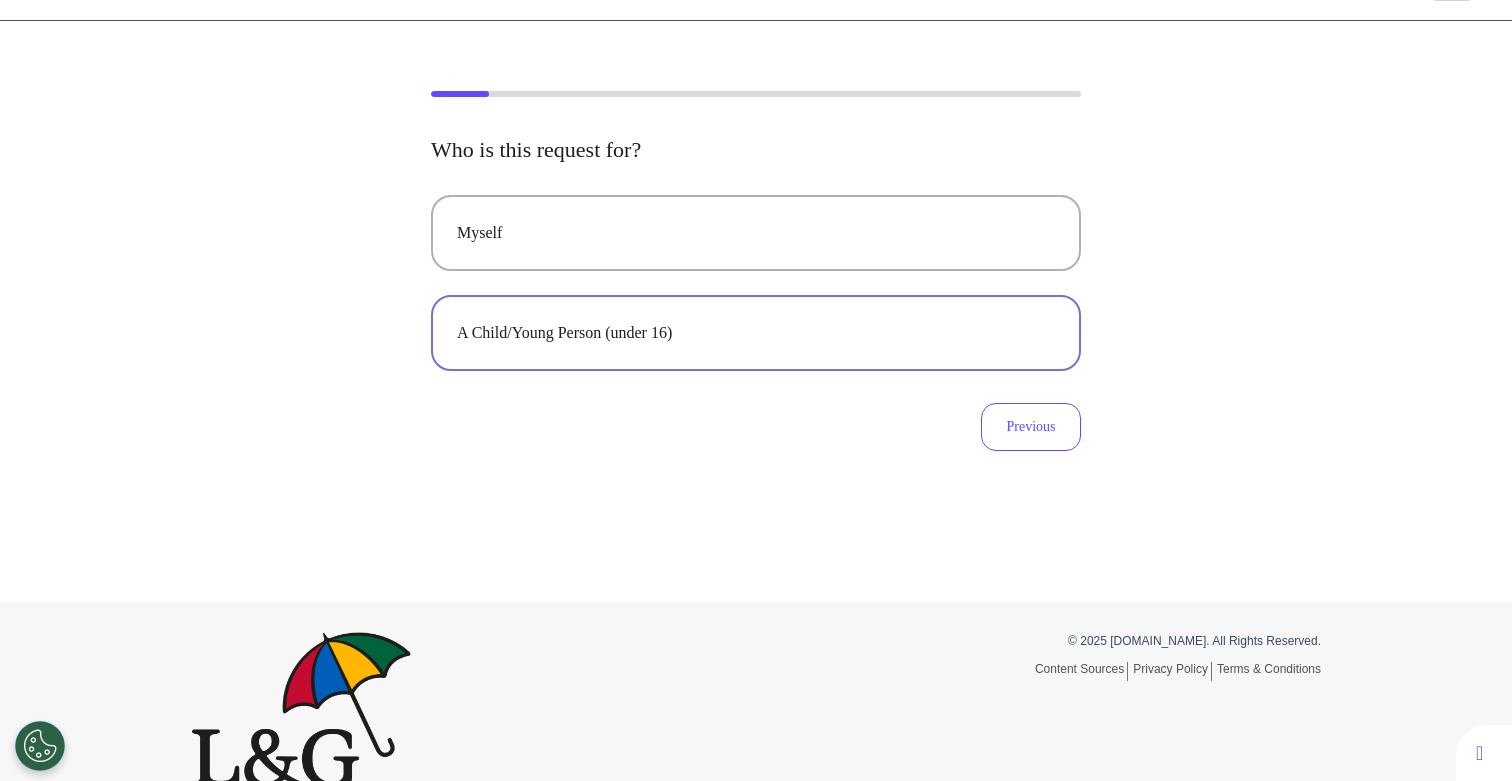 scroll, scrollTop: 0, scrollLeft: 0, axis: both 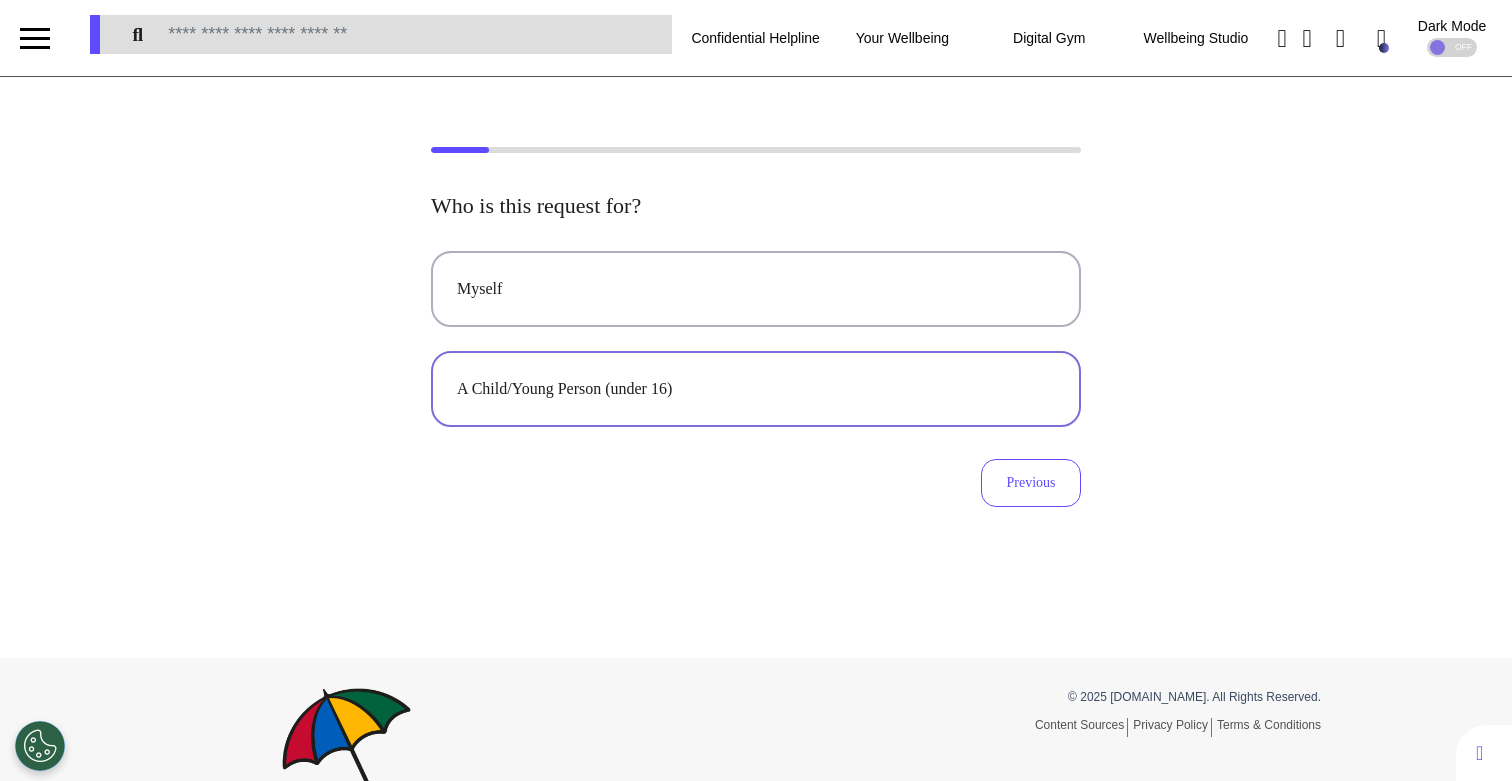click on "Myself A Child/Young Person (under 16)" at bounding box center [756, 339] 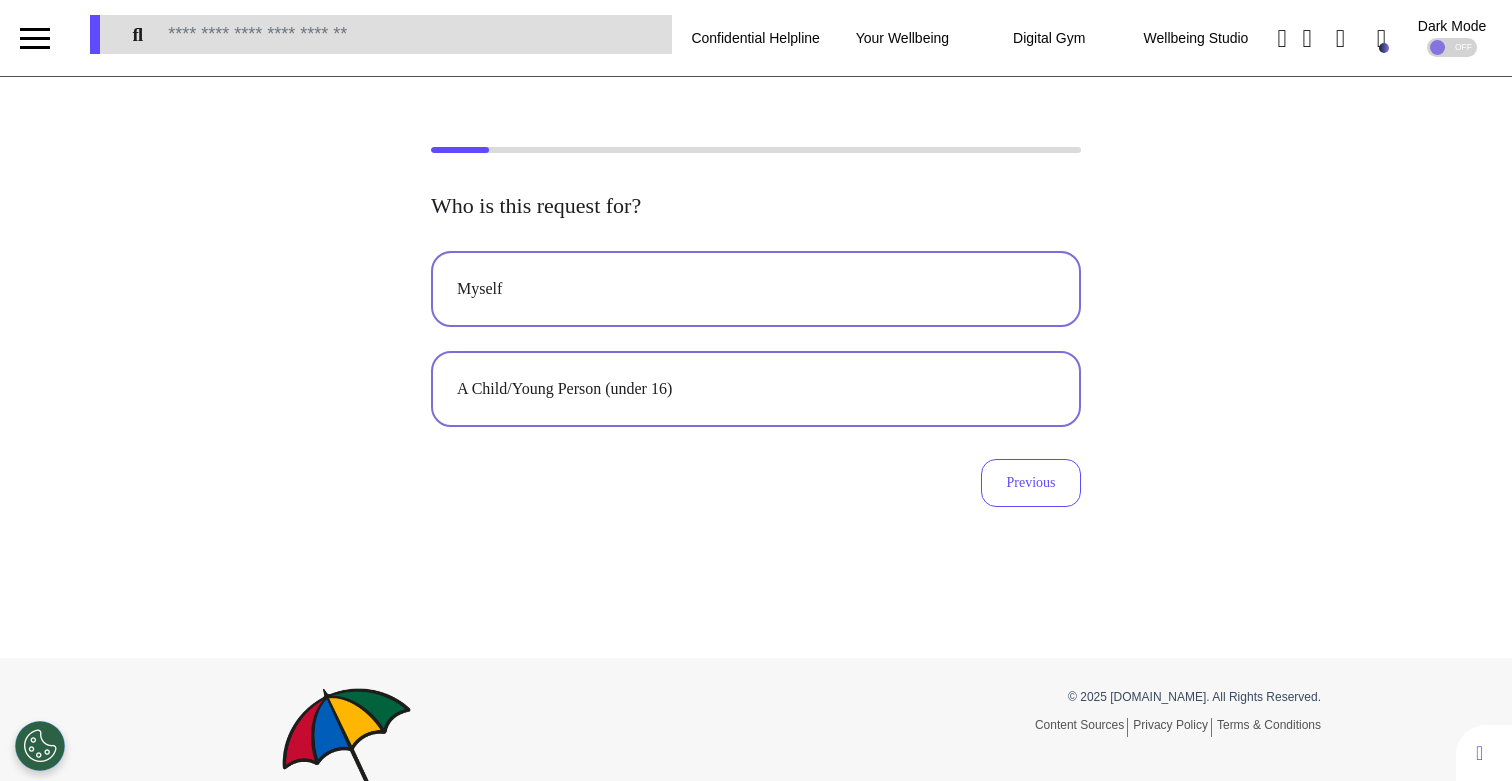 click on "Myself" at bounding box center (756, 289) 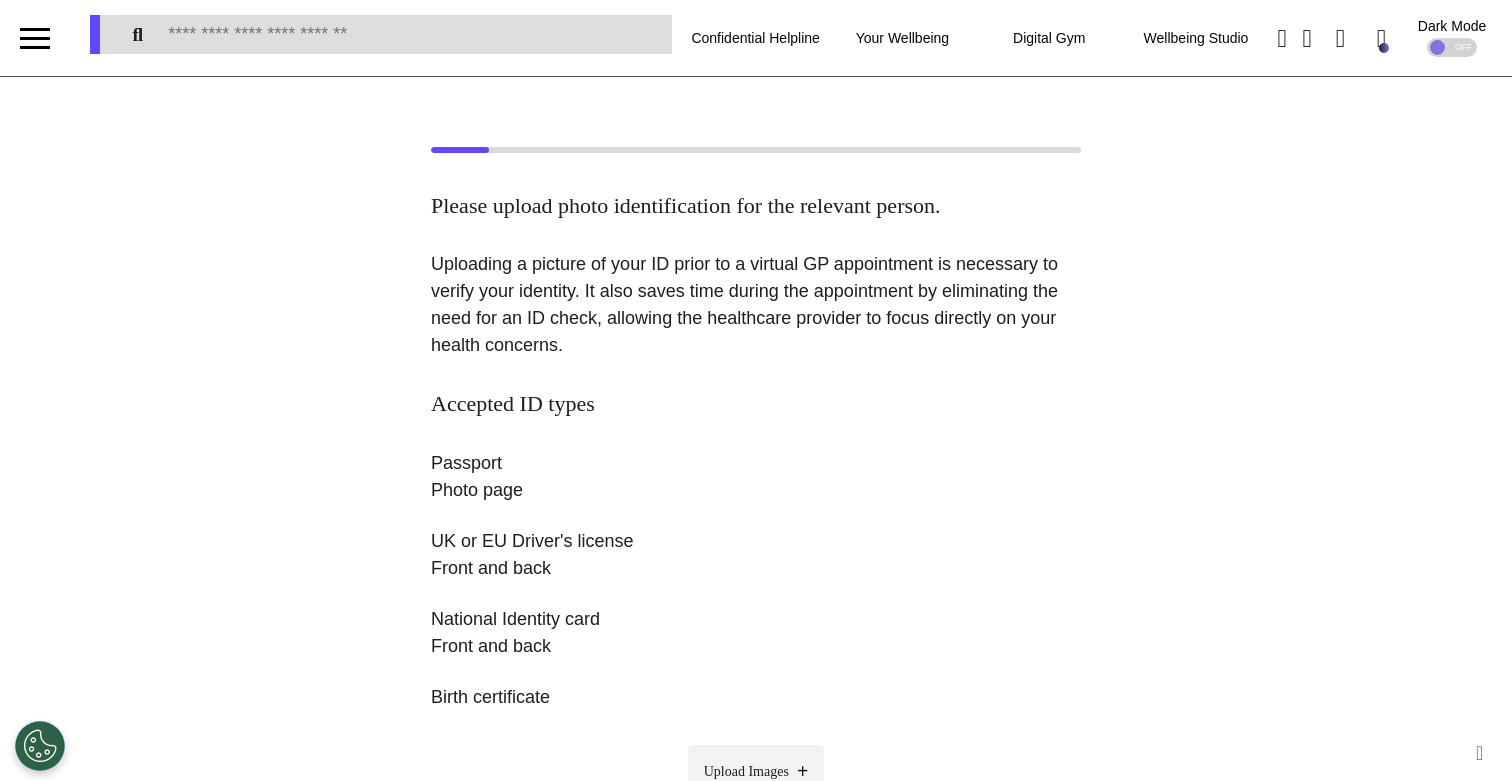 scroll, scrollTop: 534, scrollLeft: 0, axis: vertical 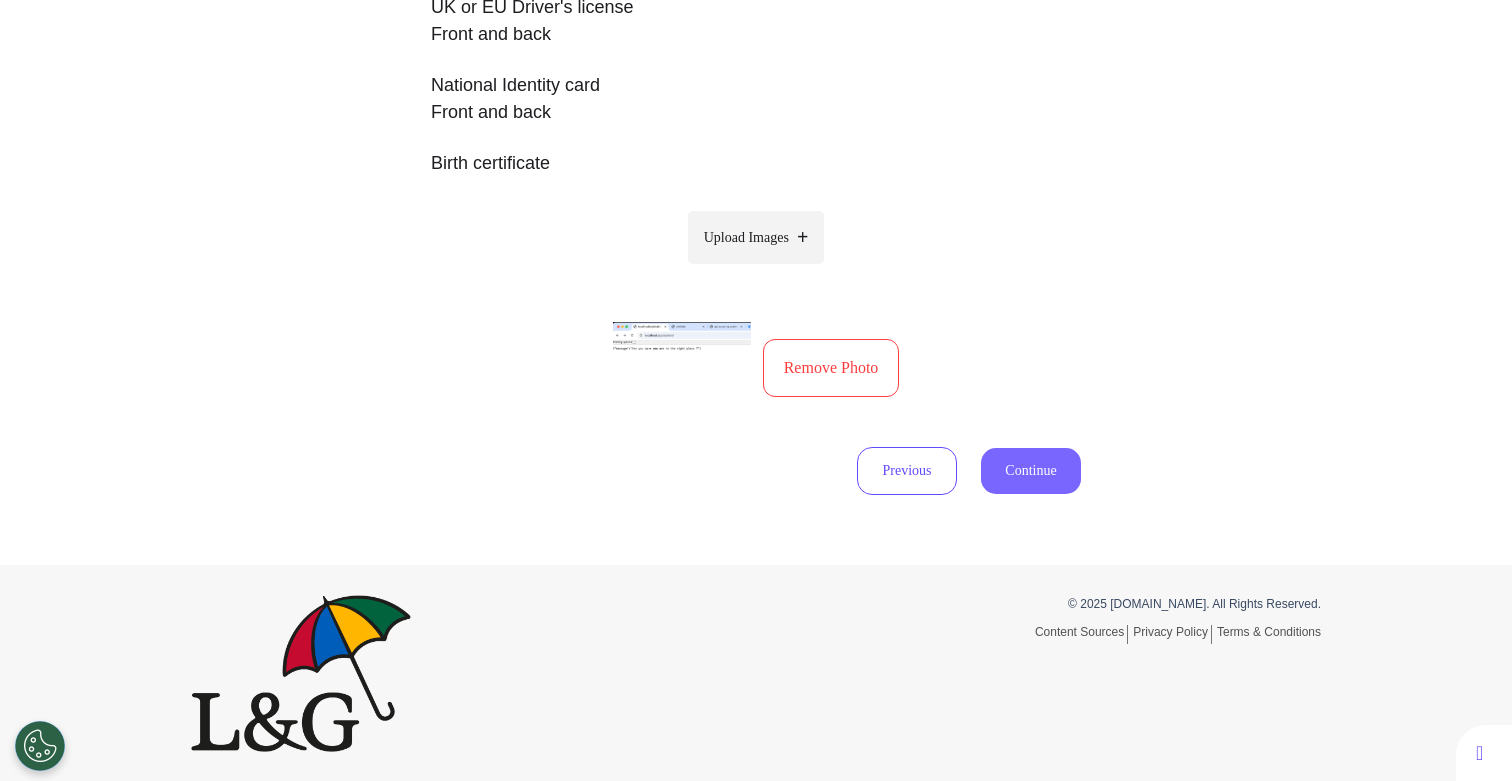 click on "Continue" at bounding box center (1031, 471) 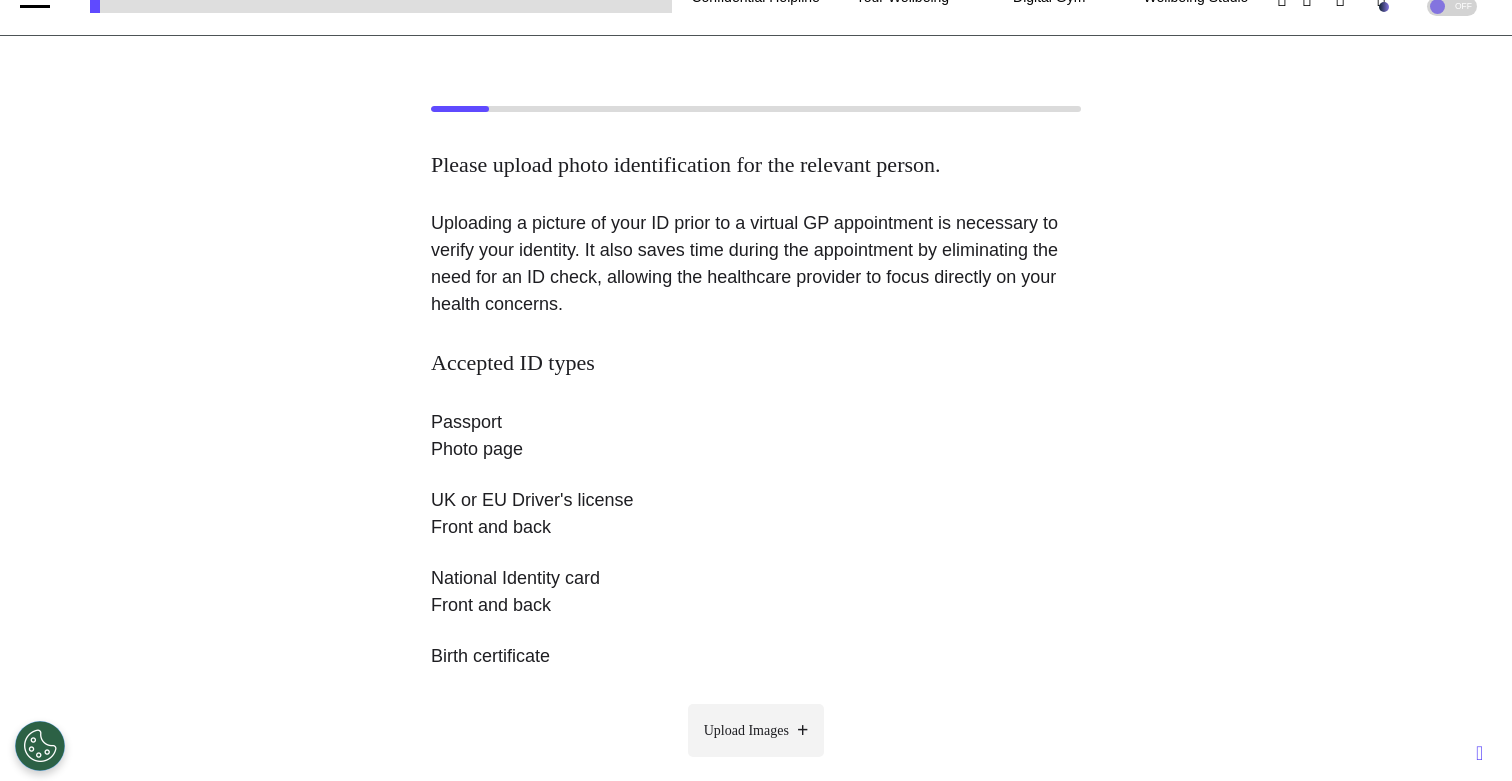 scroll, scrollTop: 15, scrollLeft: 0, axis: vertical 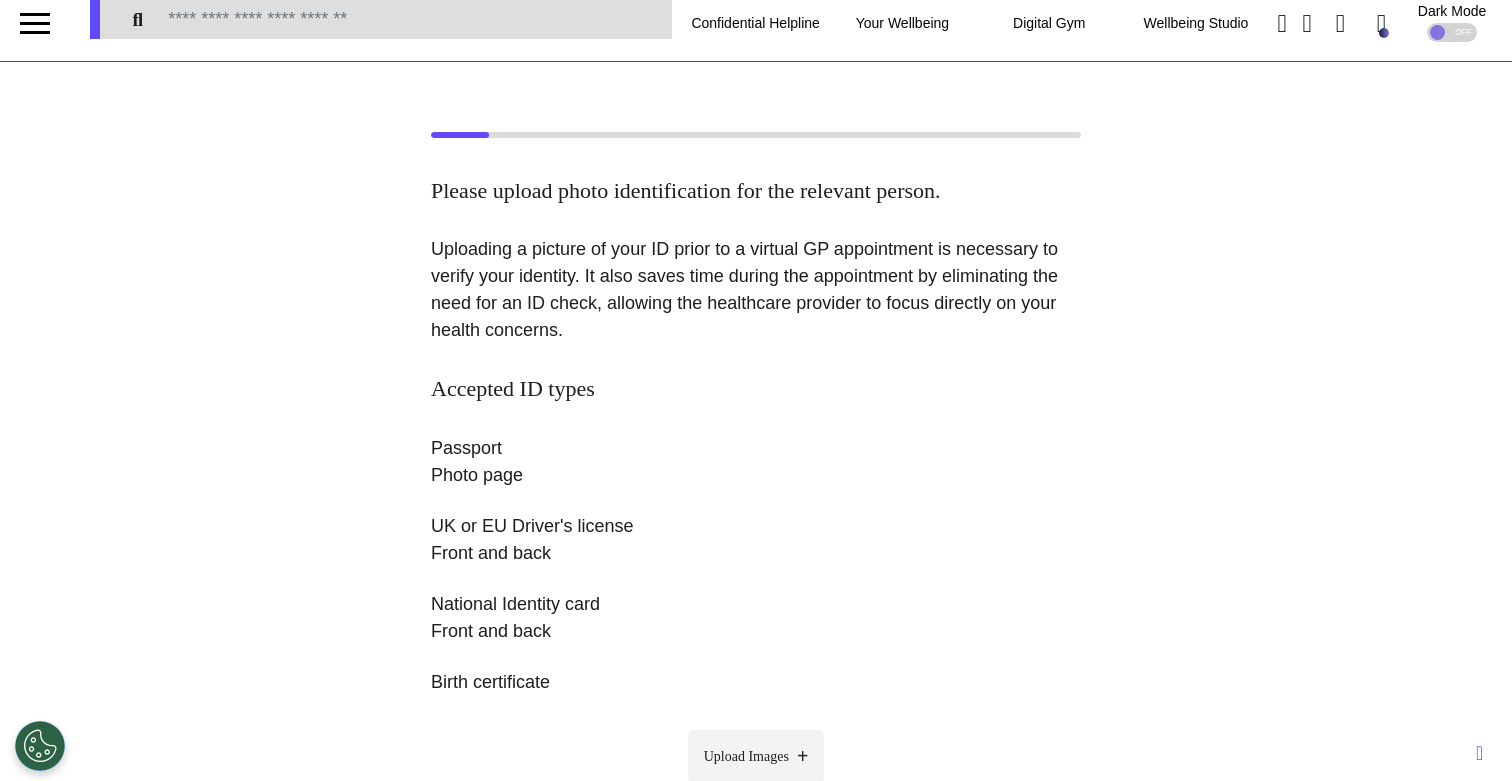 select on "******" 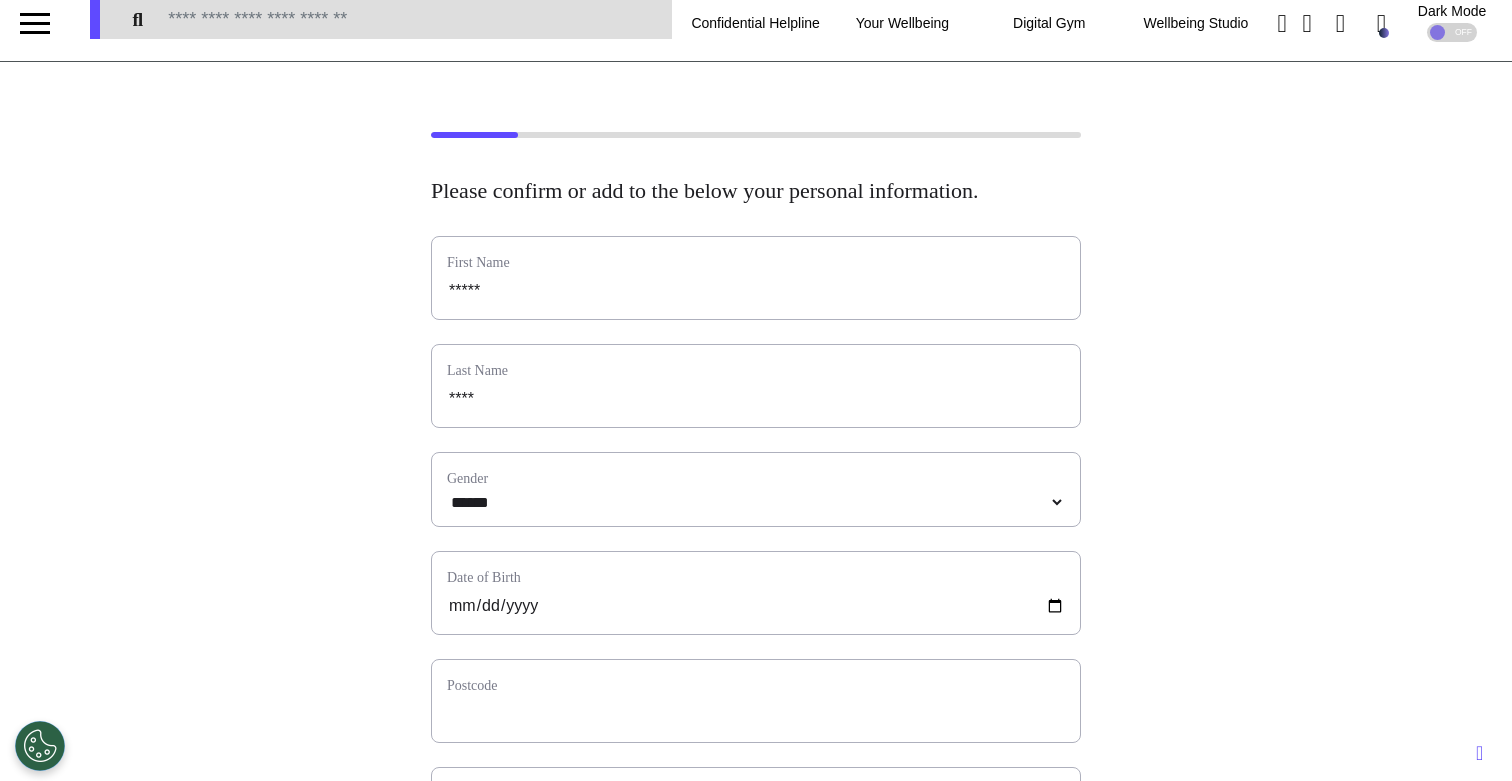 scroll, scrollTop: 0, scrollLeft: 0, axis: both 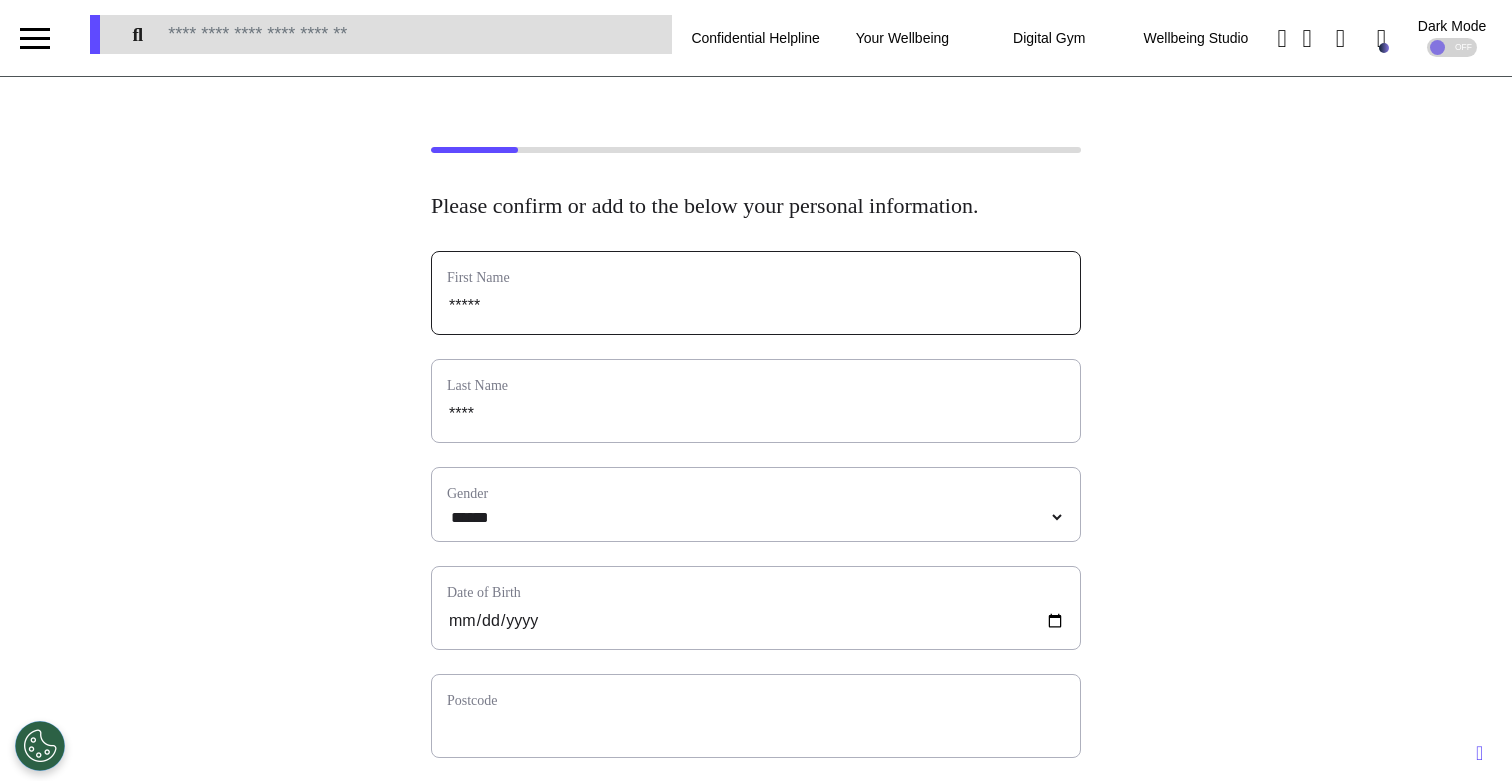 click on "*****" at bounding box center (756, 306) 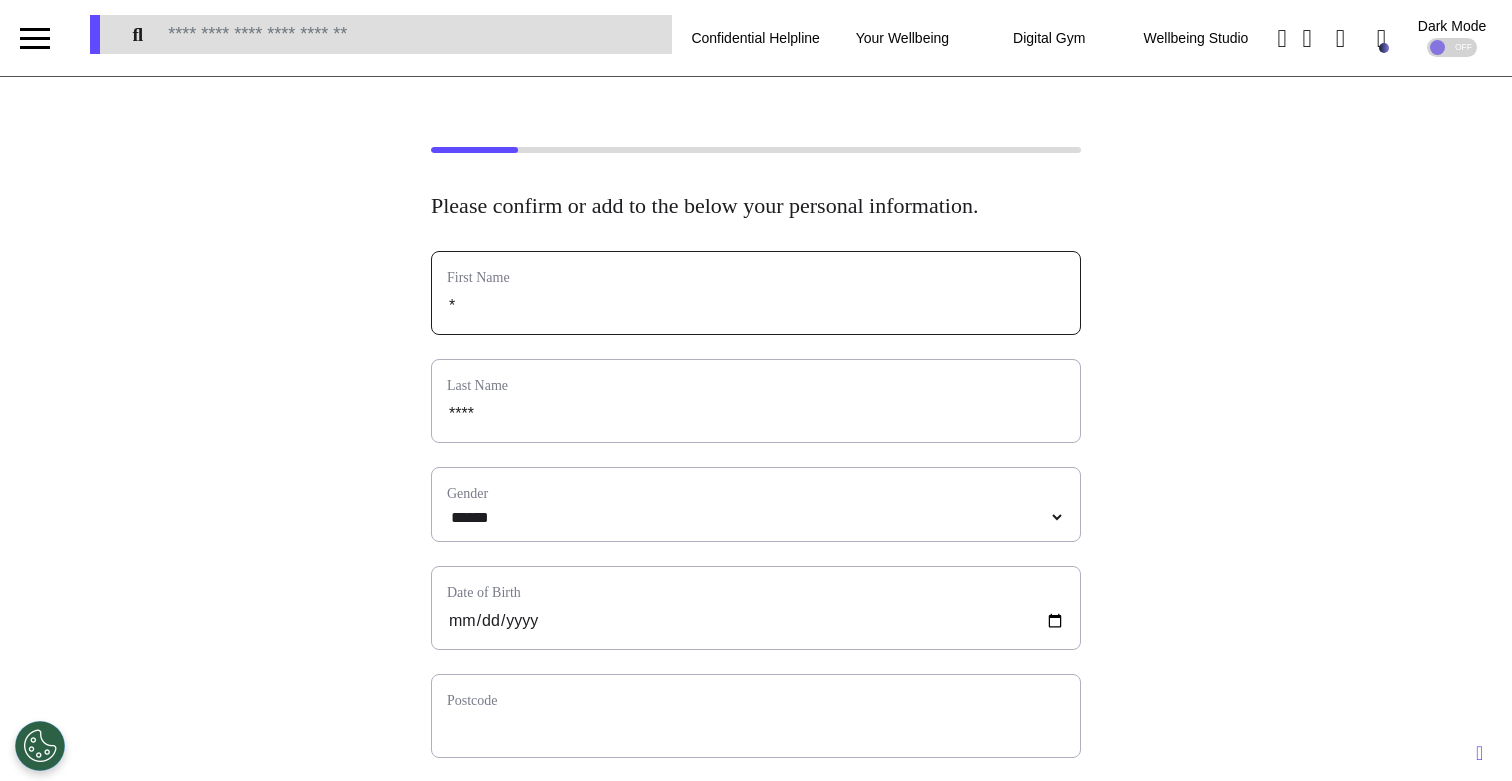 type on "**" 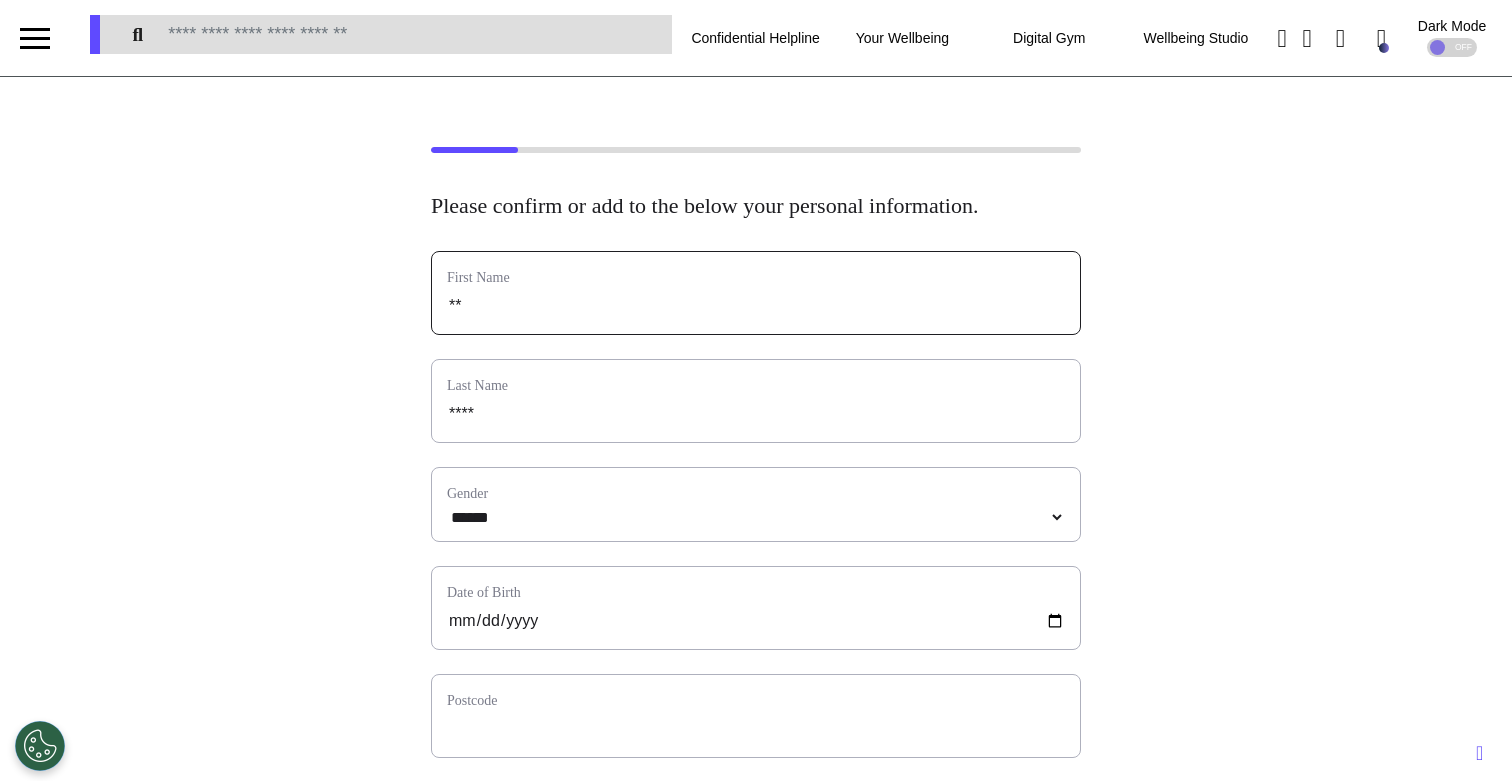 type on "***" 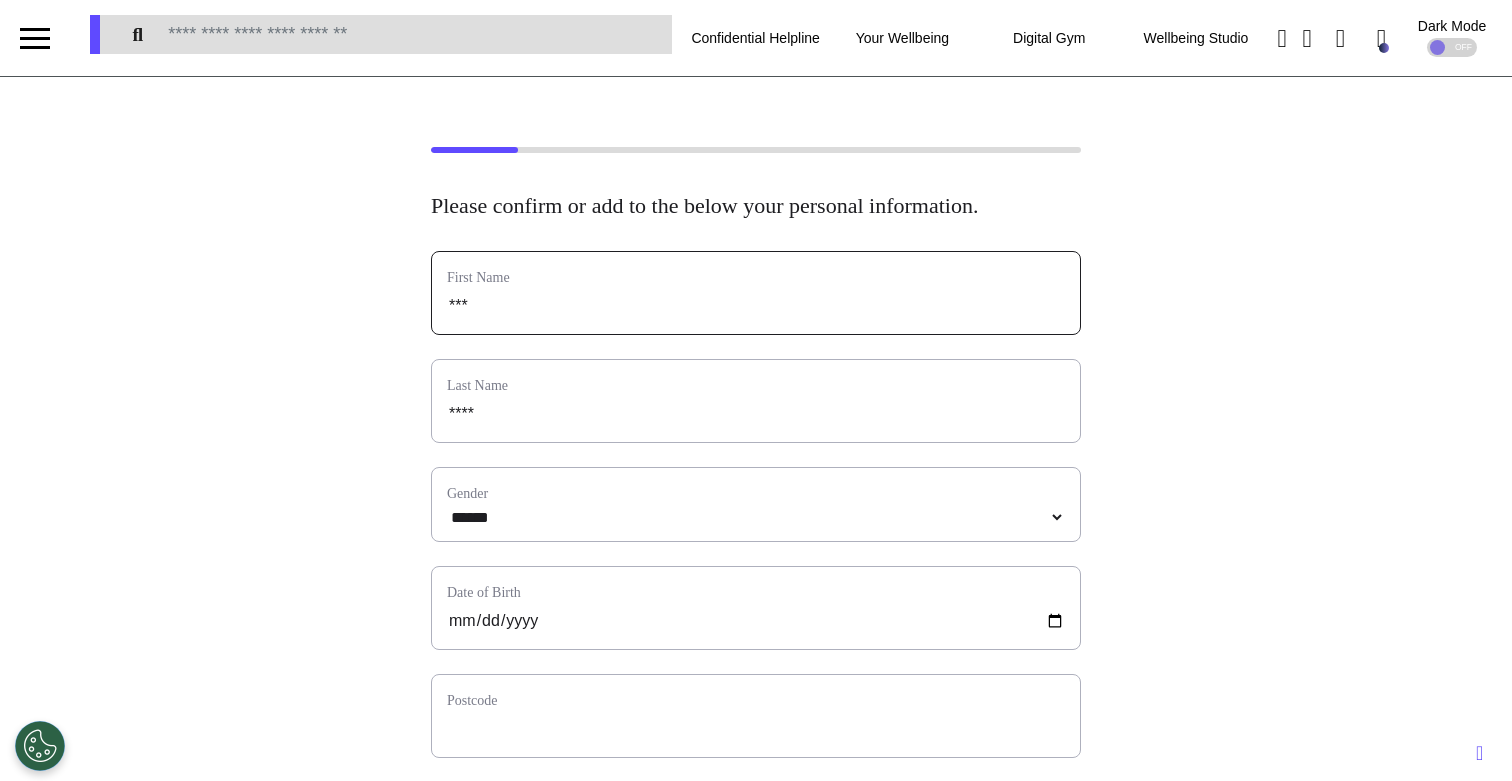 type on "****" 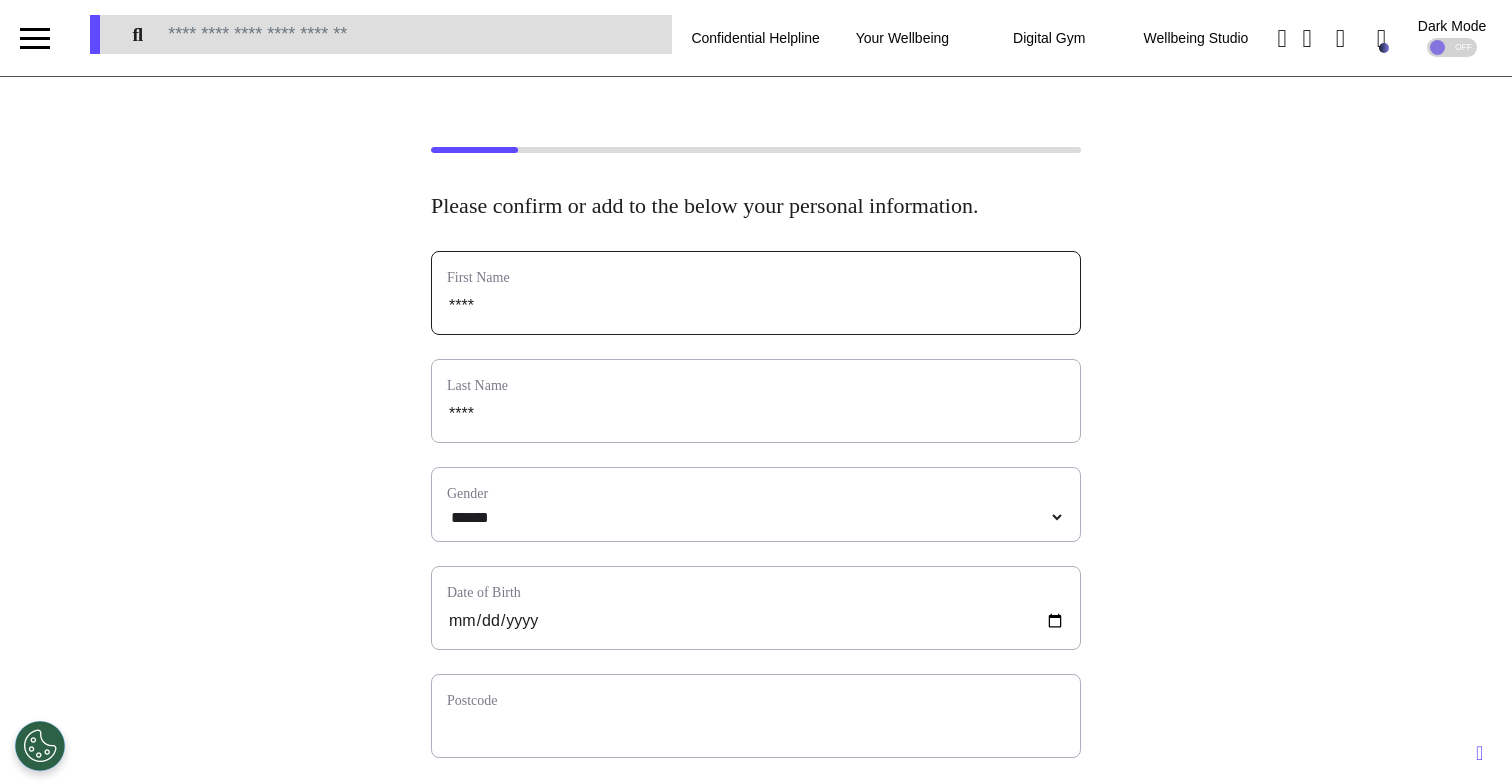 type on "*****" 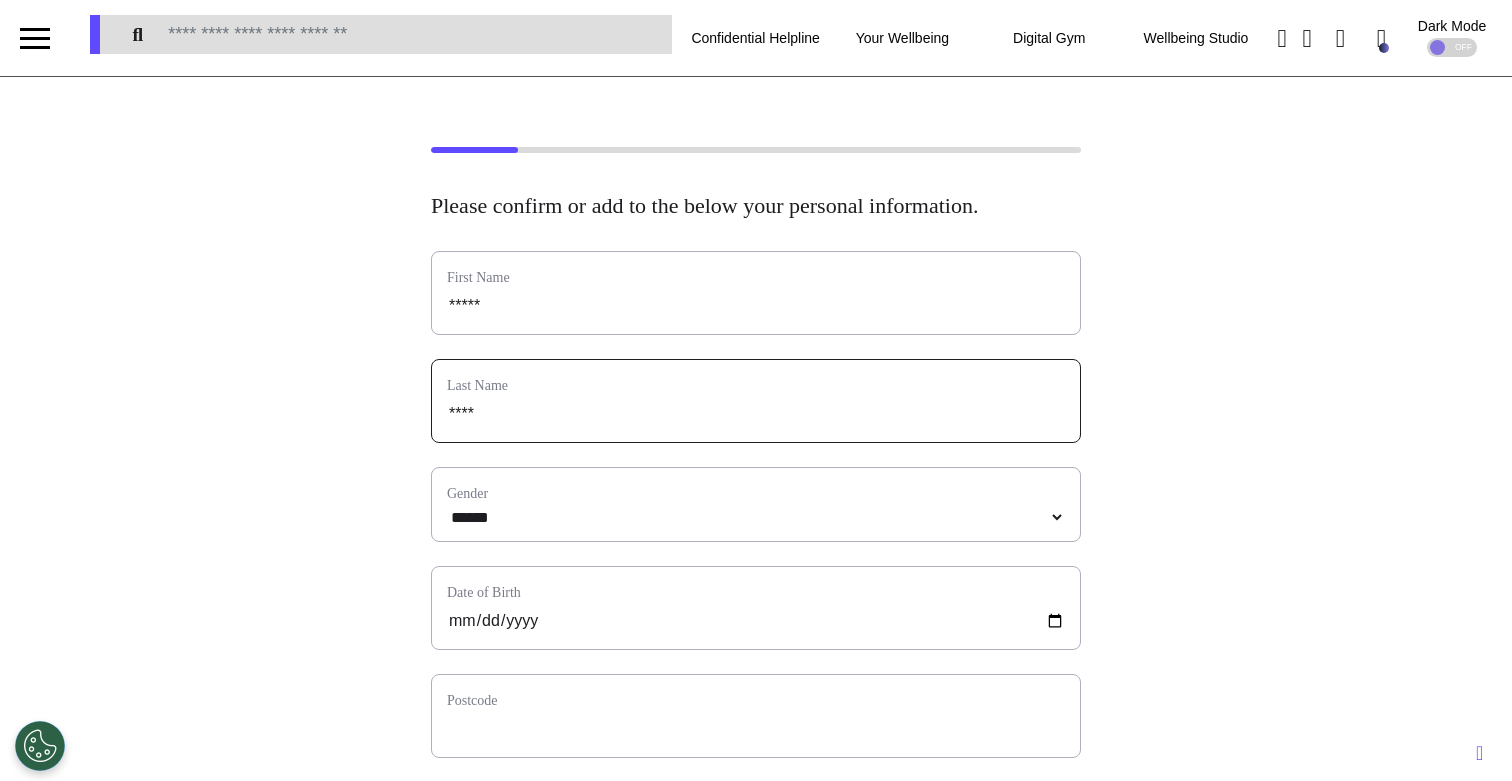 click on "****" at bounding box center [756, 414] 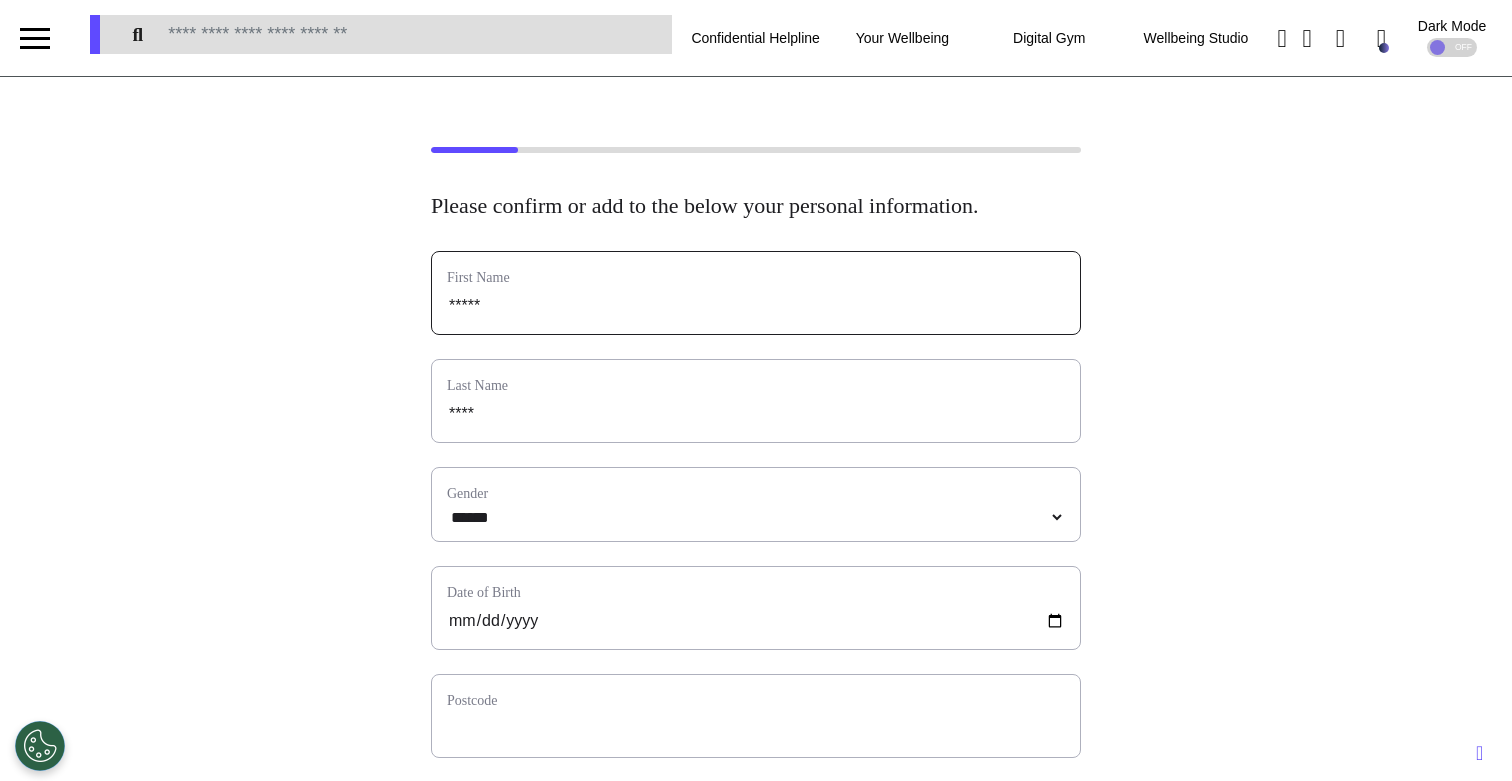 click on "*****" at bounding box center (756, 306) 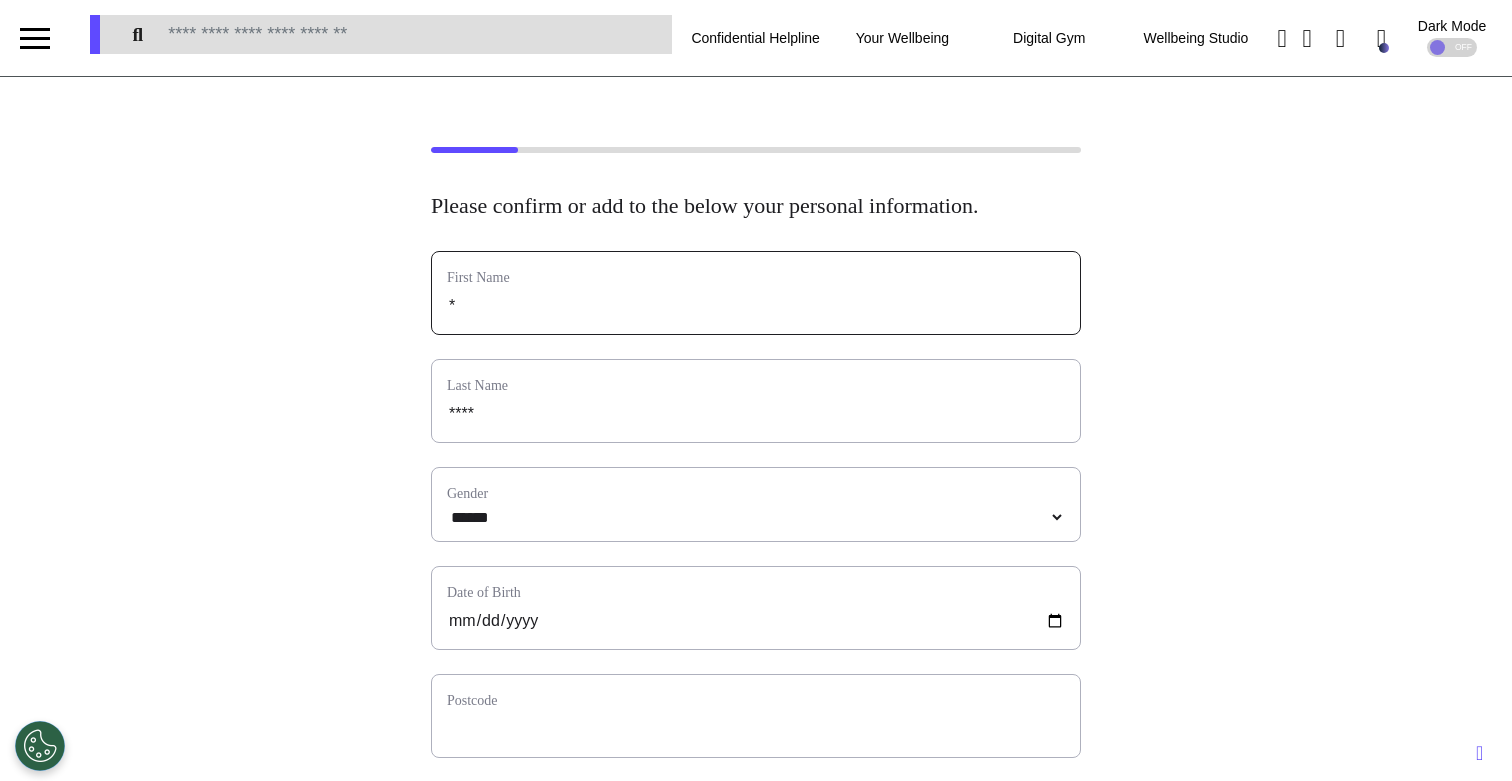 type on "**" 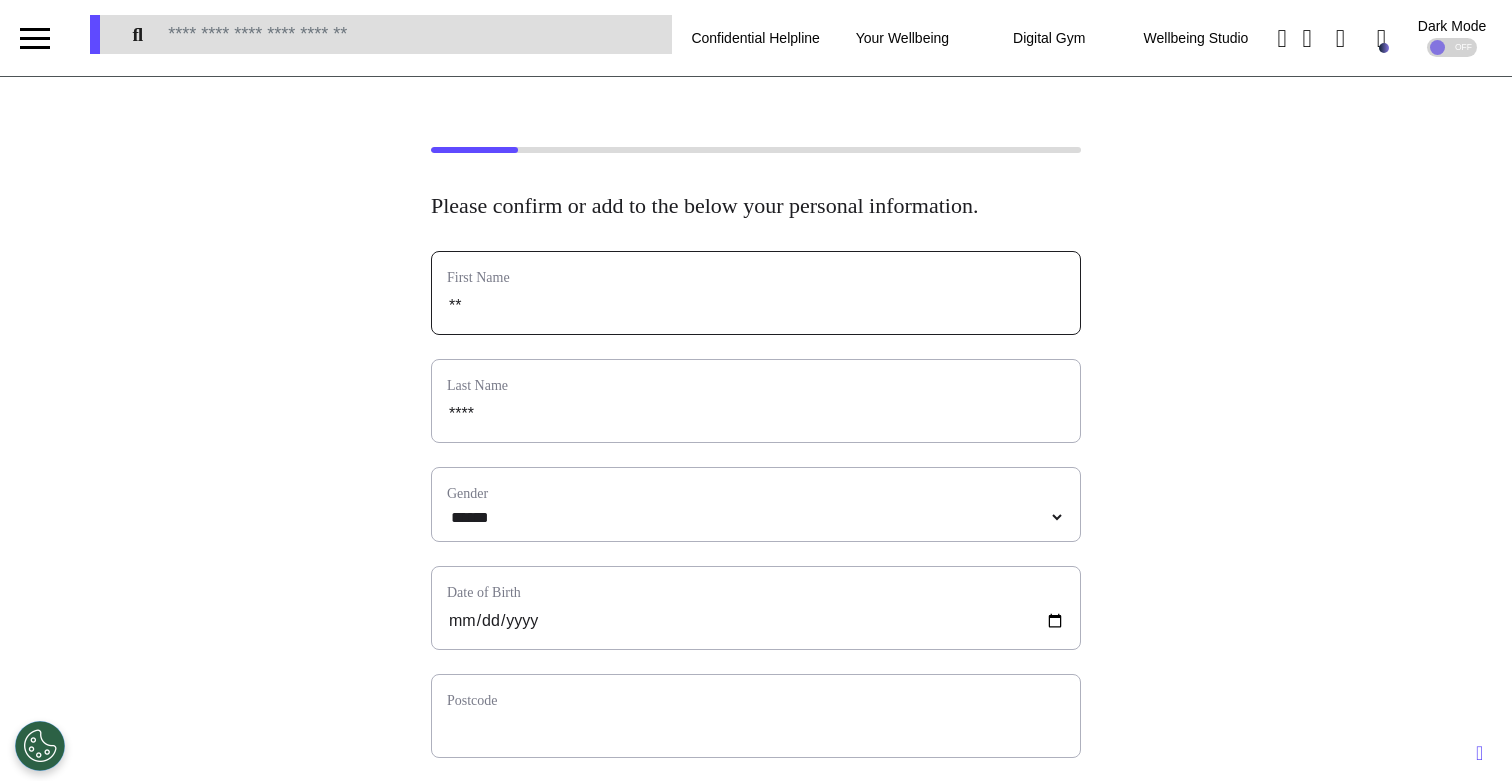type on "***" 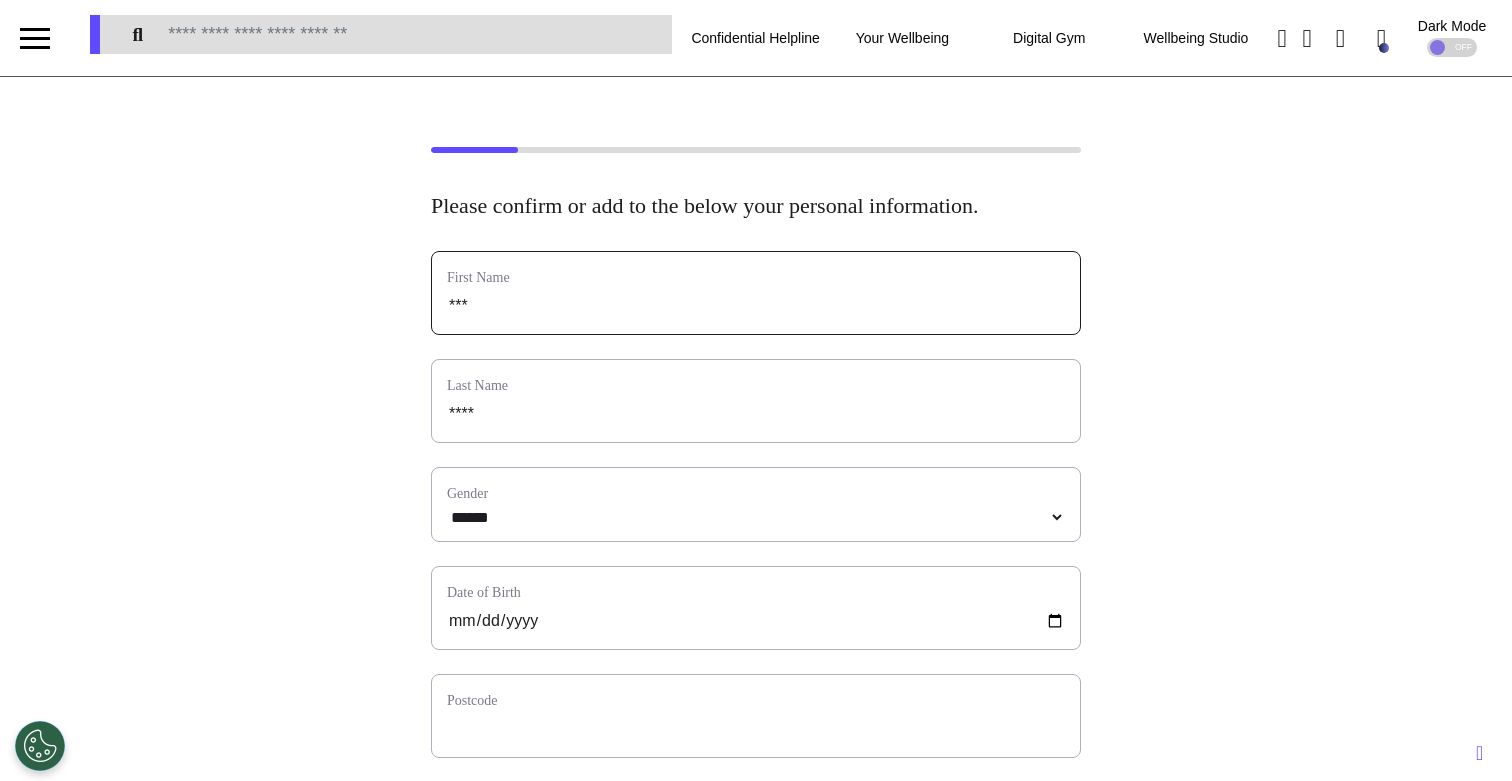 type on "****" 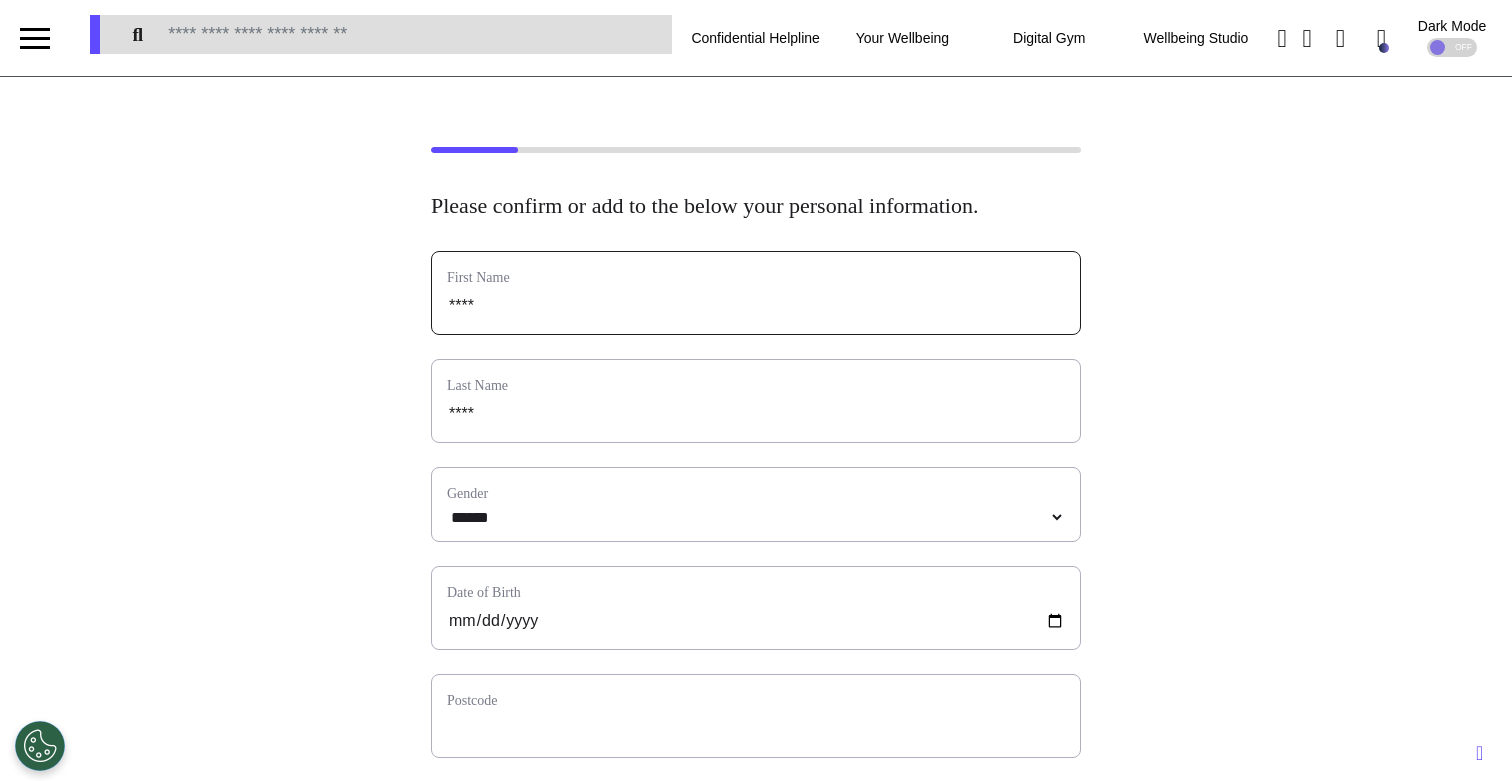 type on "****" 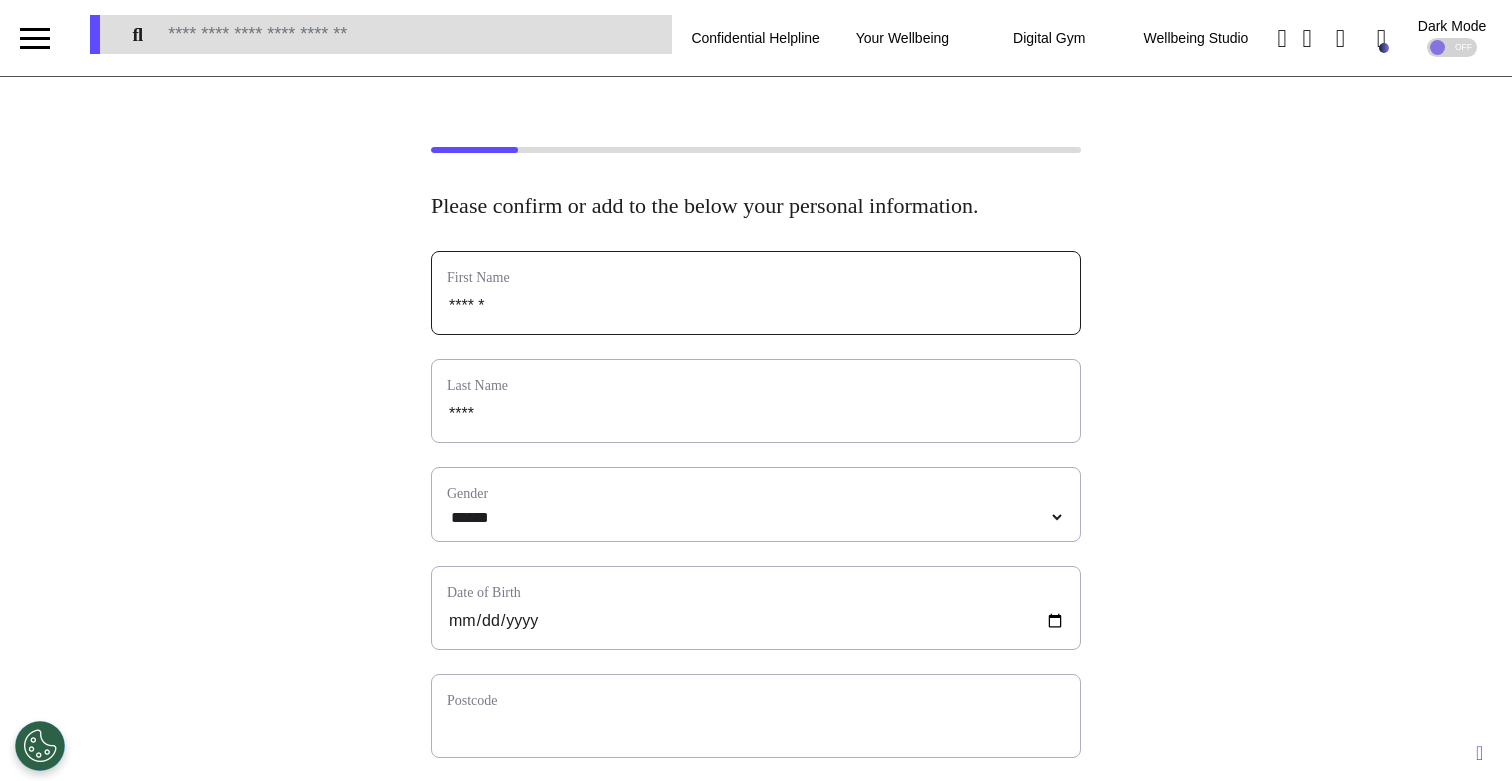 type on "*******" 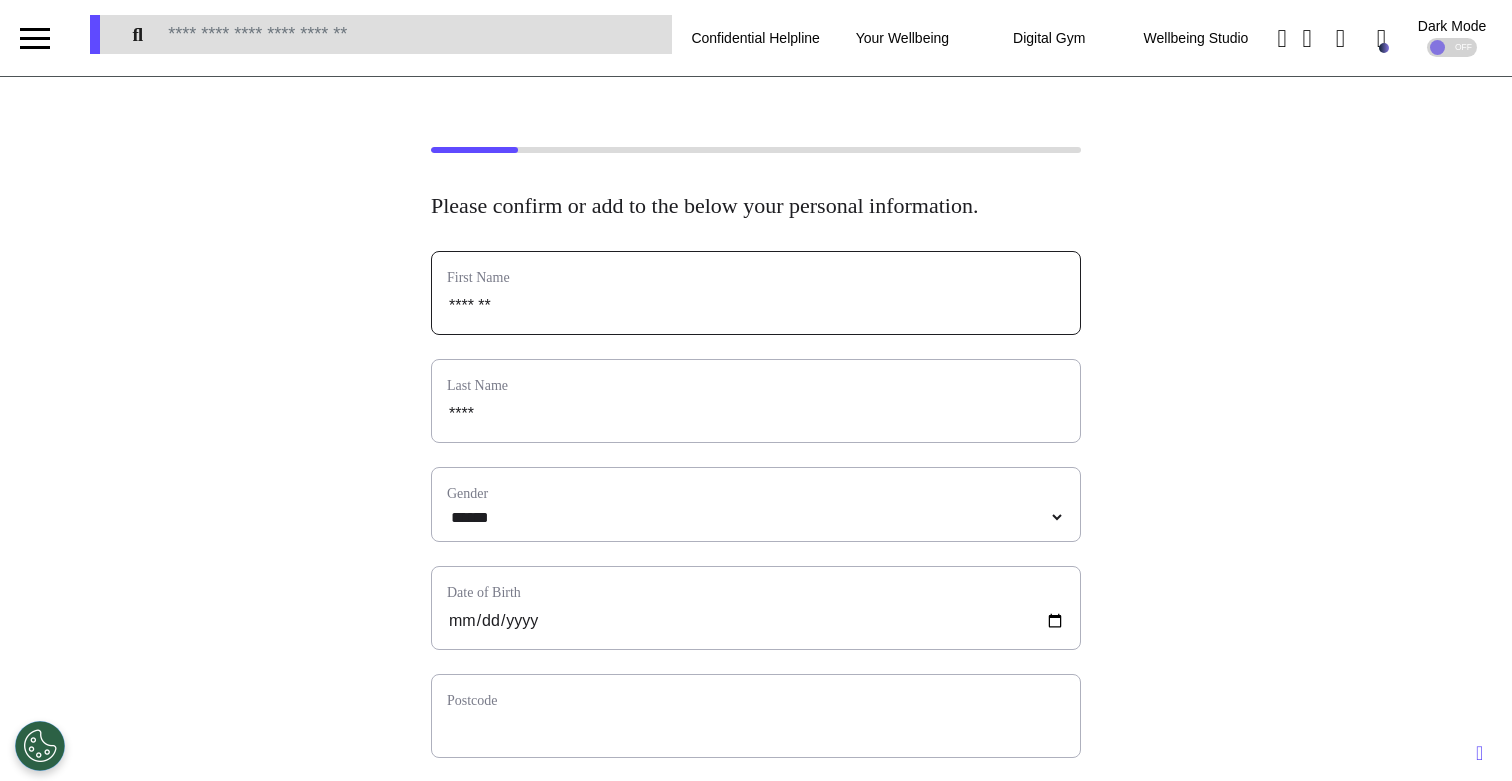 type on "********" 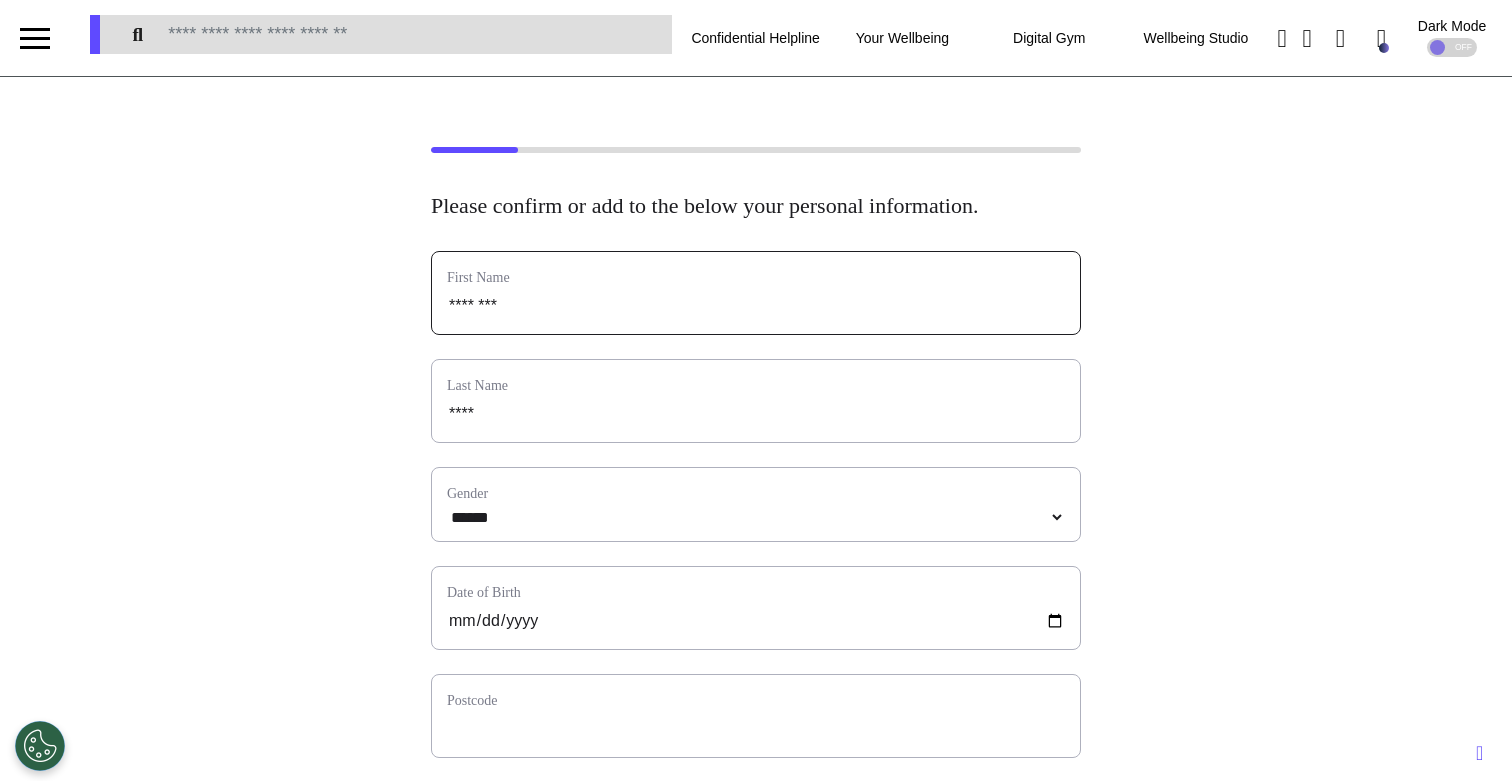 type on "*********" 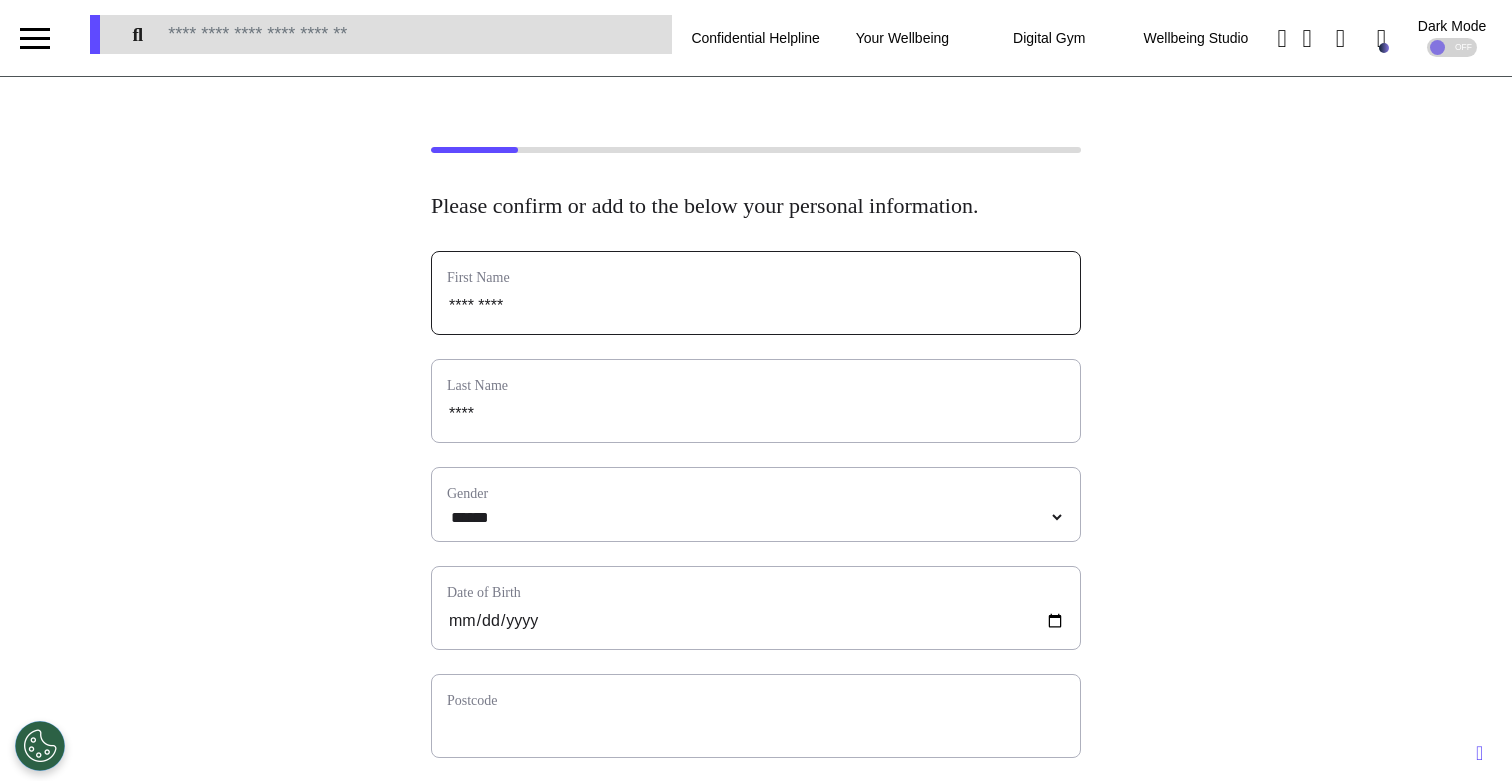 type on "**********" 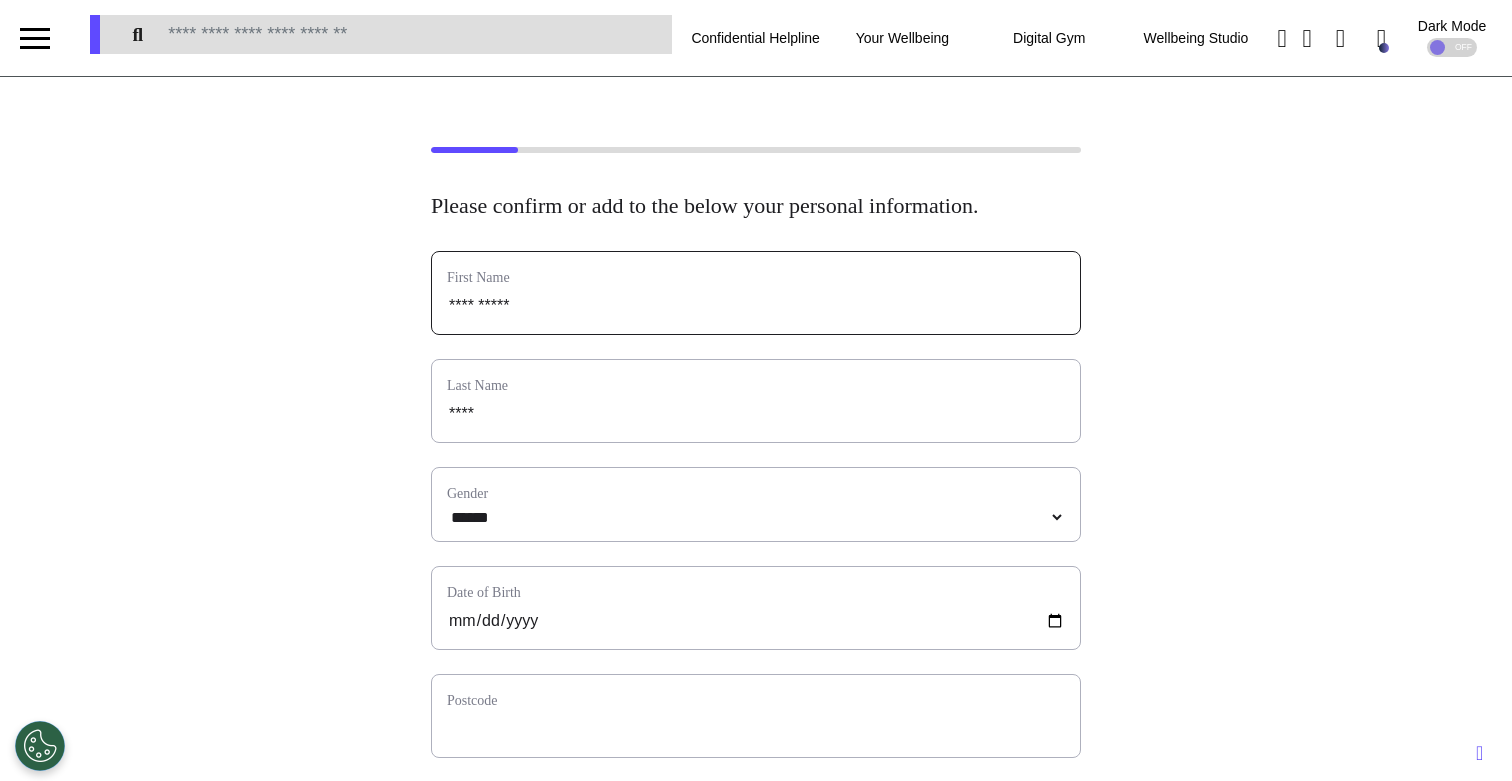 type on "**********" 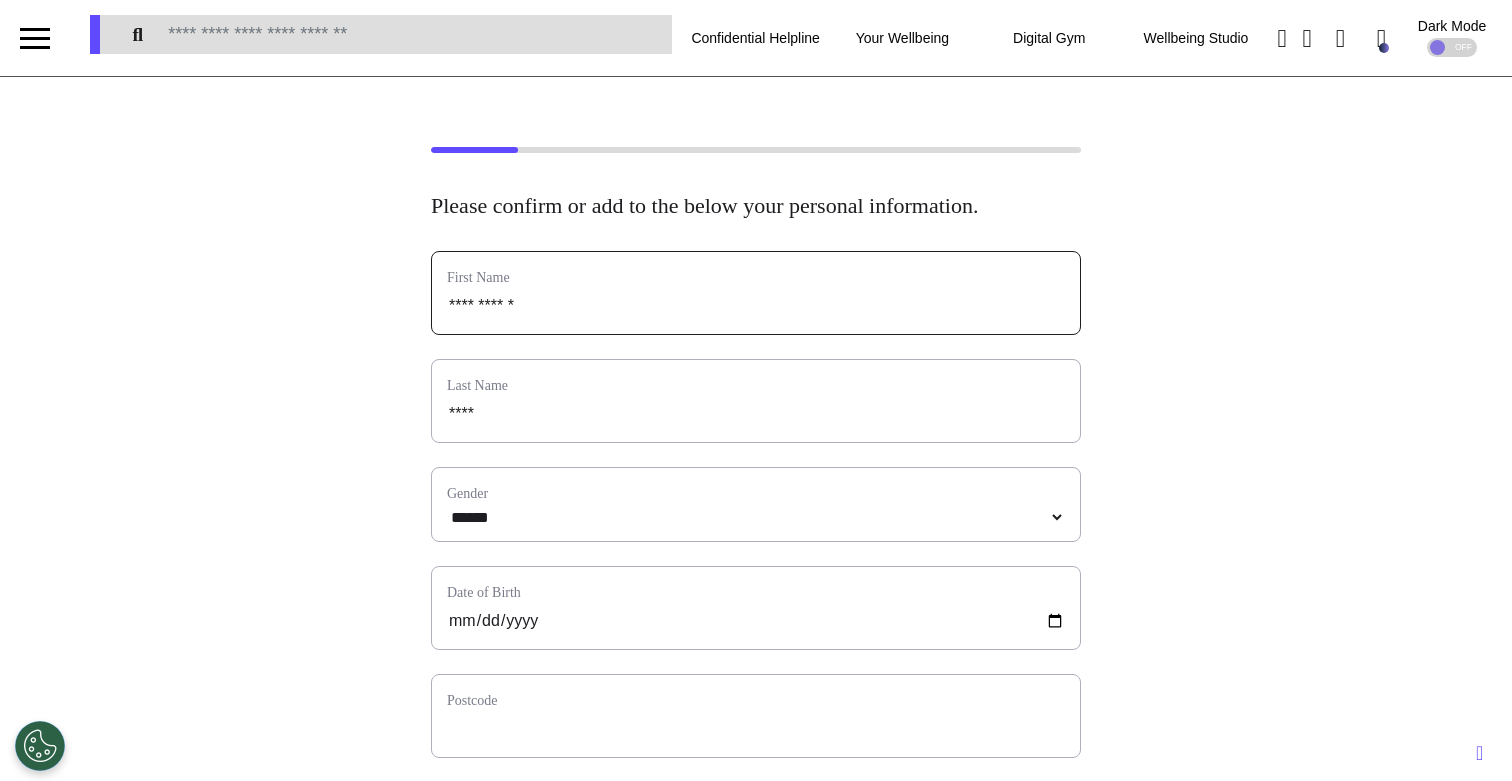 type on "**********" 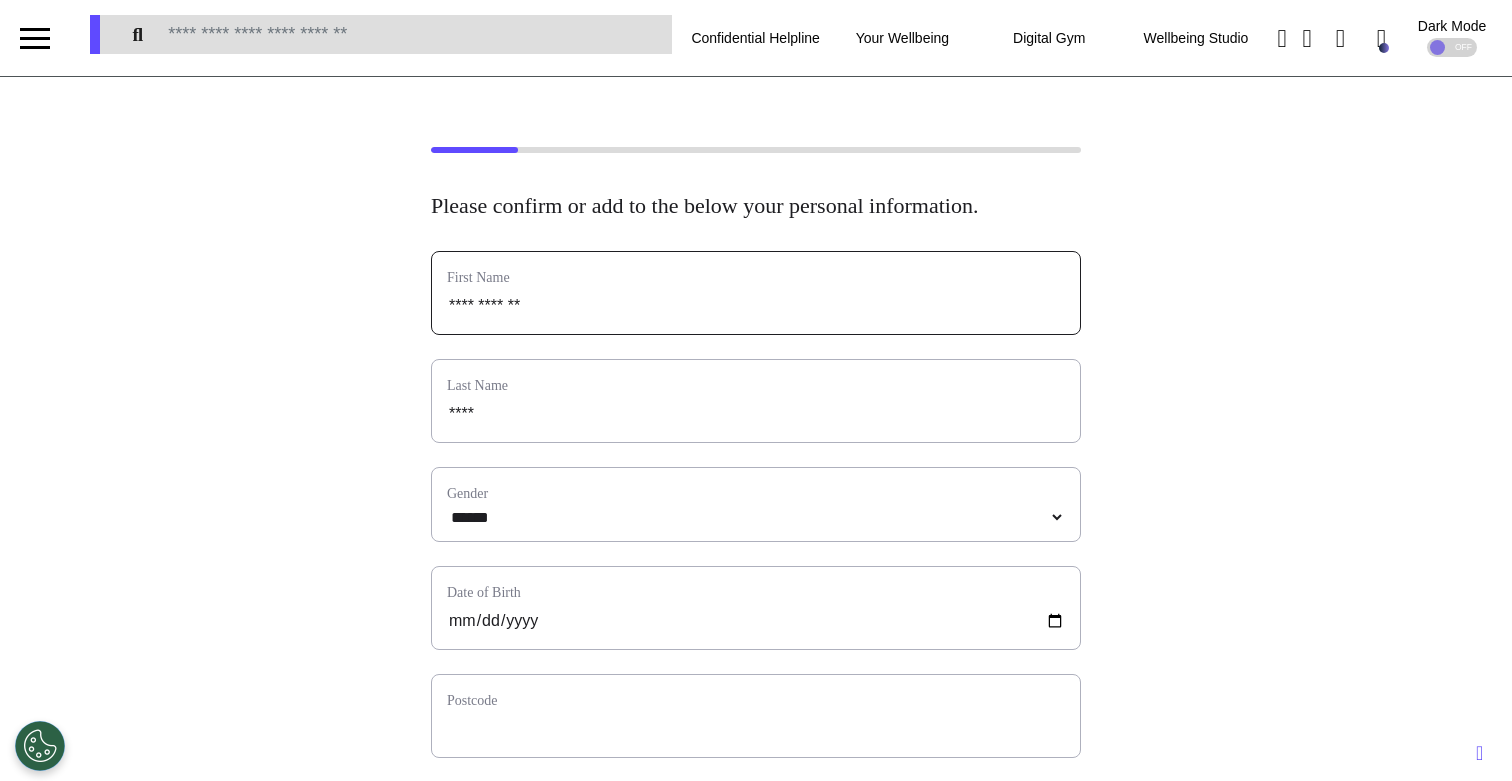 type on "**********" 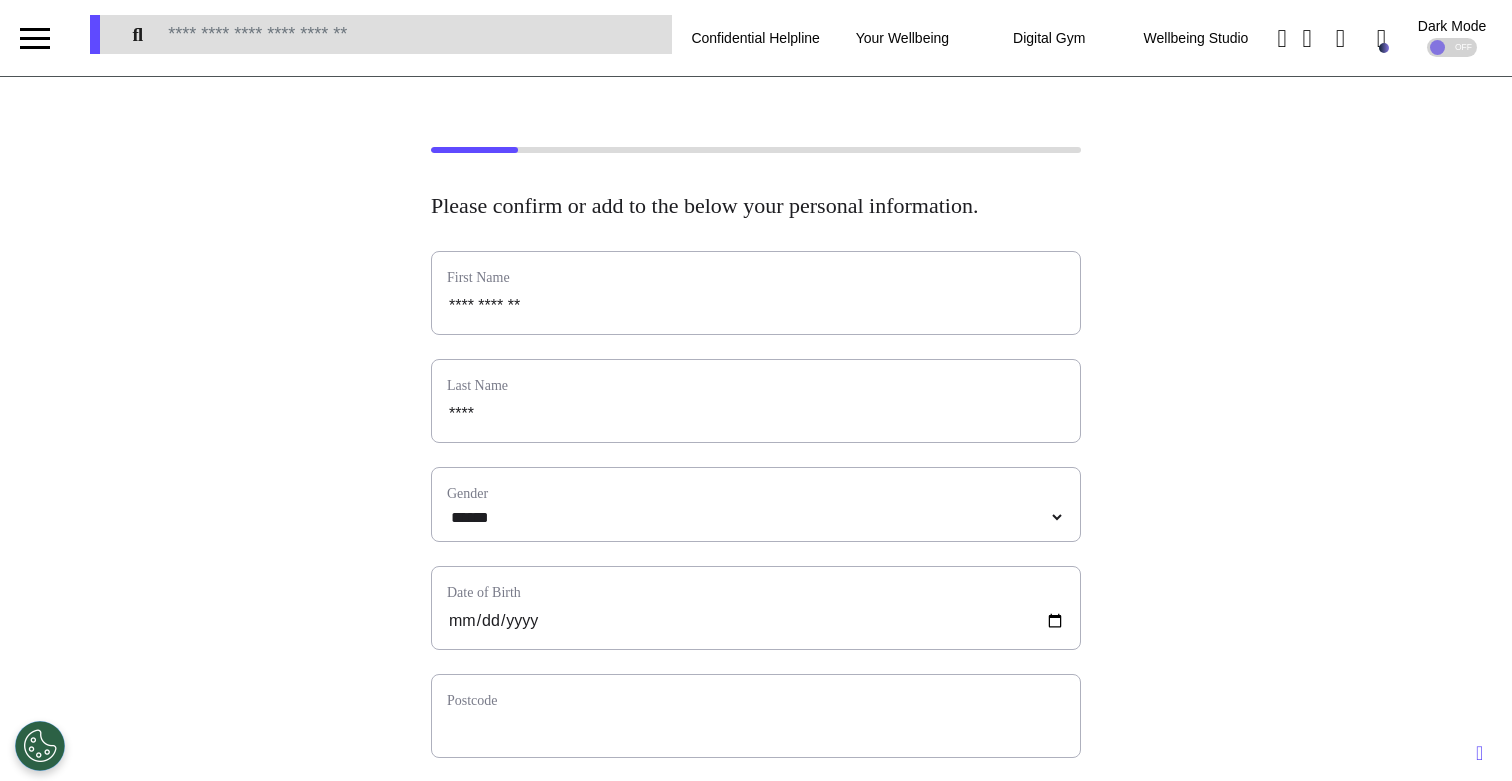 click on "**********" at bounding box center [756, 784] 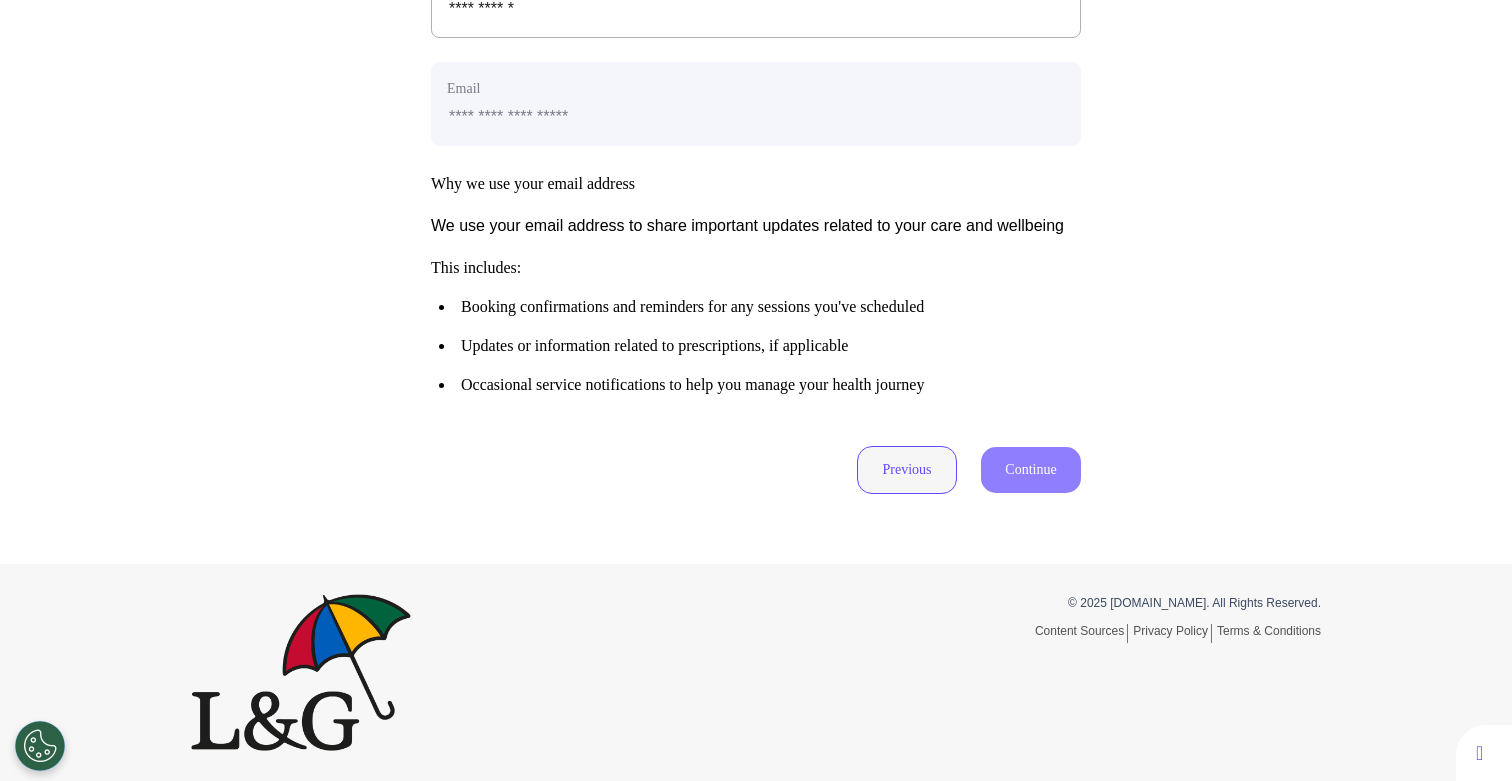 click on "Previous" at bounding box center (907, 470) 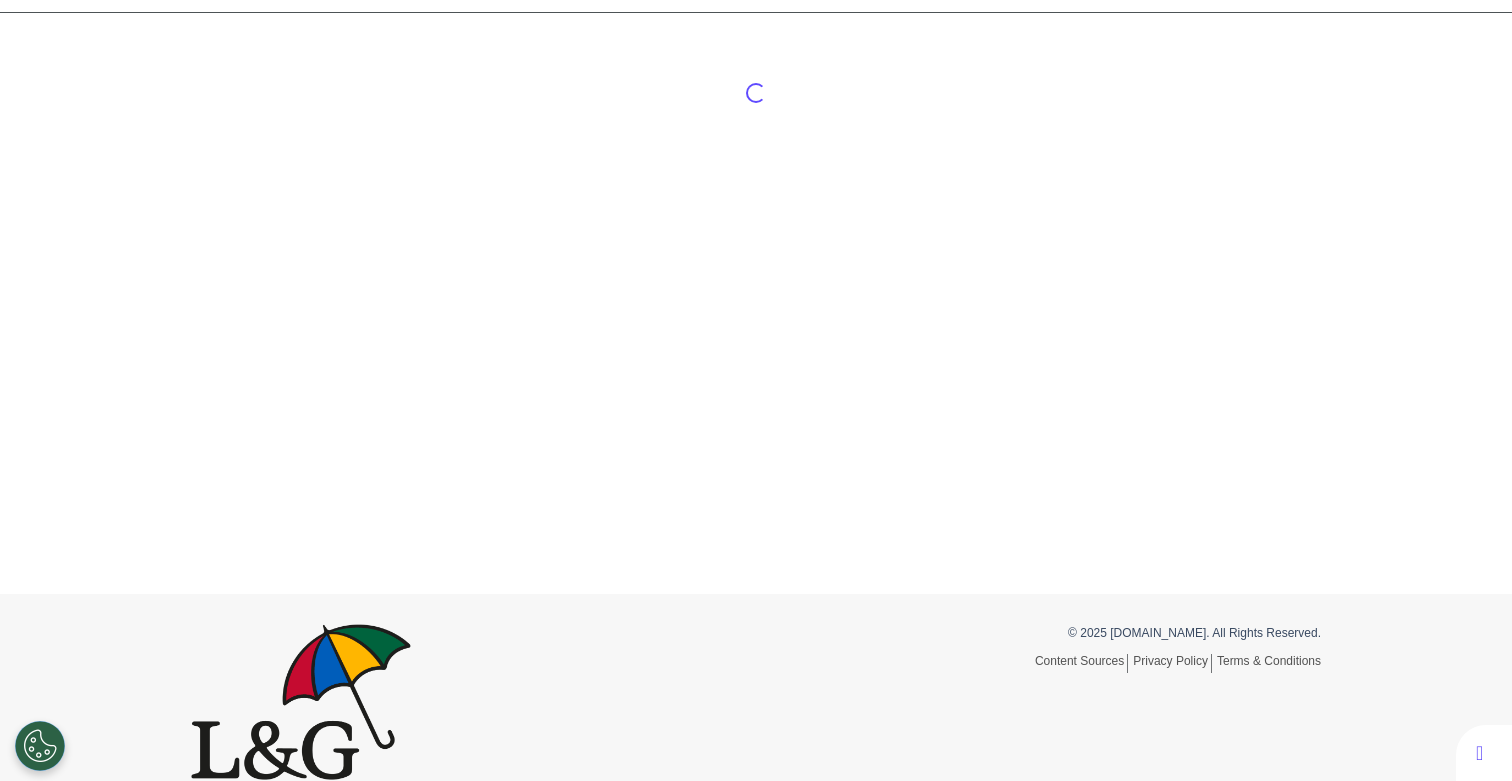scroll, scrollTop: 0, scrollLeft: 0, axis: both 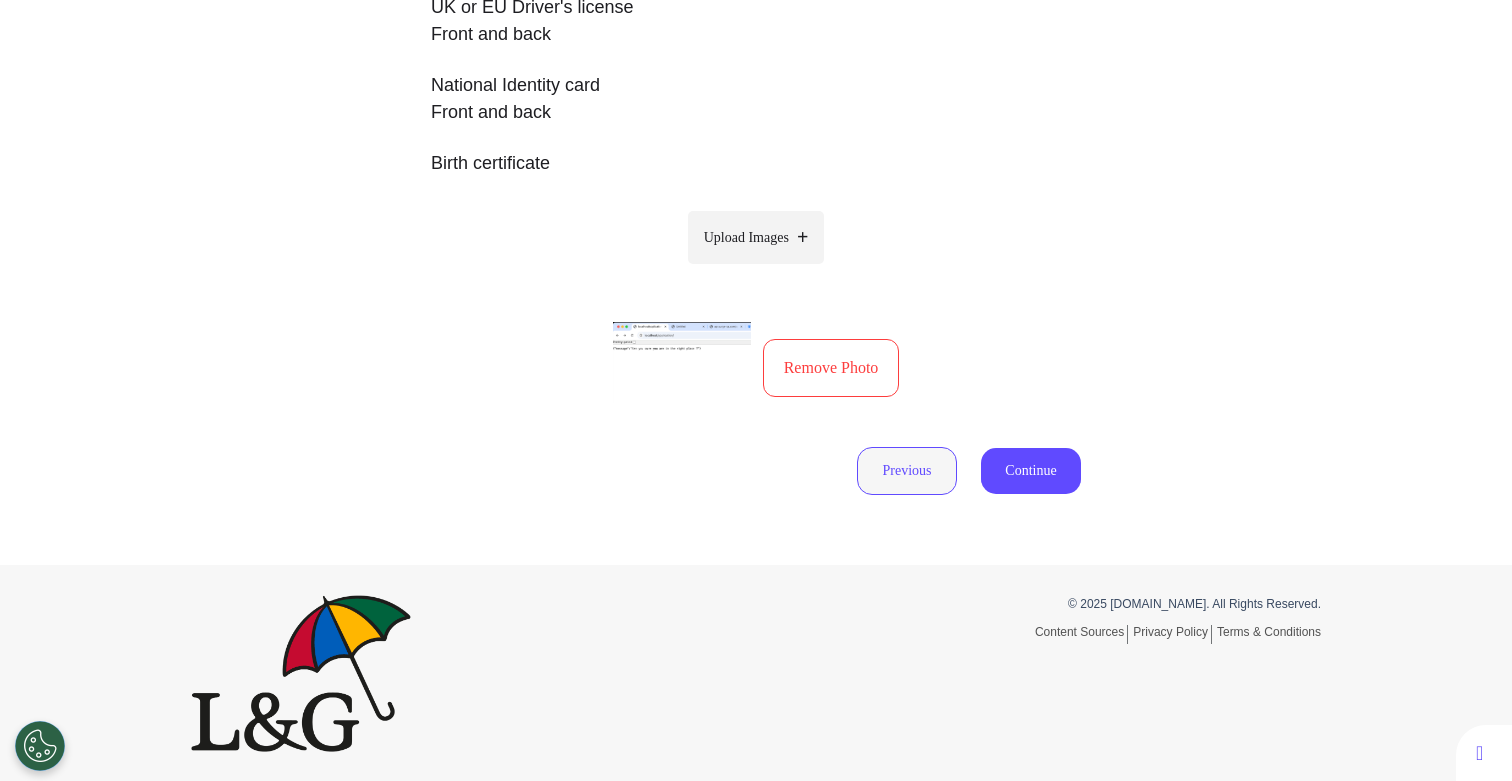 click on "Previous" at bounding box center (907, 471) 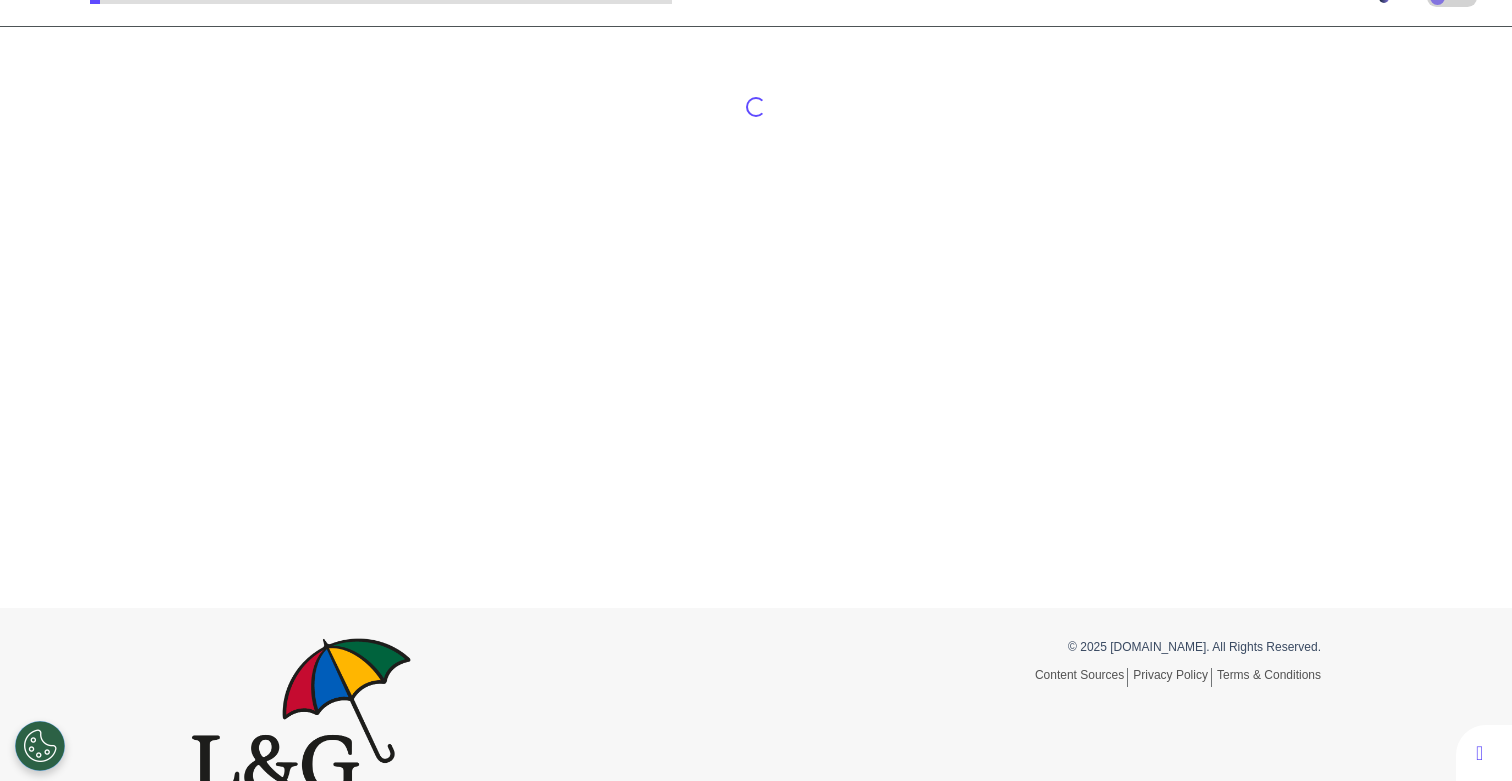 scroll, scrollTop: 49, scrollLeft: 0, axis: vertical 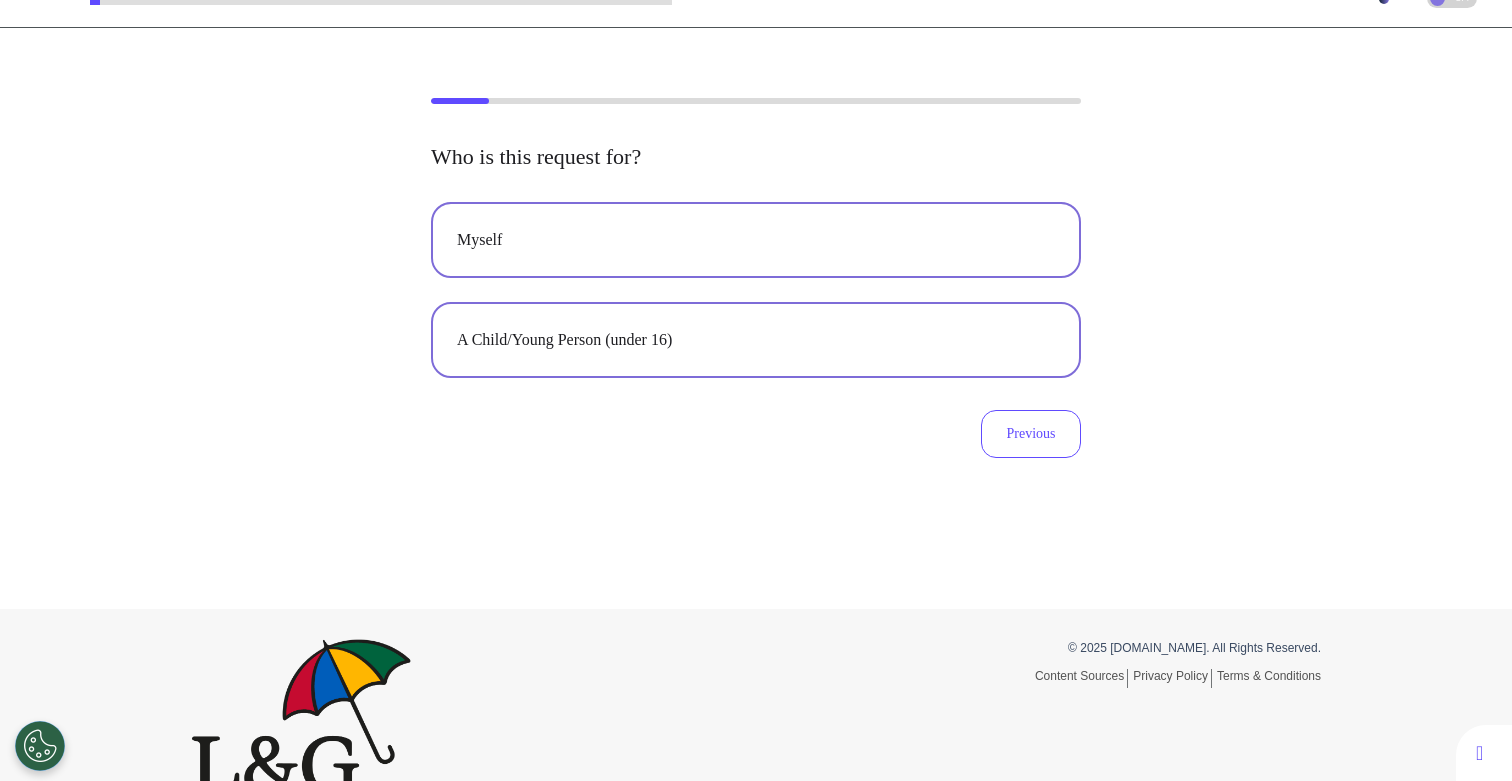 click on "A Child/Young Person (under 16)" at bounding box center [756, 340] 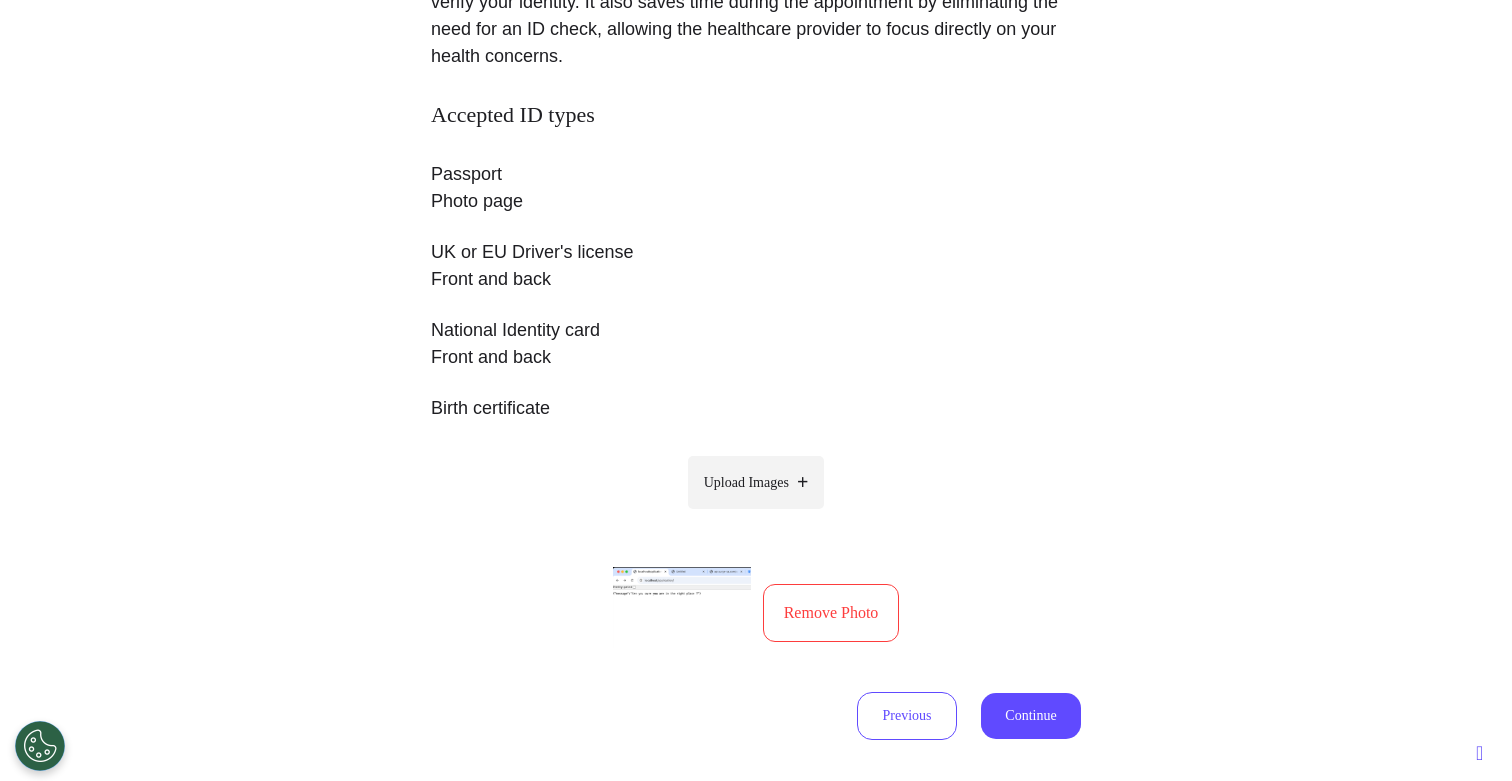 scroll, scrollTop: 534, scrollLeft: 0, axis: vertical 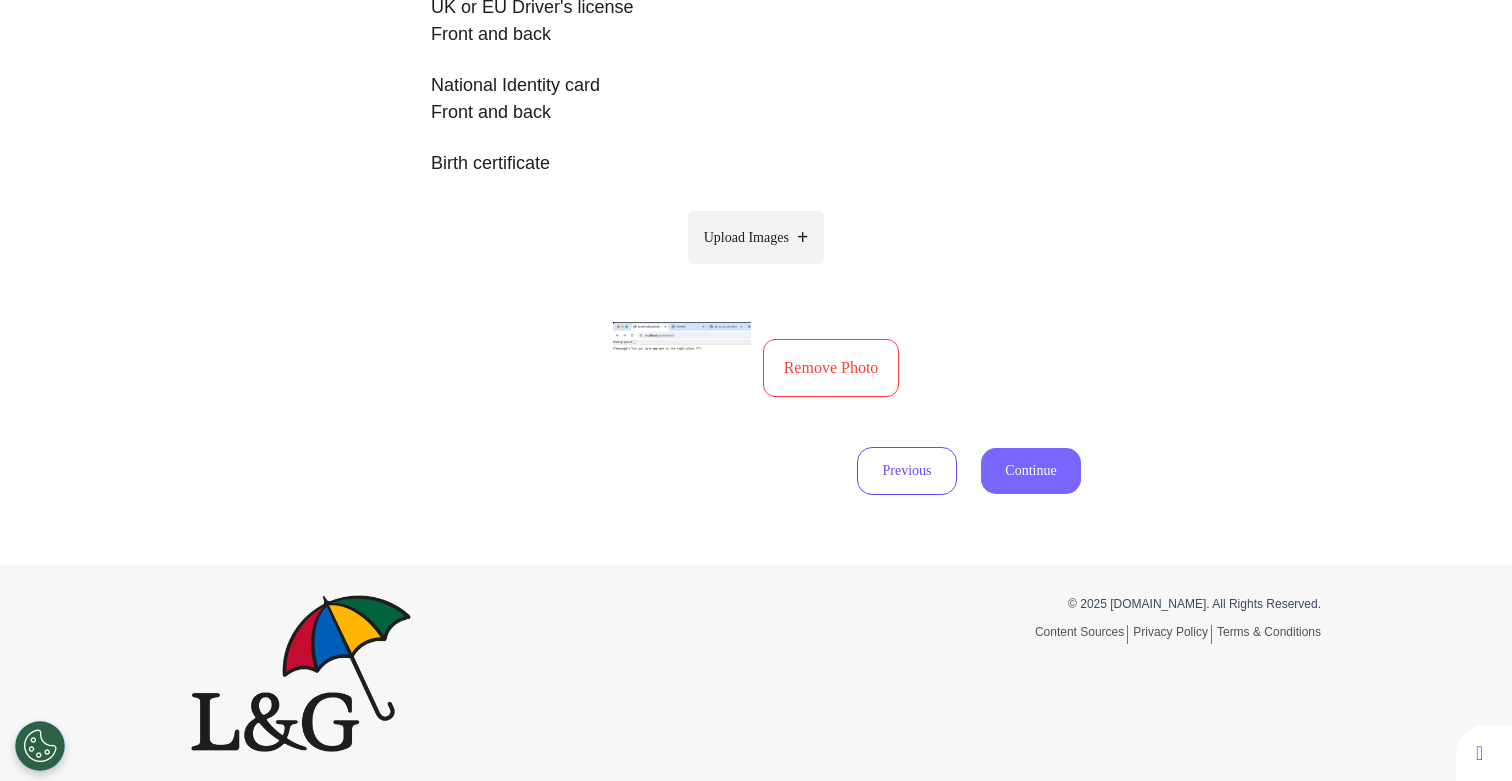 click on "Continue" at bounding box center [1031, 471] 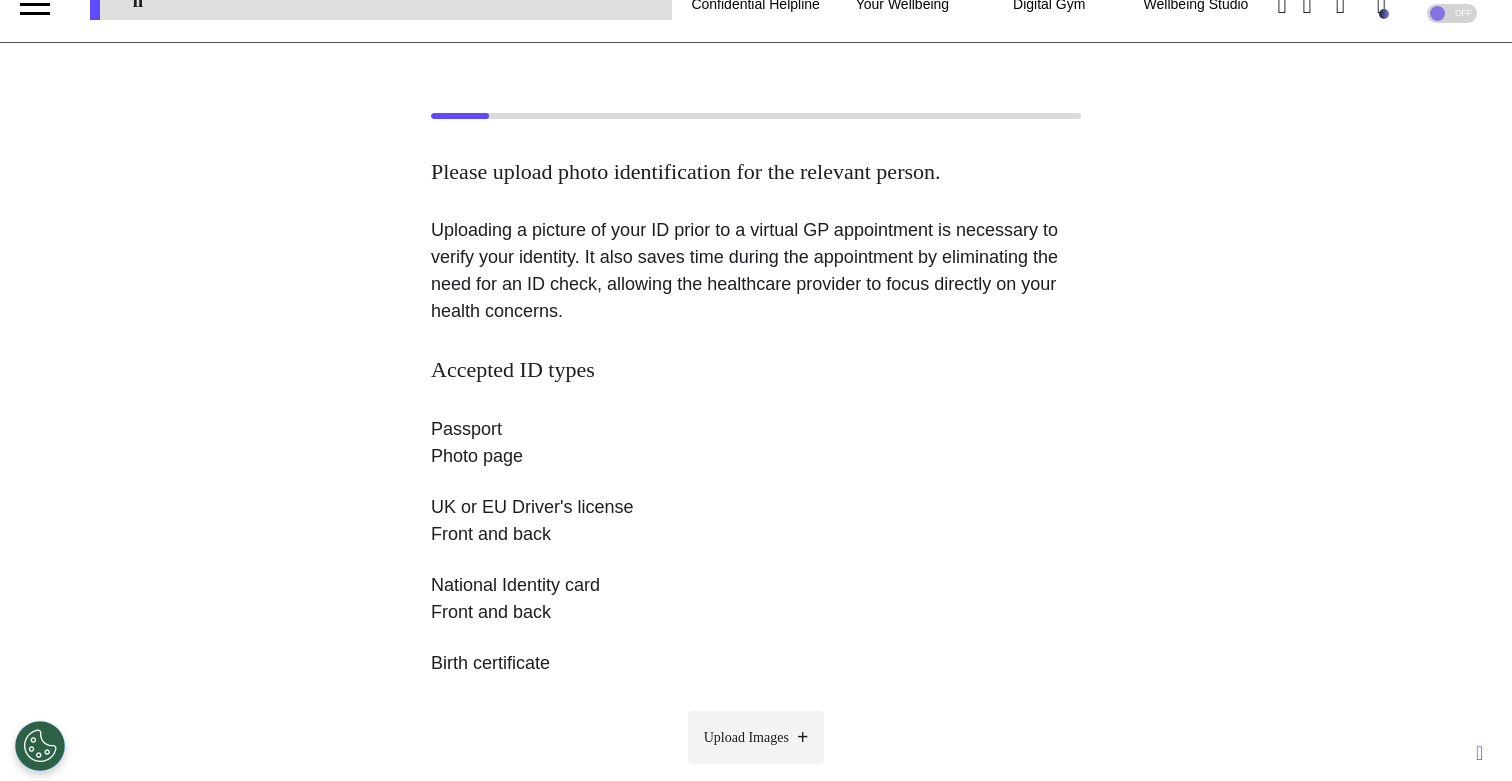 scroll, scrollTop: 0, scrollLeft: 0, axis: both 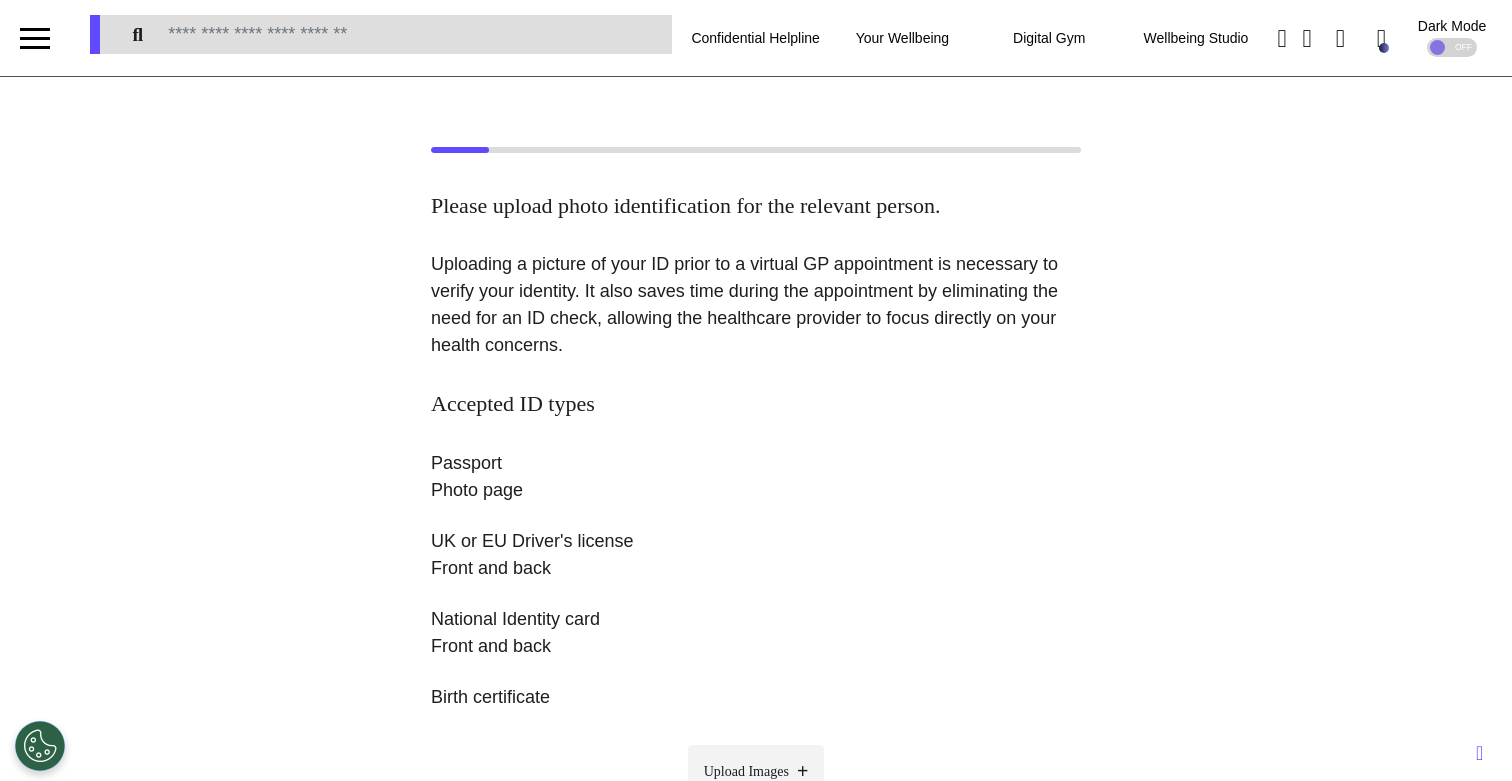 select on "******" 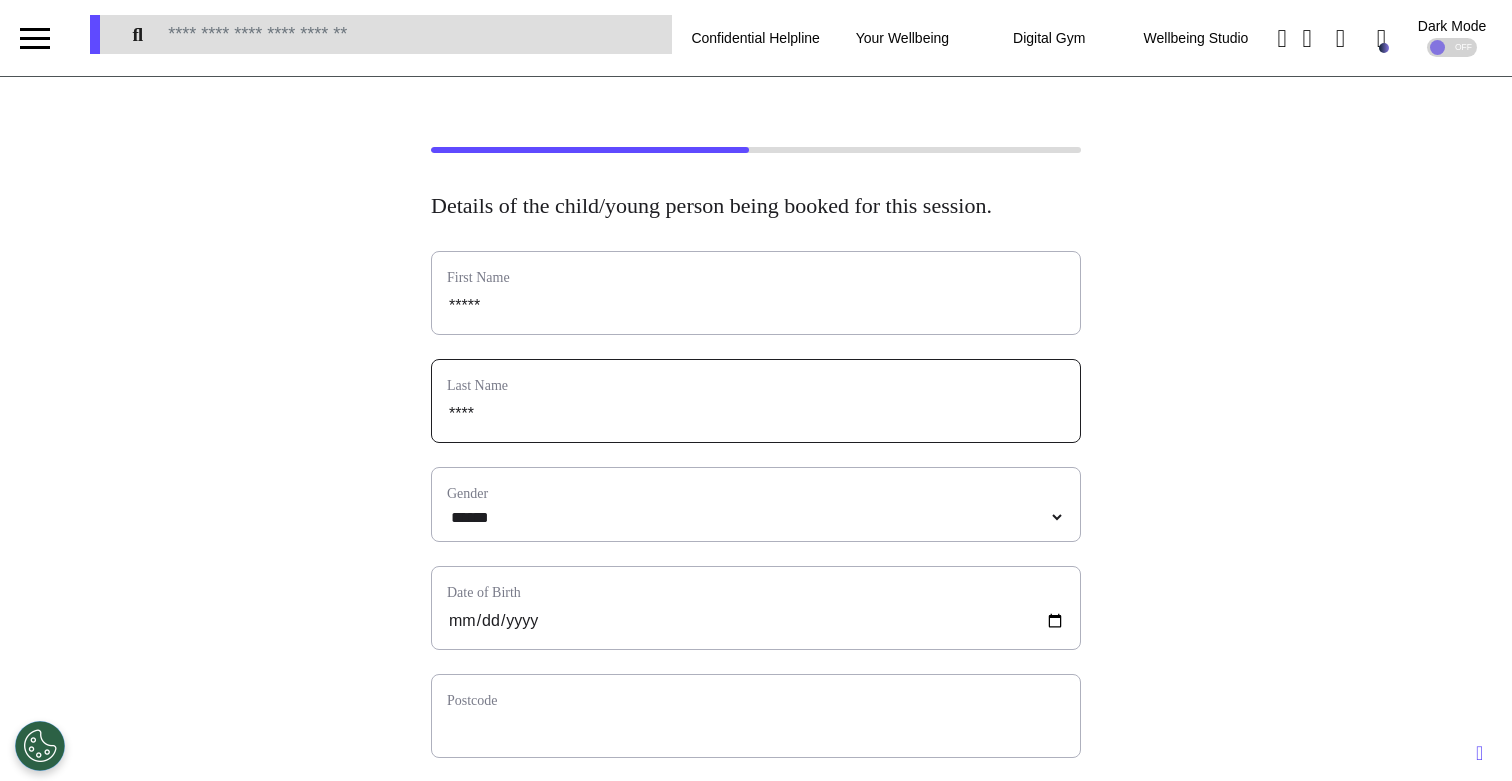 click on "****" at bounding box center (756, 414) 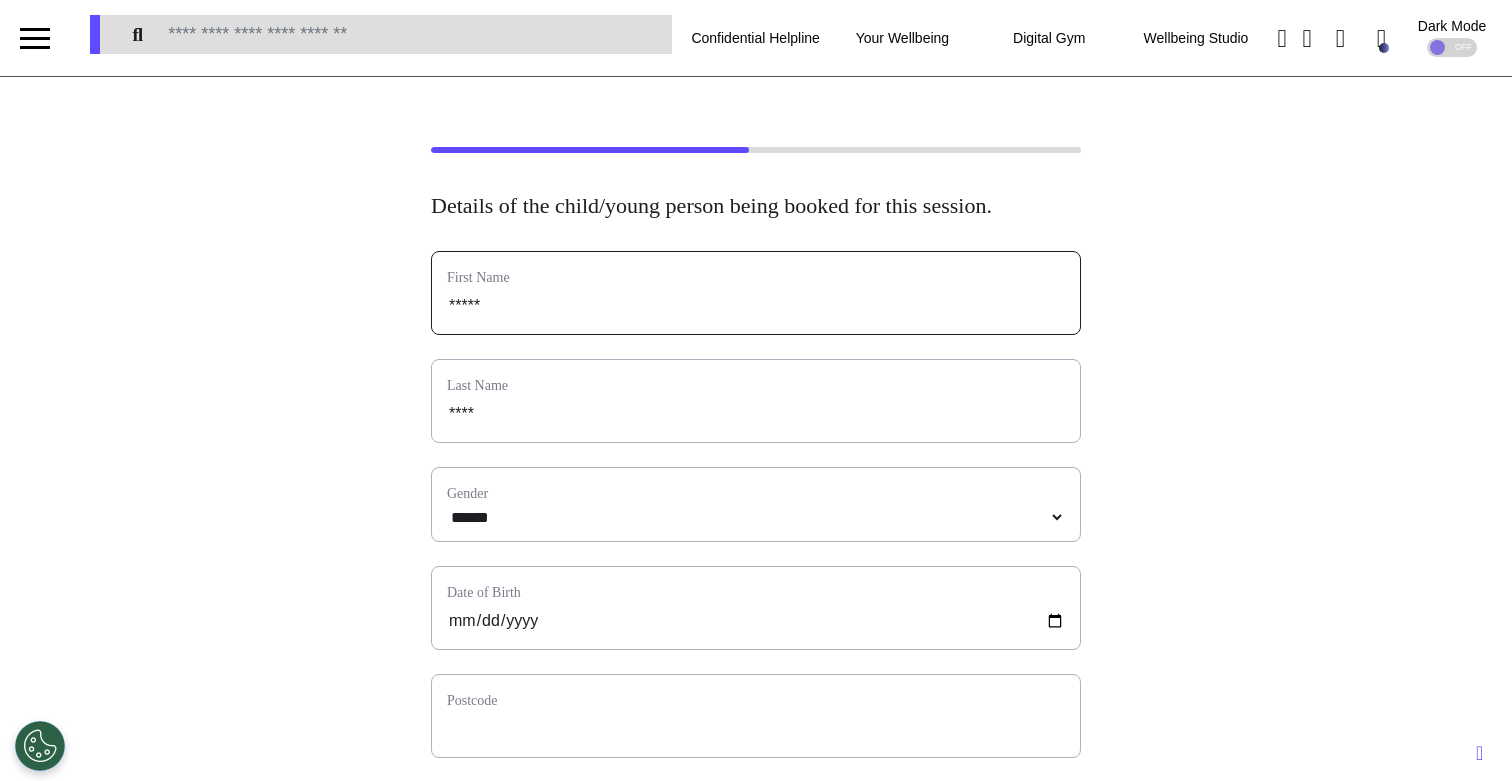 click on "*****" at bounding box center (756, 306) 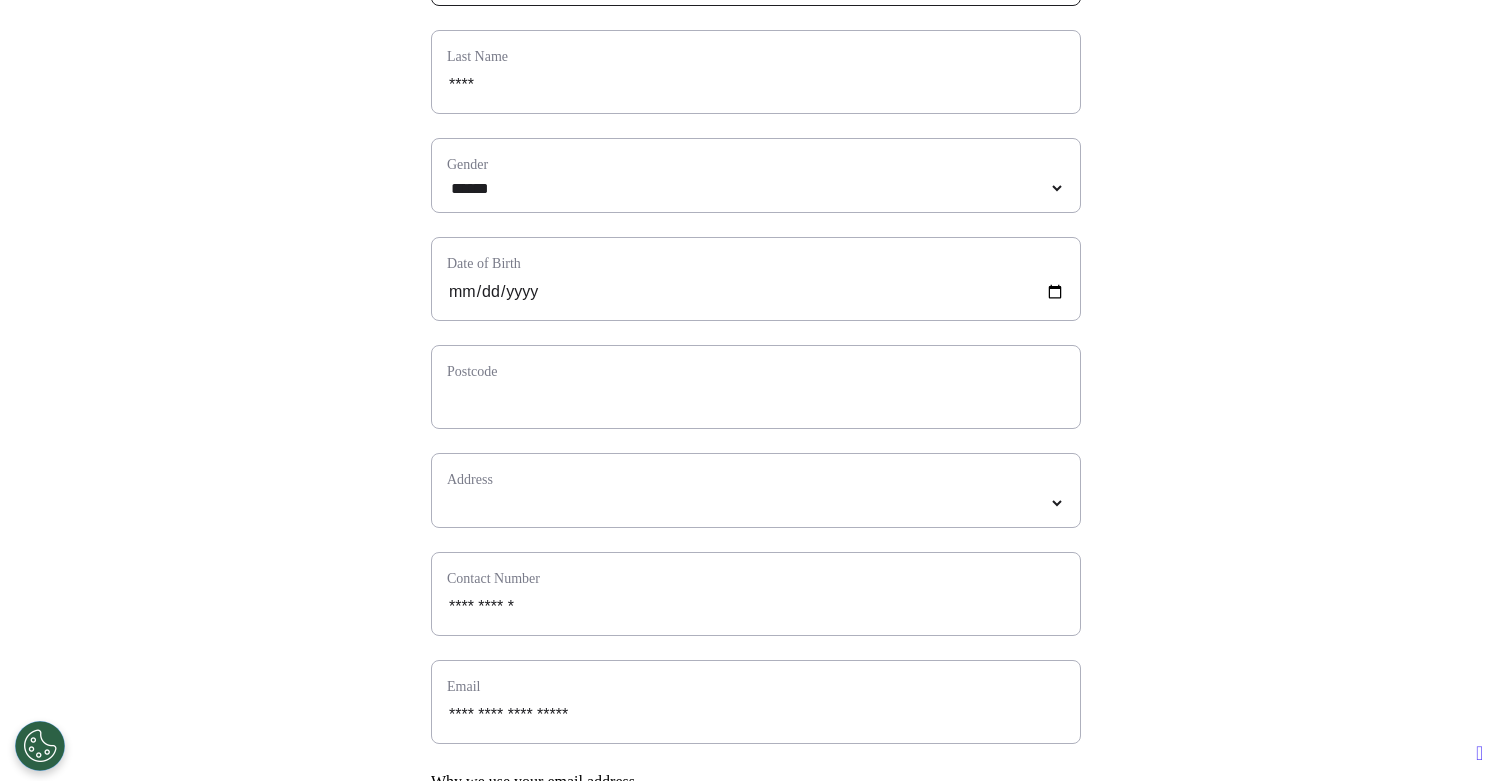 scroll, scrollTop: 989, scrollLeft: 0, axis: vertical 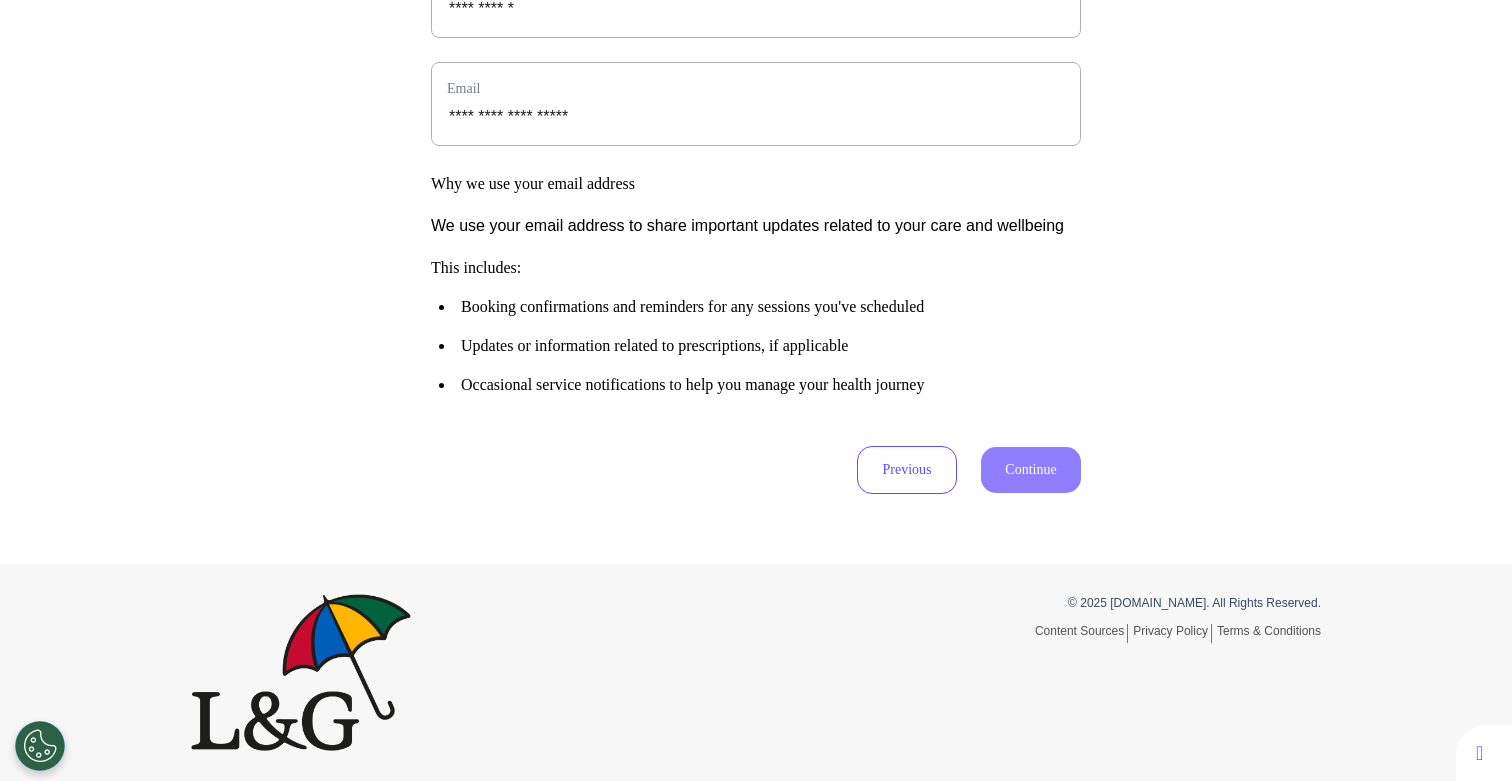 click on "**********" at bounding box center [756, -143] 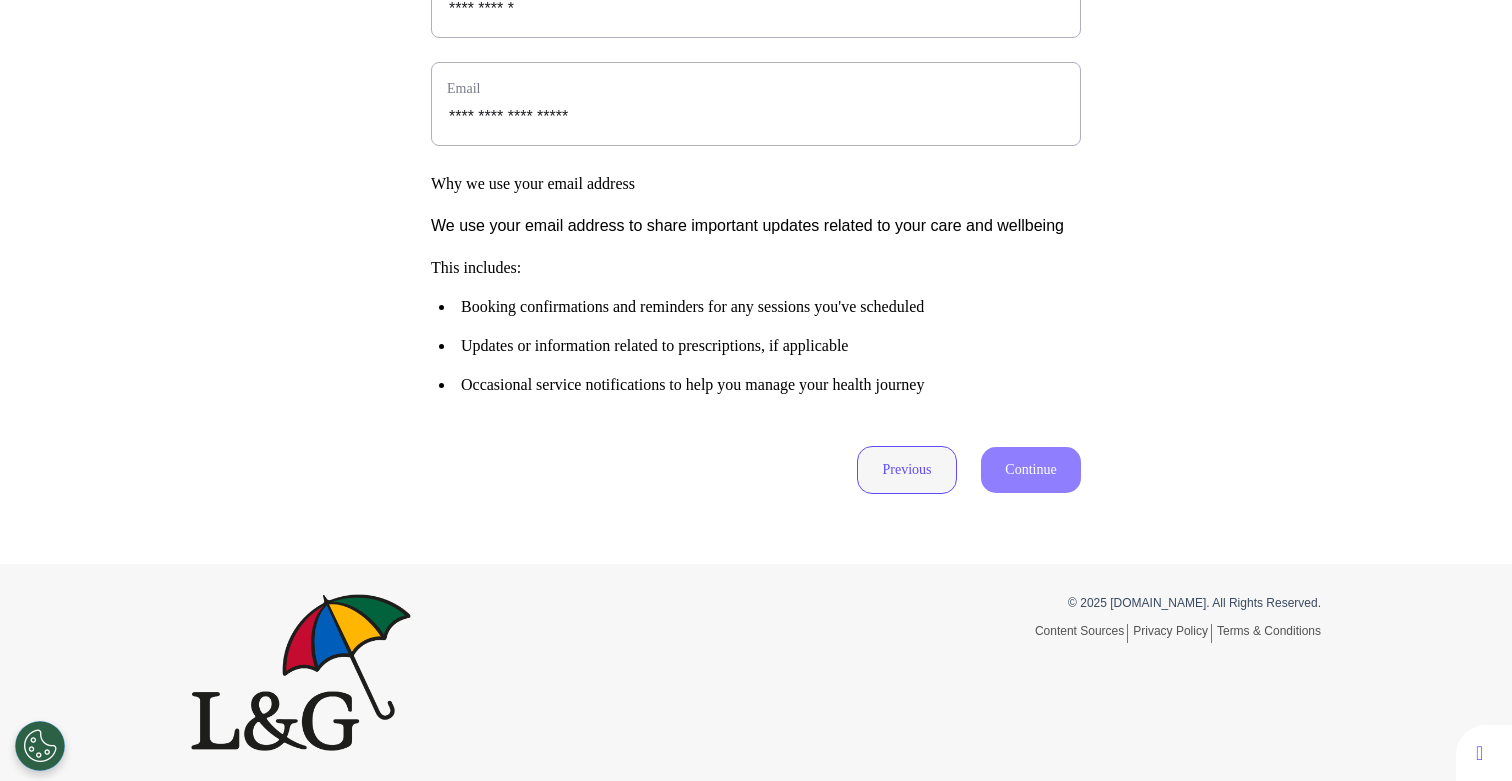 click on "Previous" at bounding box center (907, 470) 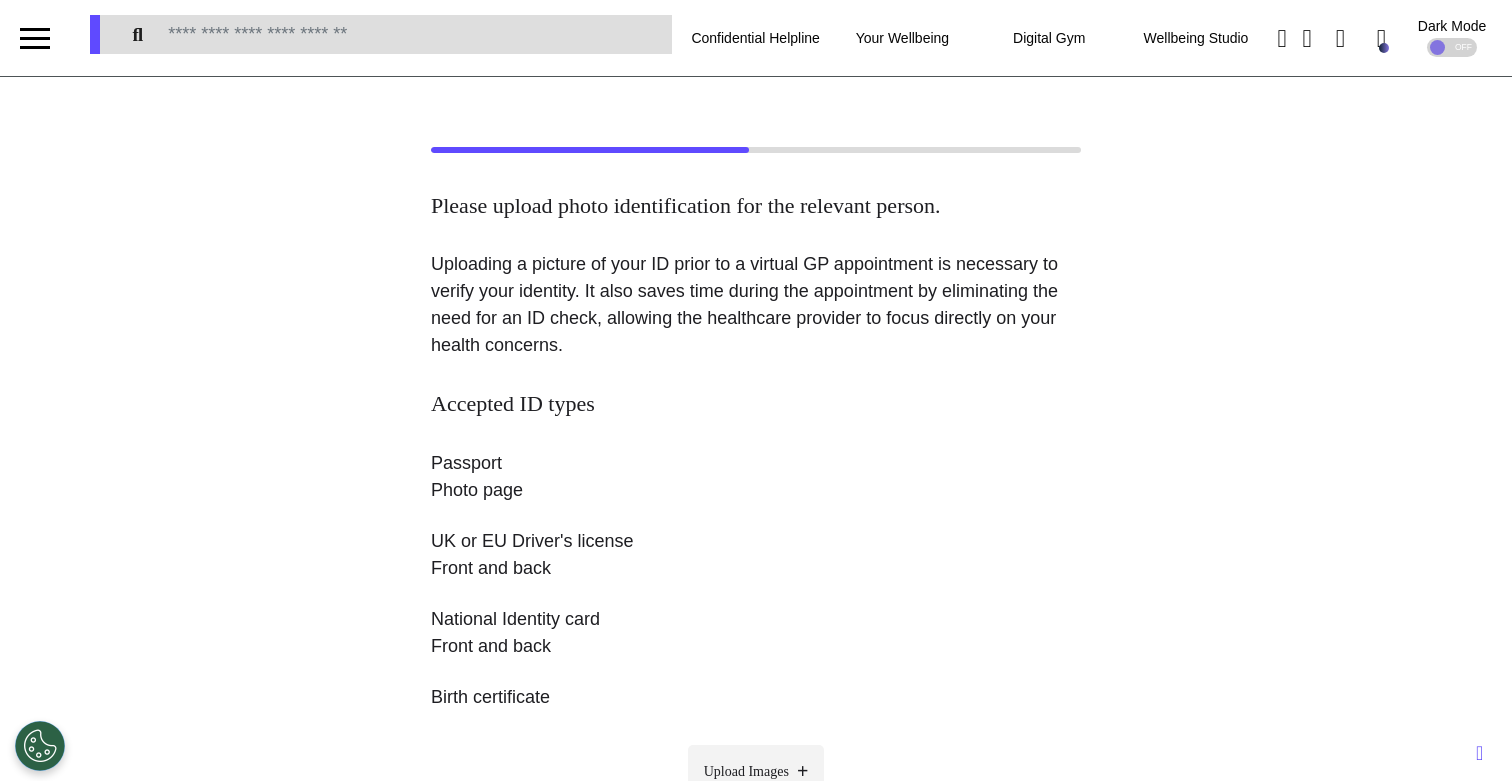 scroll, scrollTop: 534, scrollLeft: 0, axis: vertical 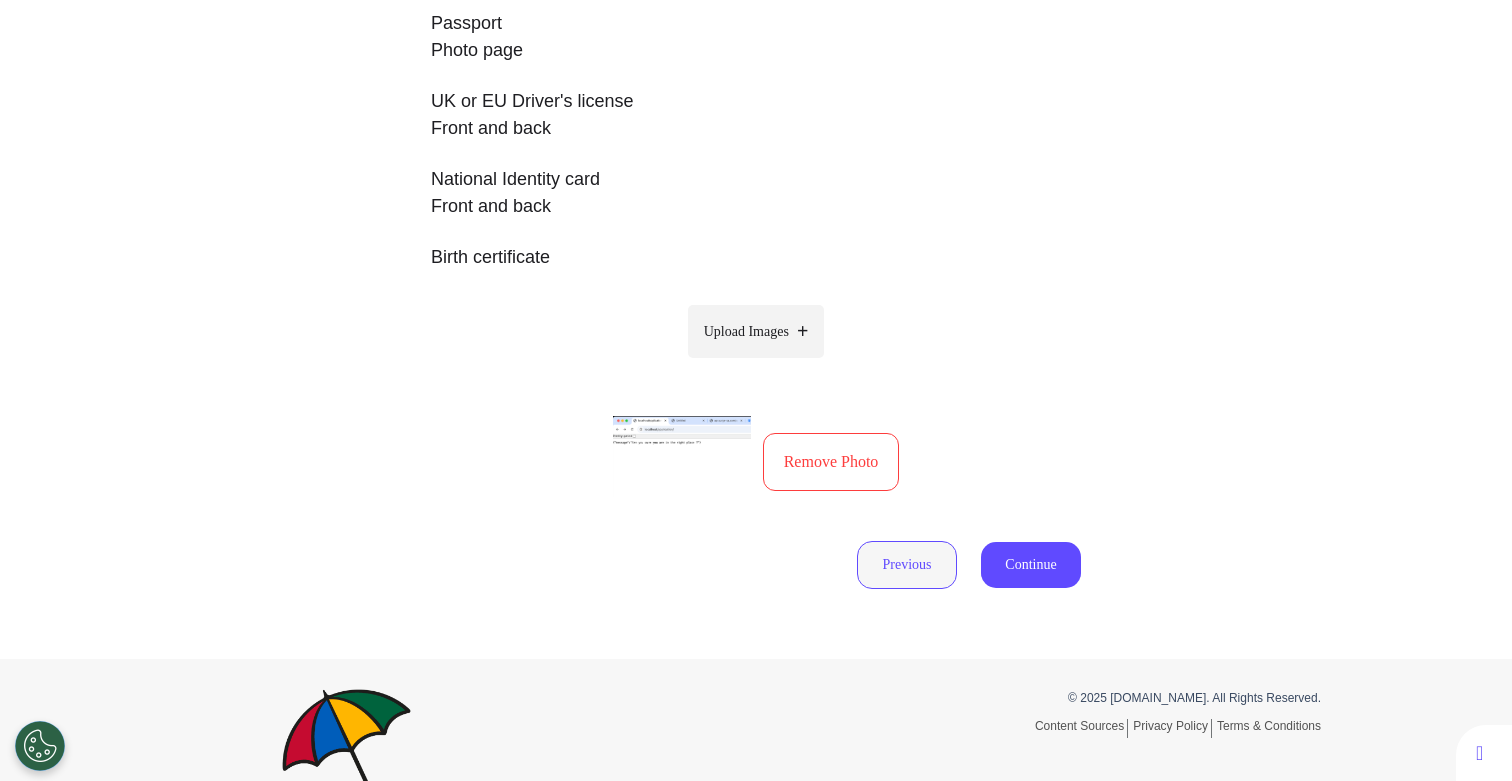 click on "Previous" at bounding box center [907, 565] 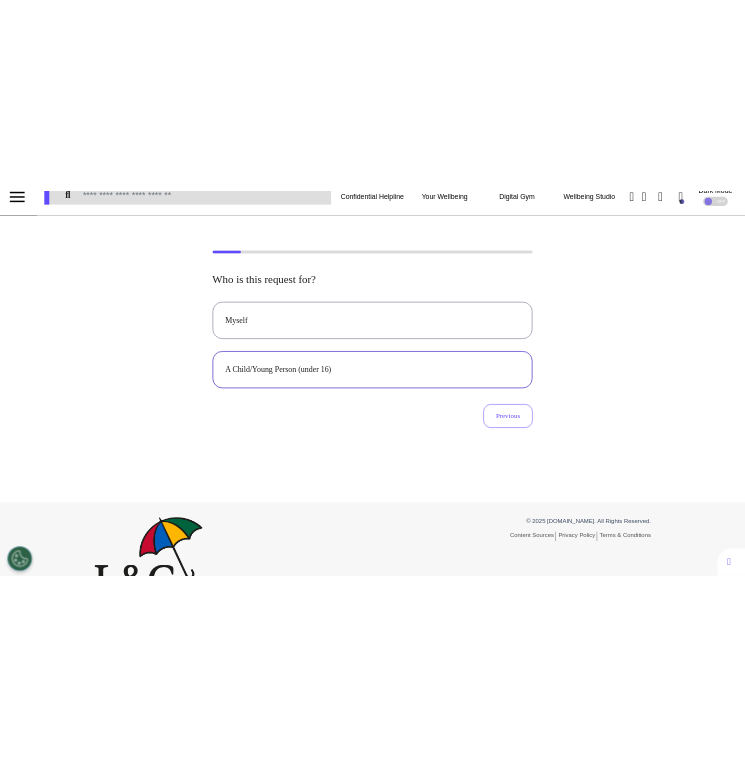 scroll, scrollTop: 0, scrollLeft: 0, axis: both 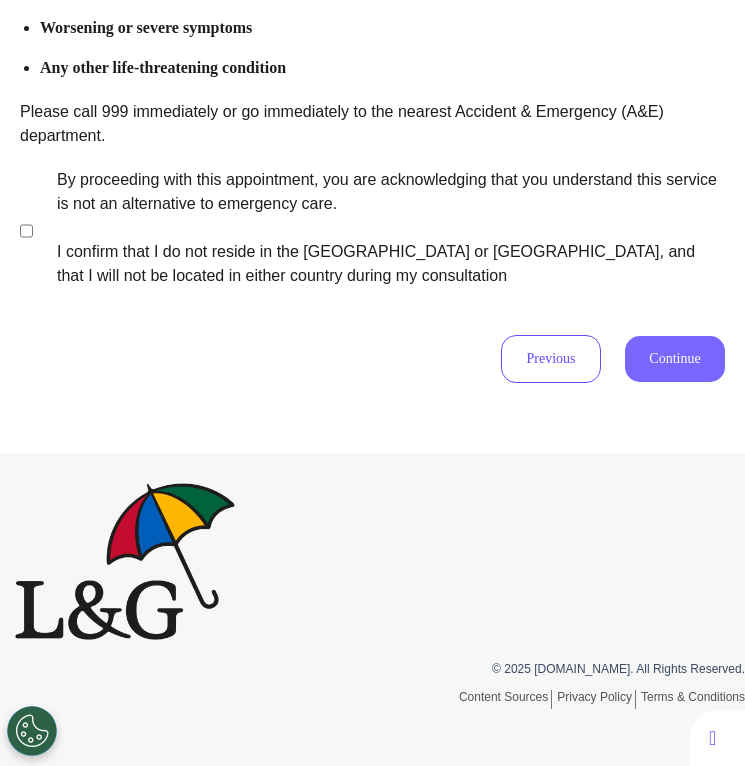 click on "Continue" at bounding box center (675, 359) 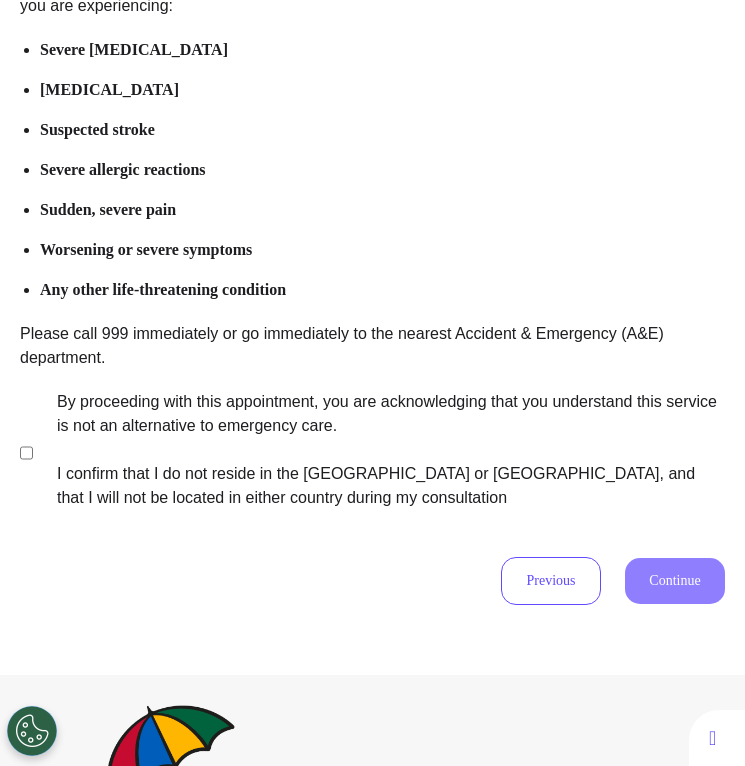 scroll, scrollTop: 0, scrollLeft: 0, axis: both 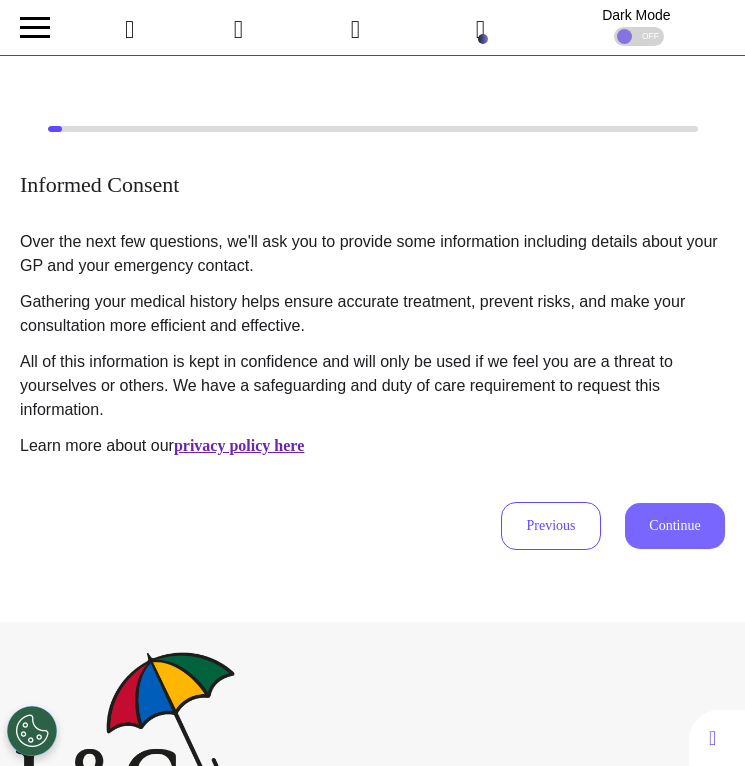 click on "Continue" at bounding box center (675, 526) 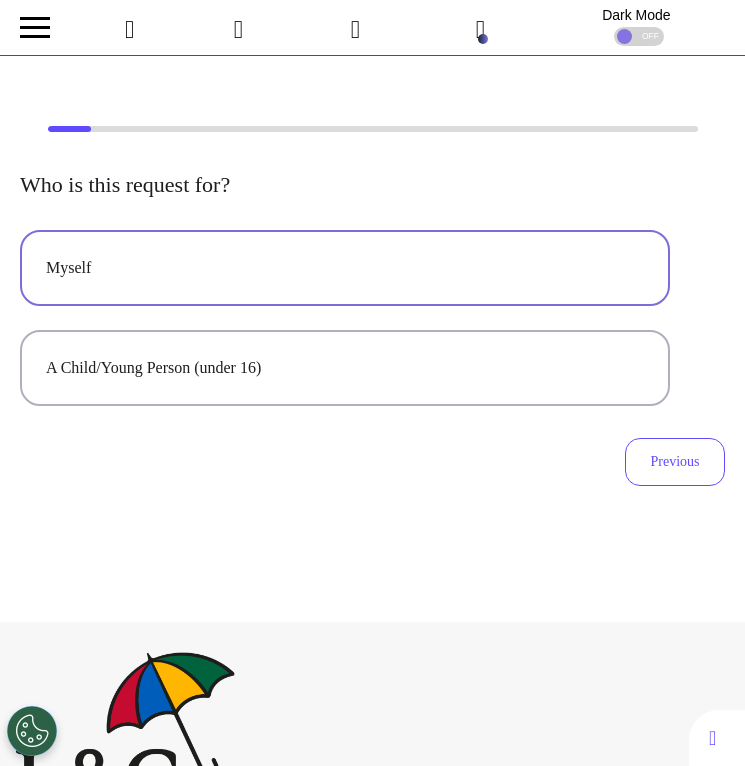 click on "Myself" at bounding box center [345, 268] 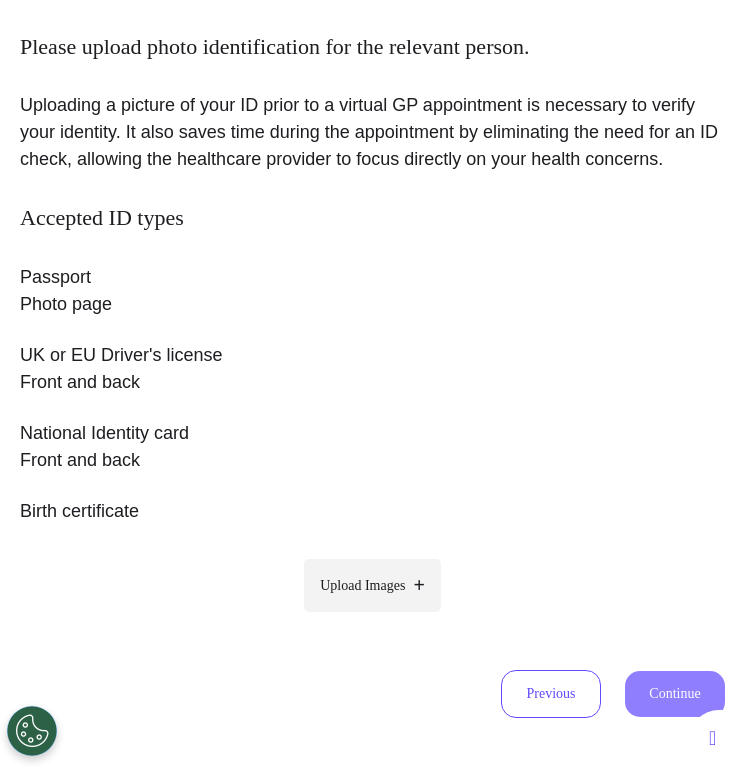 scroll, scrollTop: 333, scrollLeft: 0, axis: vertical 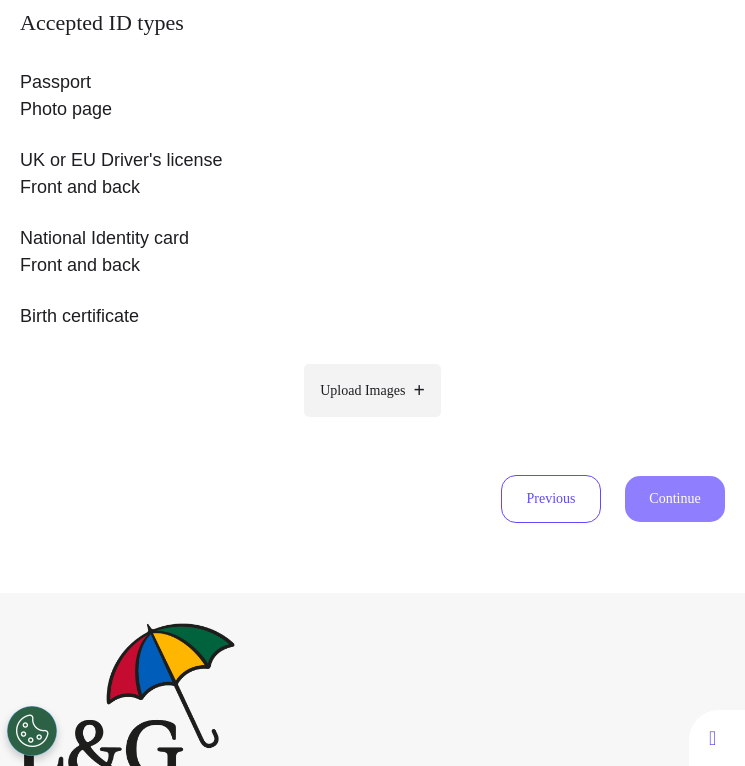 click on "Upload Images" at bounding box center [362, 390] 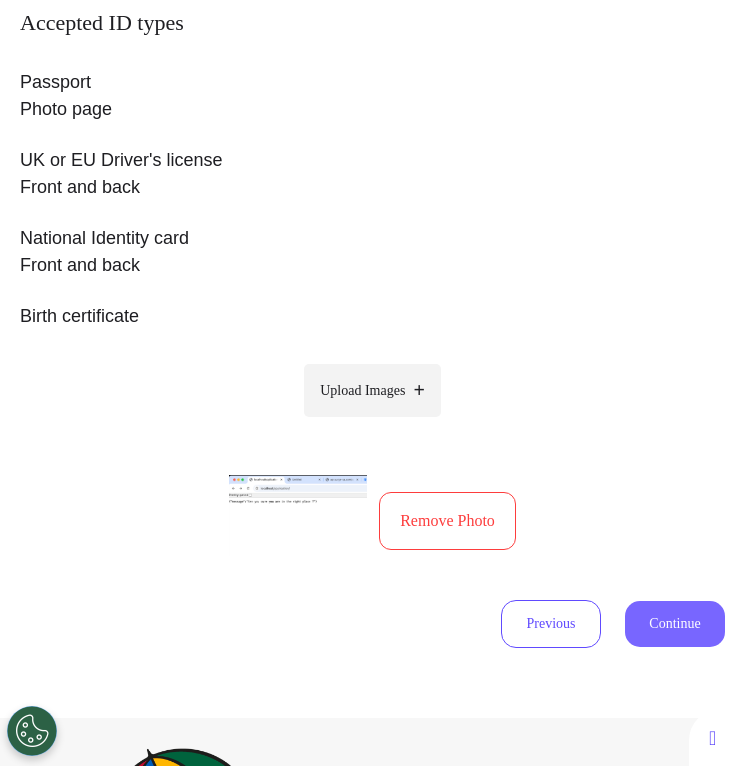 click on "Continue" at bounding box center [675, 624] 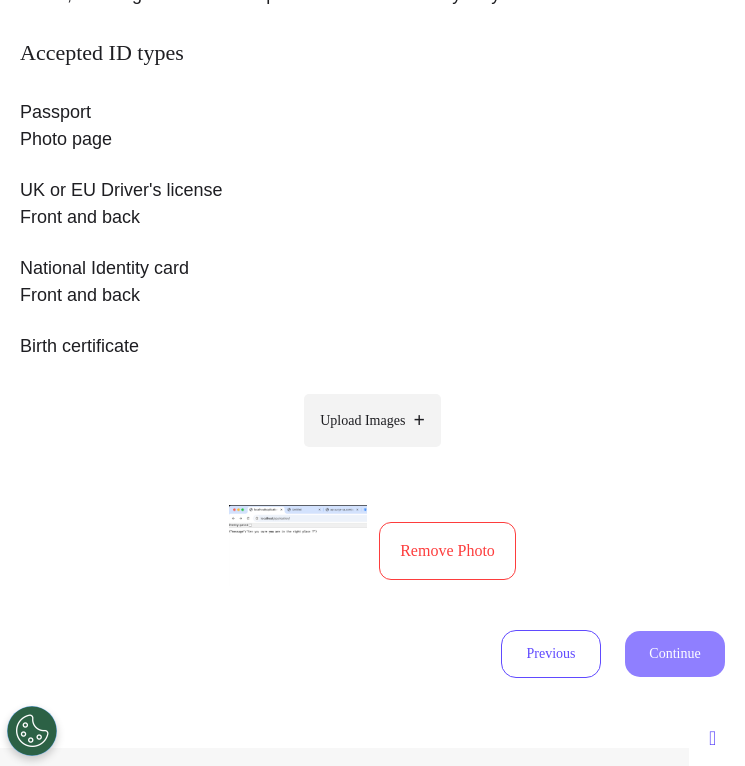 select on "******" 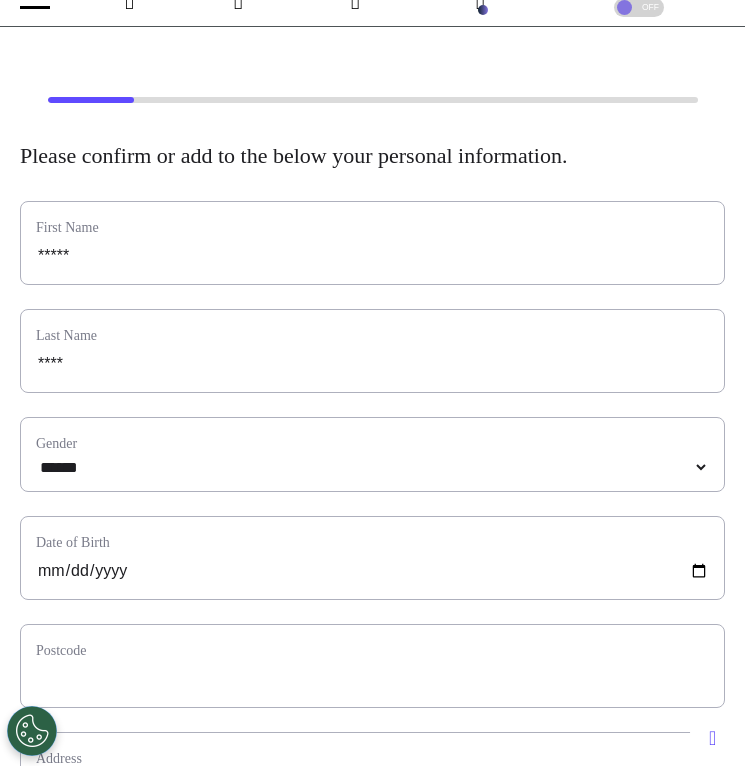 scroll, scrollTop: 0, scrollLeft: 0, axis: both 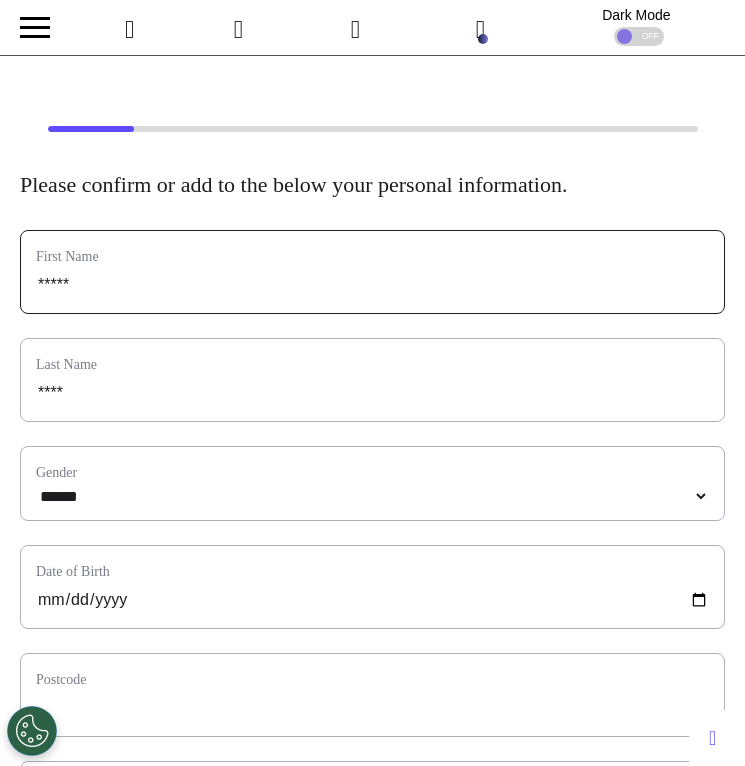 click on "*****" at bounding box center [372, 285] 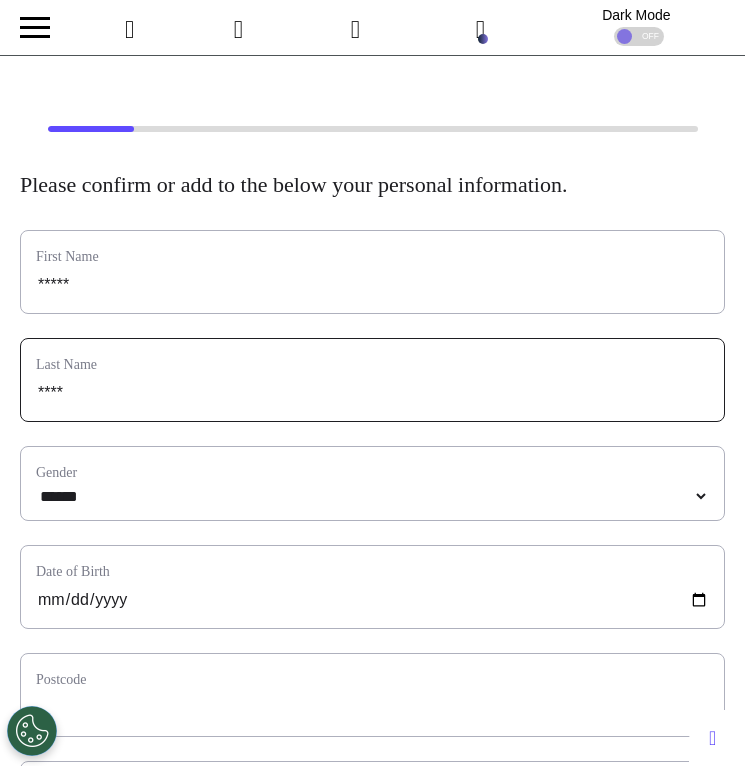 click on "****" at bounding box center [372, 393] 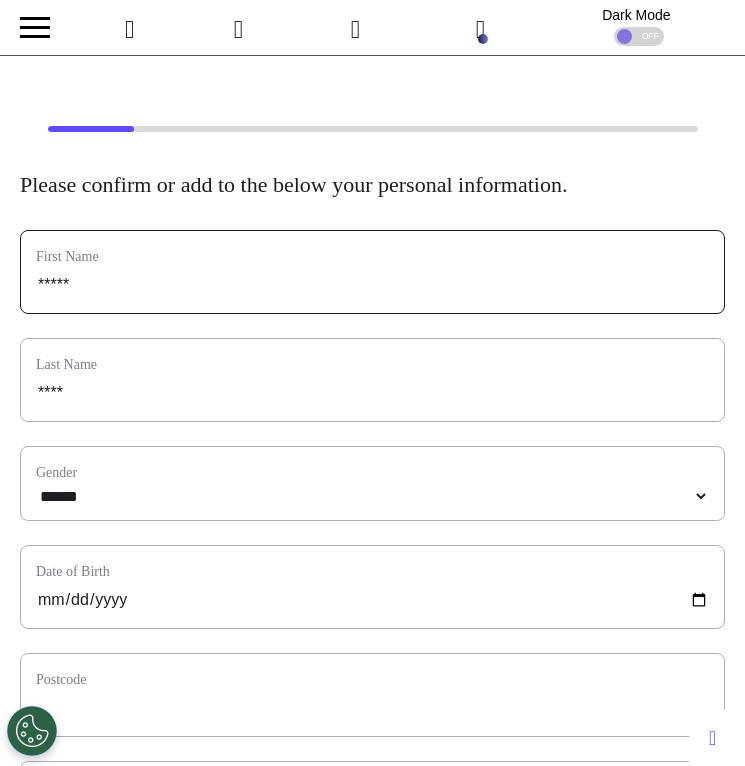click on "*****" at bounding box center [372, 285] 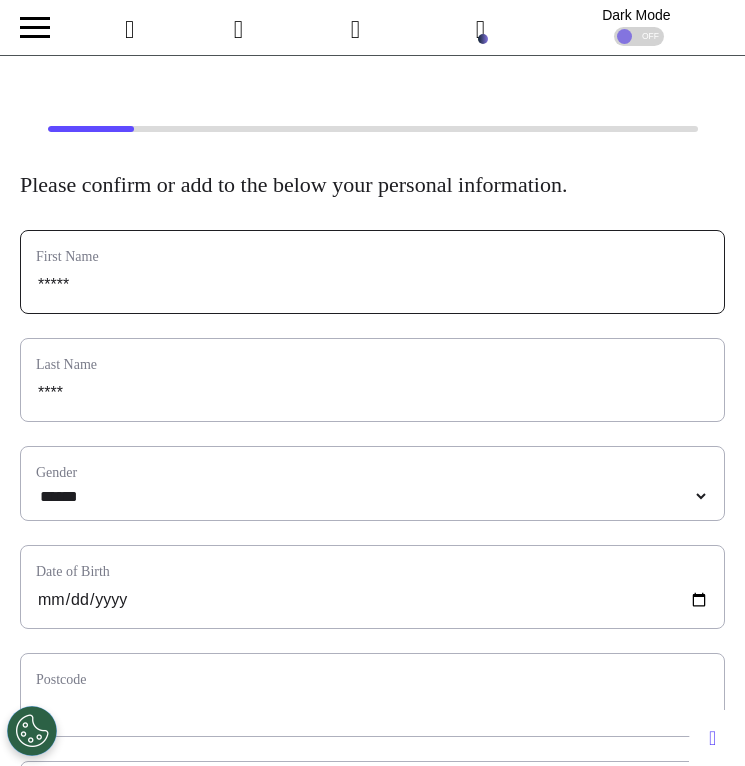 type on "*" 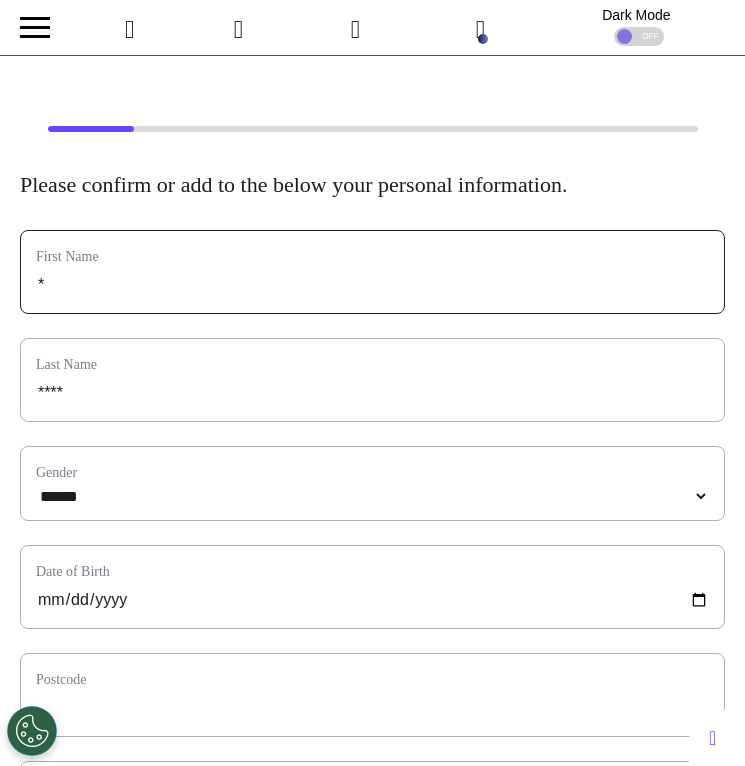 type 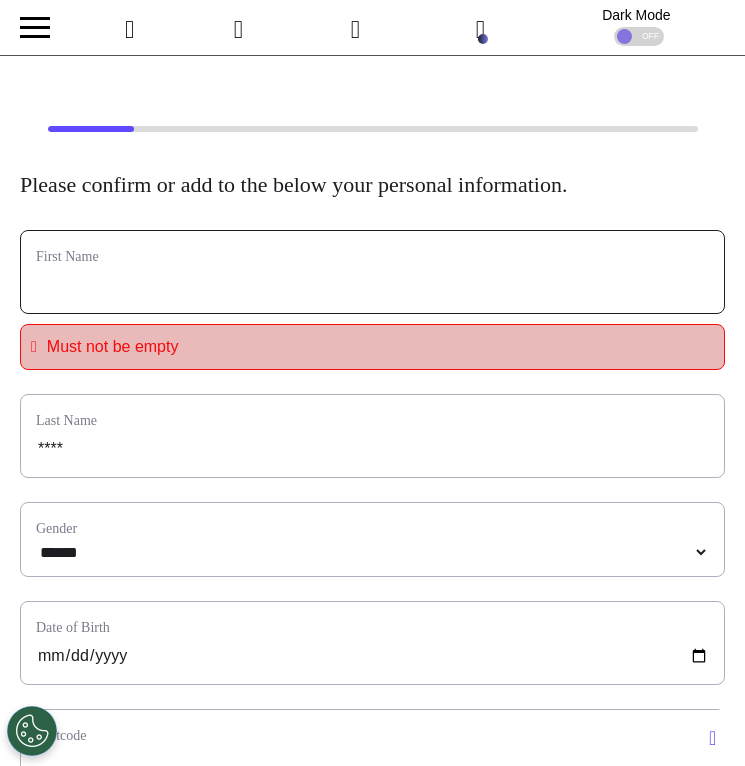 type on "*" 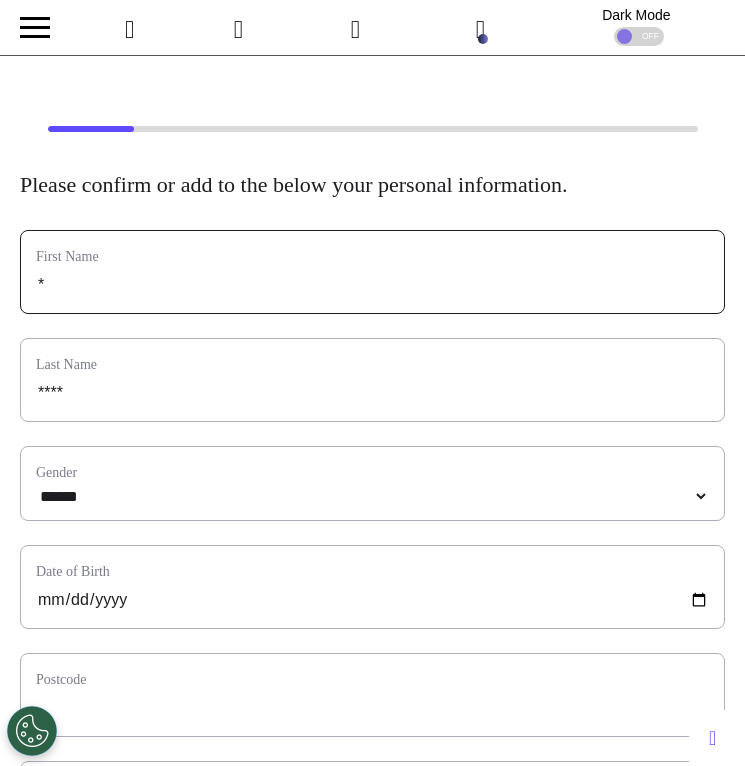 type on "**" 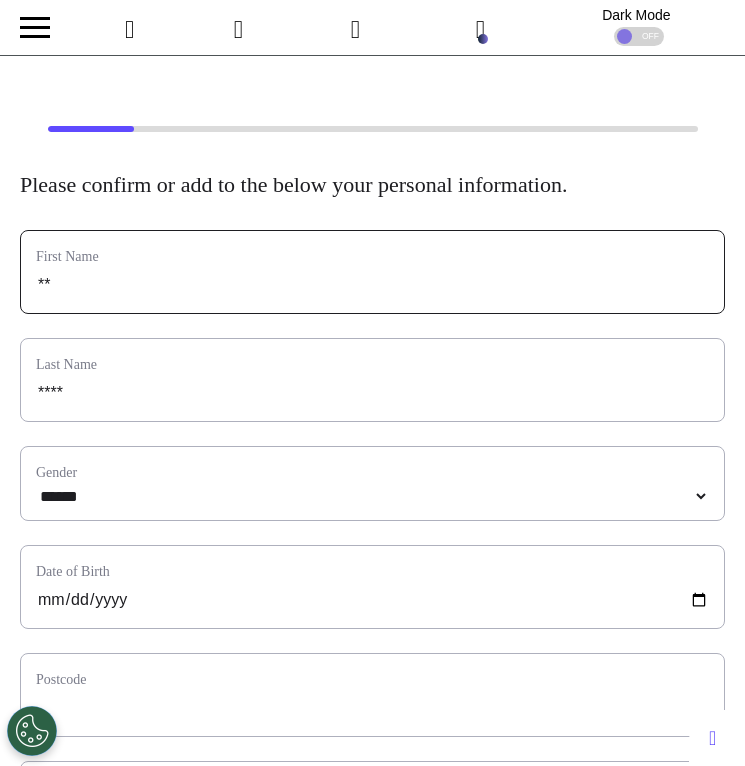 type on "***" 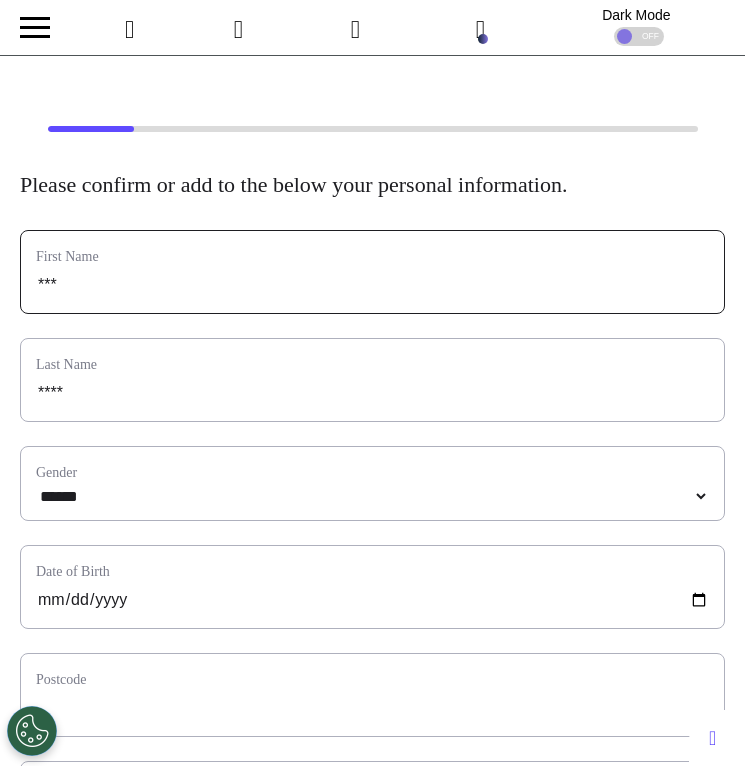 type on "****" 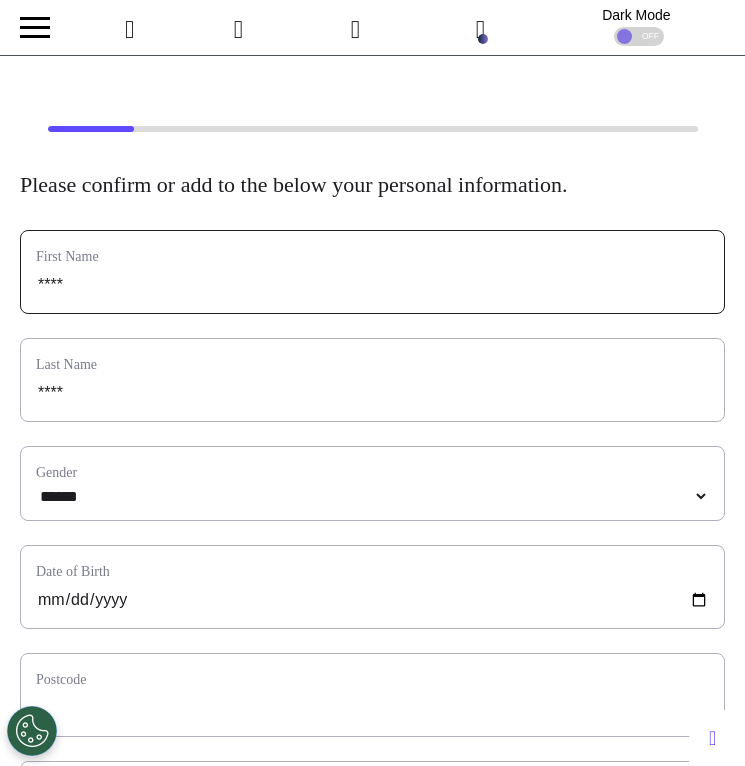 type on "****" 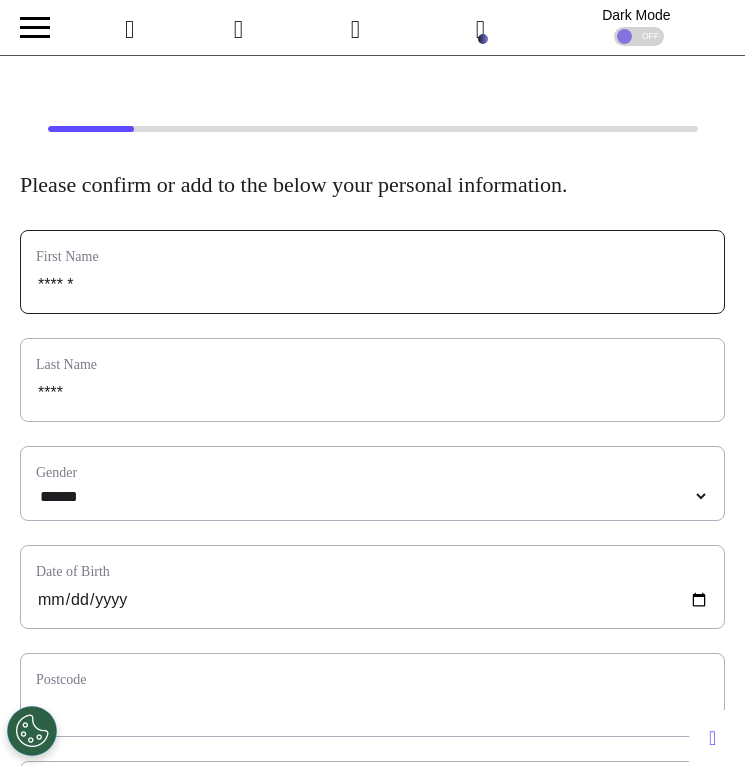 type on "*******" 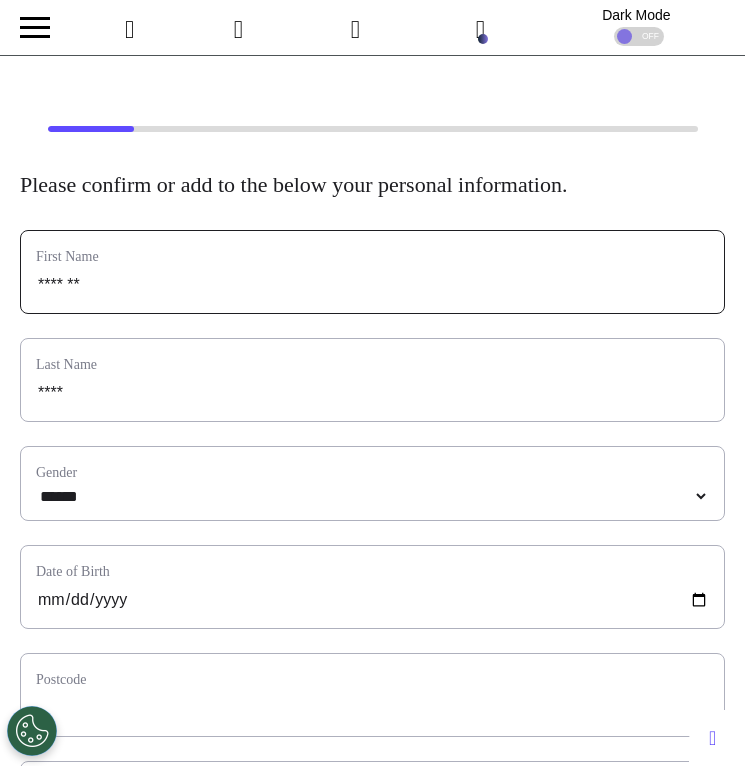 type on "******" 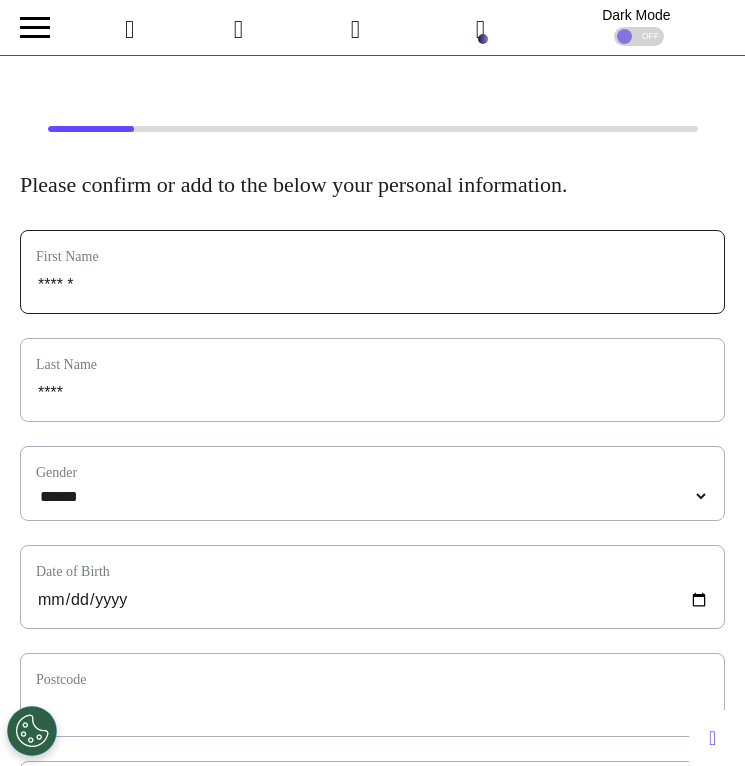 type on "****" 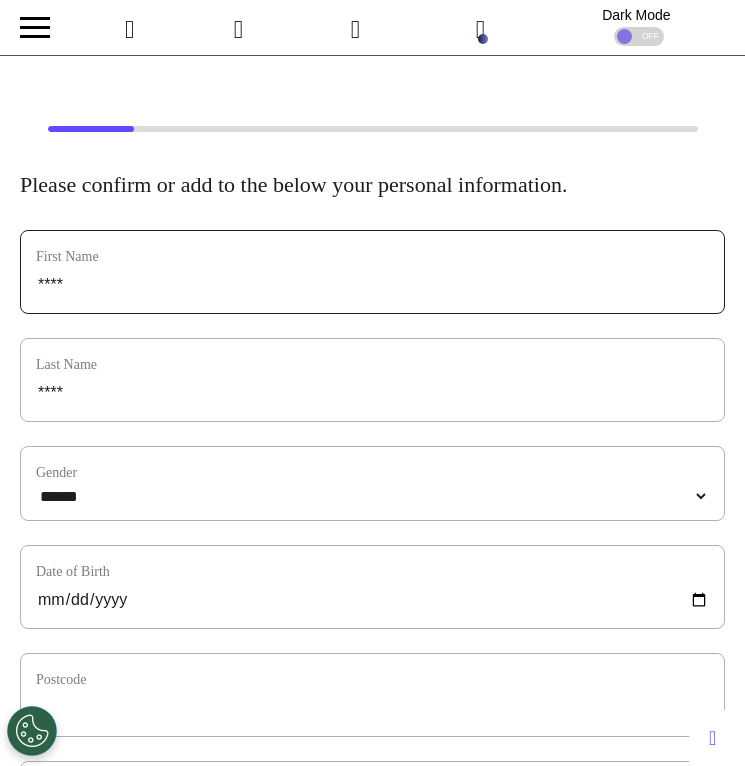type on "****" 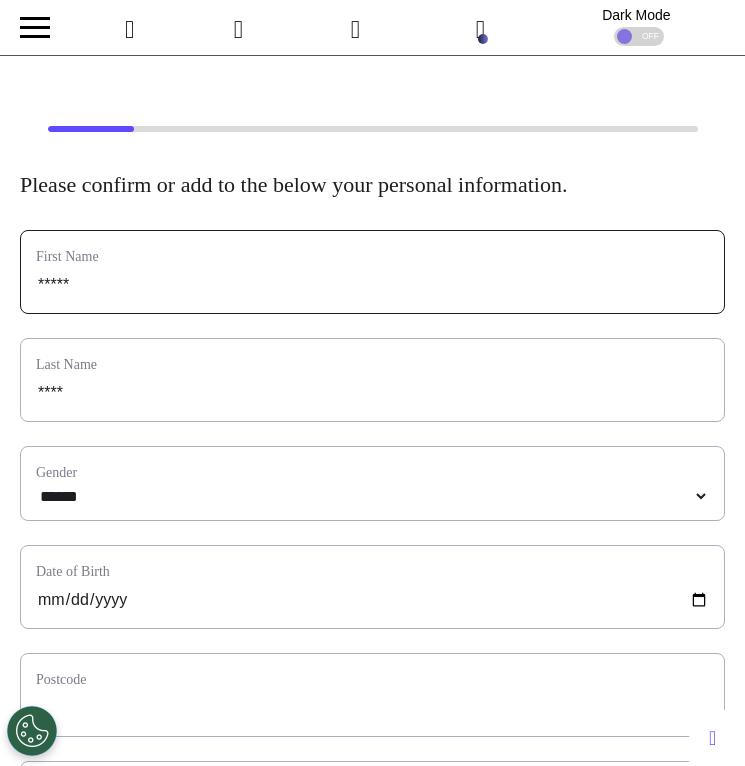 type on "******" 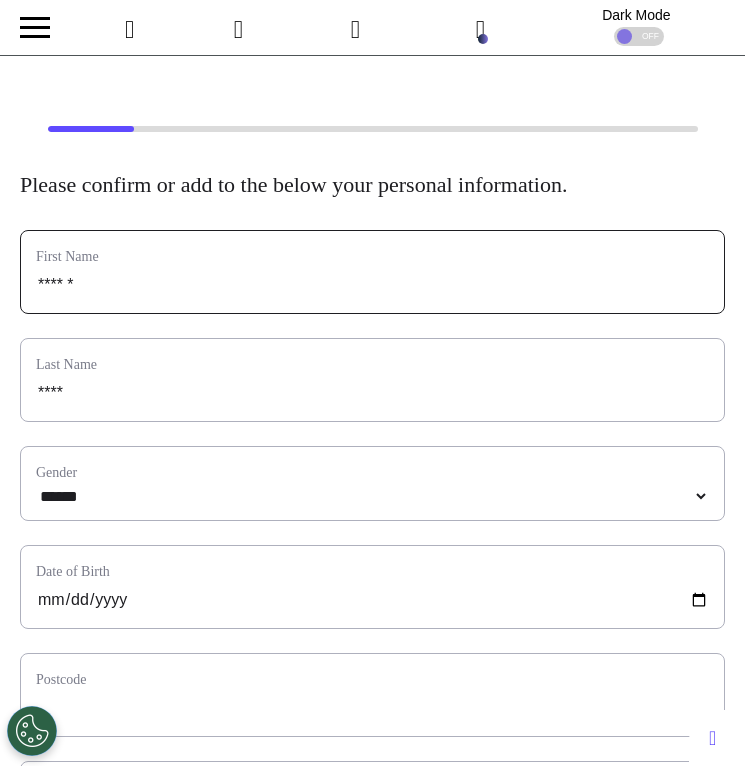 type on "*******" 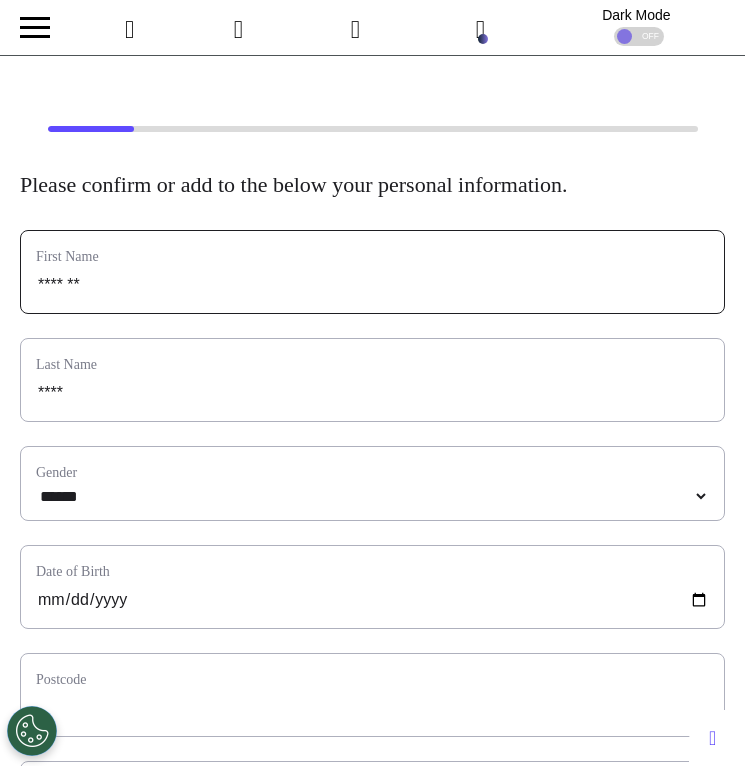 select 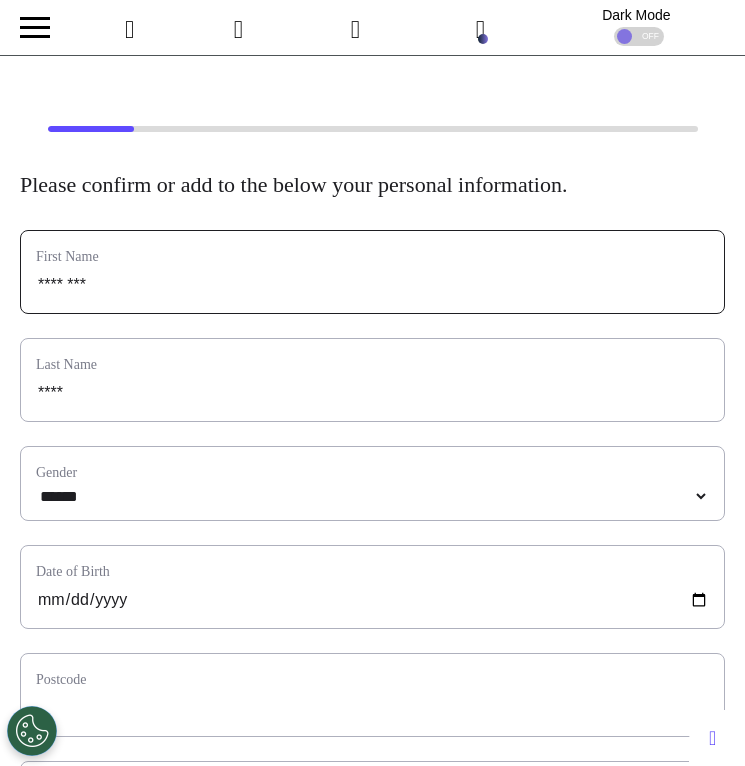 type on "*********" 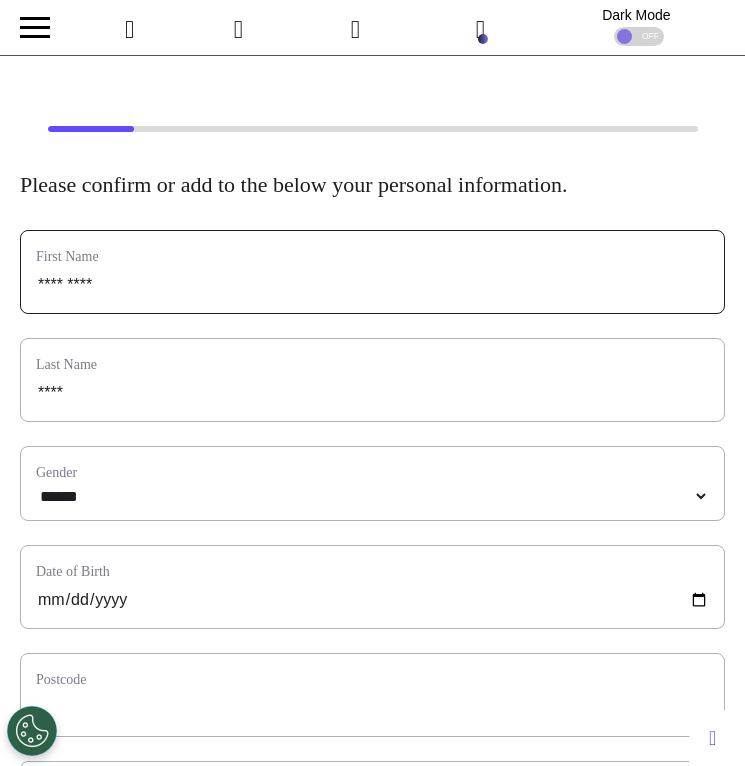 select 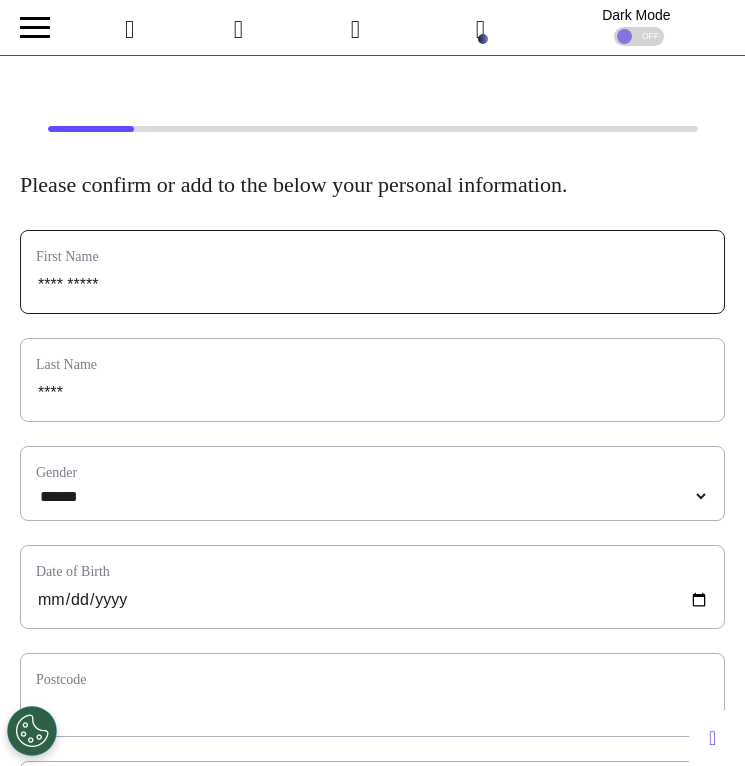 type on "**********" 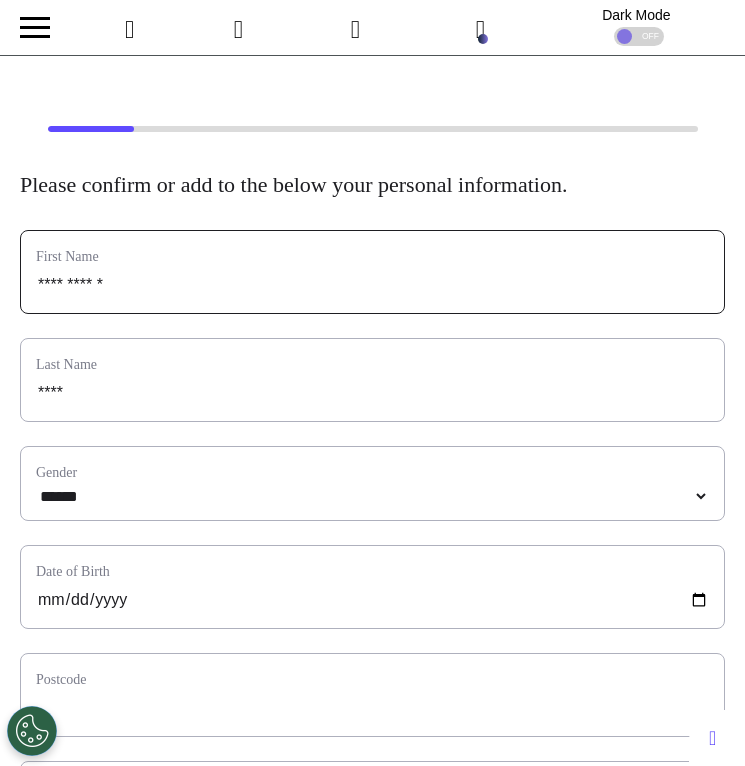 type on "**********" 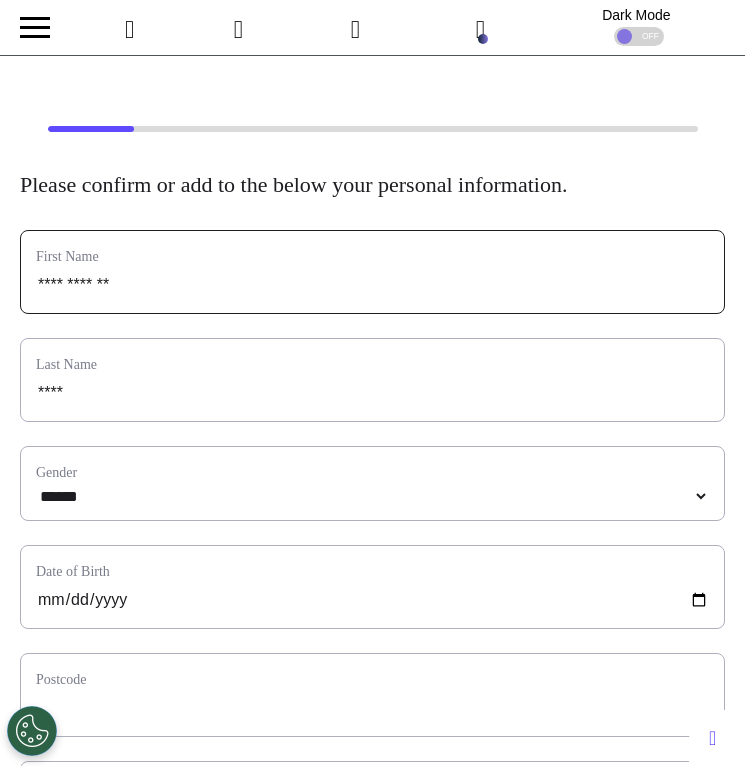 type on "**********" 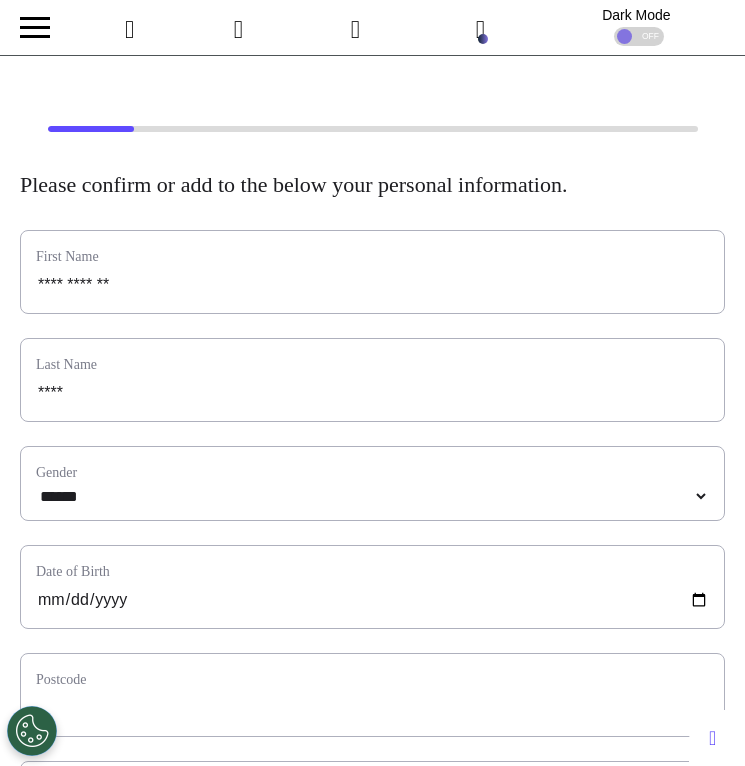 click on "Last Name ****" at bounding box center (372, 380) 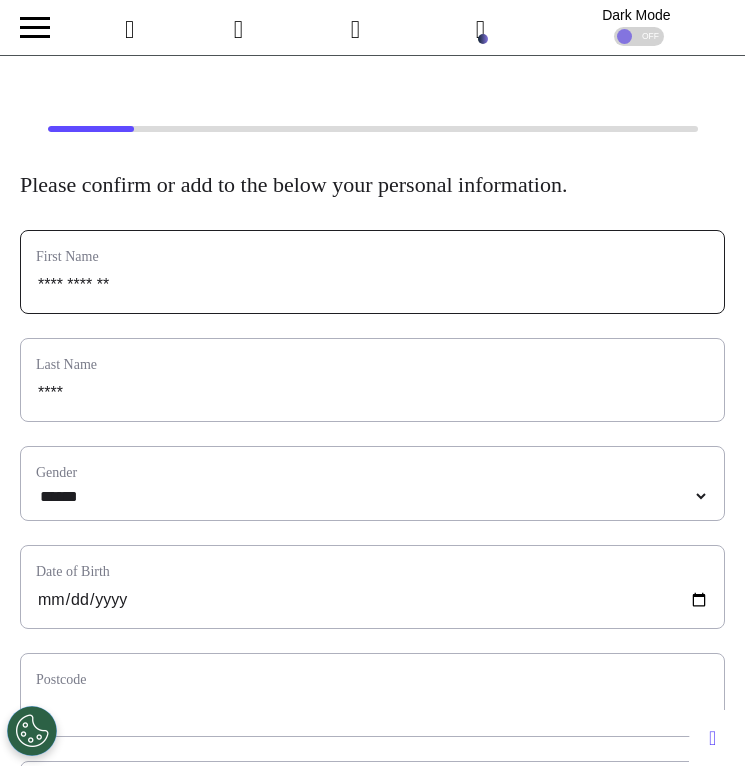 click on "**********" at bounding box center [372, 285] 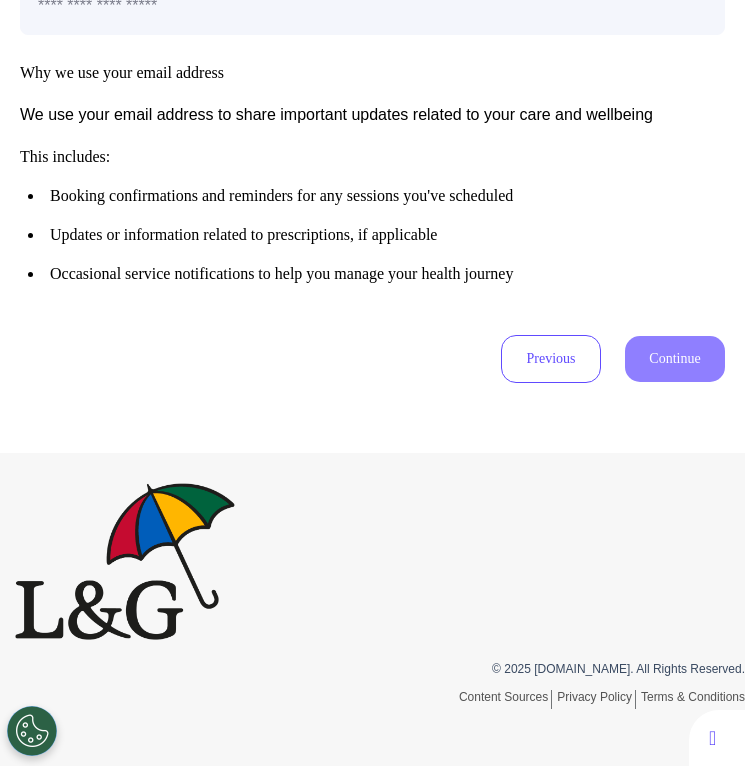 scroll, scrollTop: 387, scrollLeft: 0, axis: vertical 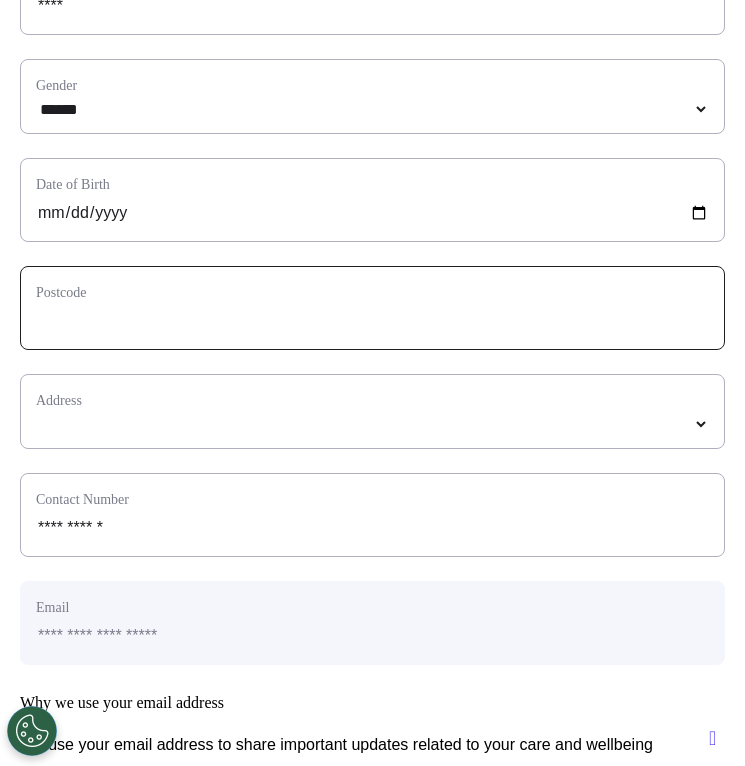 click at bounding box center [372, 321] 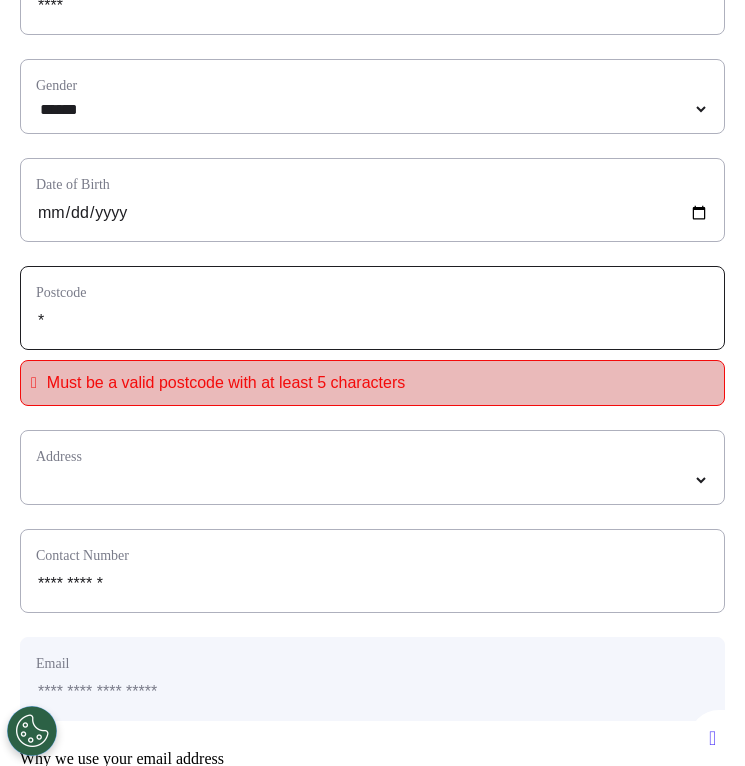 type on "**" 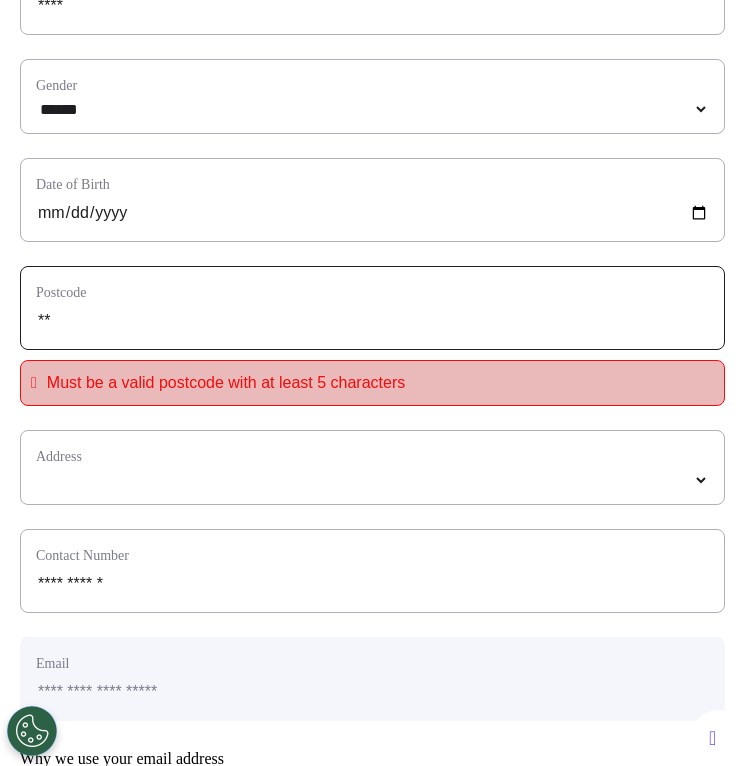 type on "***" 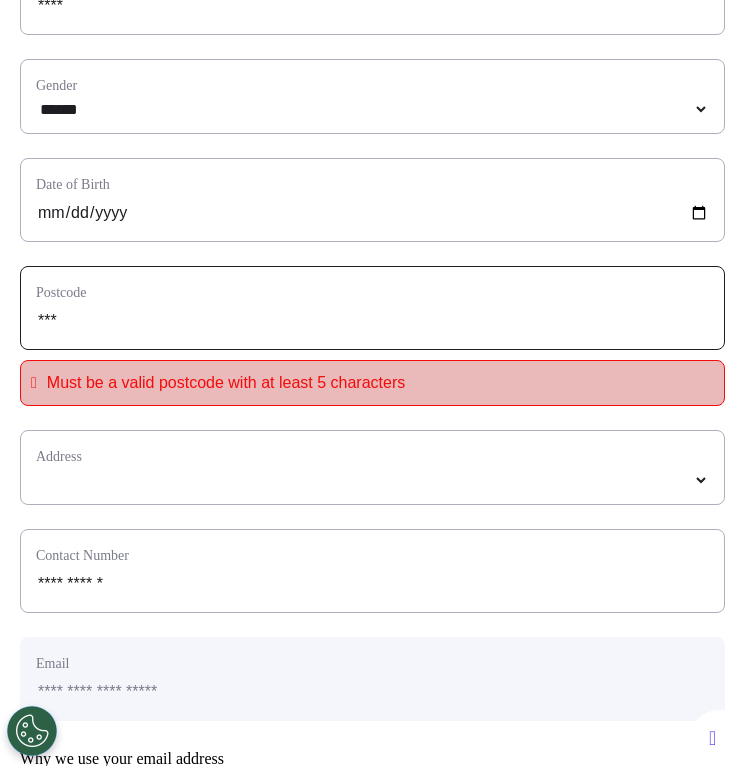 type on "****" 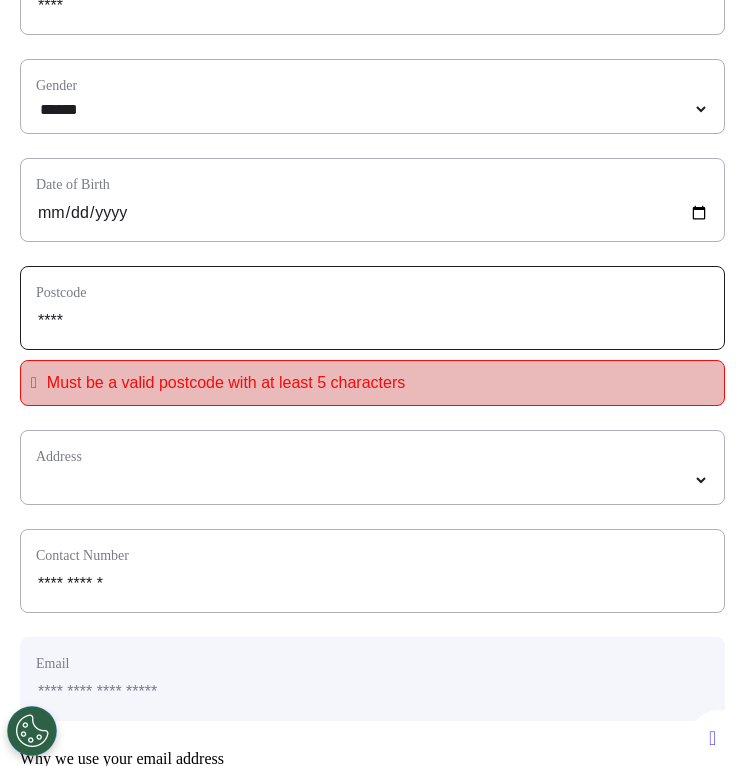 type on "*****" 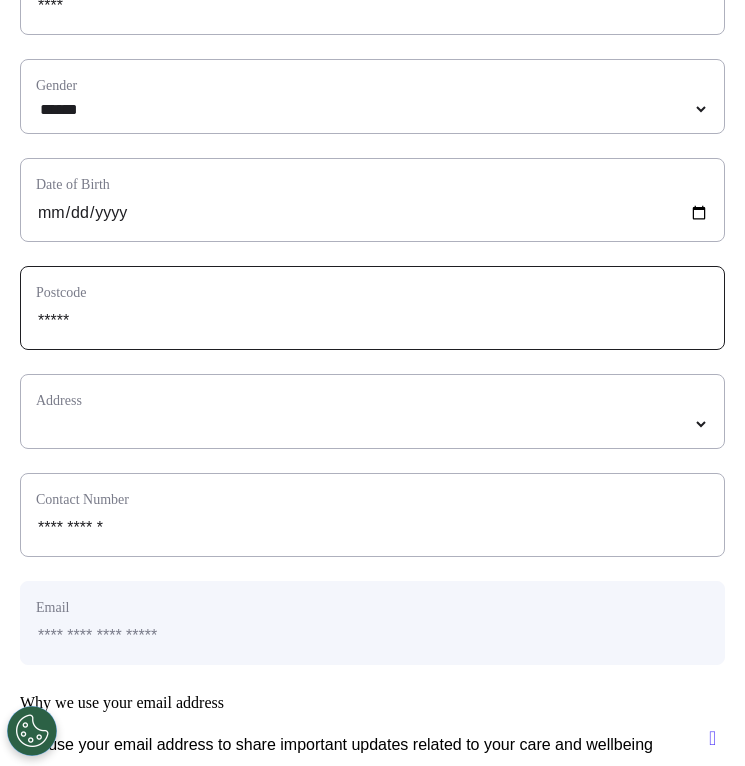 type on "*****" 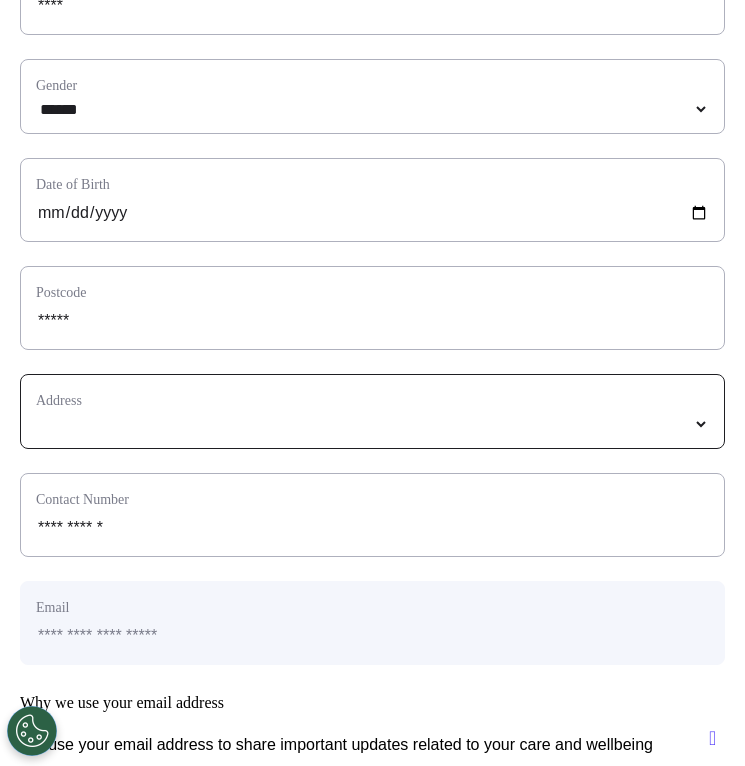 click at bounding box center (372, 424) 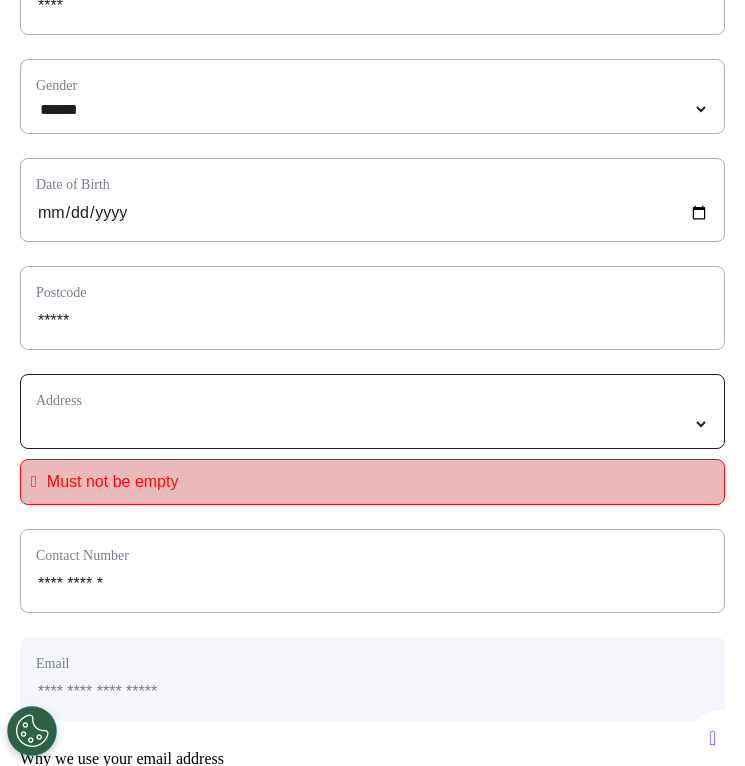 click at bounding box center [372, 424] 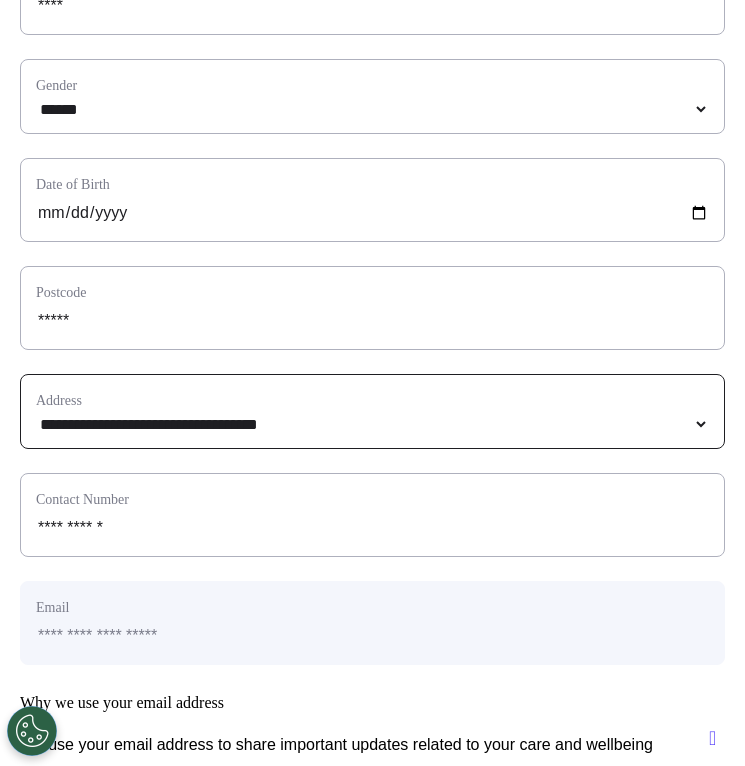 scroll, scrollTop: 989, scrollLeft: 0, axis: vertical 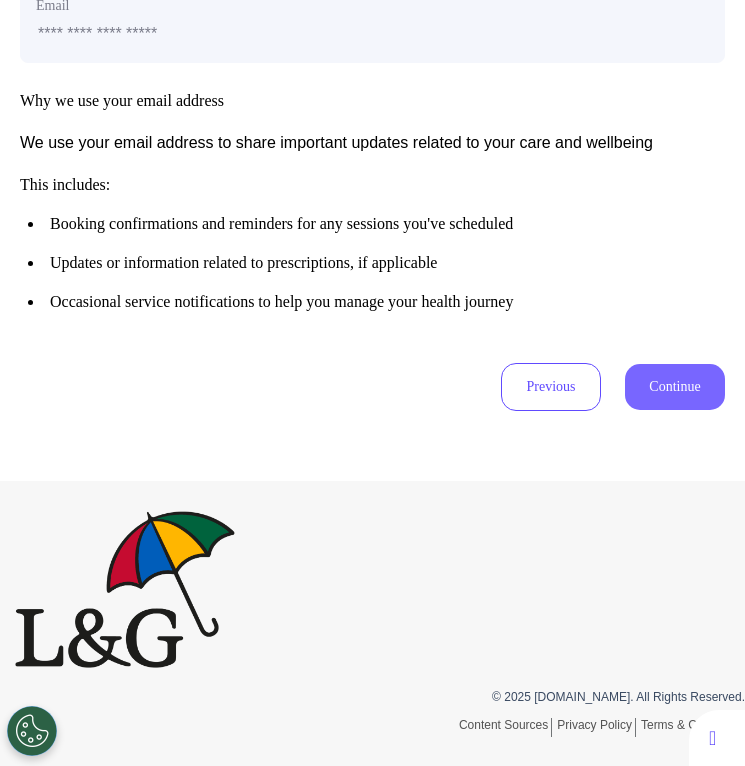 click on "Continue" at bounding box center [675, 387] 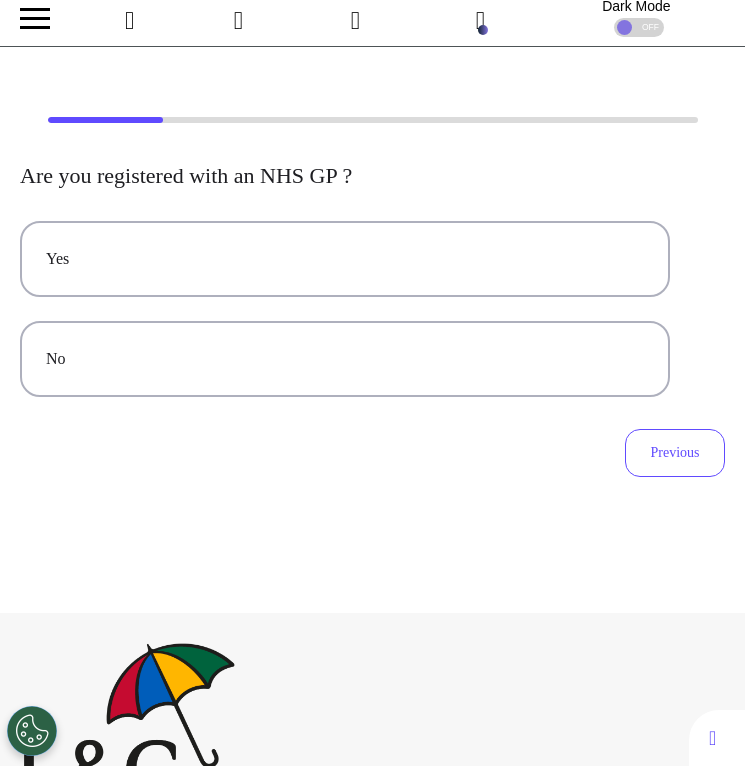 scroll, scrollTop: 0, scrollLeft: 0, axis: both 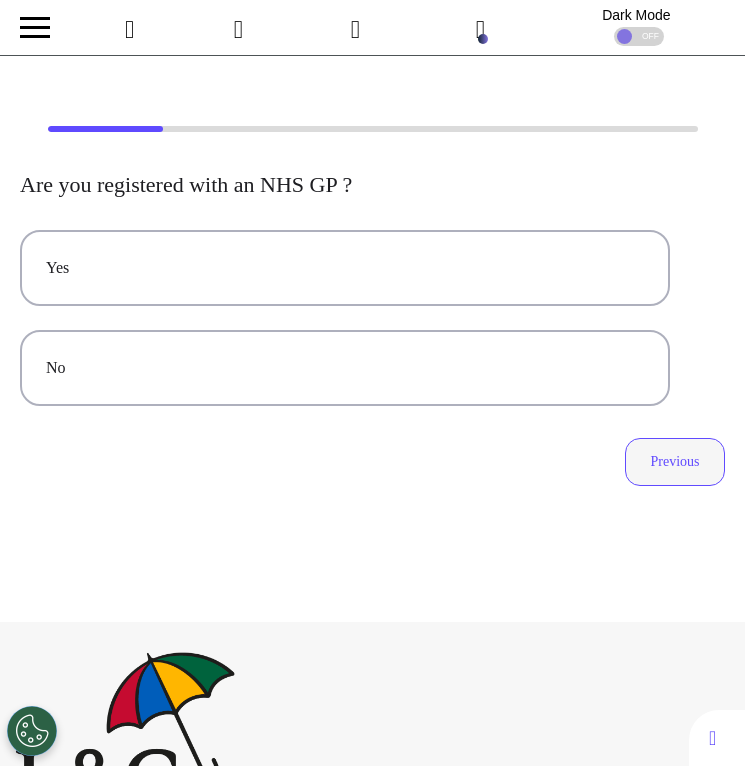 click on "Previous" at bounding box center [675, 462] 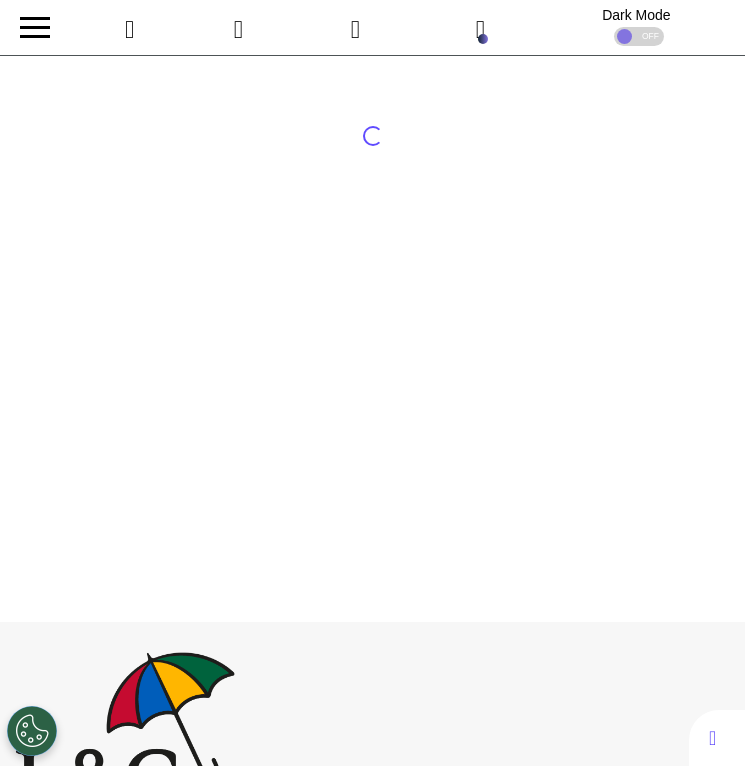 select on "******" 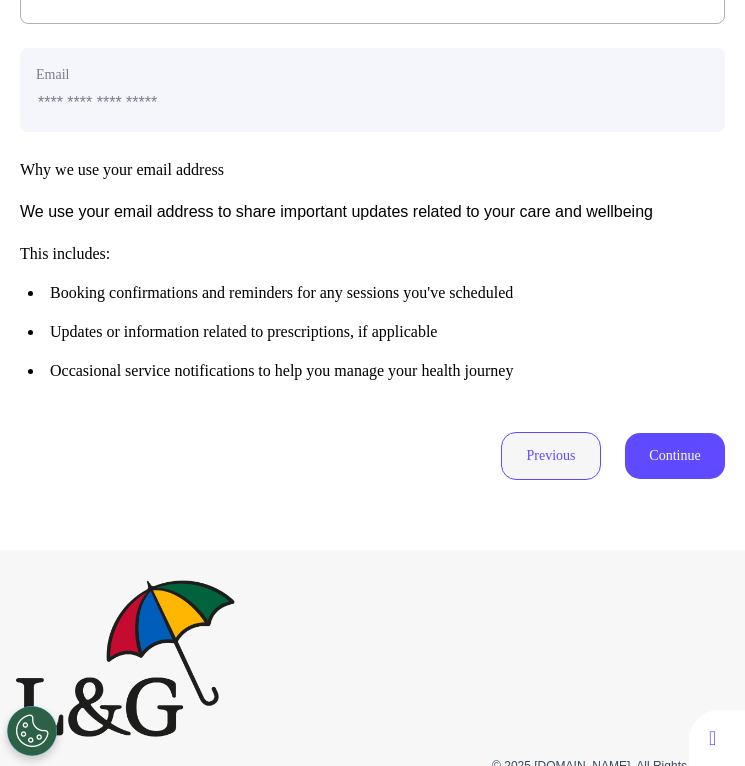 click on "Previous" at bounding box center (551, 456) 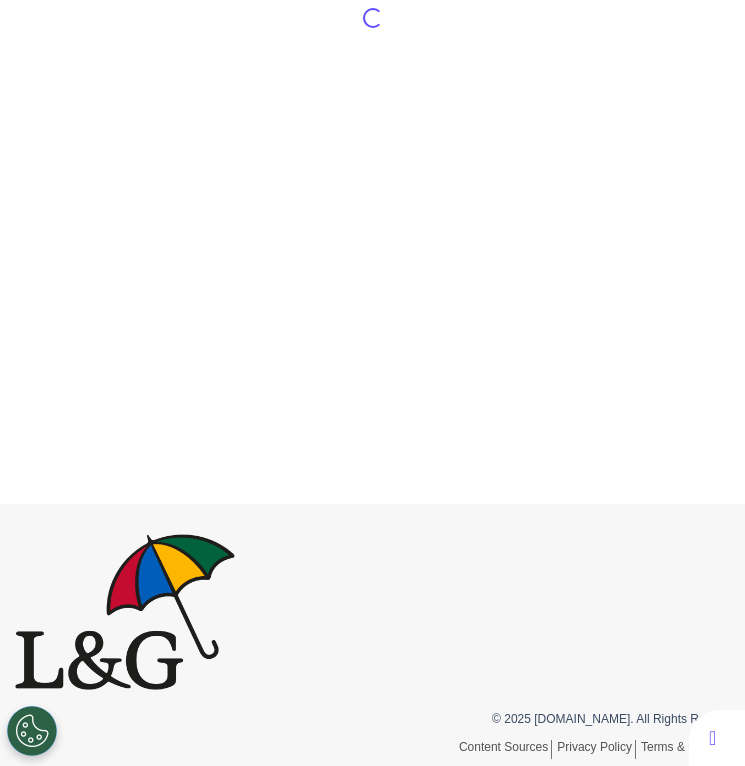 scroll, scrollTop: 0, scrollLeft: 0, axis: both 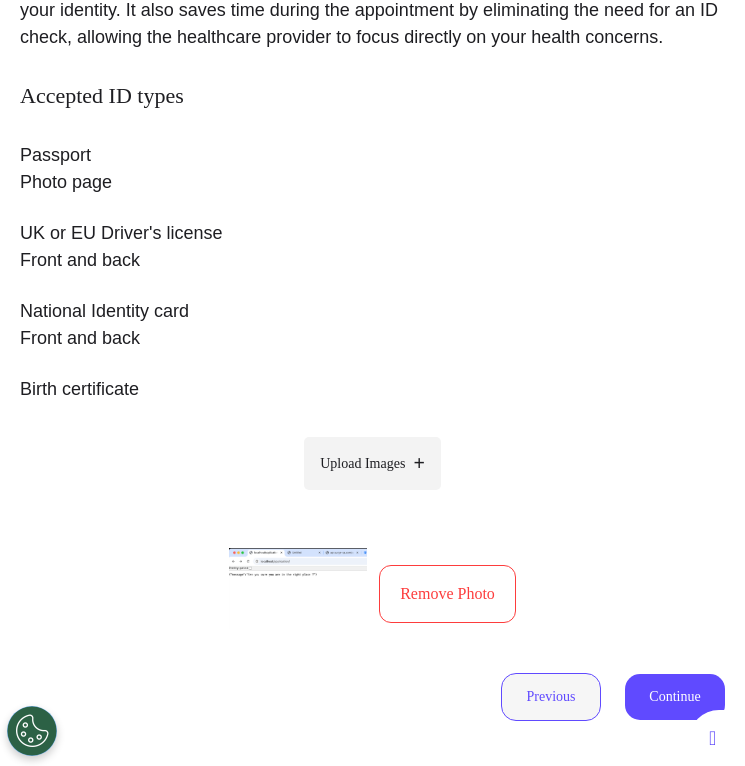 click on "Previous" at bounding box center (551, 697) 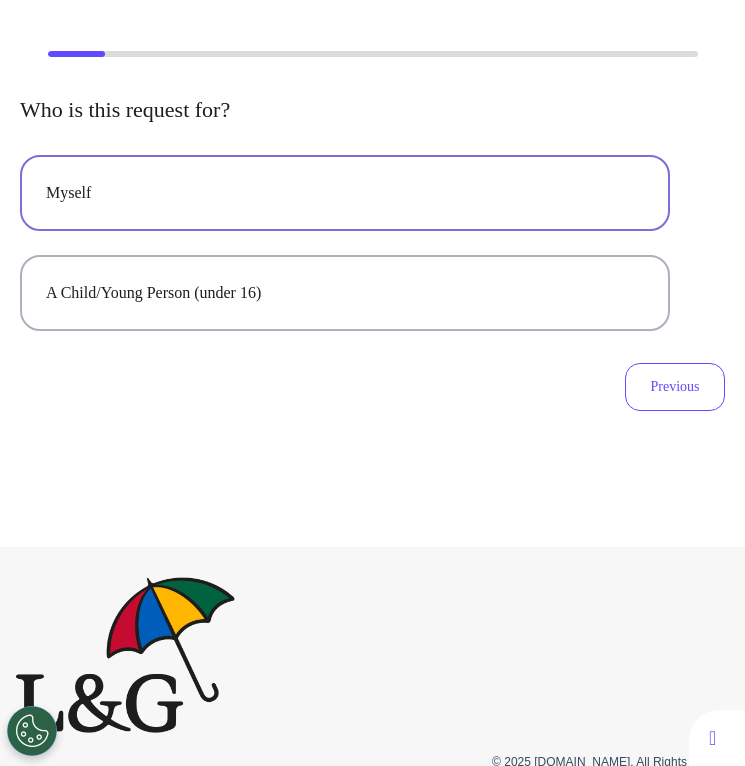 scroll, scrollTop: 0, scrollLeft: 0, axis: both 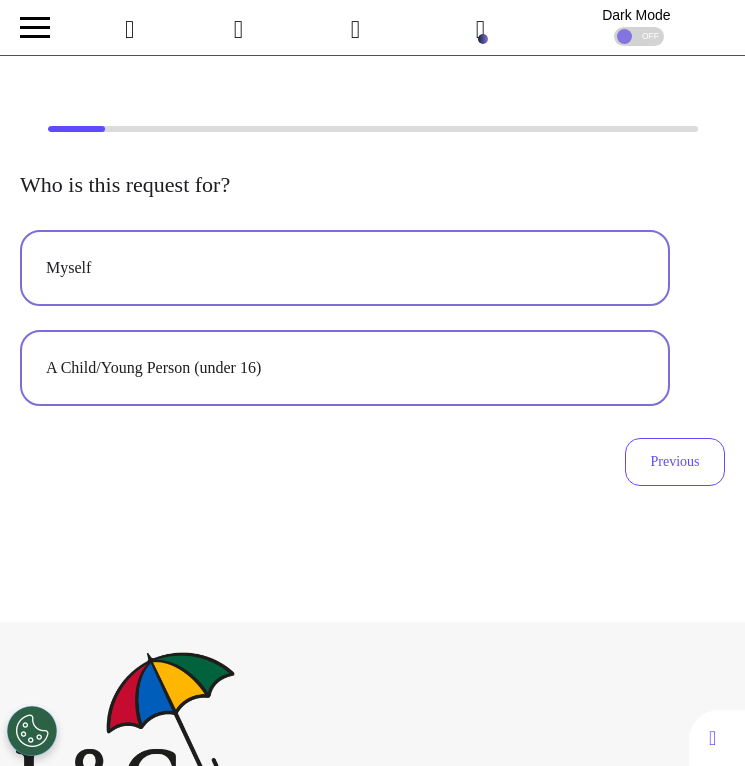 click on "A Child/Young Person (under 16)" at bounding box center [345, 368] 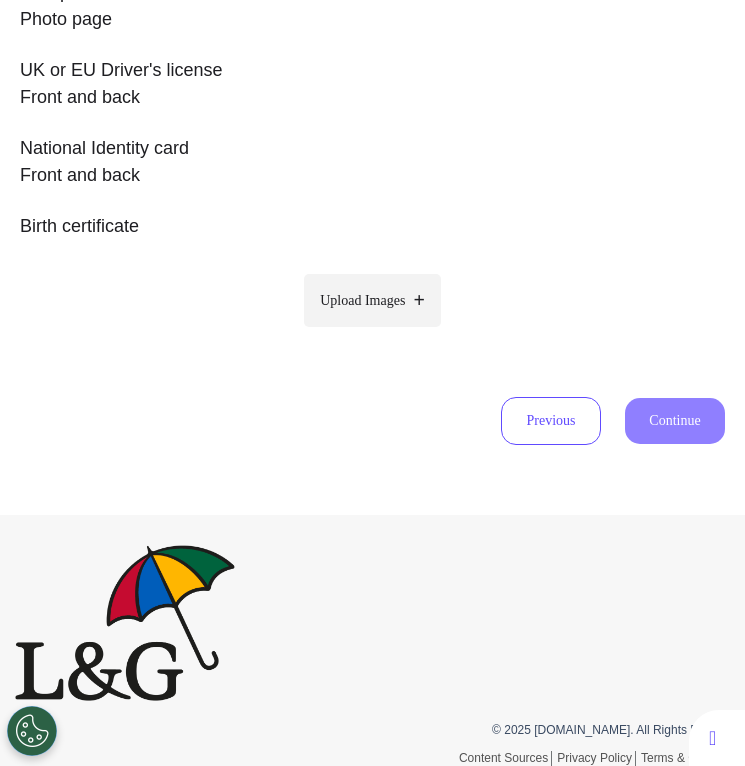 scroll, scrollTop: 484, scrollLeft: 0, axis: vertical 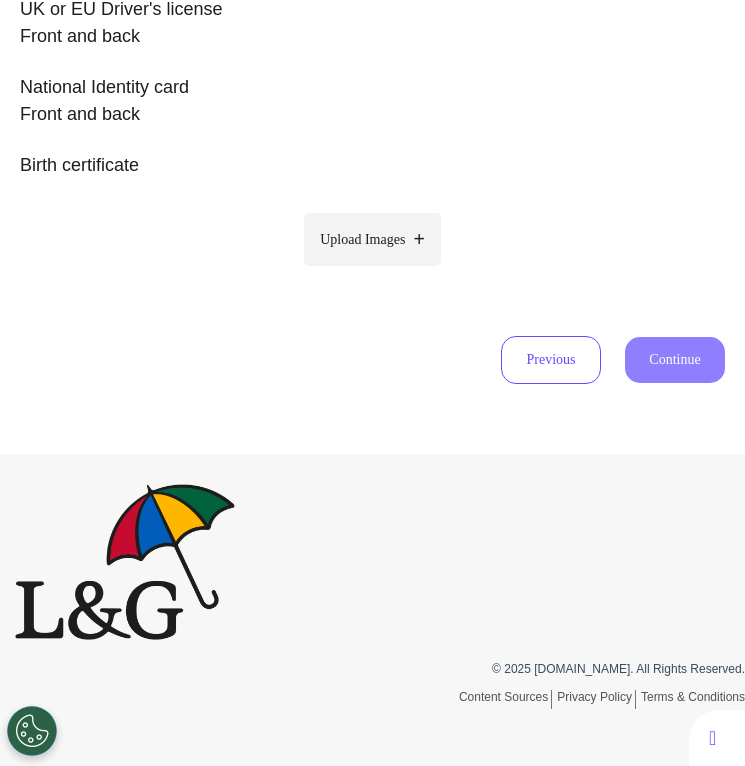 click on "Upload Images" at bounding box center (362, 239) 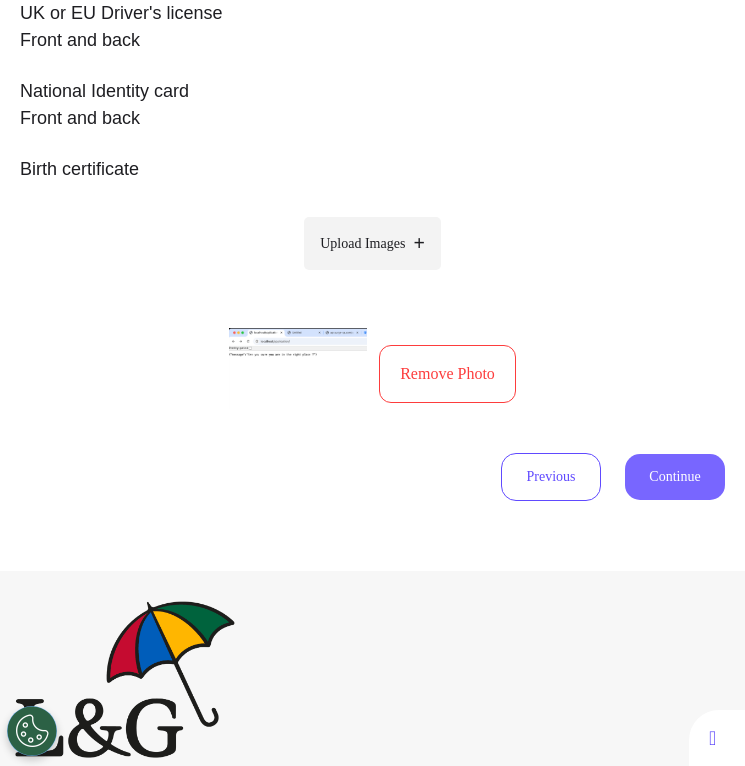 click on "Continue" at bounding box center (675, 477) 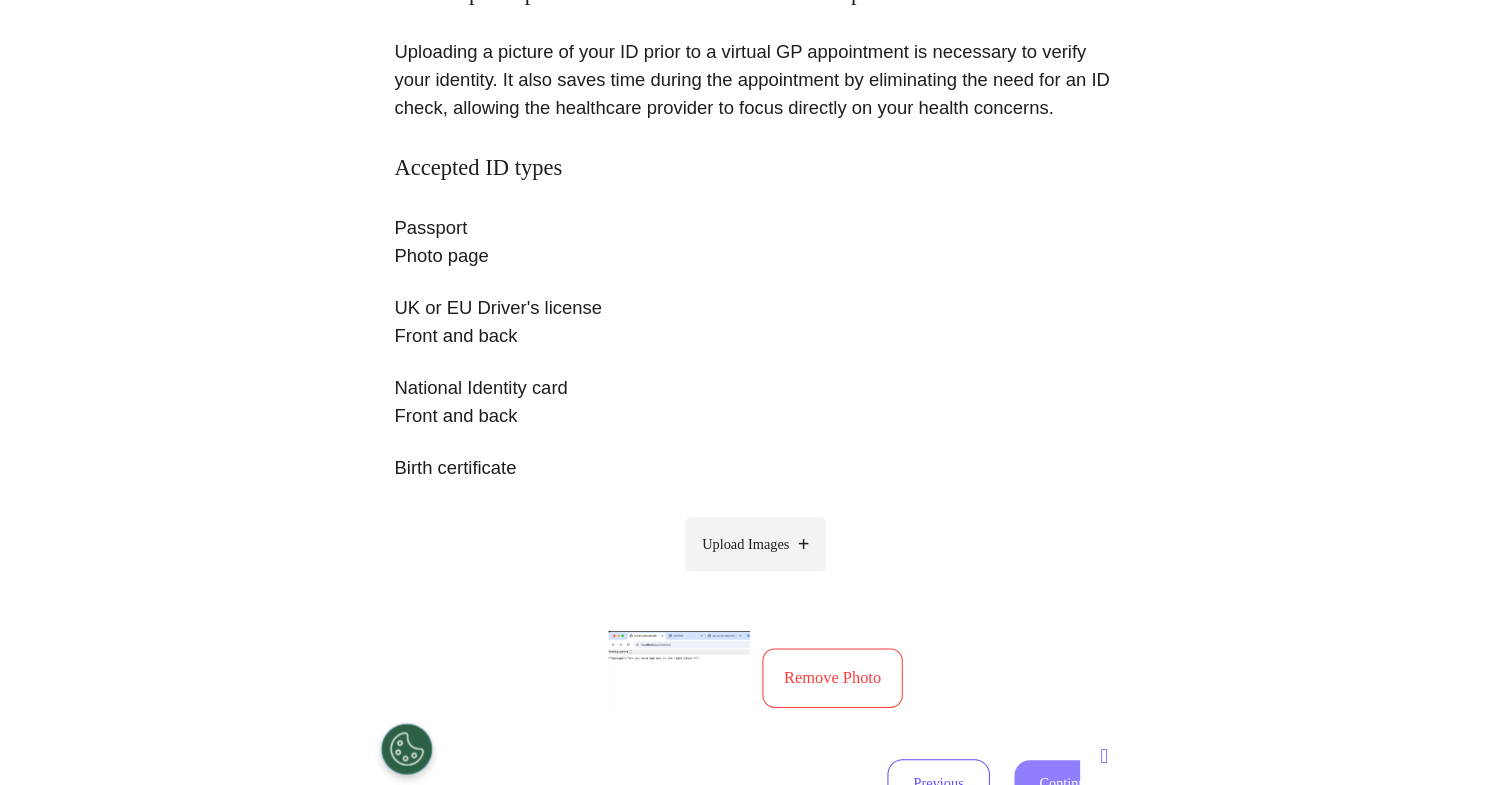 scroll, scrollTop: 0, scrollLeft: 0, axis: both 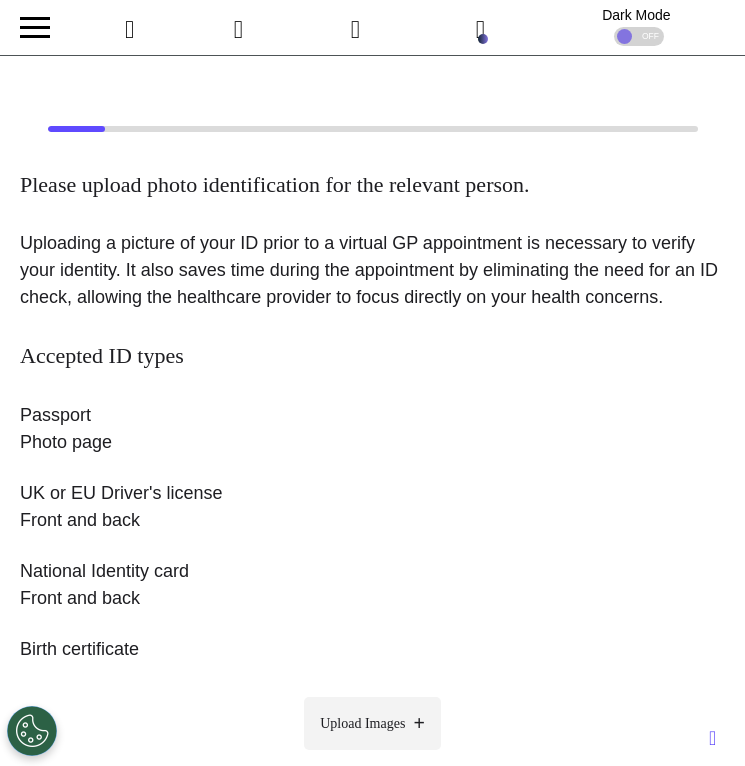 select on "******" 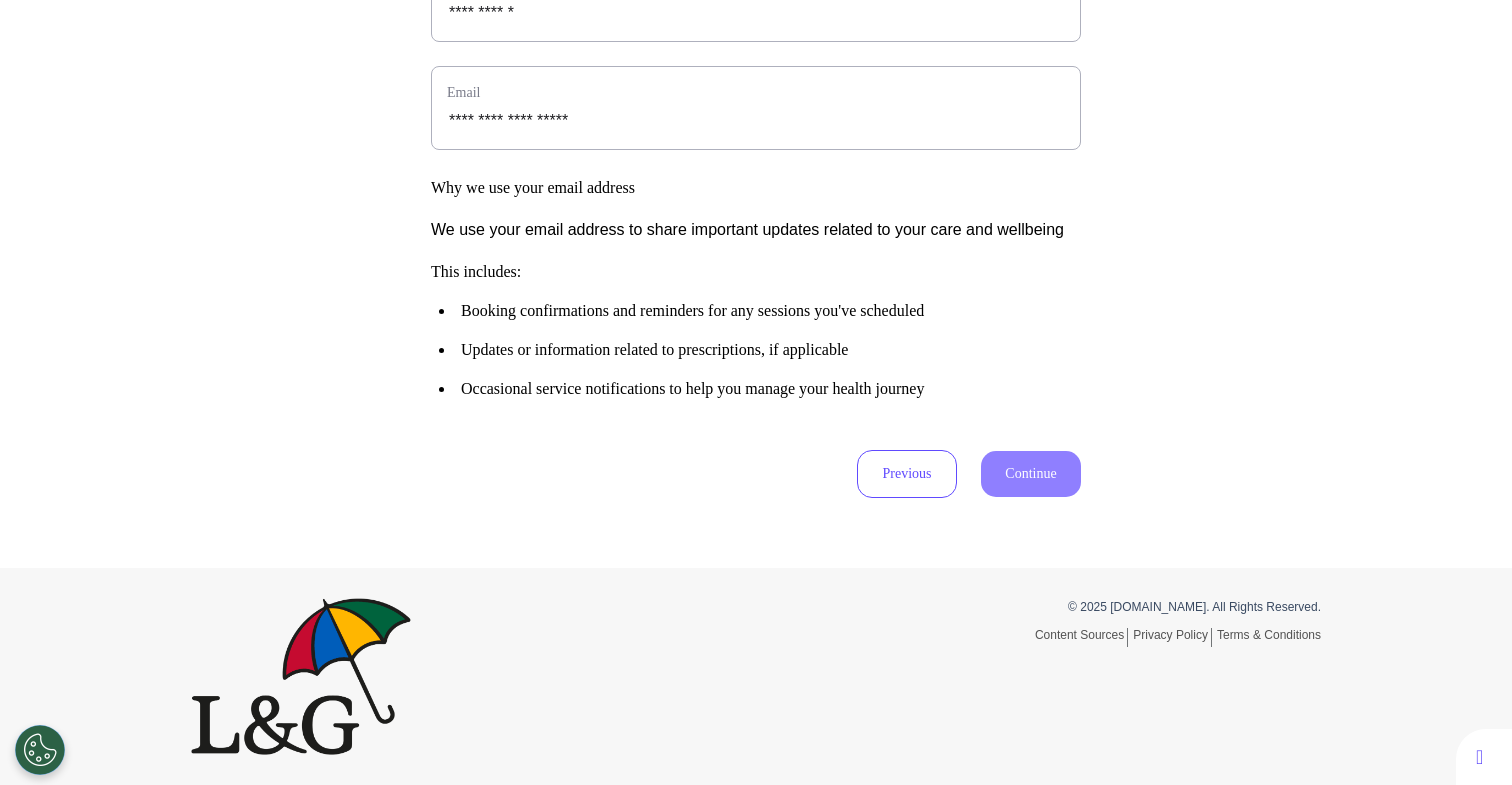 click on "**********" at bounding box center (756, -87) 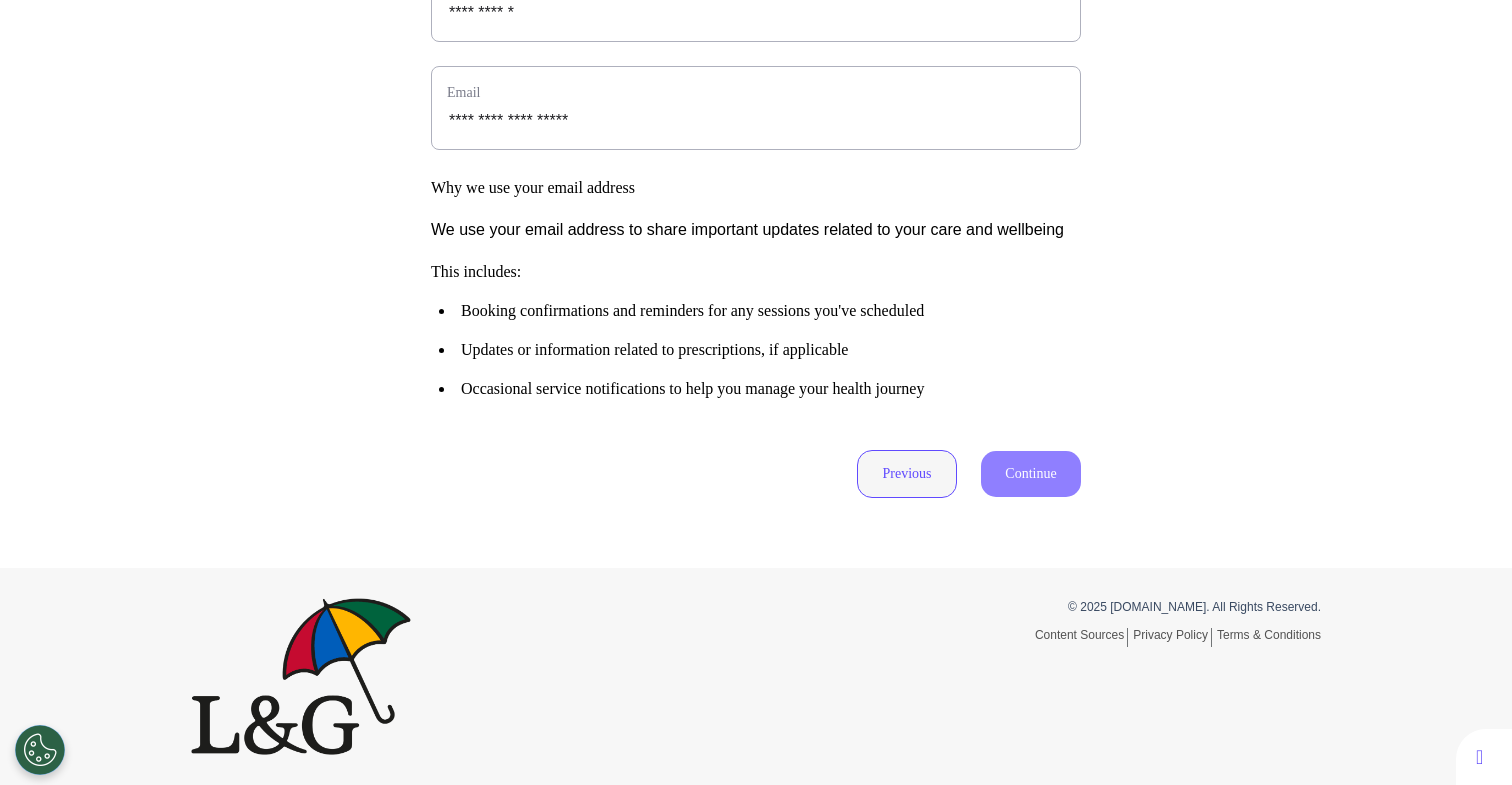 click on "Previous" at bounding box center [907, 474] 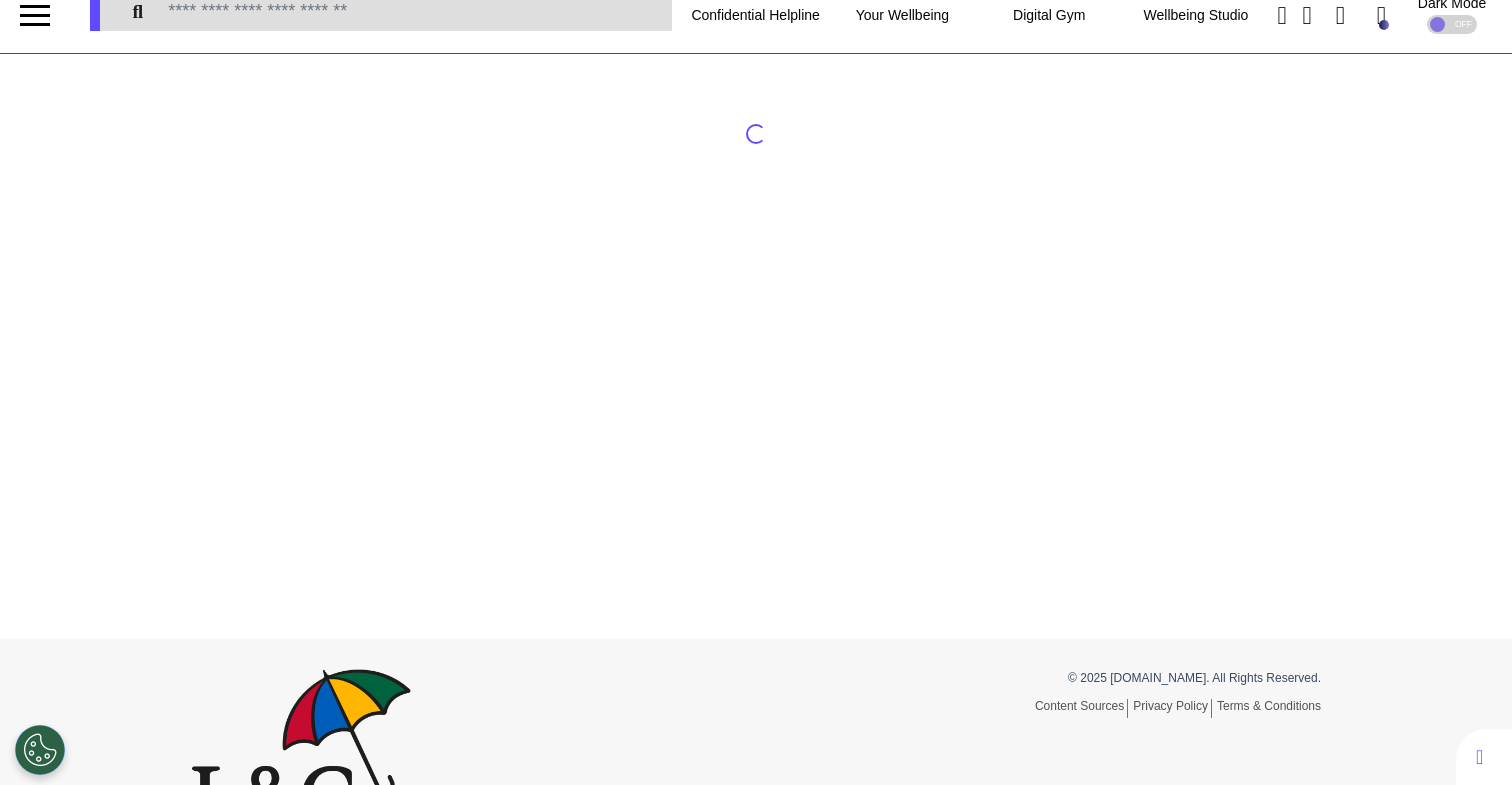 scroll, scrollTop: 0, scrollLeft: 0, axis: both 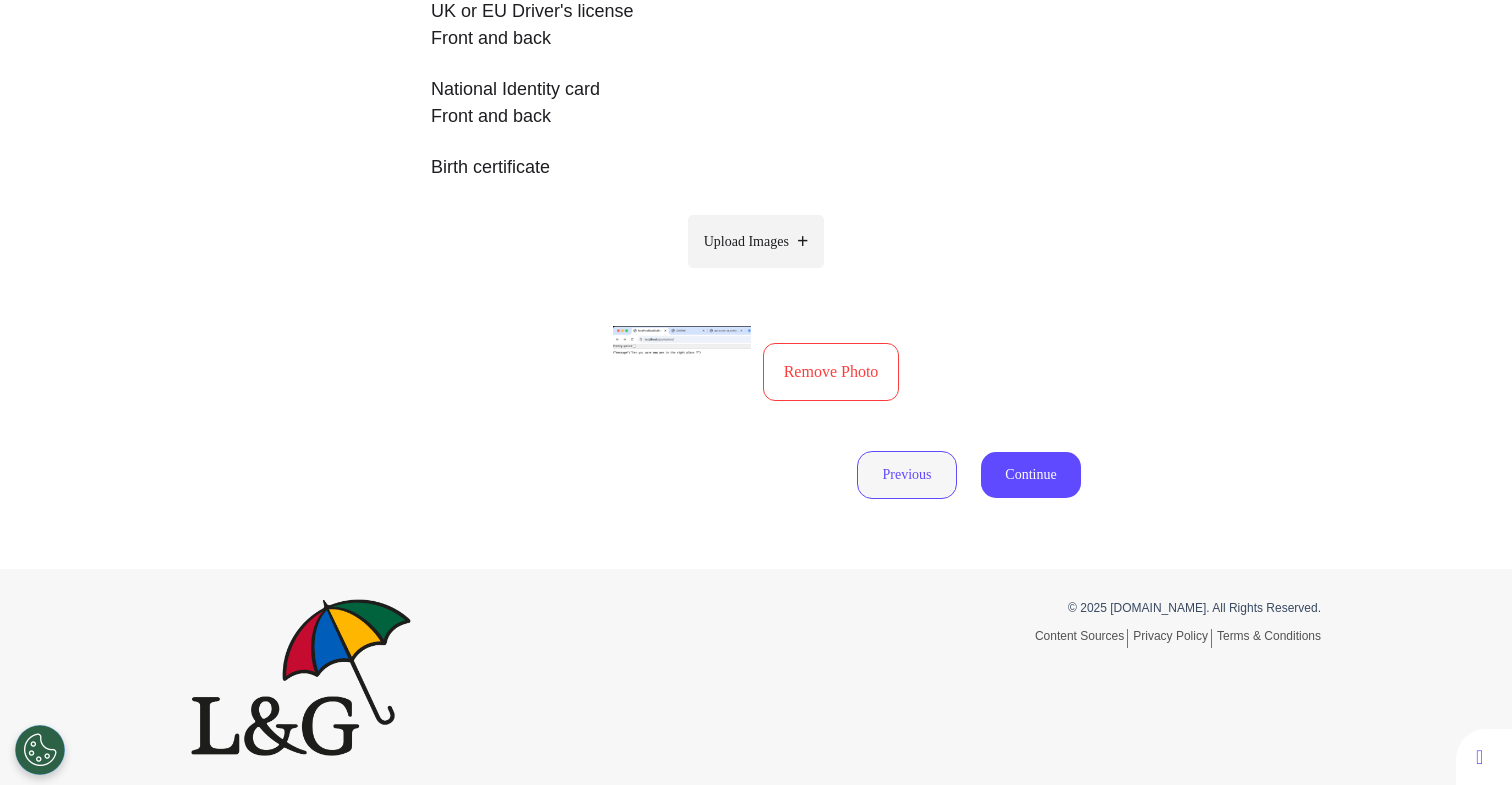 click on "Previous" at bounding box center [907, 475] 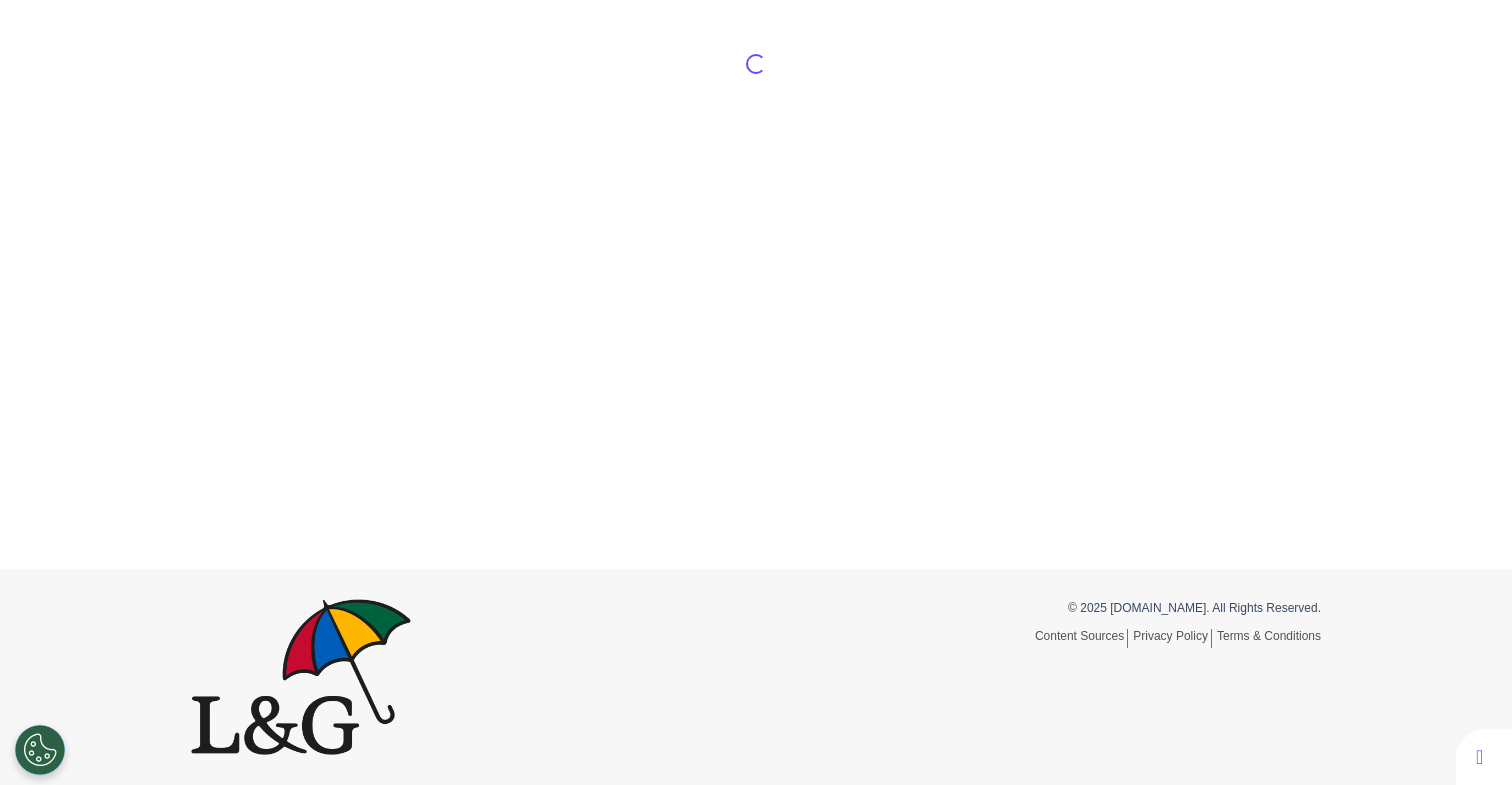 scroll, scrollTop: 93, scrollLeft: 0, axis: vertical 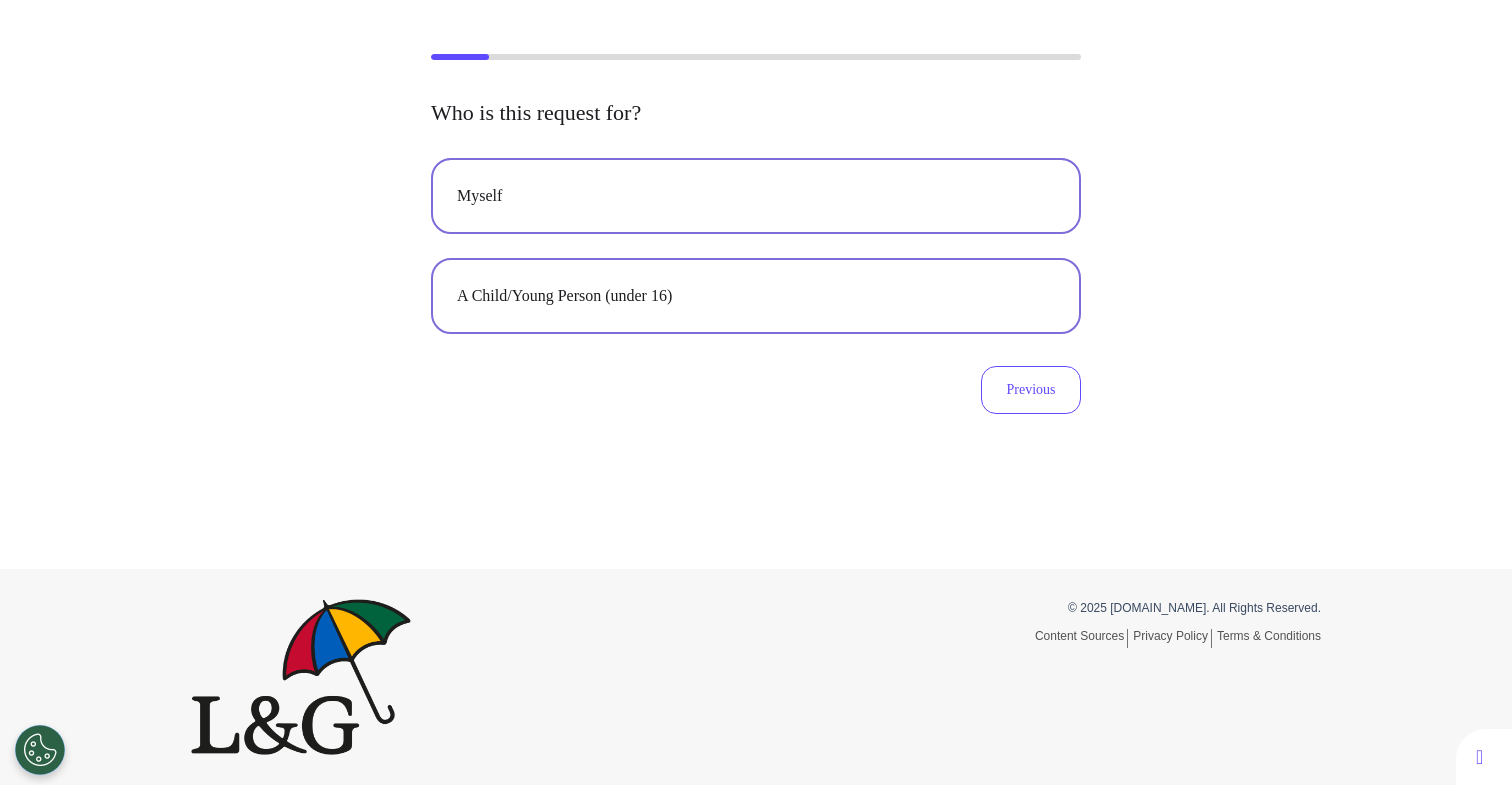 click on "Myself" at bounding box center [756, 196] 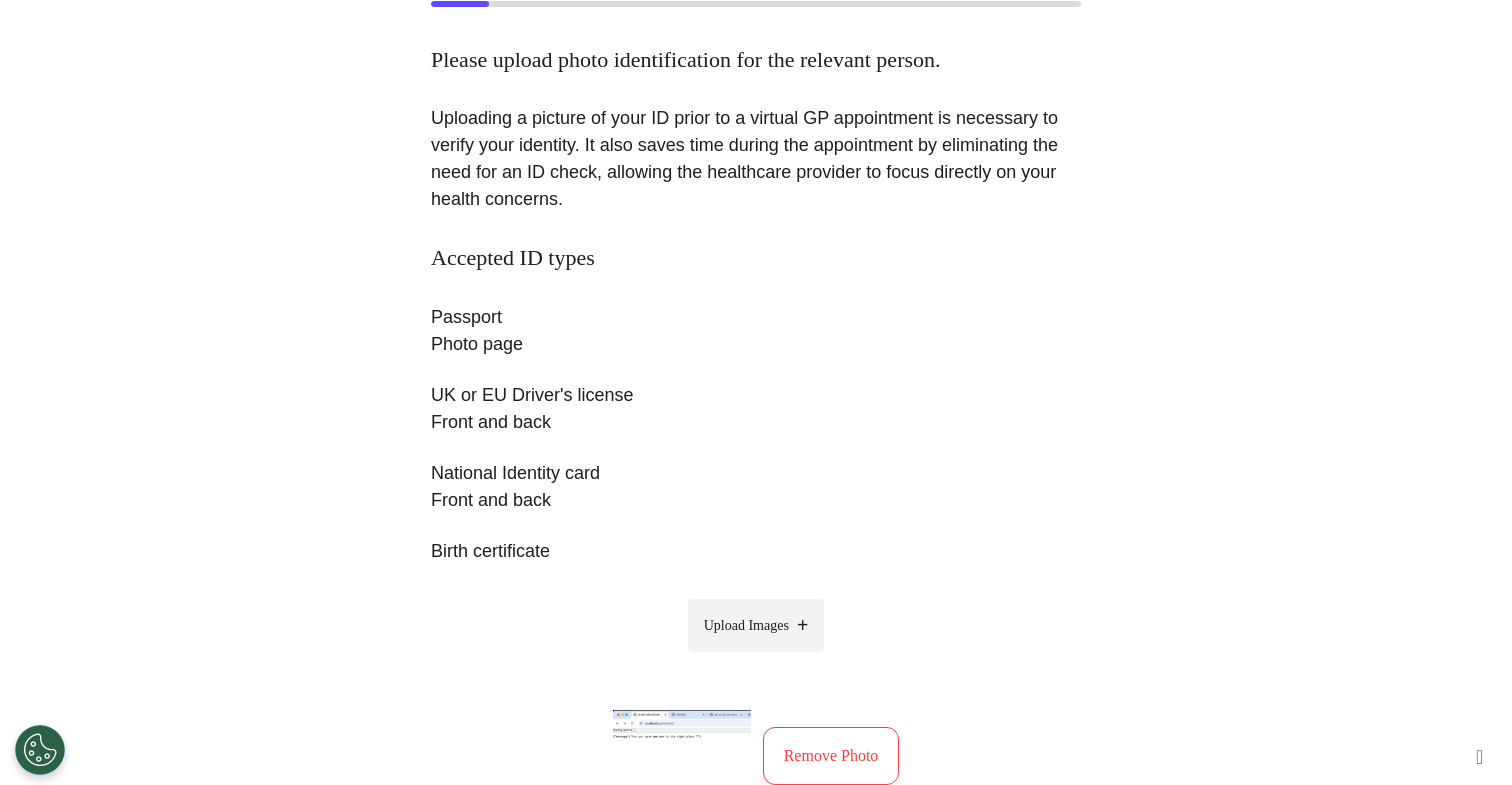 scroll, scrollTop: 326, scrollLeft: 0, axis: vertical 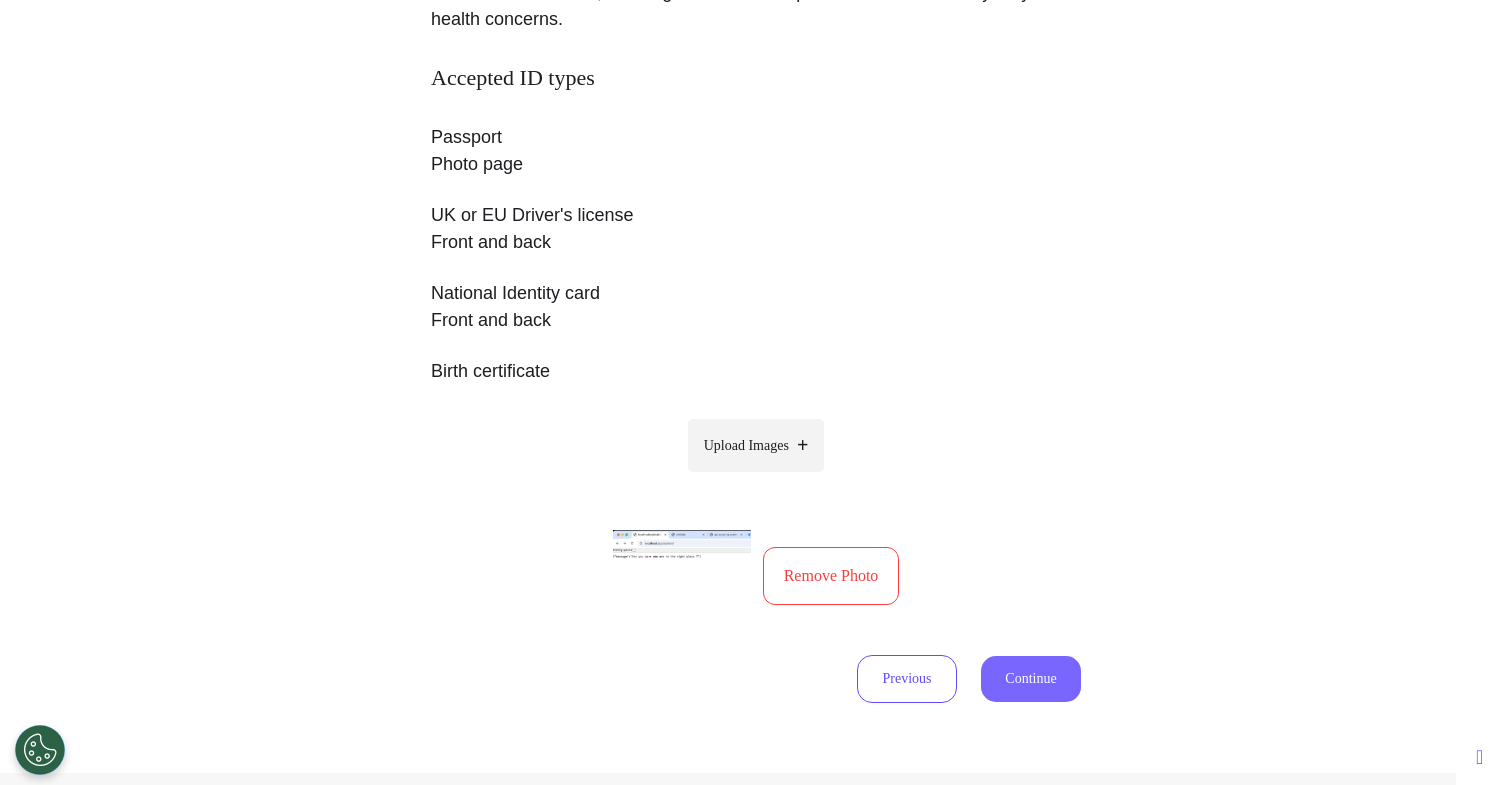 click on "Continue" at bounding box center [1031, 679] 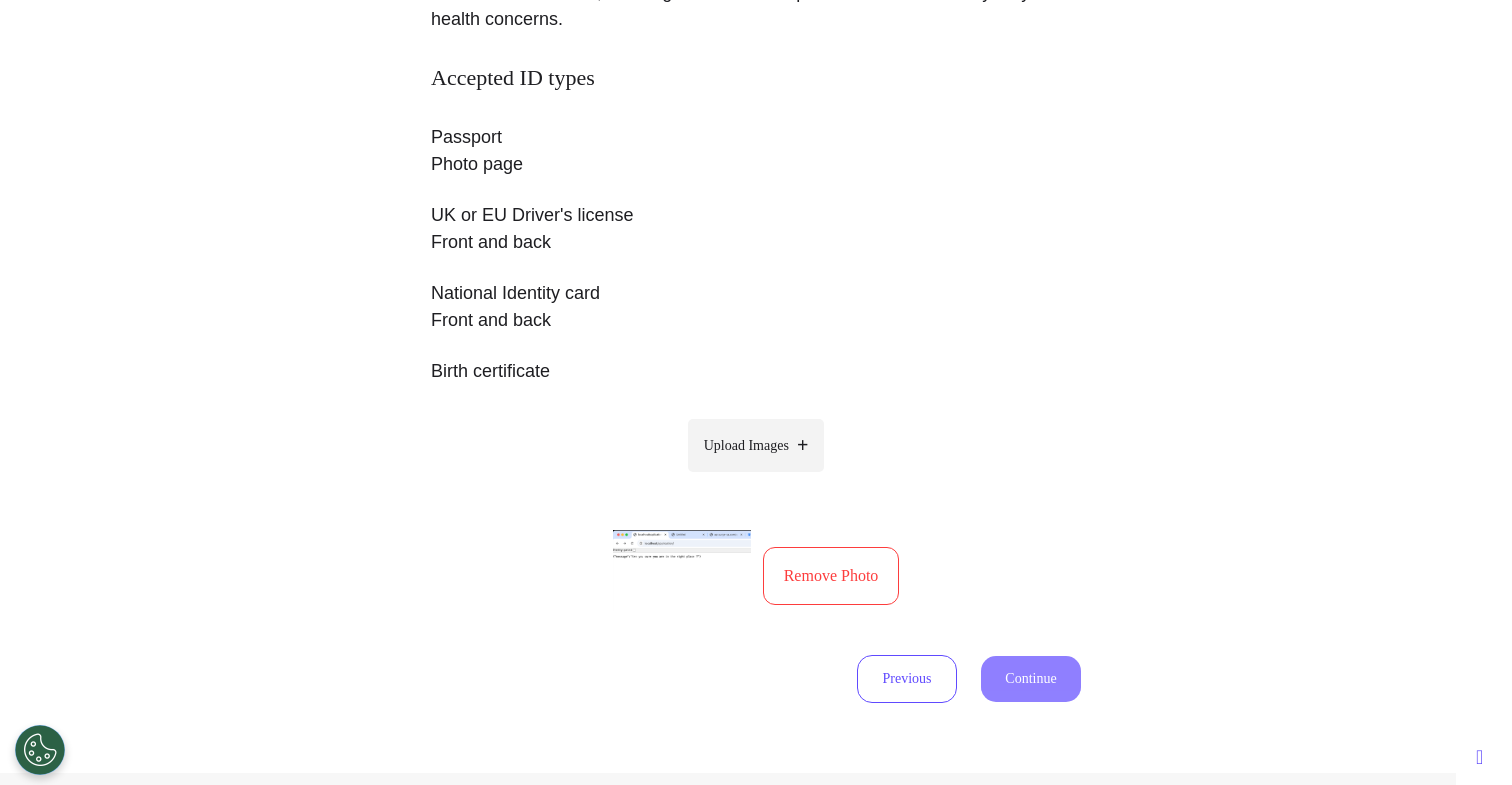 select on "******" 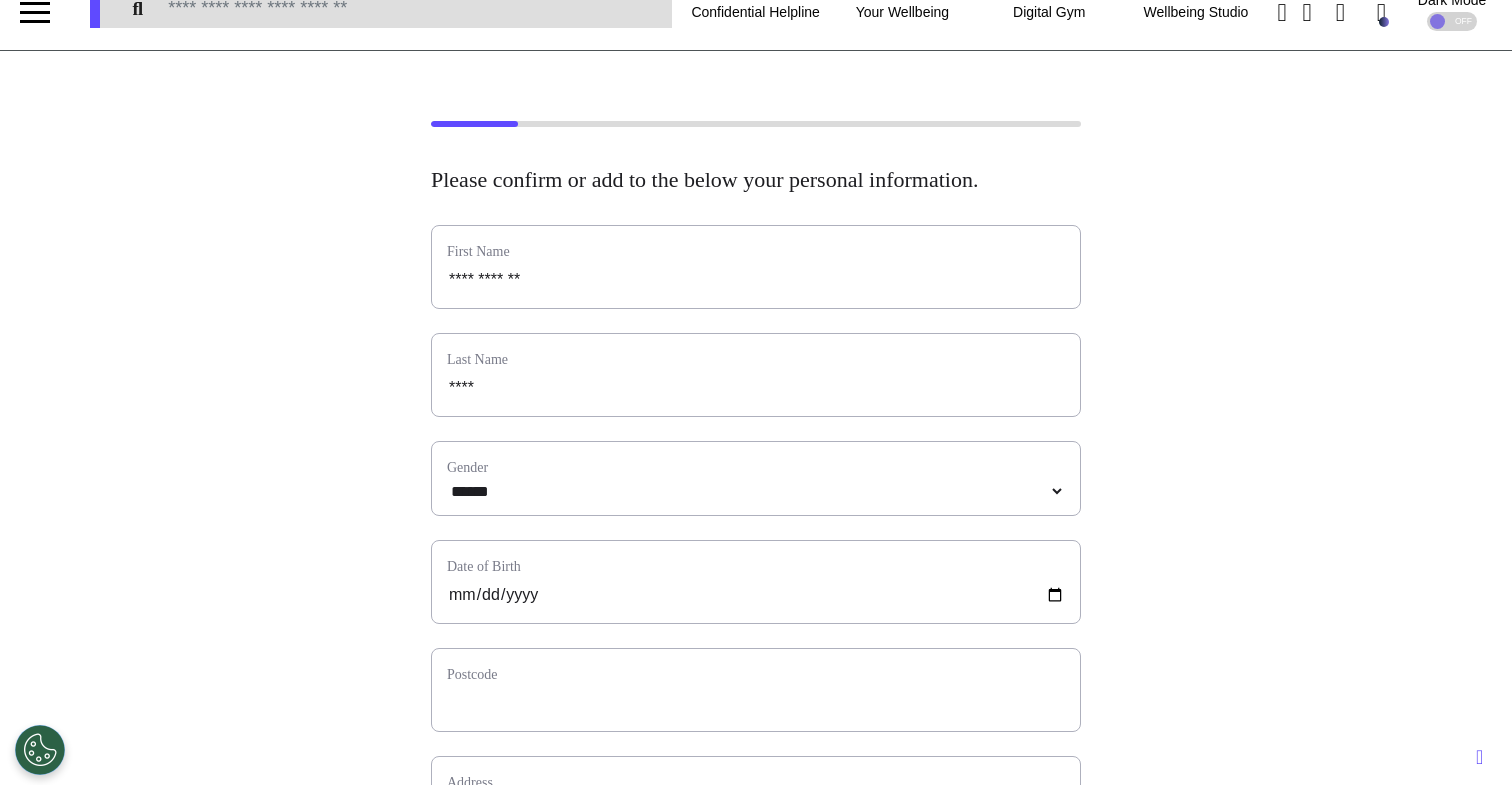 scroll, scrollTop: 0, scrollLeft: 0, axis: both 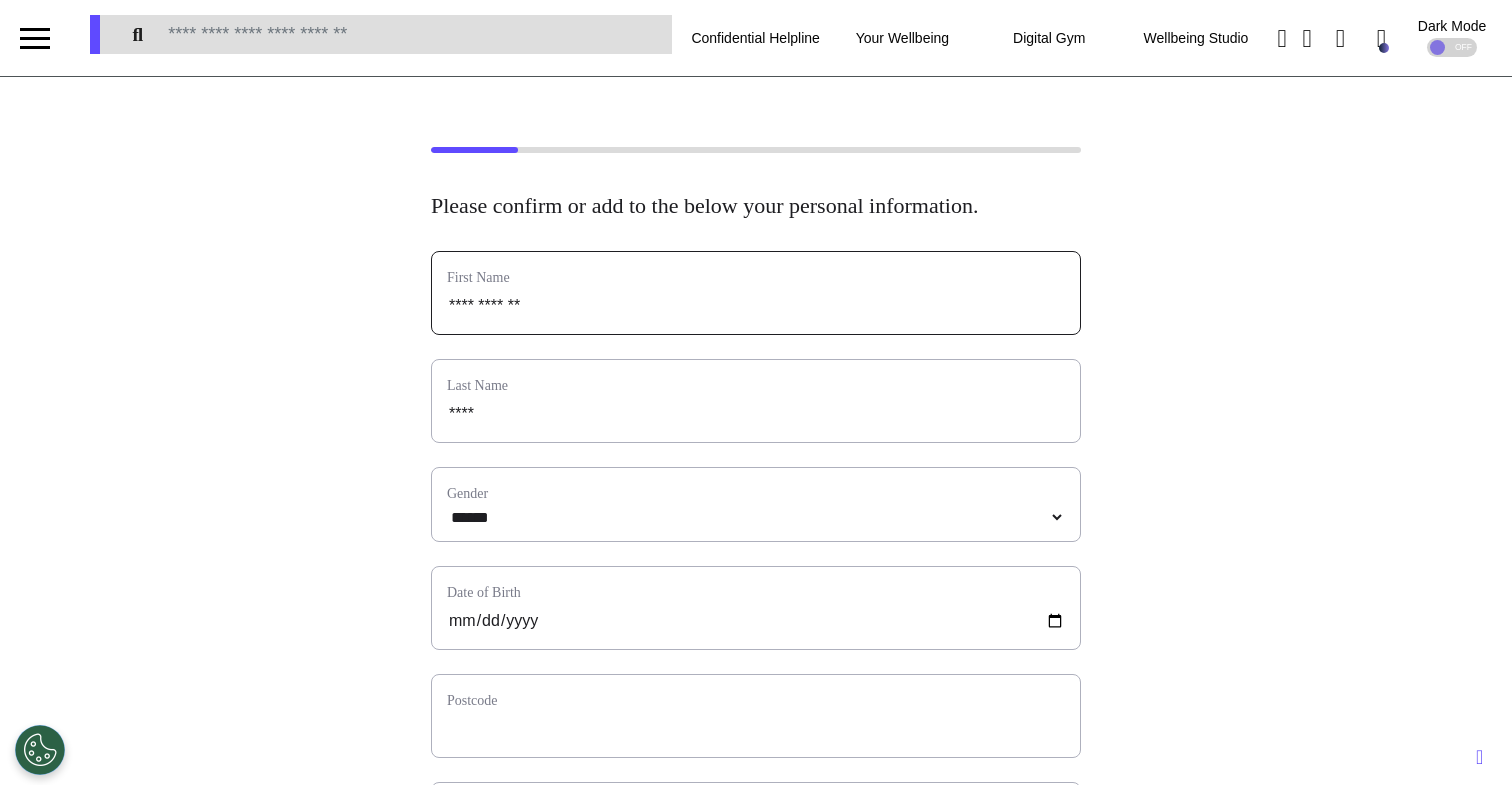 click on "**********" at bounding box center (756, 306) 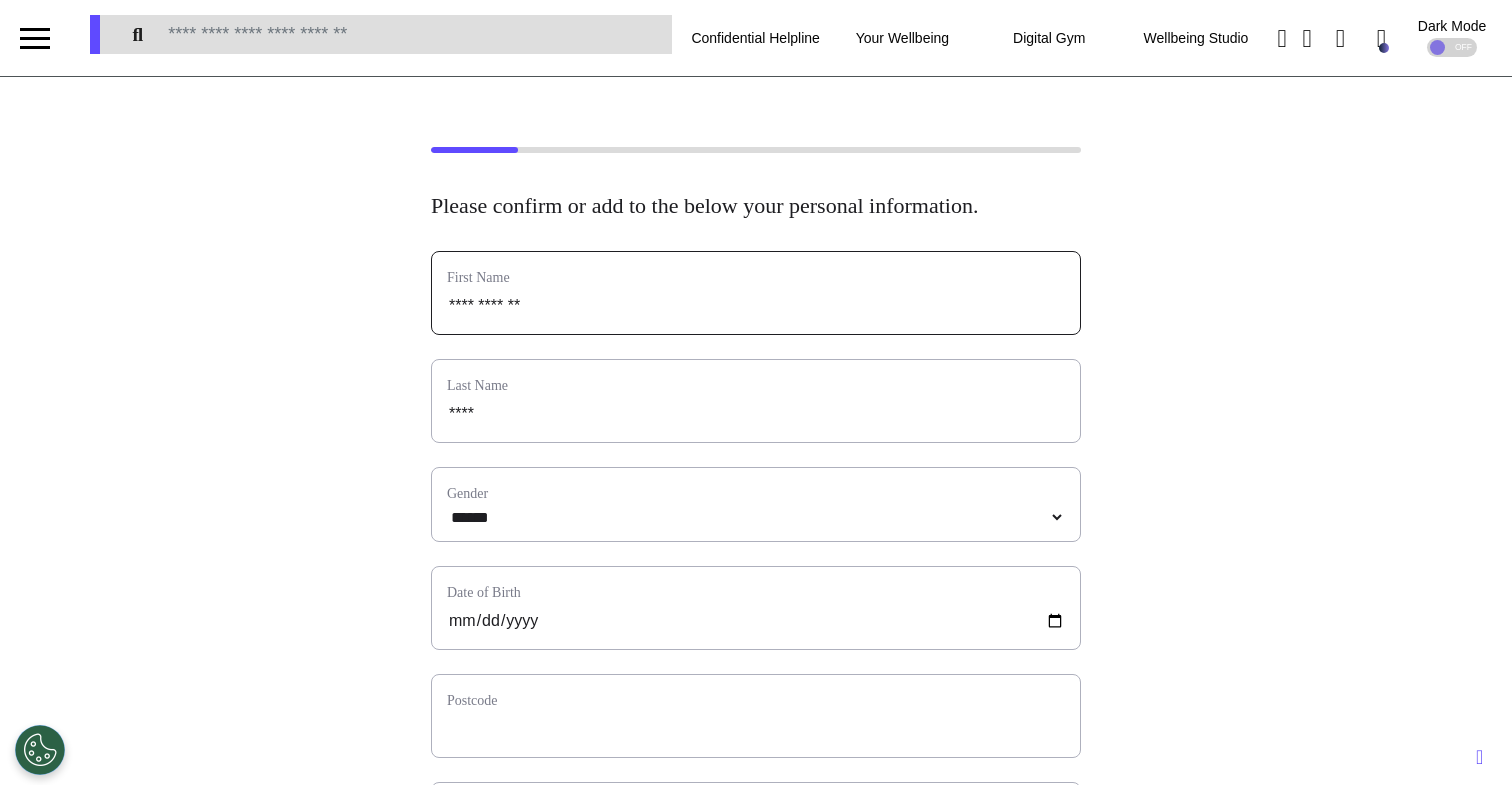 type on "*" 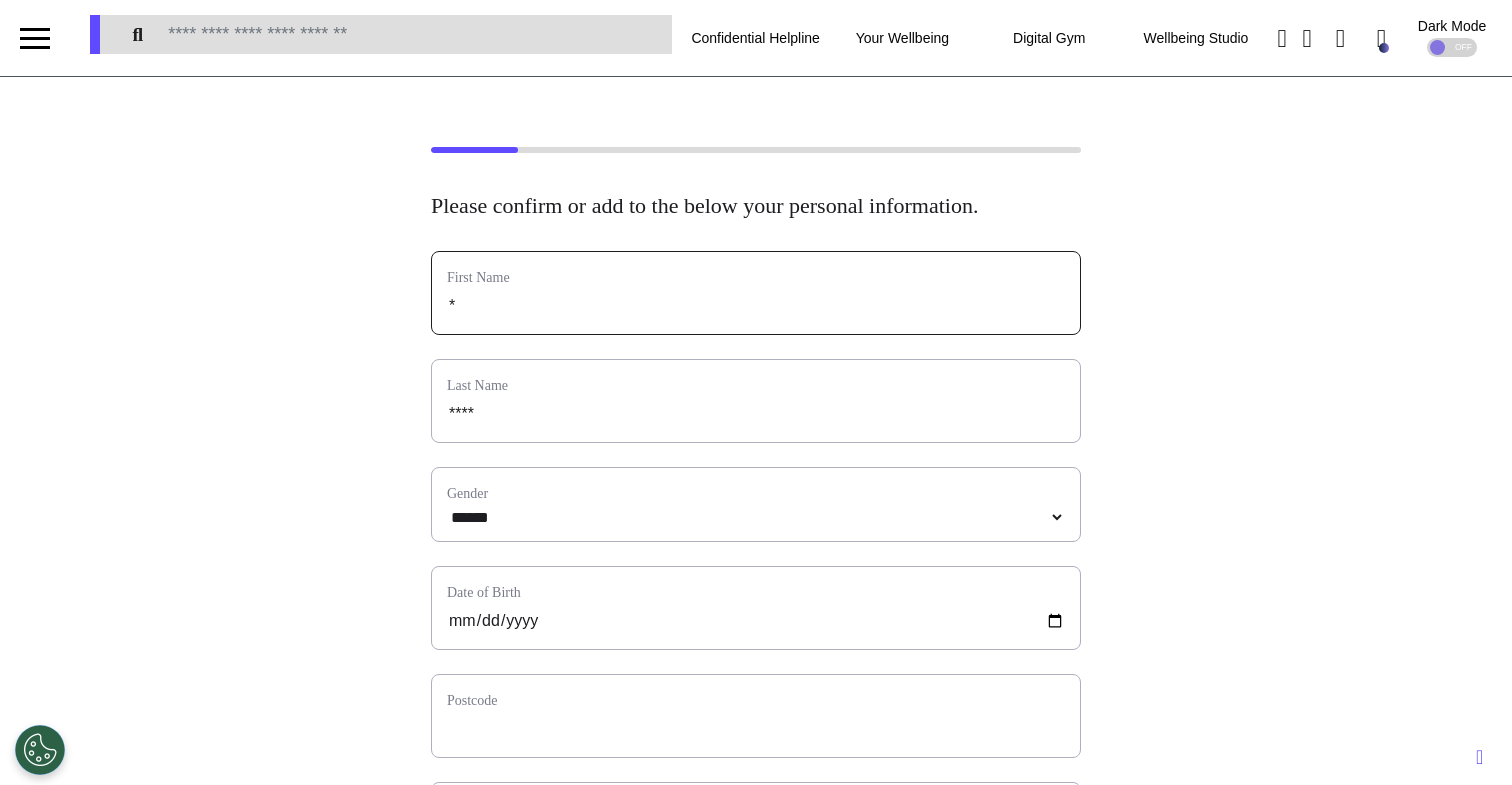 type on "**" 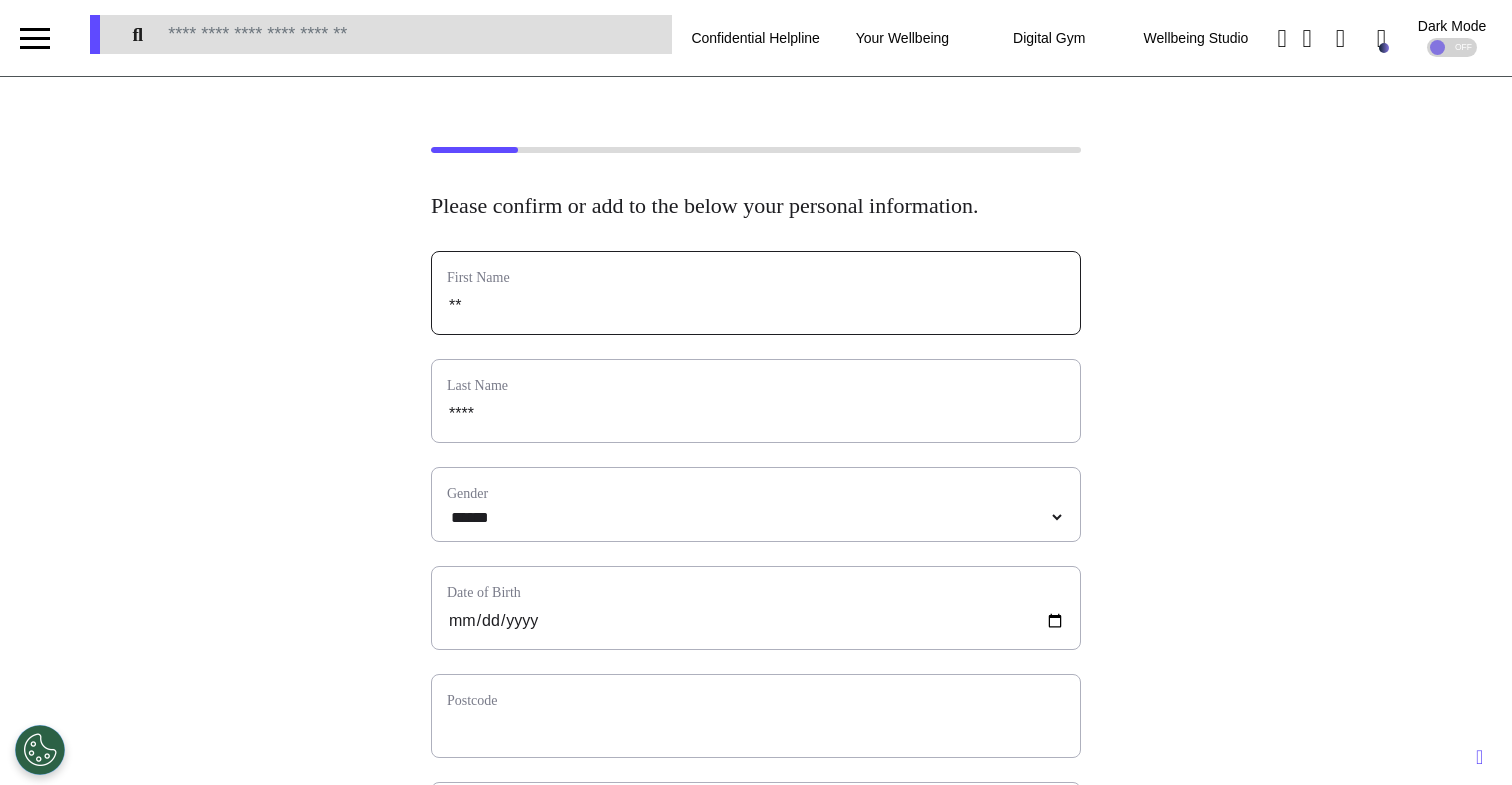 type on "***" 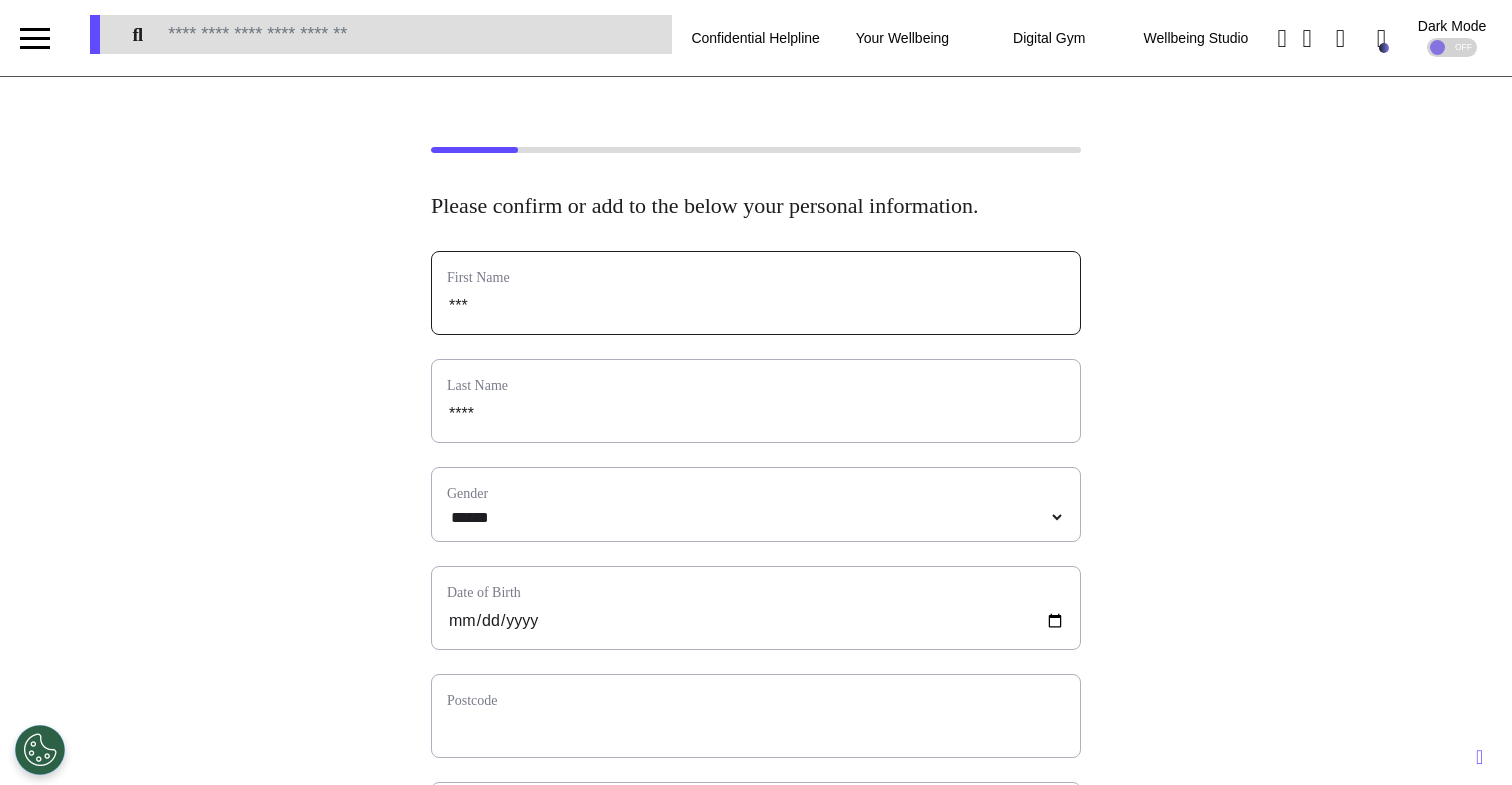 type on "****" 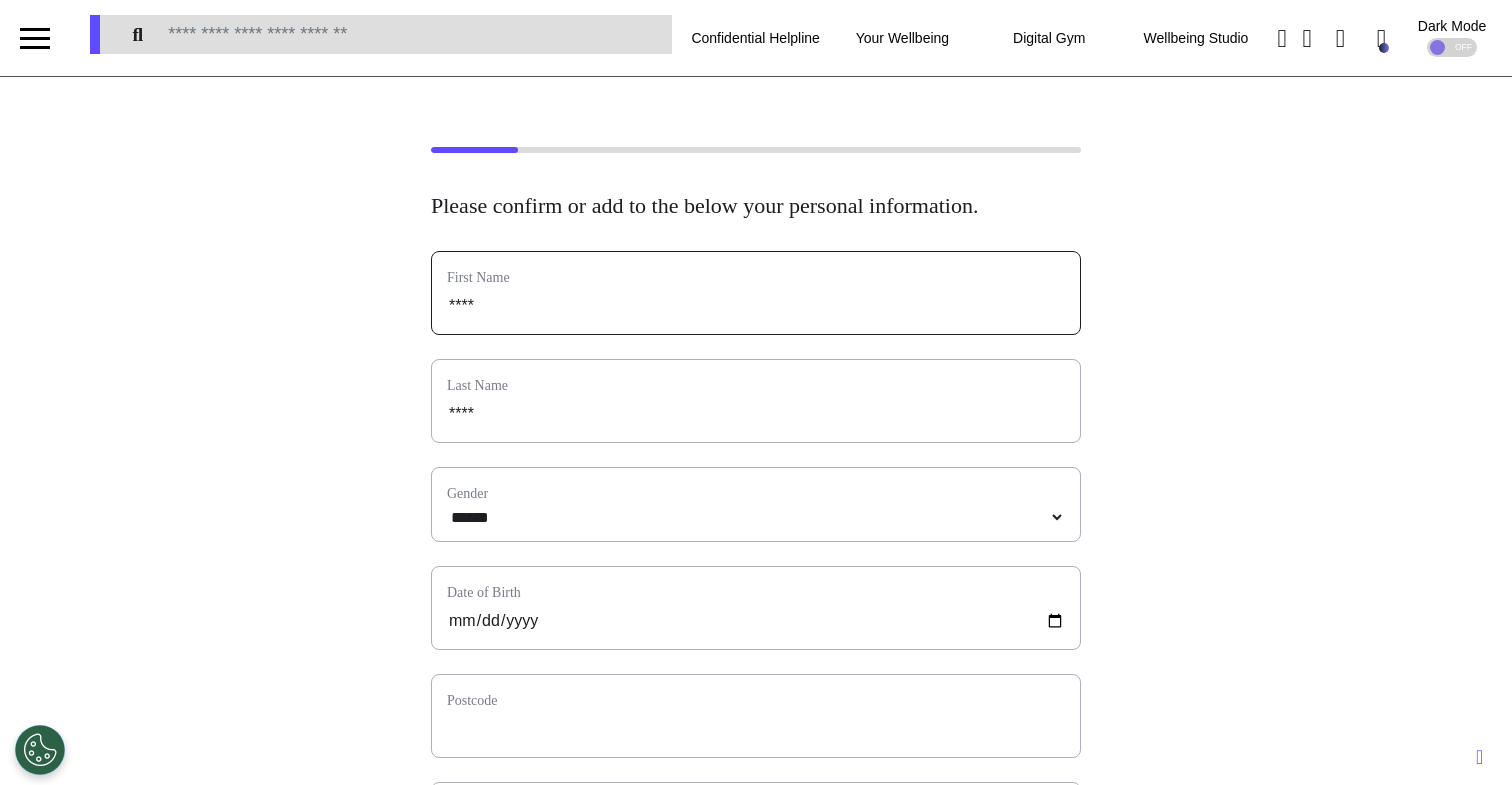 type on "*****" 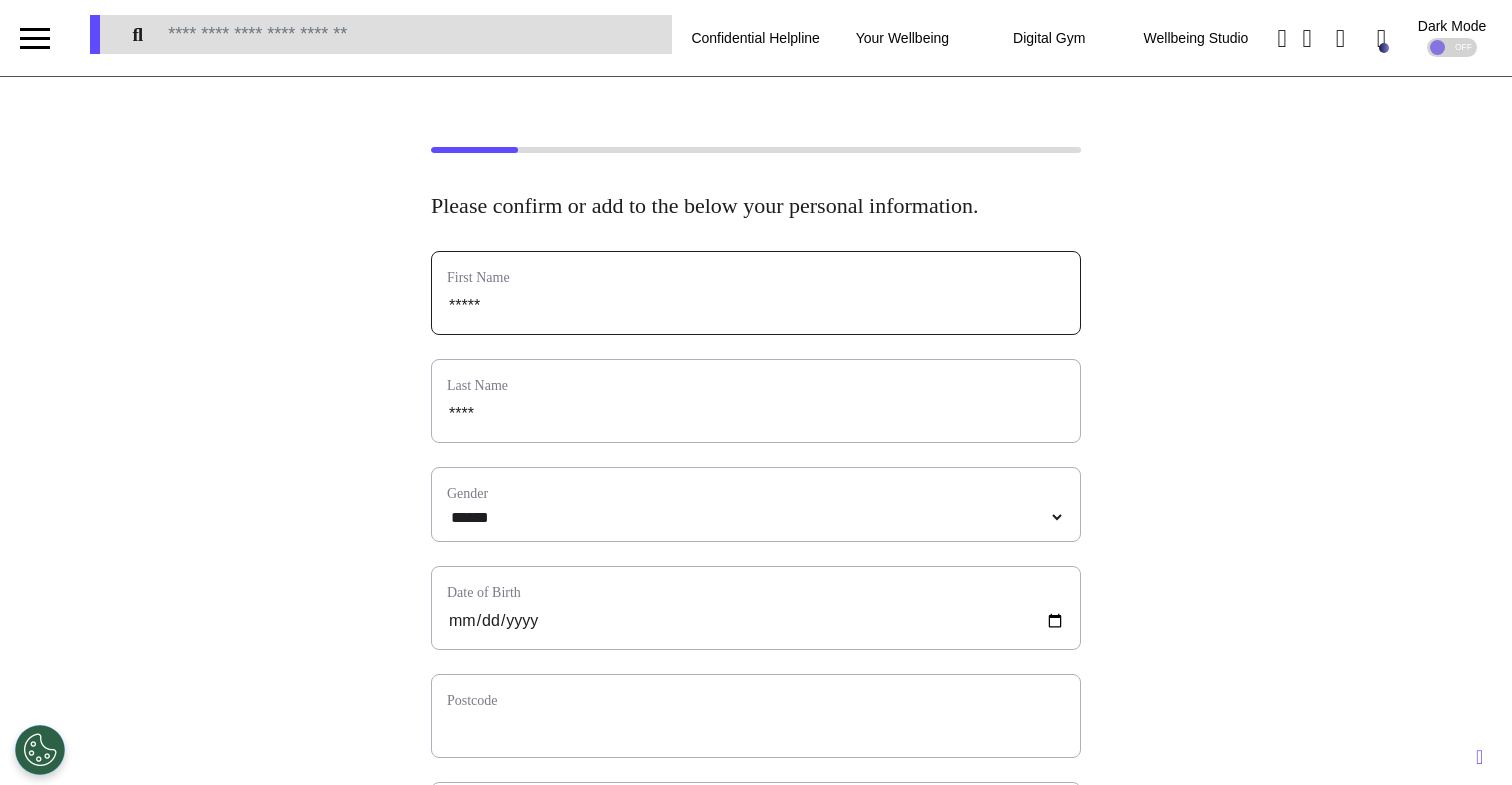type on "******" 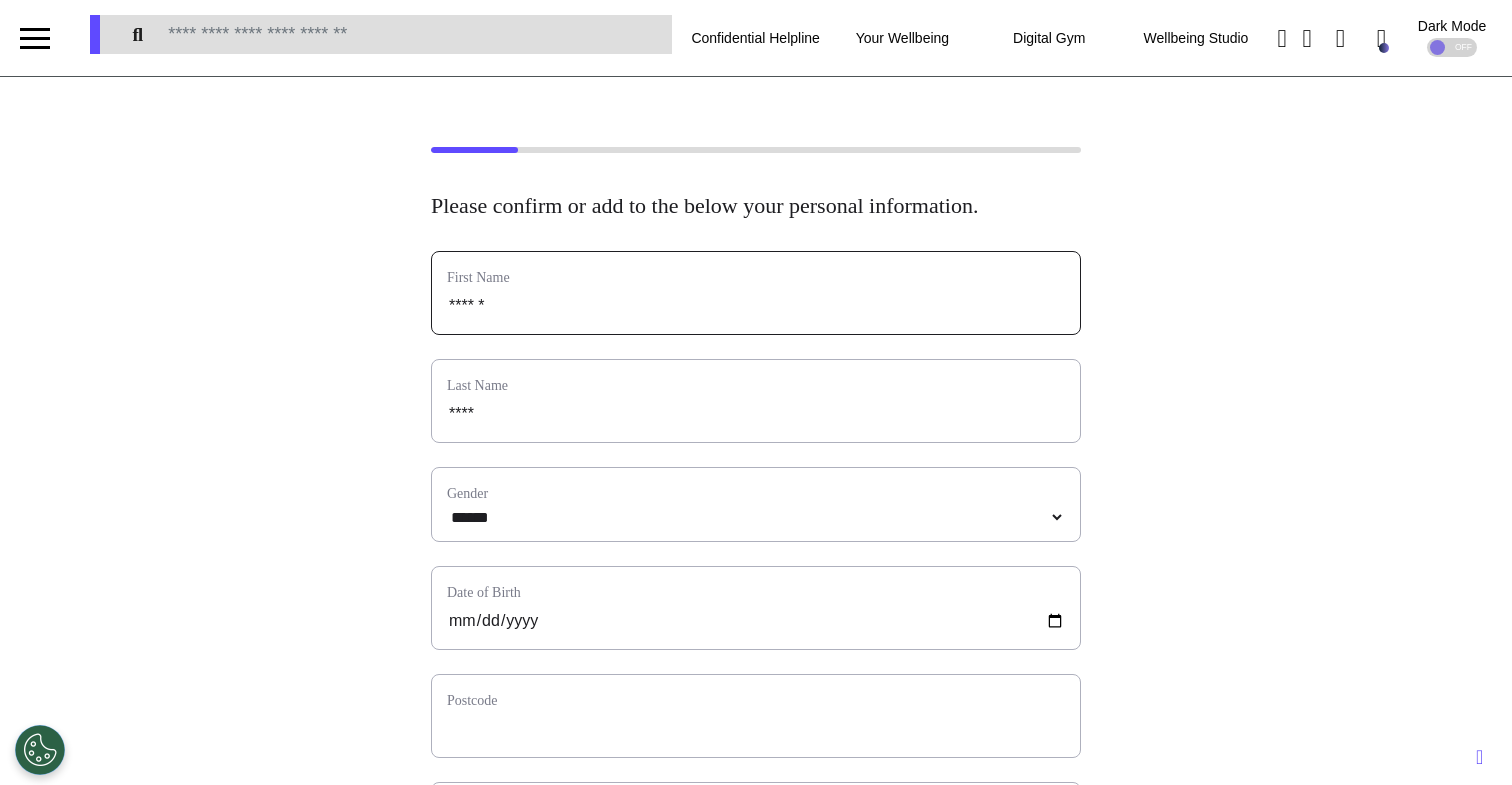 select 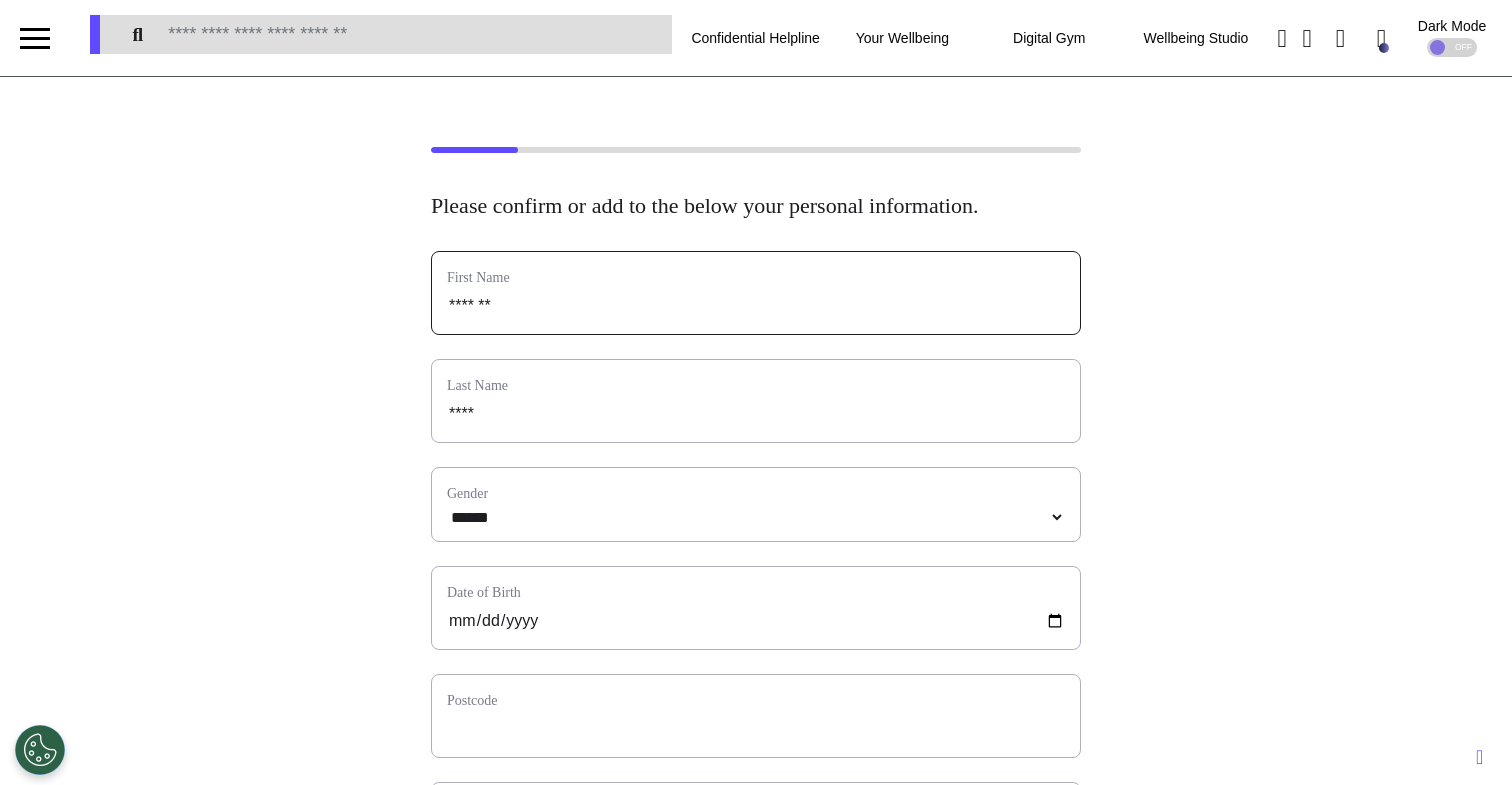 type on "********" 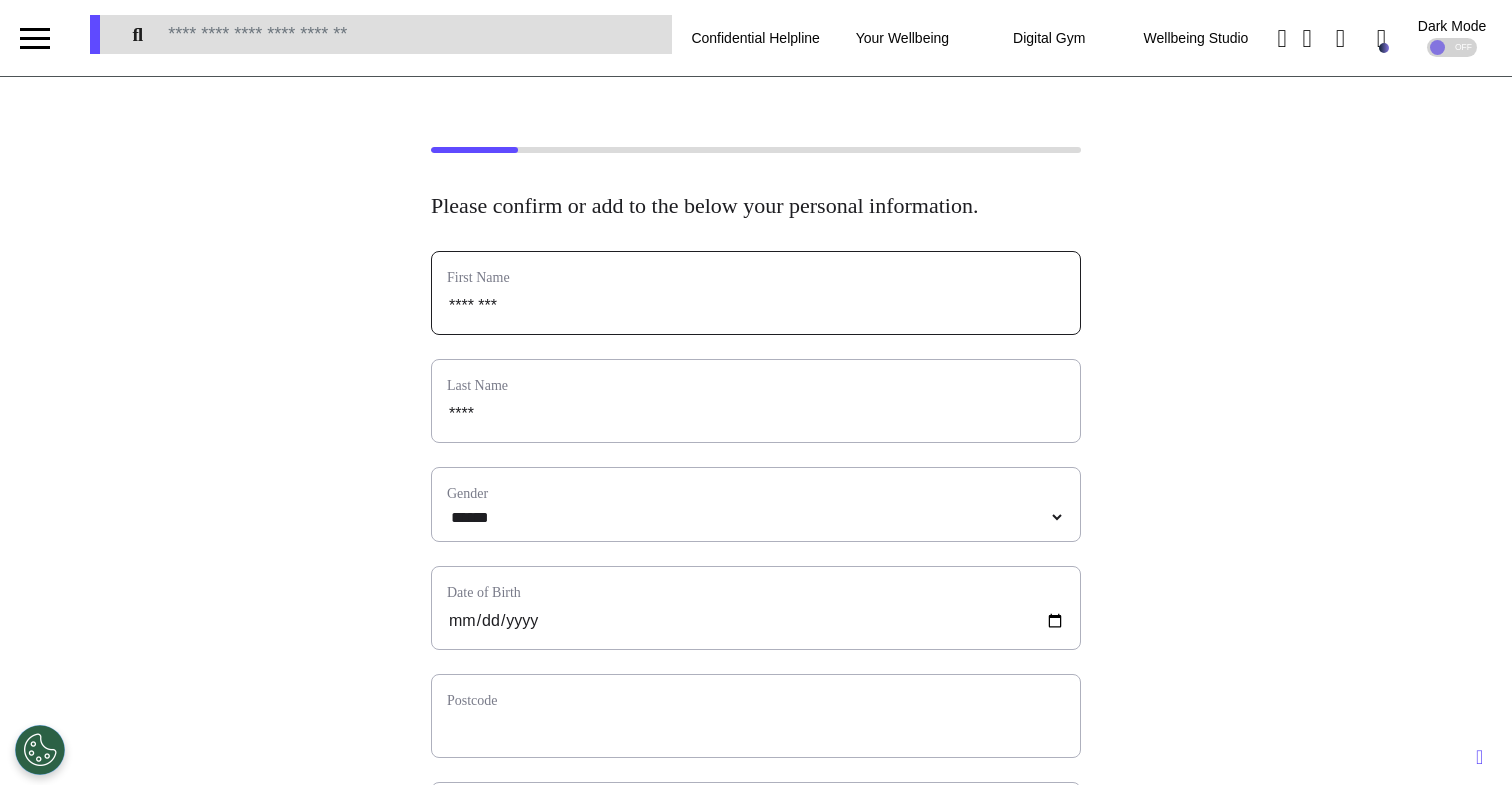 type on "*********" 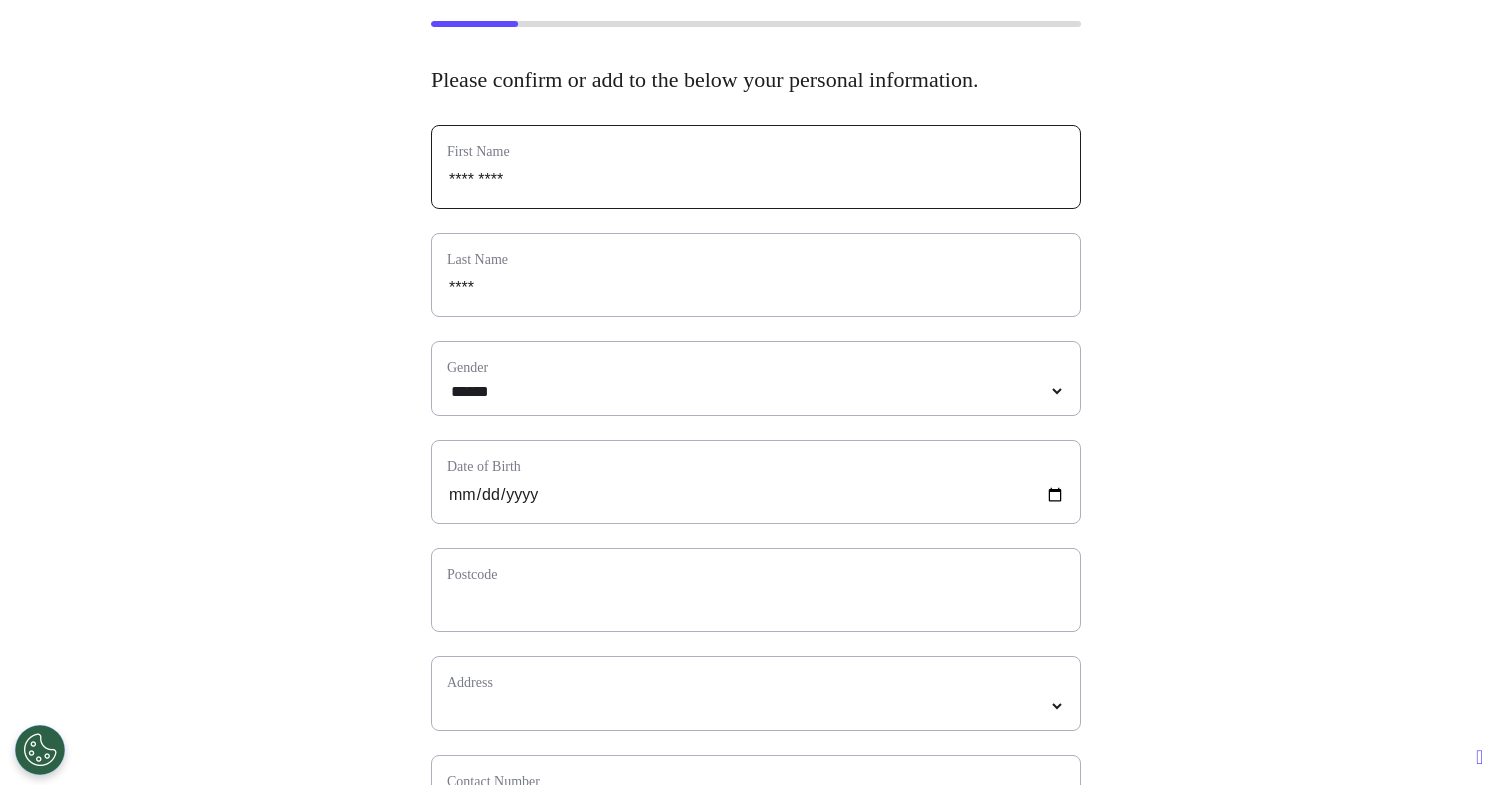 scroll, scrollTop: 130, scrollLeft: 0, axis: vertical 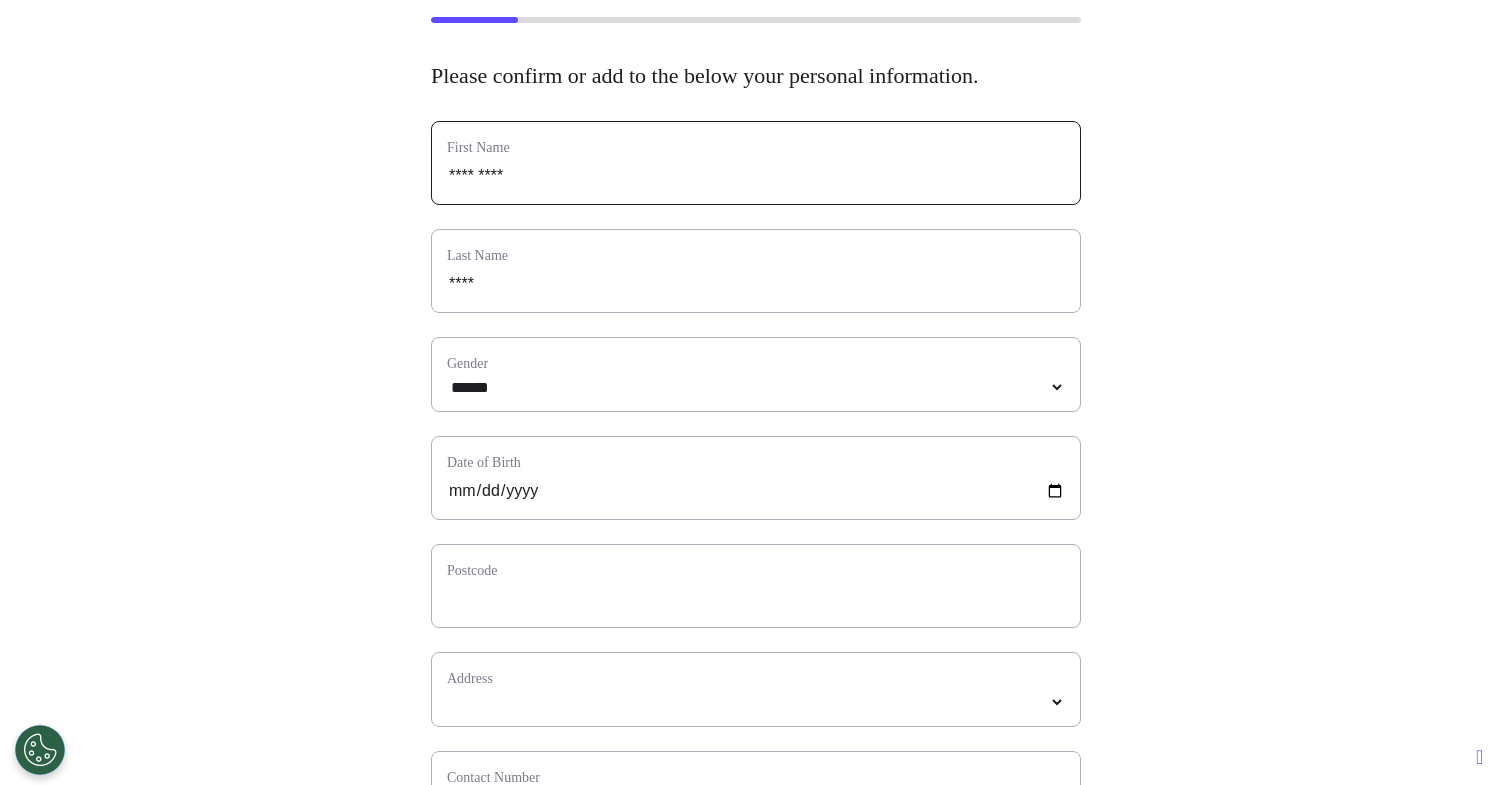 type on "*********" 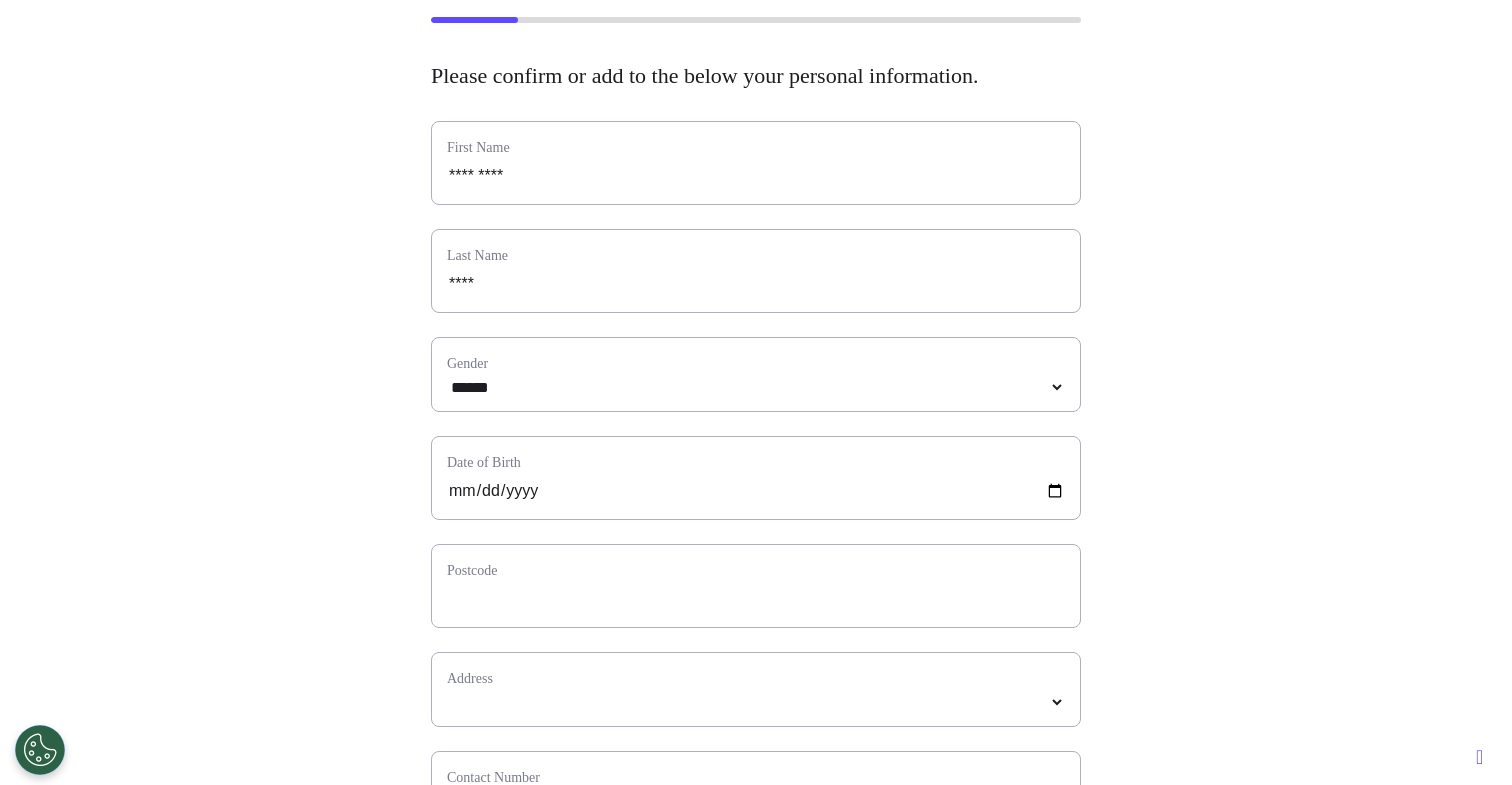click on "Postcode" at bounding box center [756, 570] 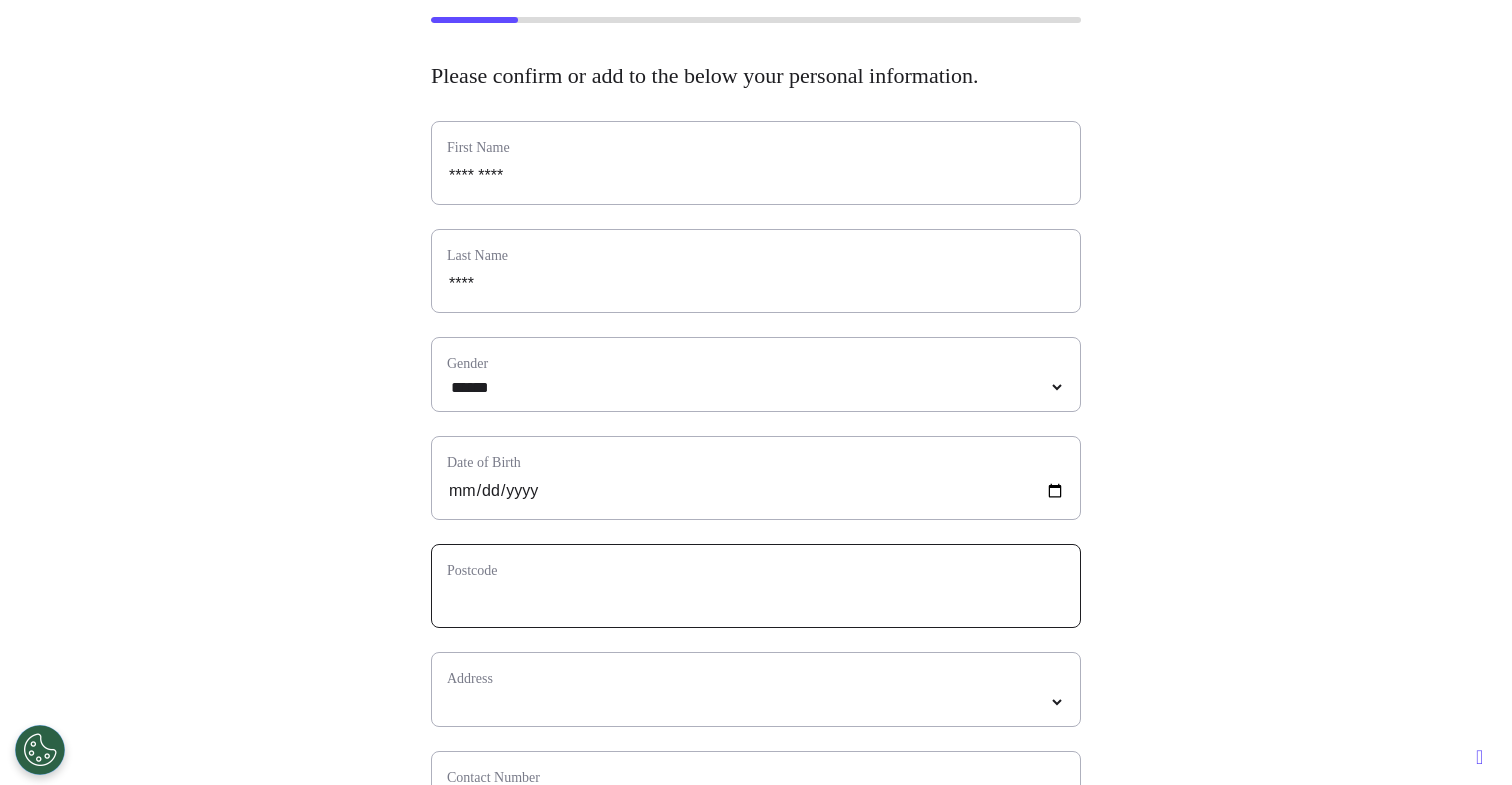 click at bounding box center (756, 599) 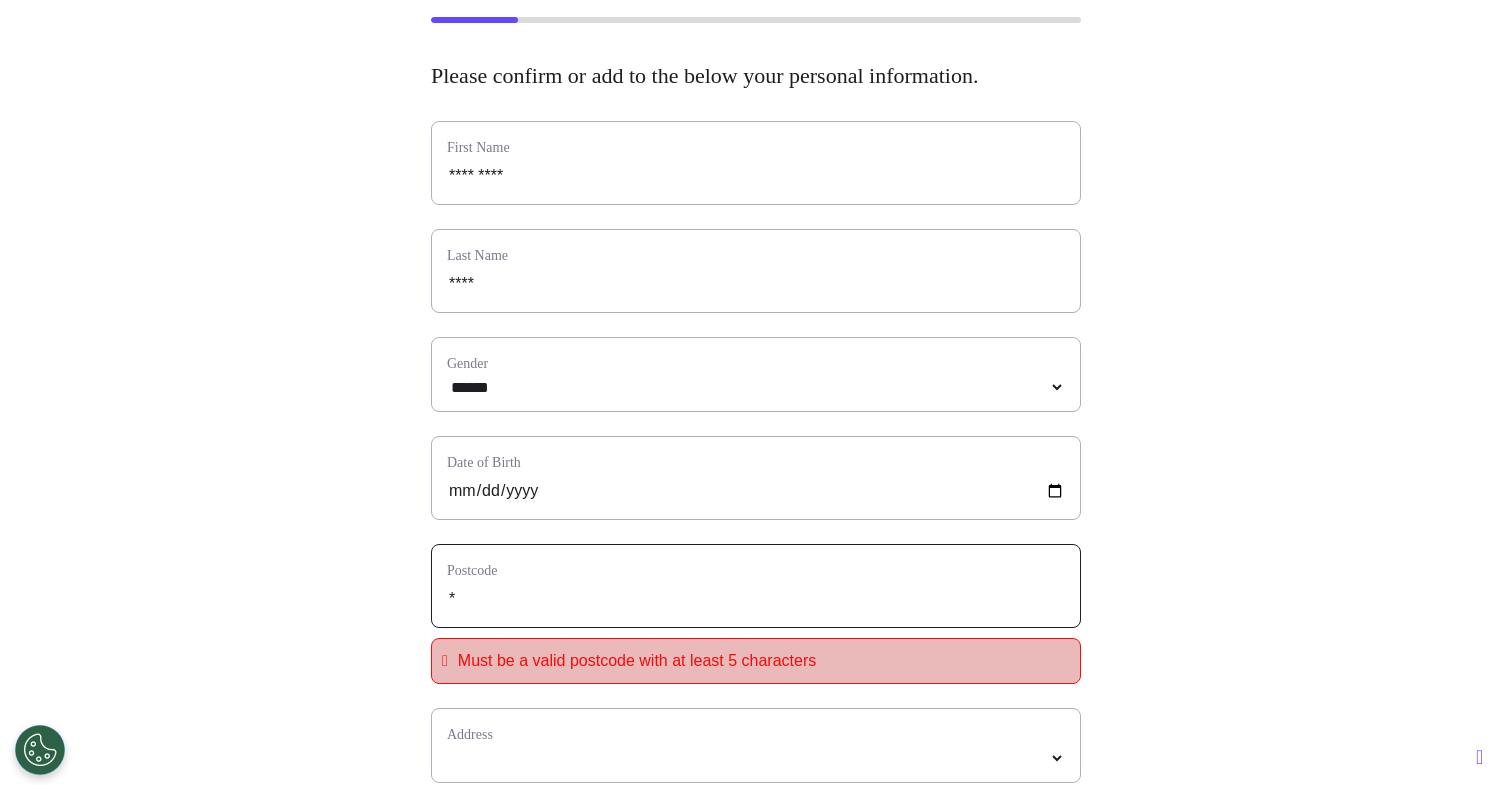 type on "**" 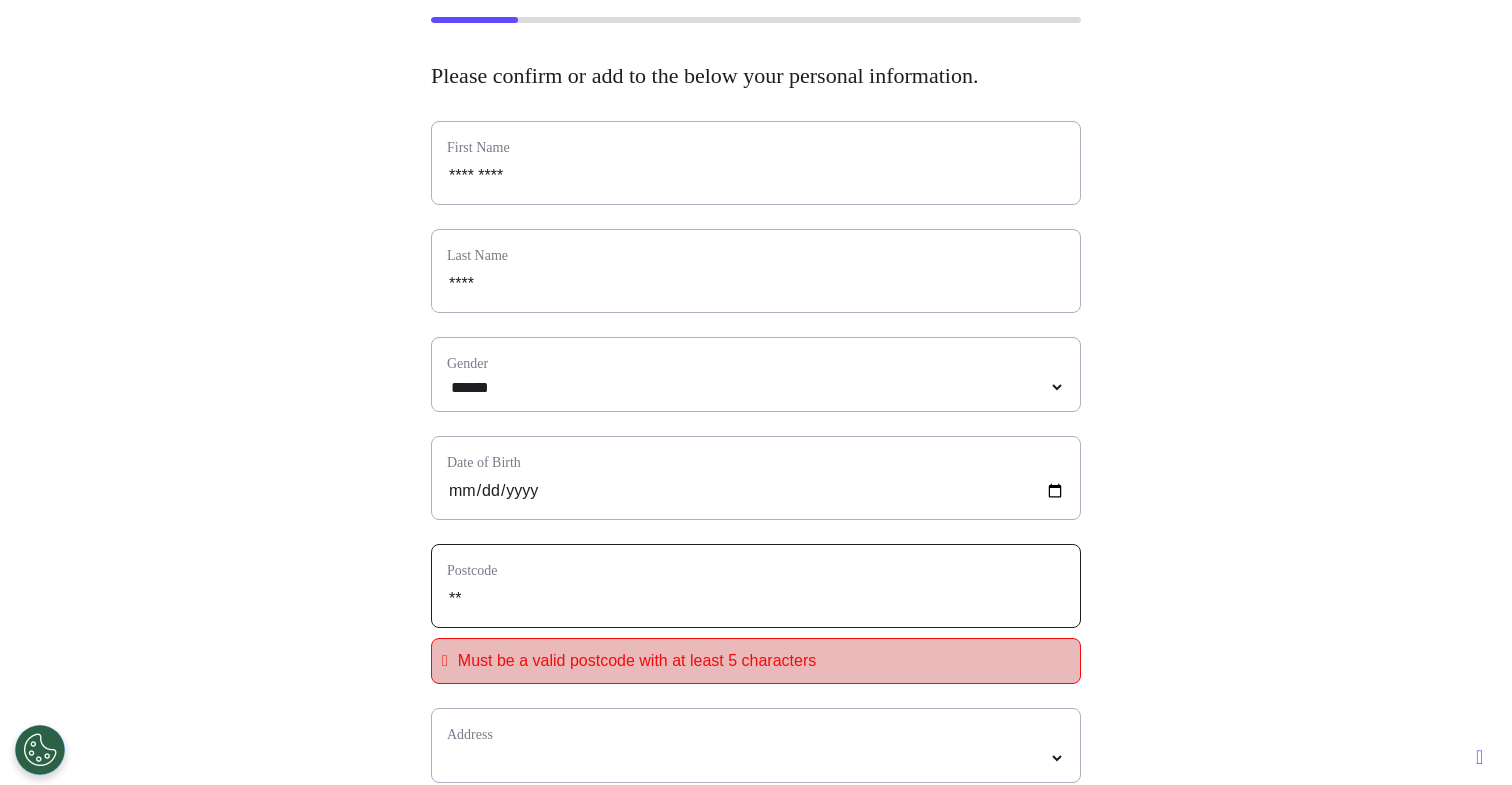 type on "***" 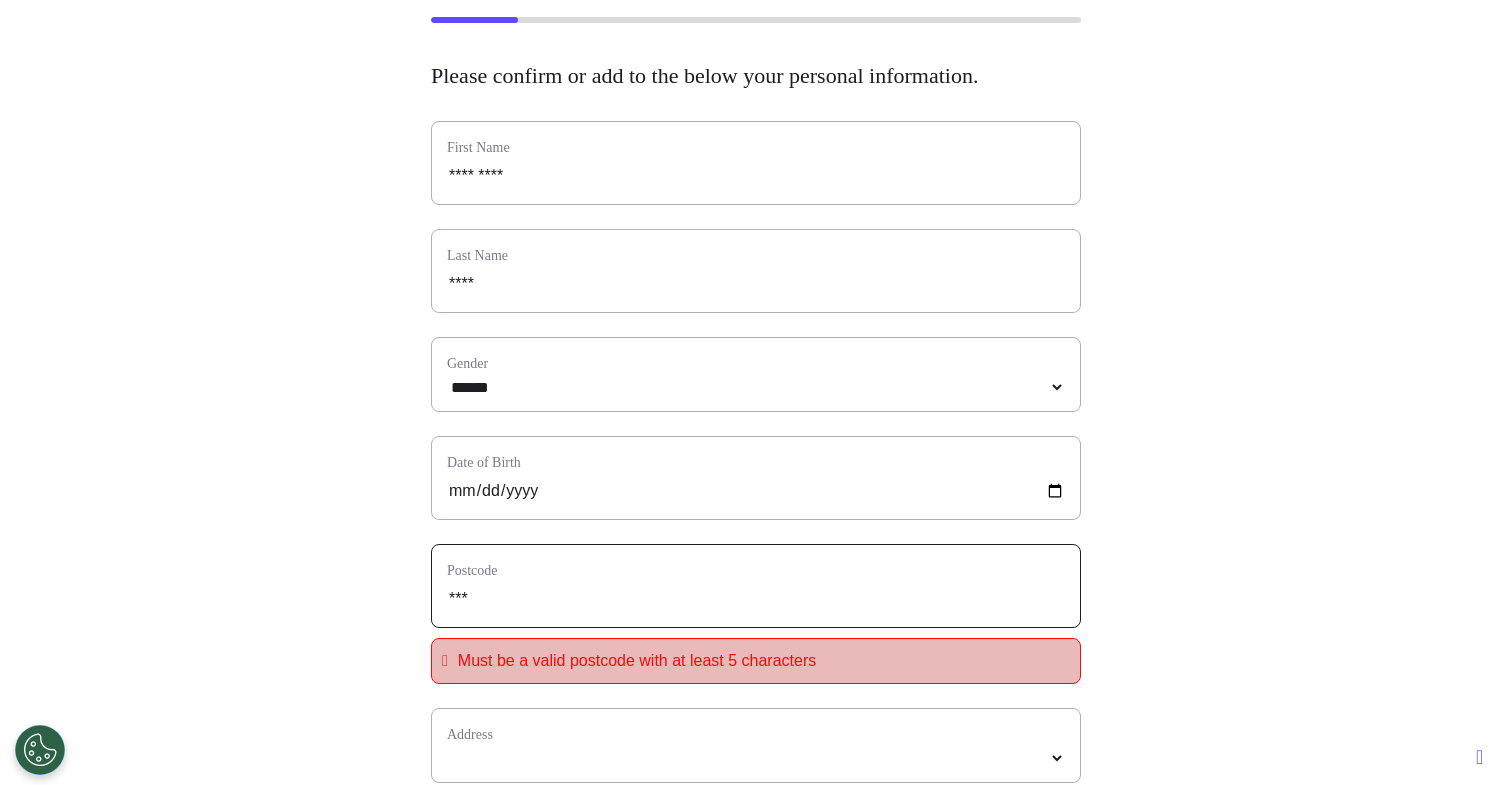 type on "****" 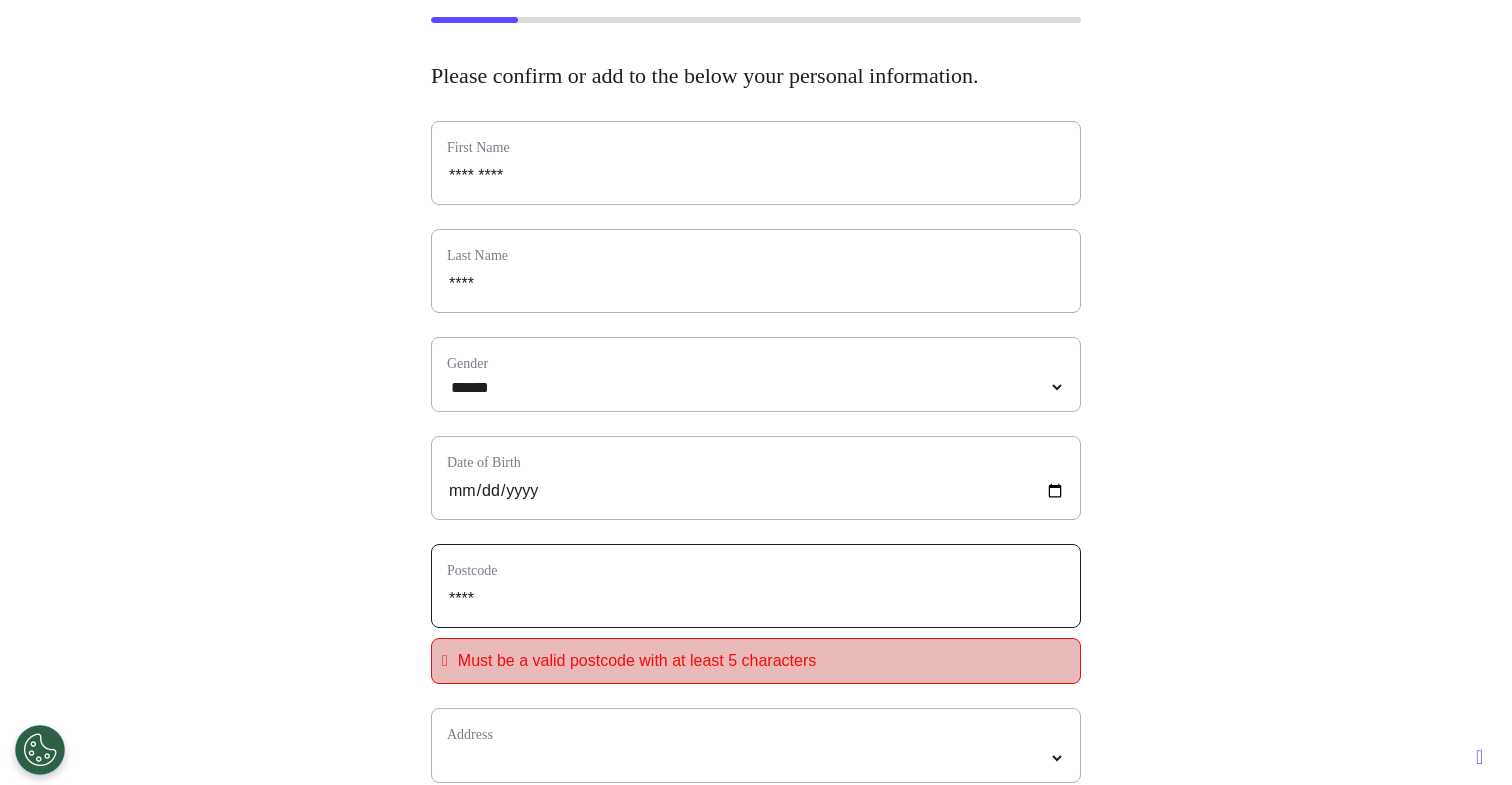 type on "*****" 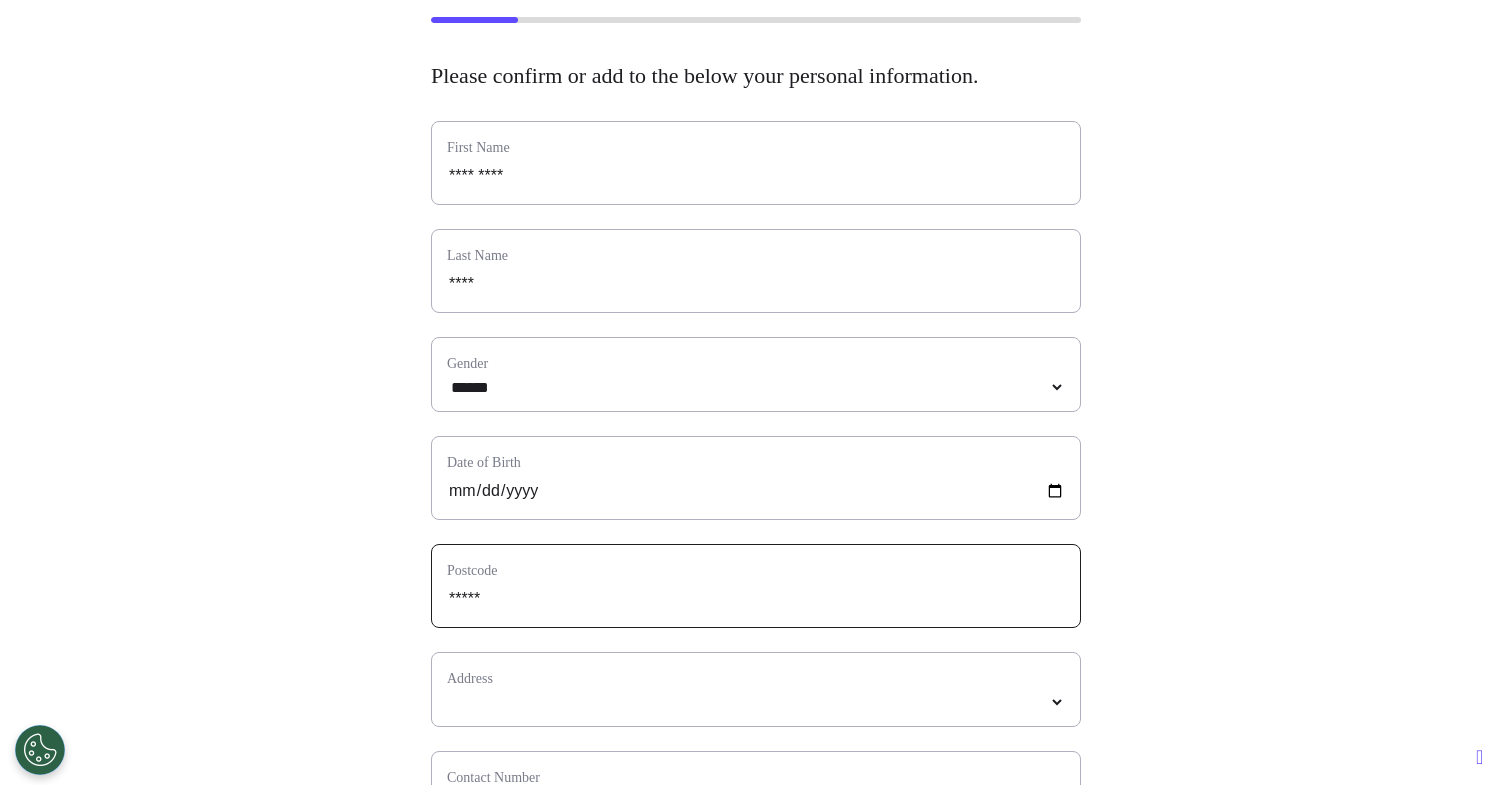 type on "*****" 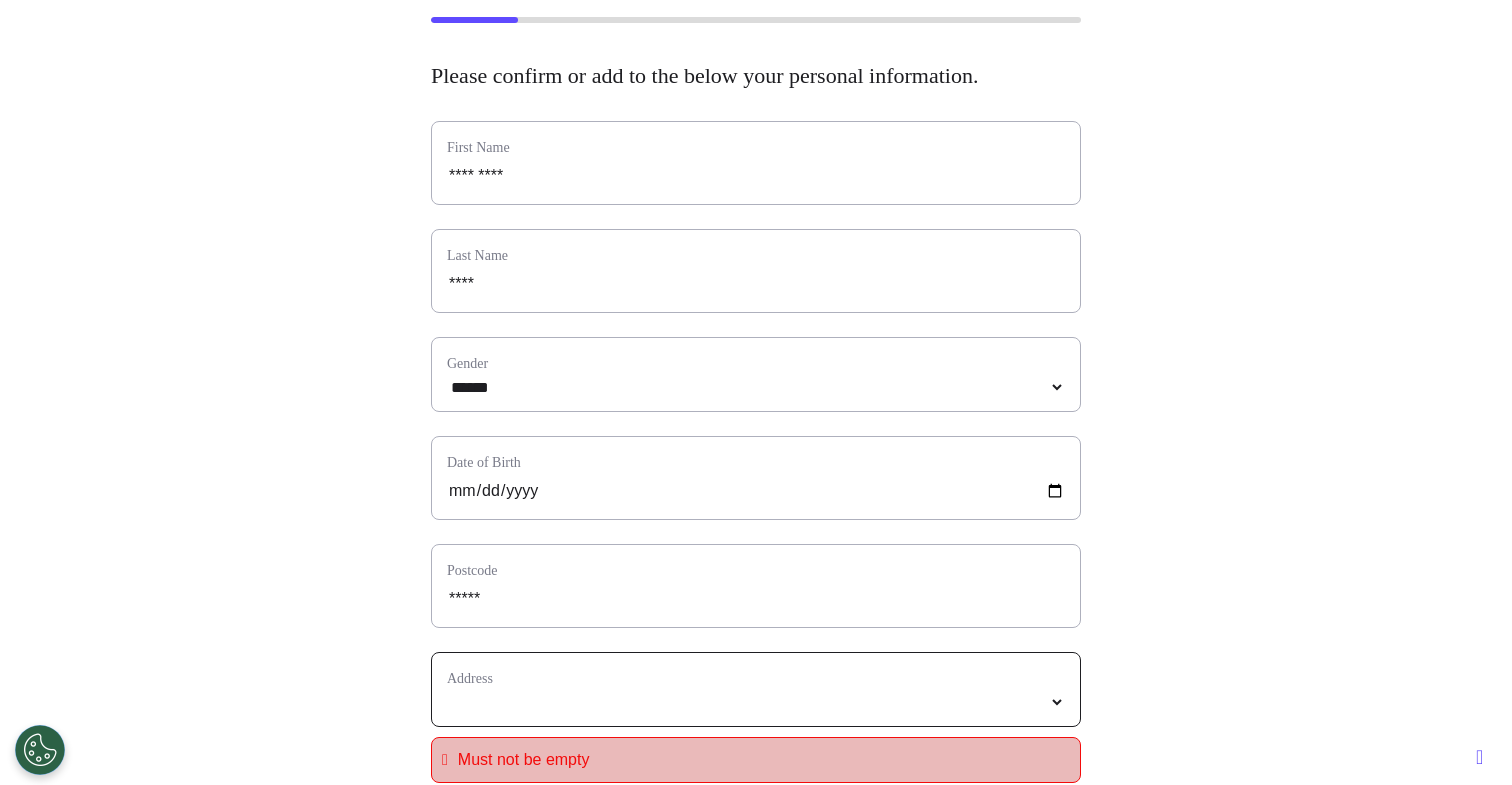 click at bounding box center [756, 702] 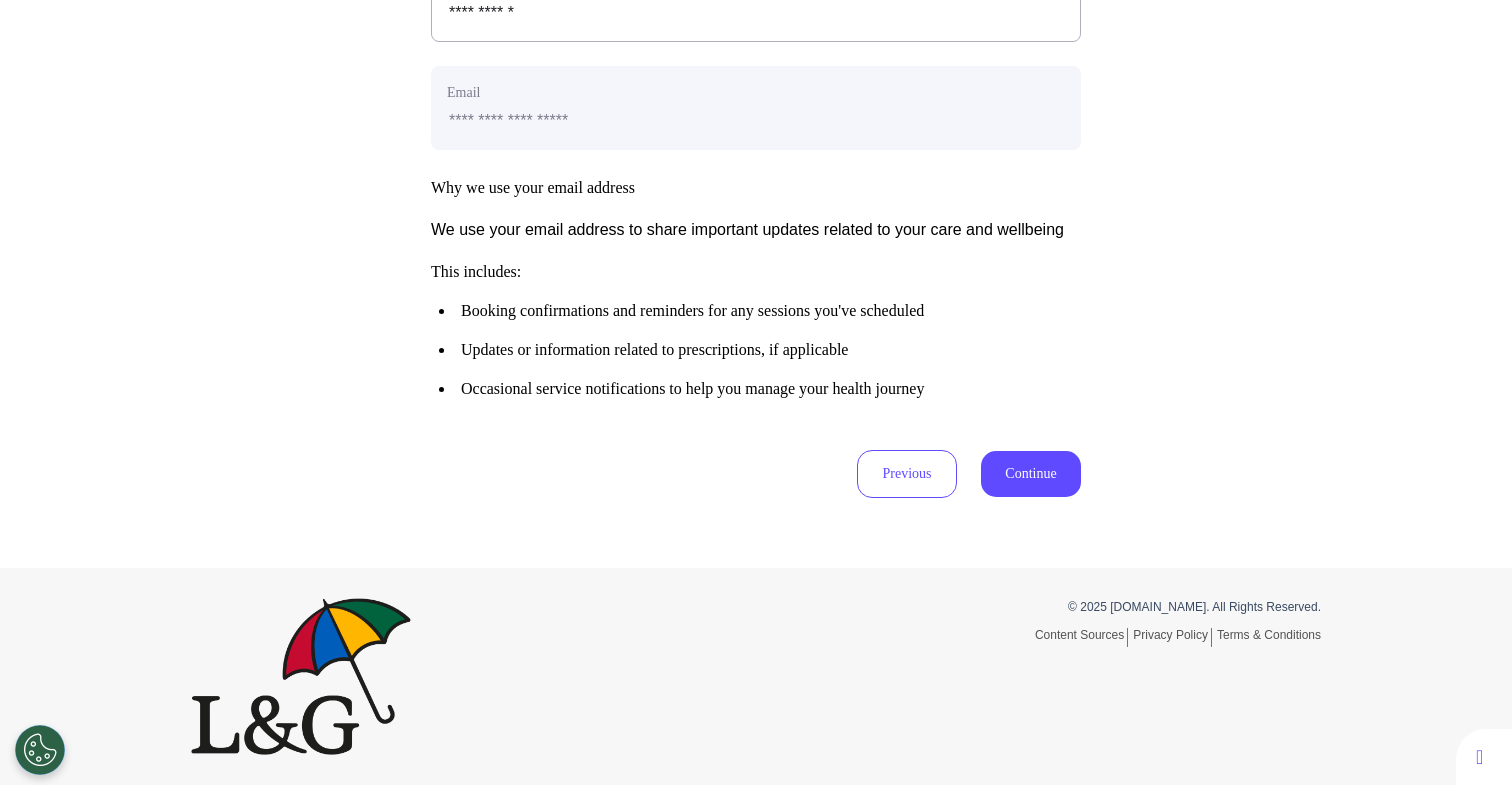 scroll, scrollTop: 985, scrollLeft: 0, axis: vertical 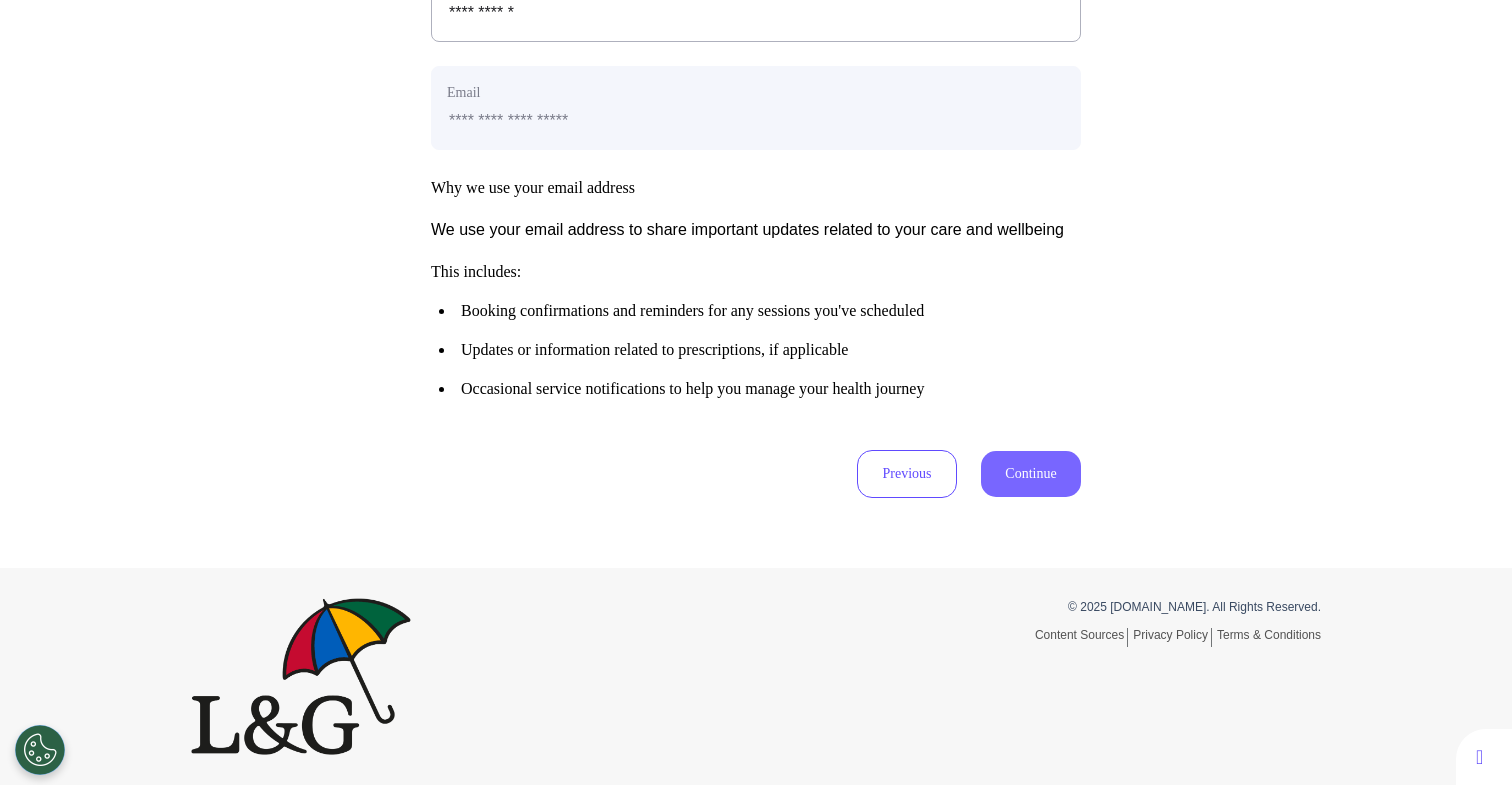 click on "Continue" at bounding box center (1031, 474) 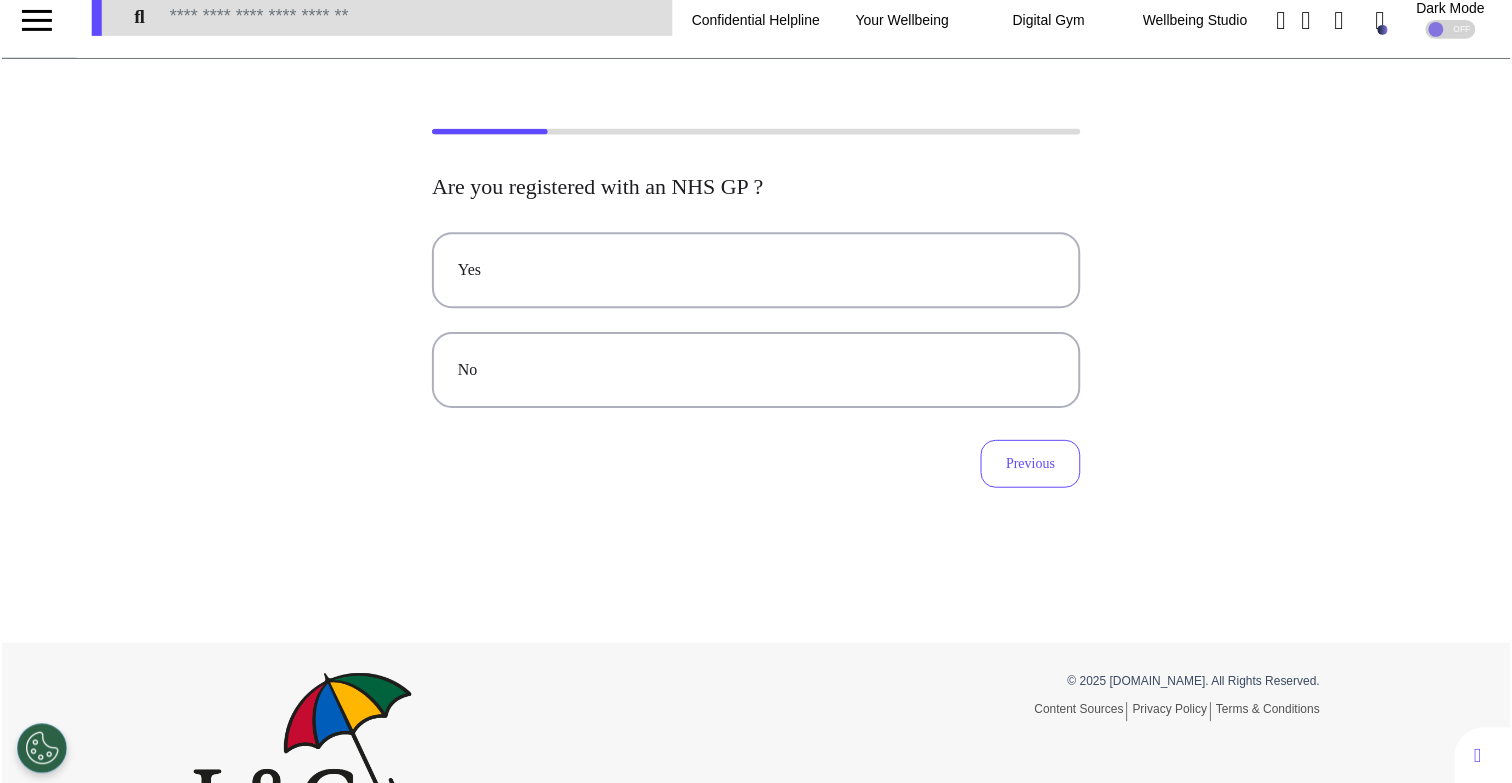 scroll, scrollTop: 0, scrollLeft: 0, axis: both 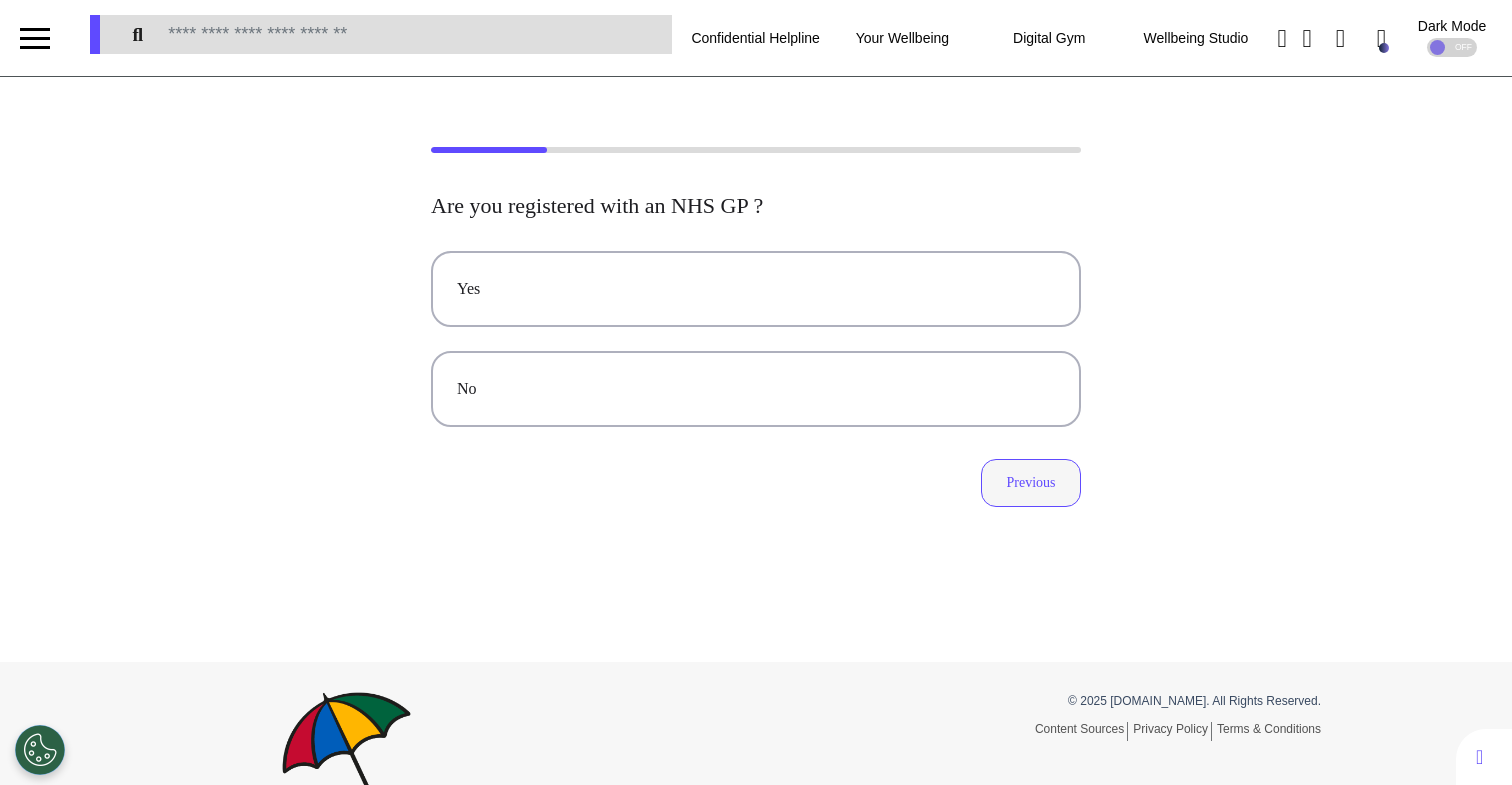 click on "Previous" at bounding box center [1031, 483] 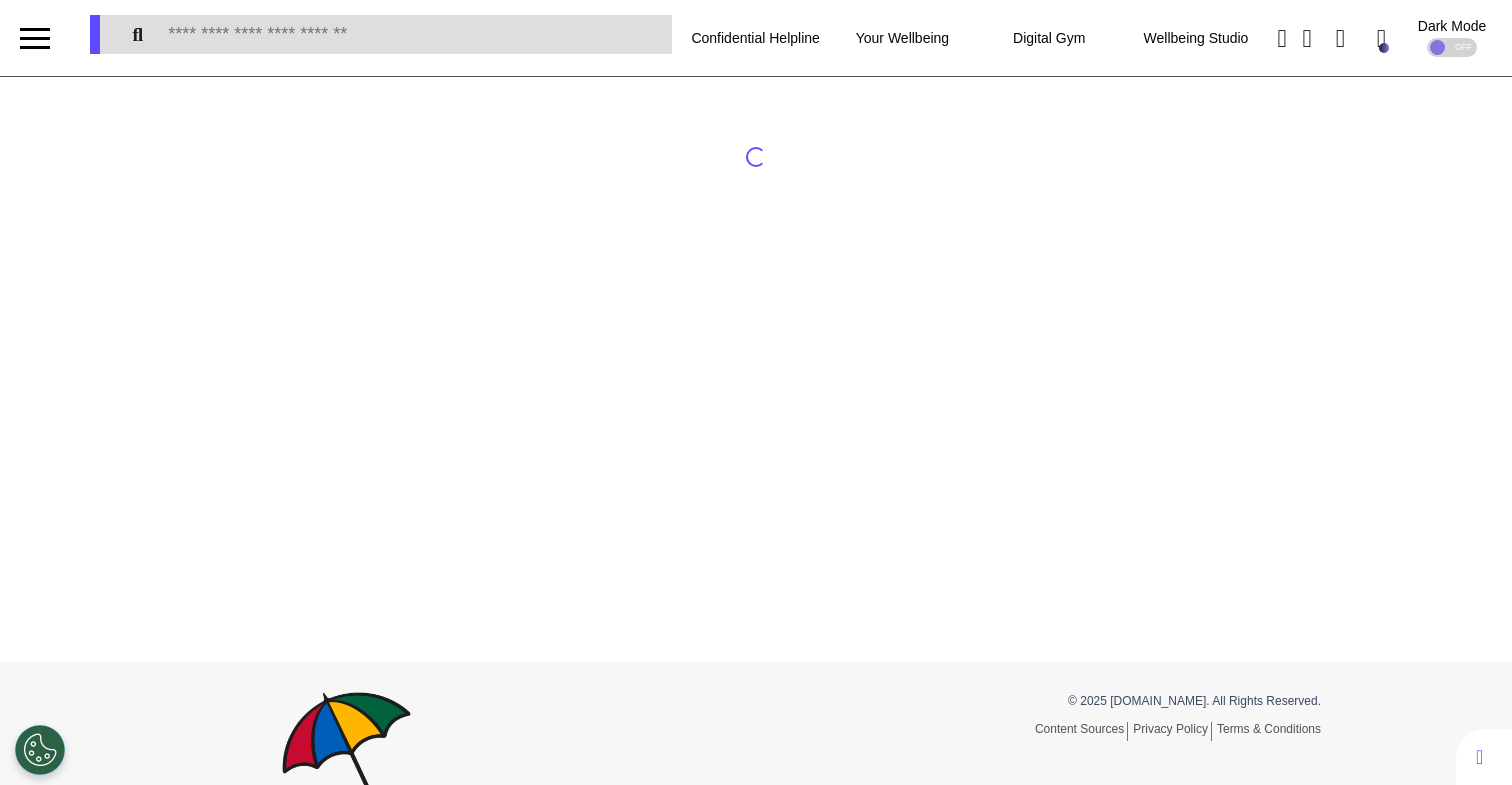 select on "******" 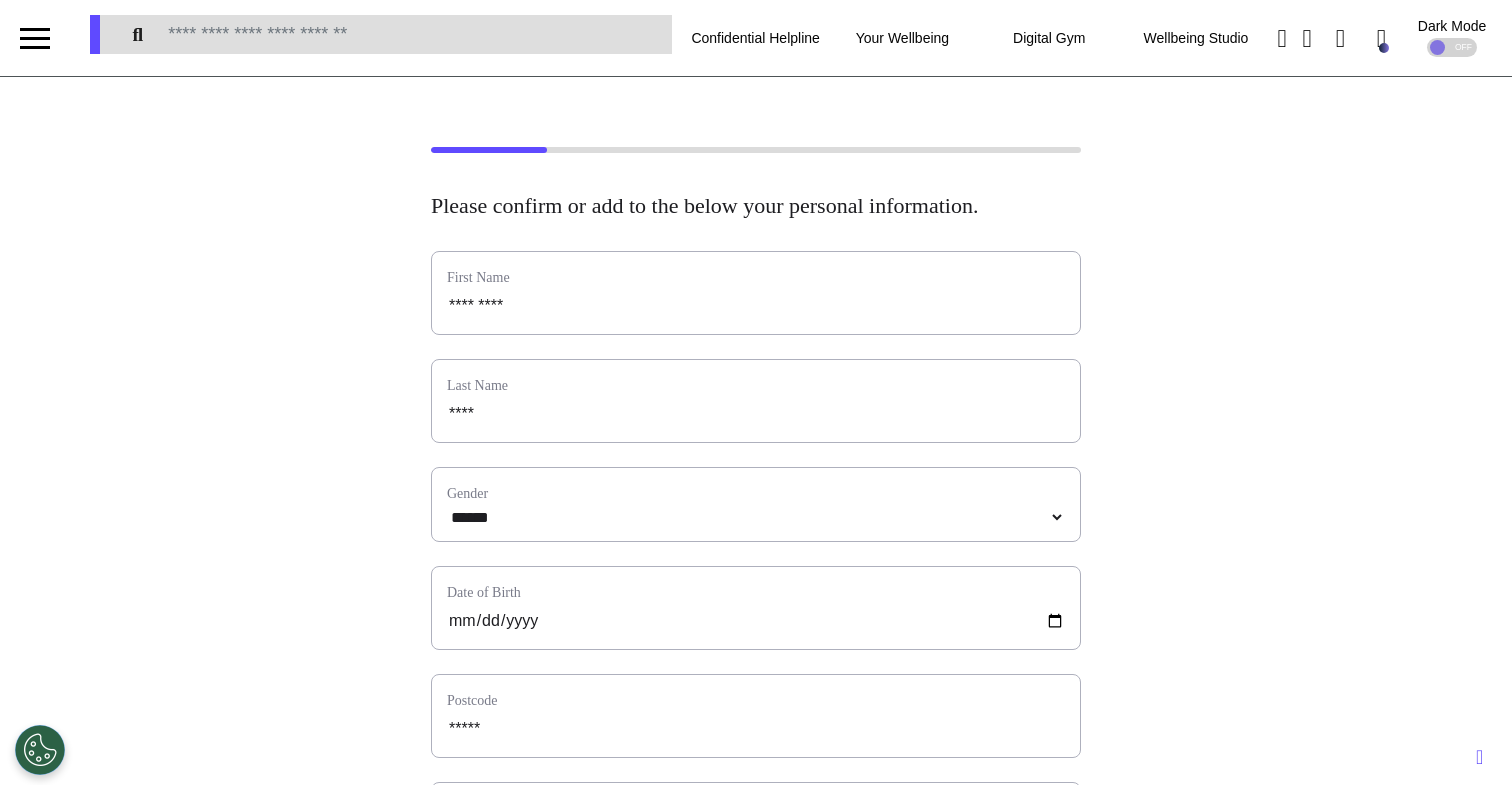 select on "**********" 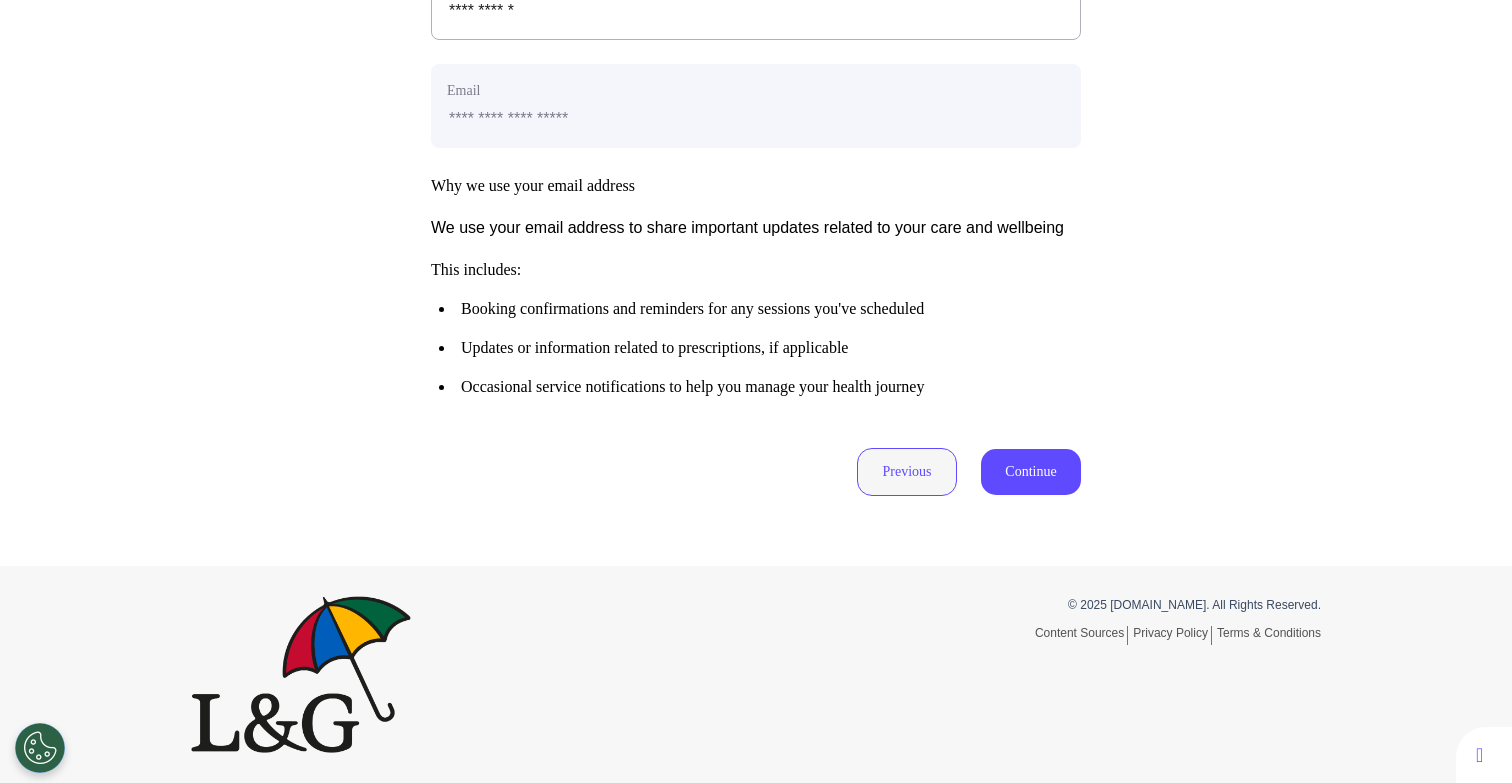 click on "Previous" at bounding box center (907, 472) 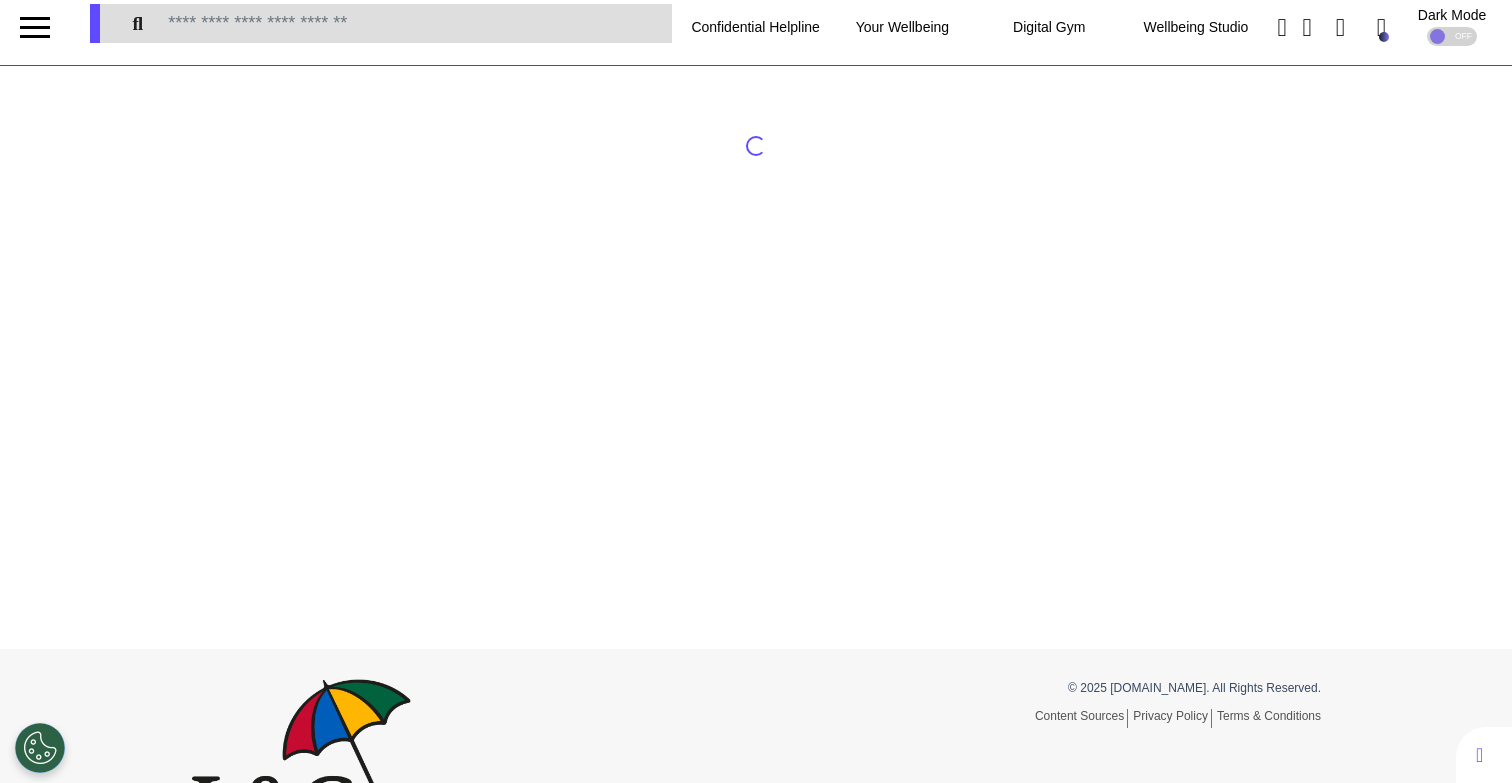 scroll, scrollTop: 0, scrollLeft: 0, axis: both 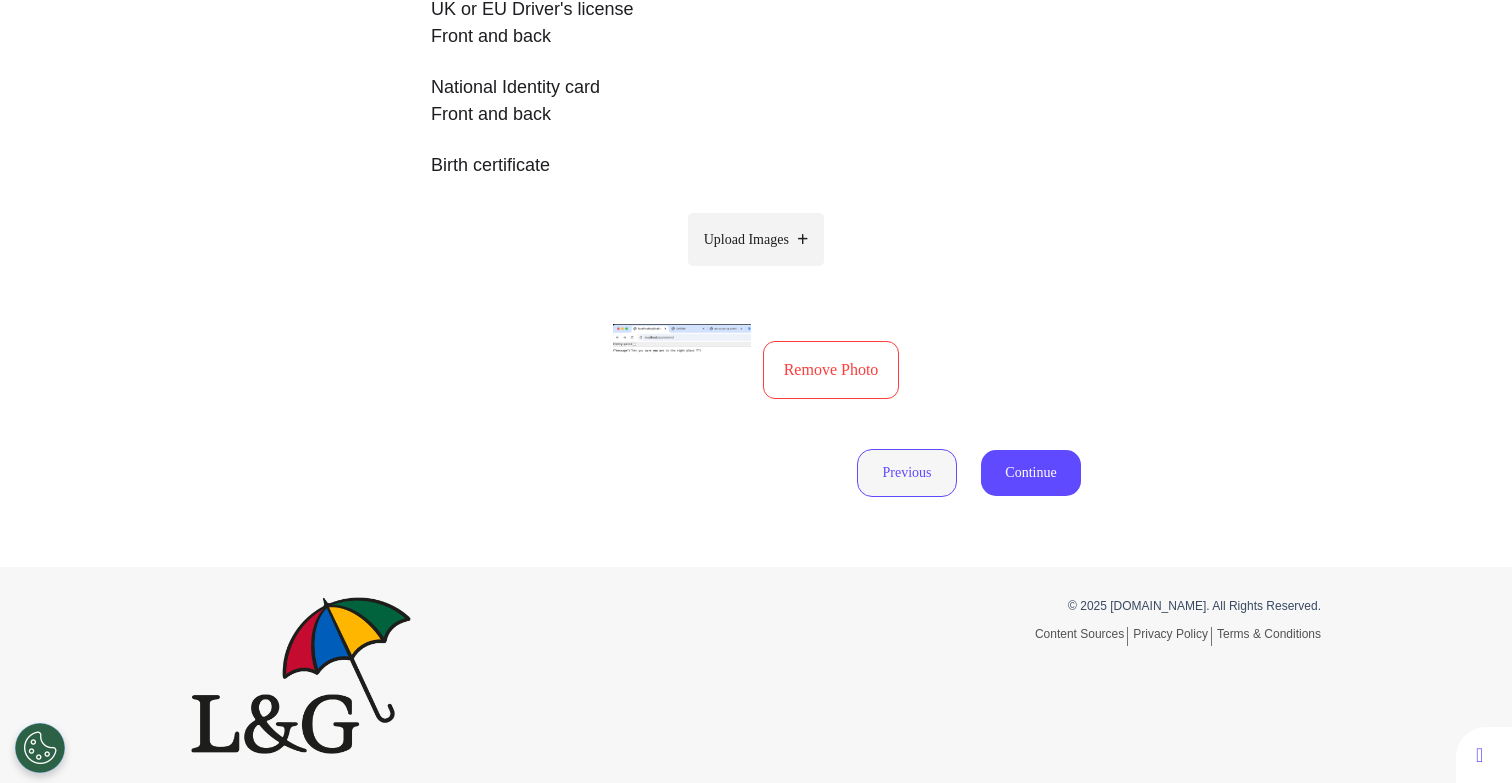 click on "Previous" at bounding box center (907, 473) 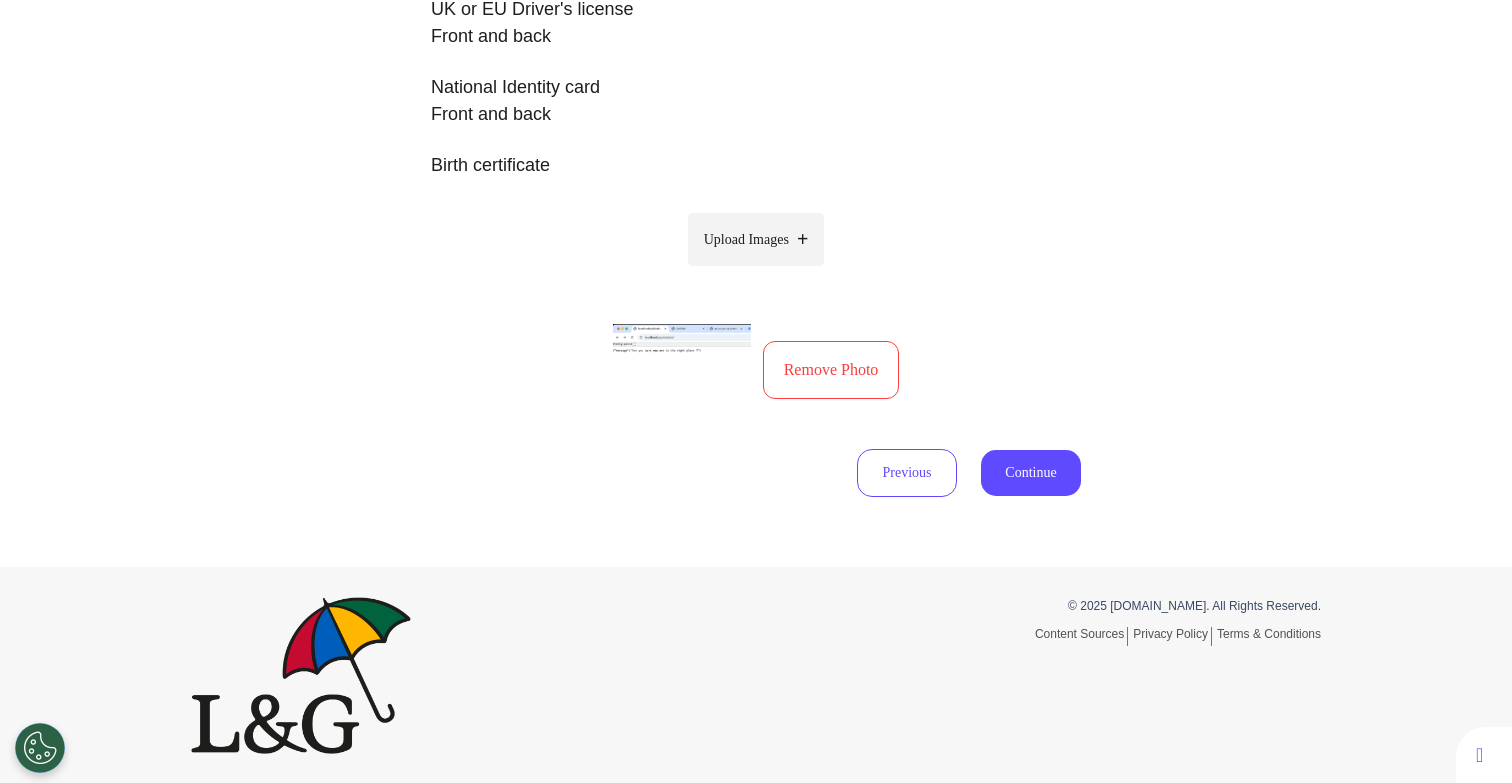 scroll, scrollTop: 93, scrollLeft: 0, axis: vertical 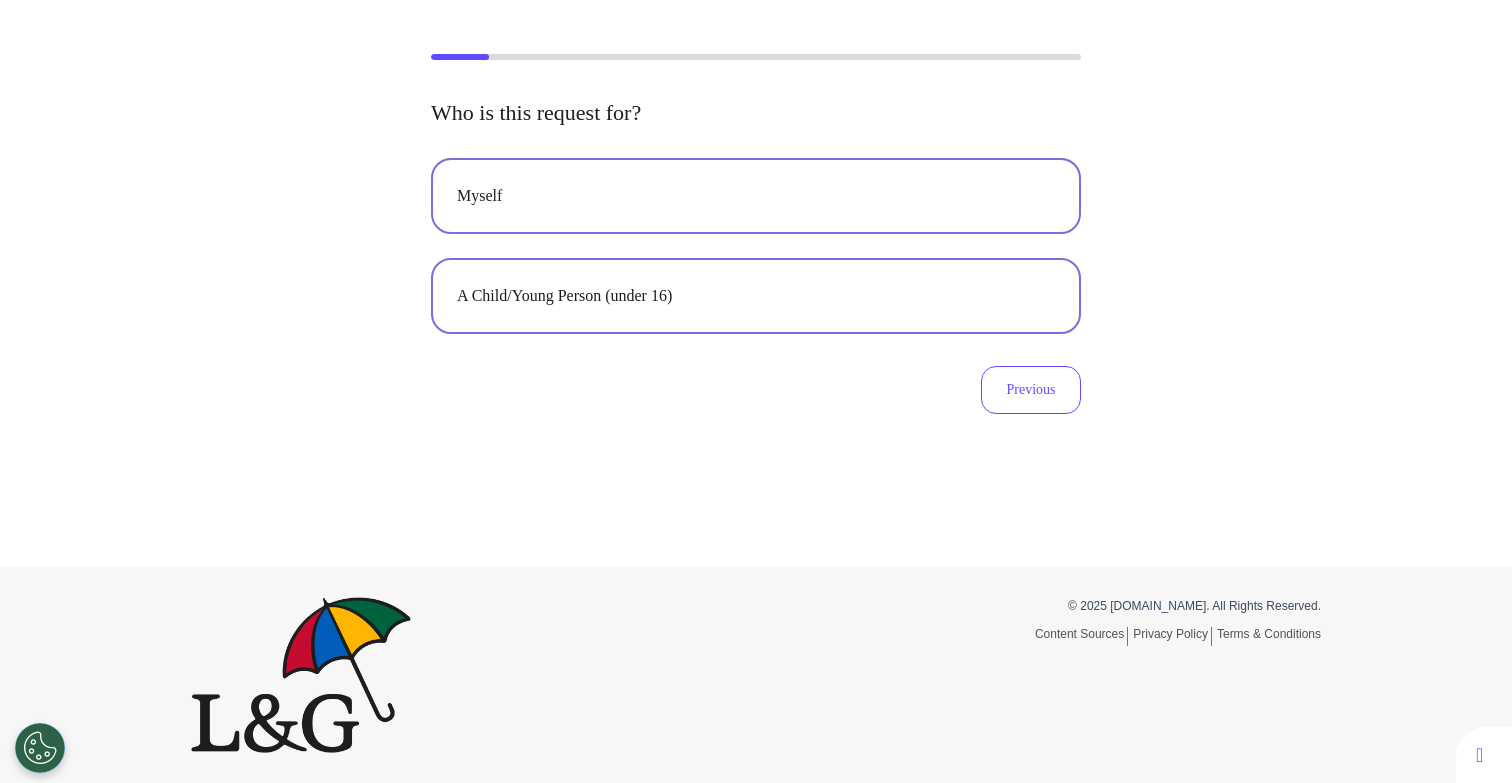 click on "A Child/Young Person (under 16)" at bounding box center (756, 296) 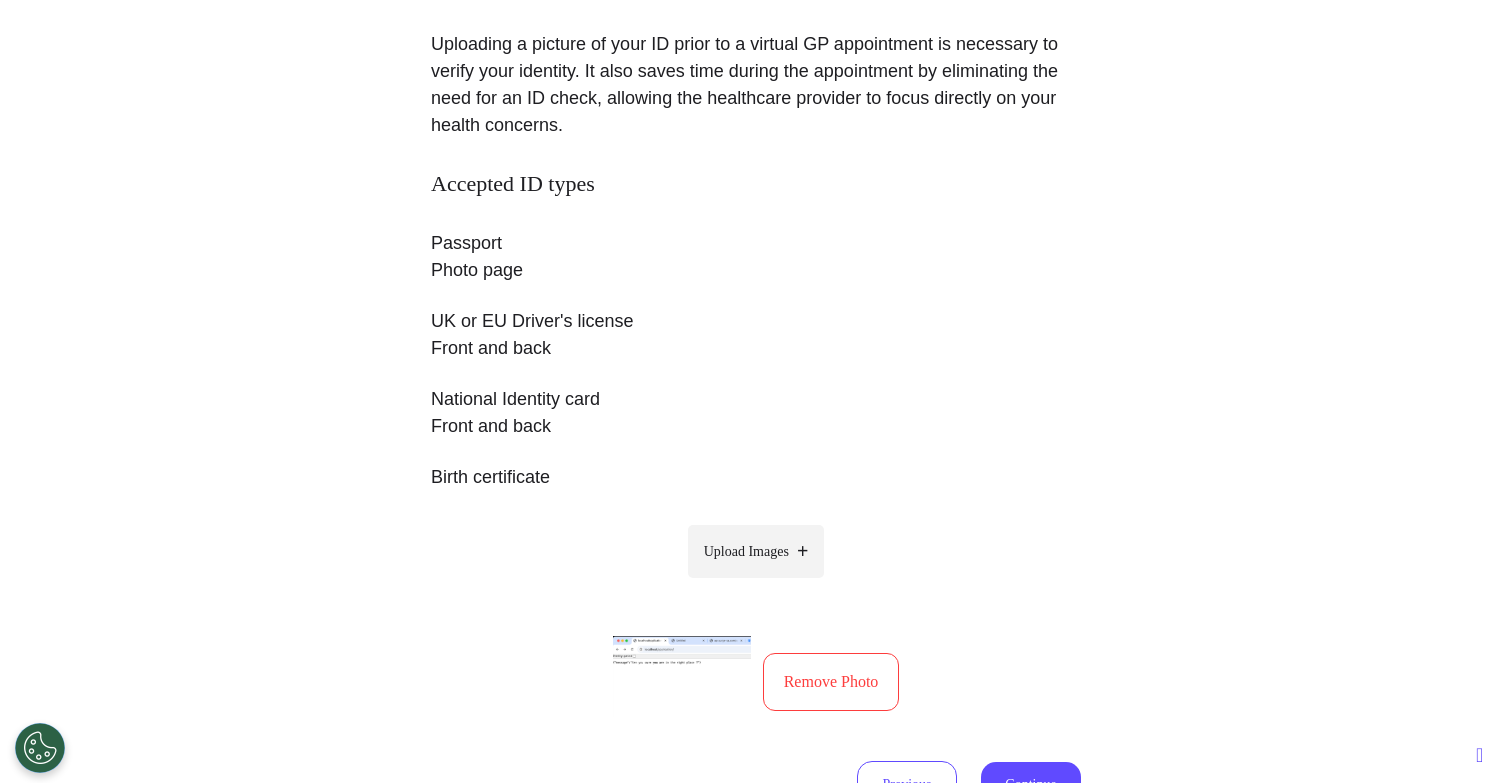 scroll, scrollTop: 532, scrollLeft: 0, axis: vertical 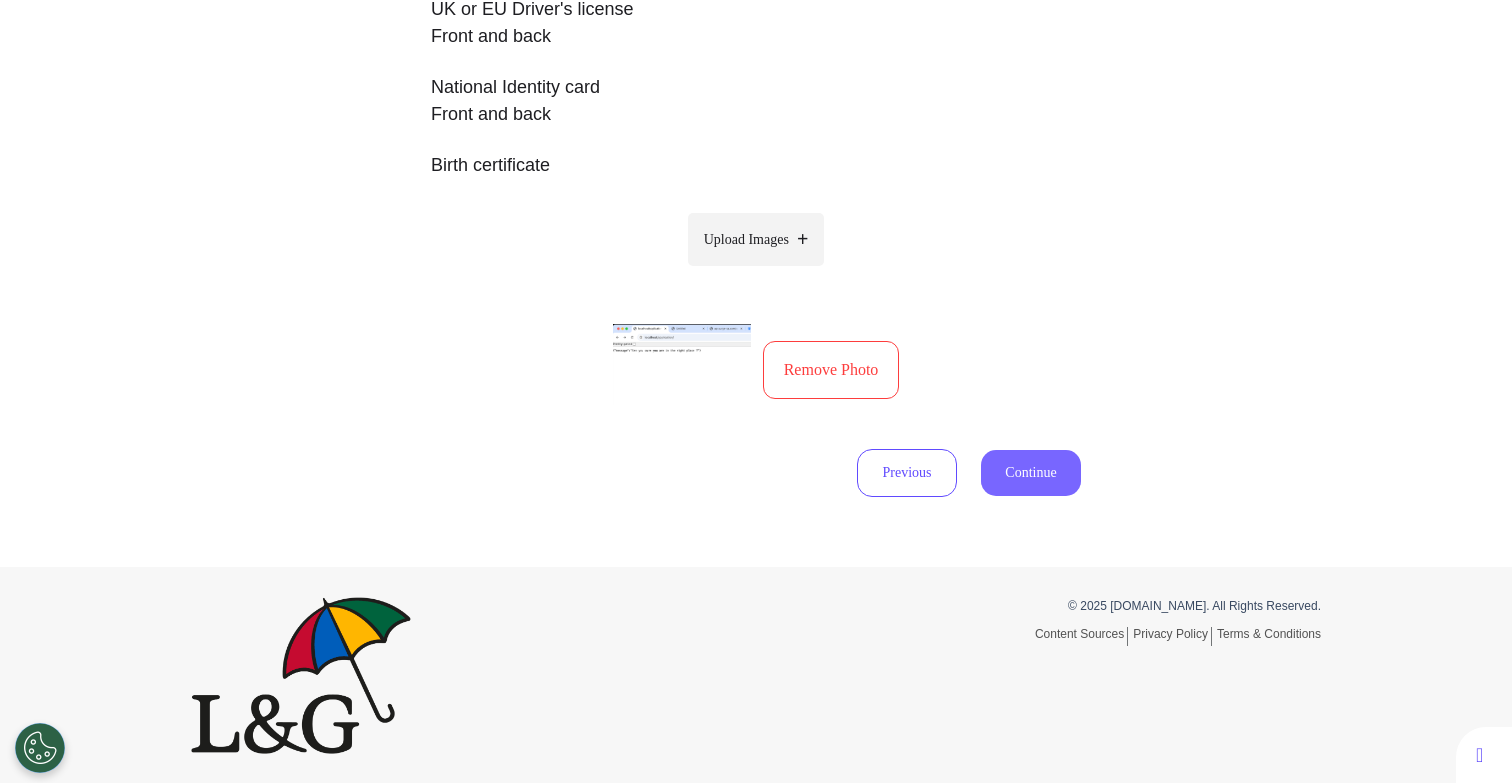 click on "Continue" at bounding box center (1031, 473) 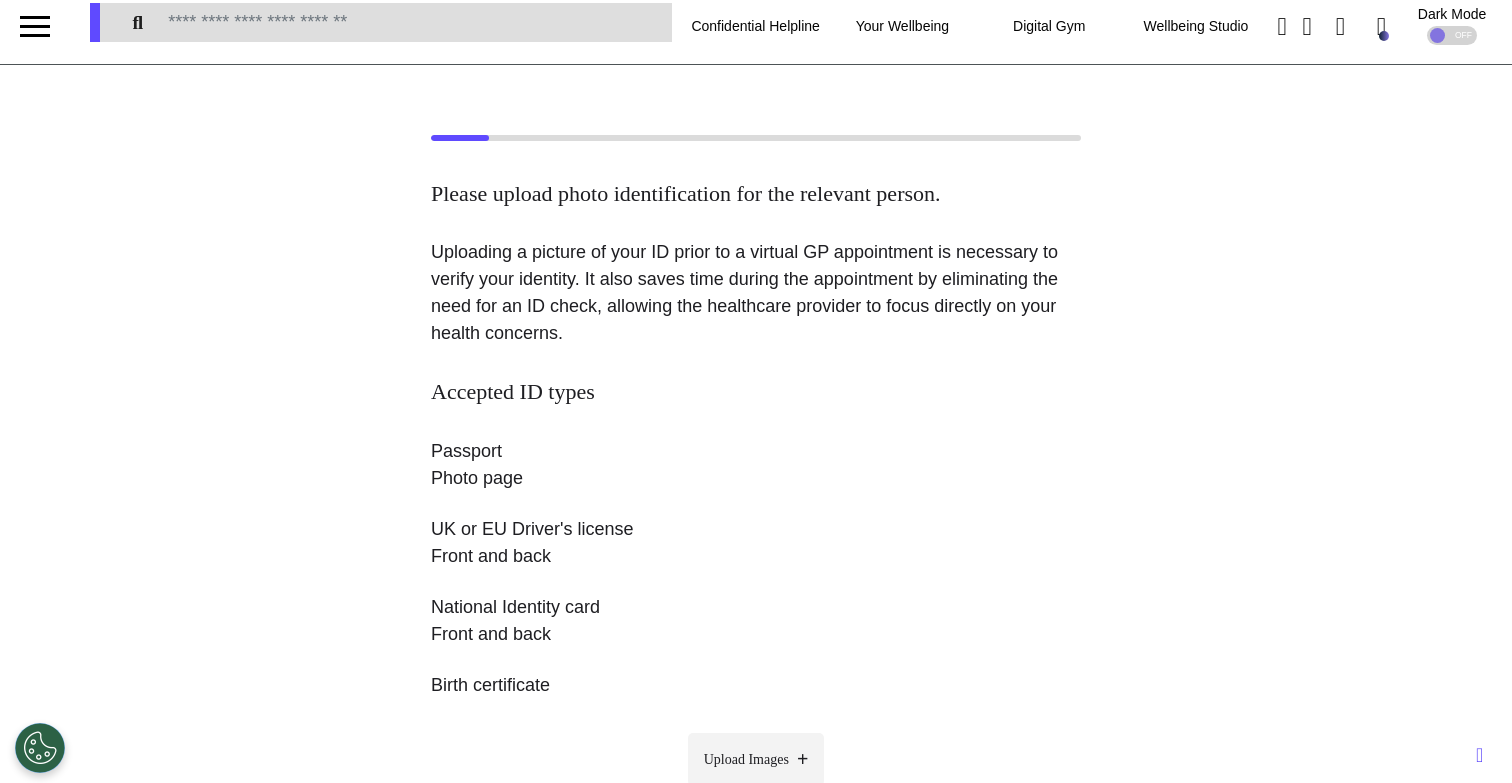 scroll, scrollTop: 0, scrollLeft: 0, axis: both 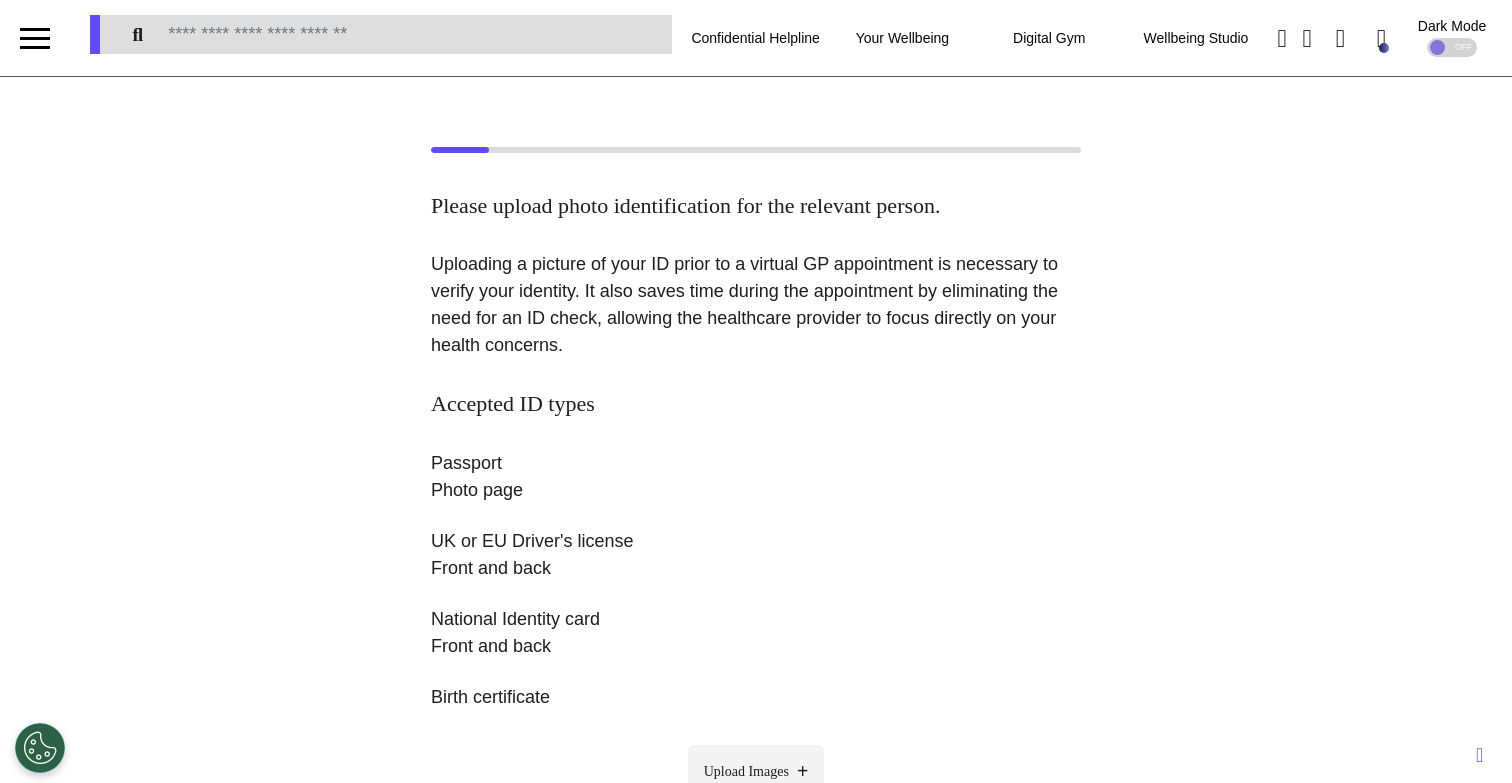 select on "******" 